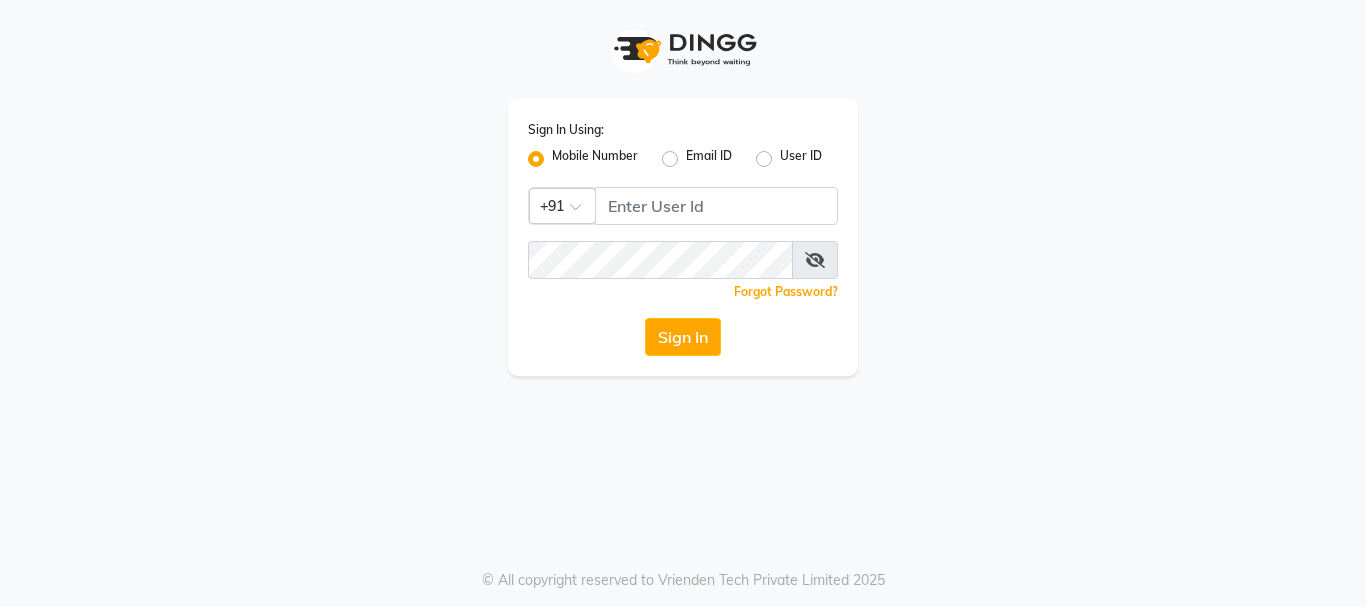 scroll, scrollTop: 0, scrollLeft: 0, axis: both 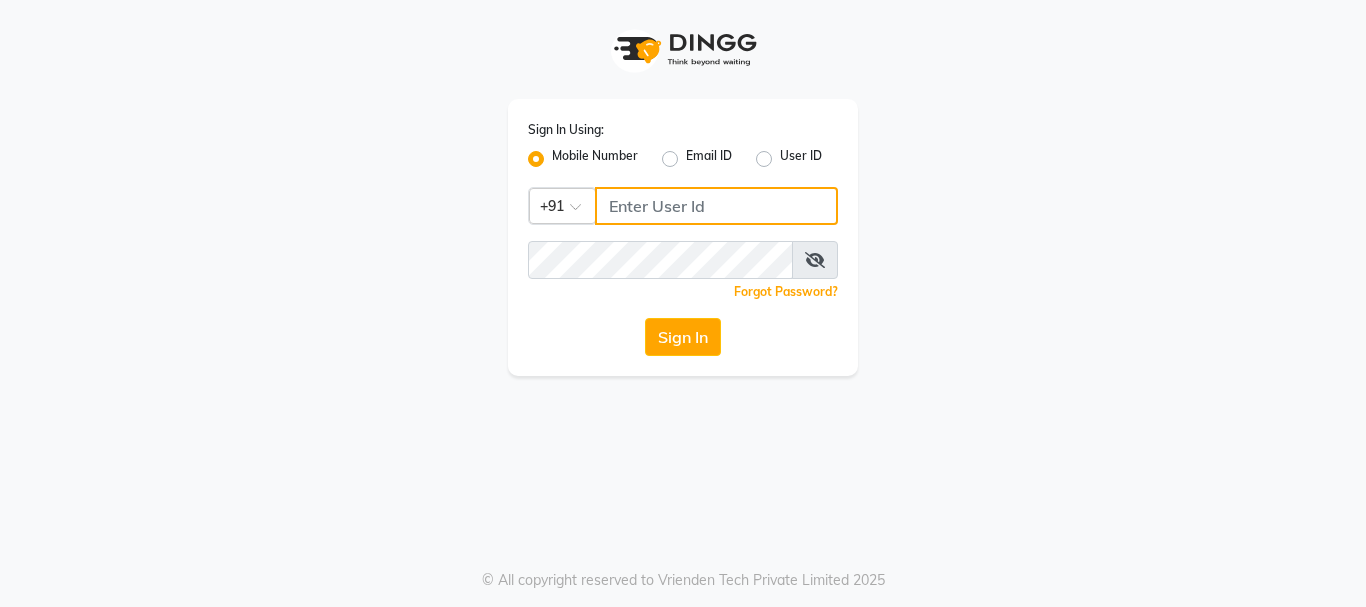 click 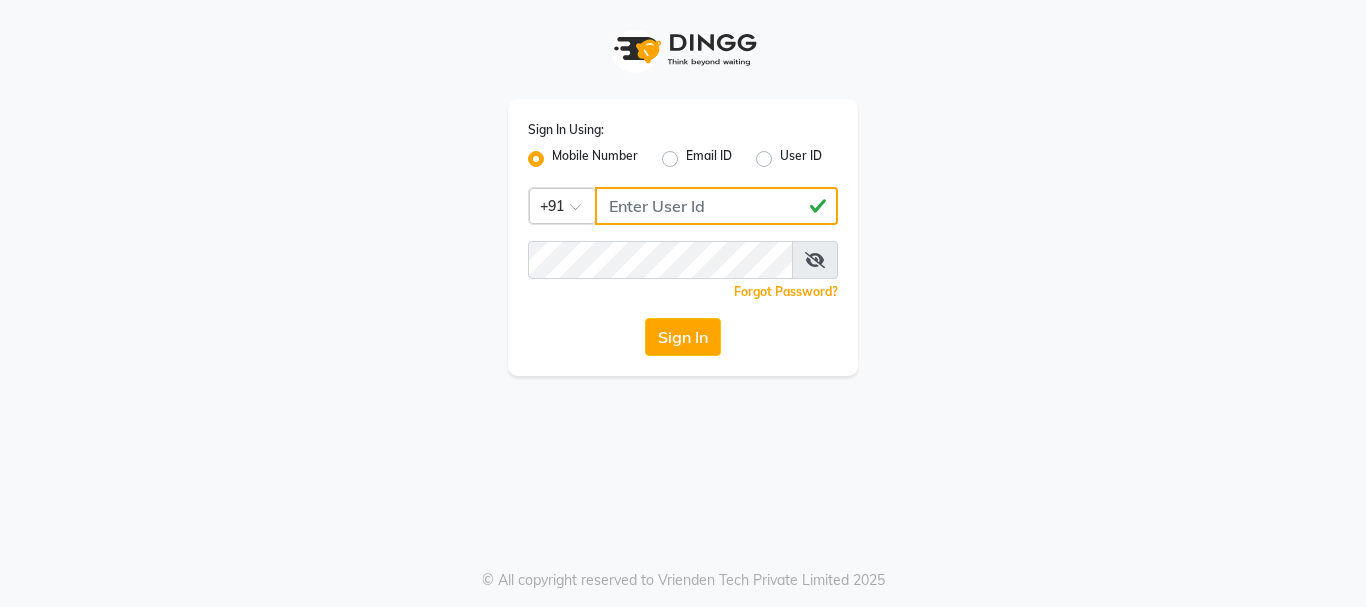type on "[NUMBER]" 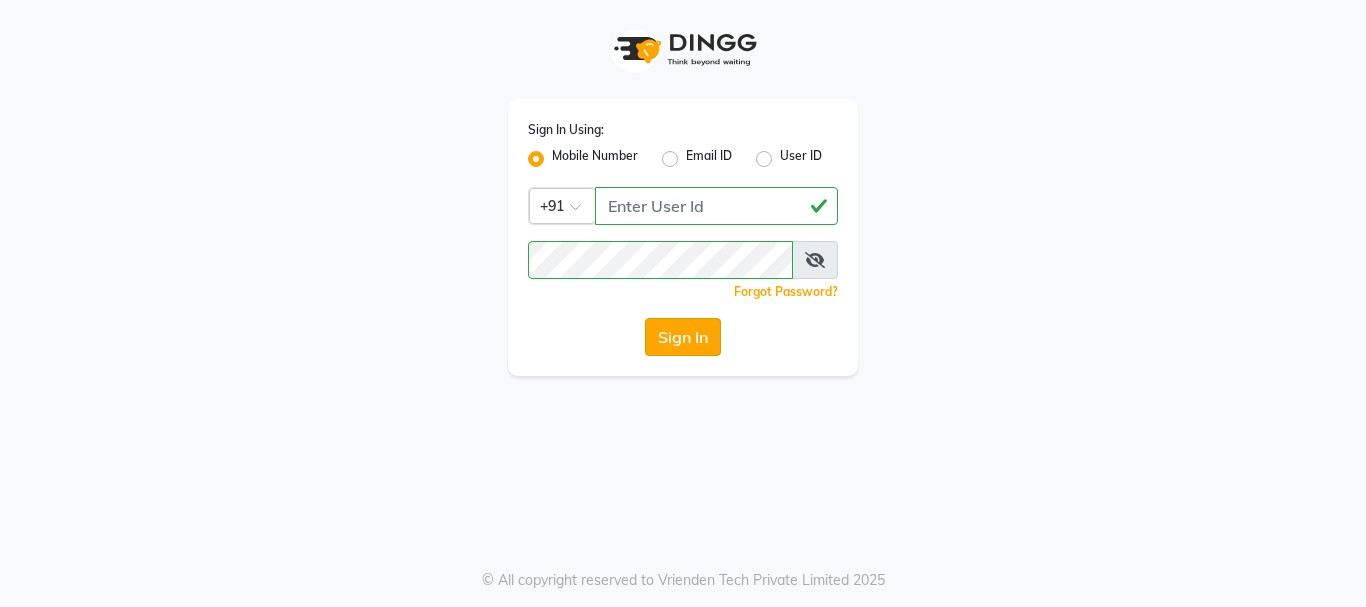 click on "Sign In" 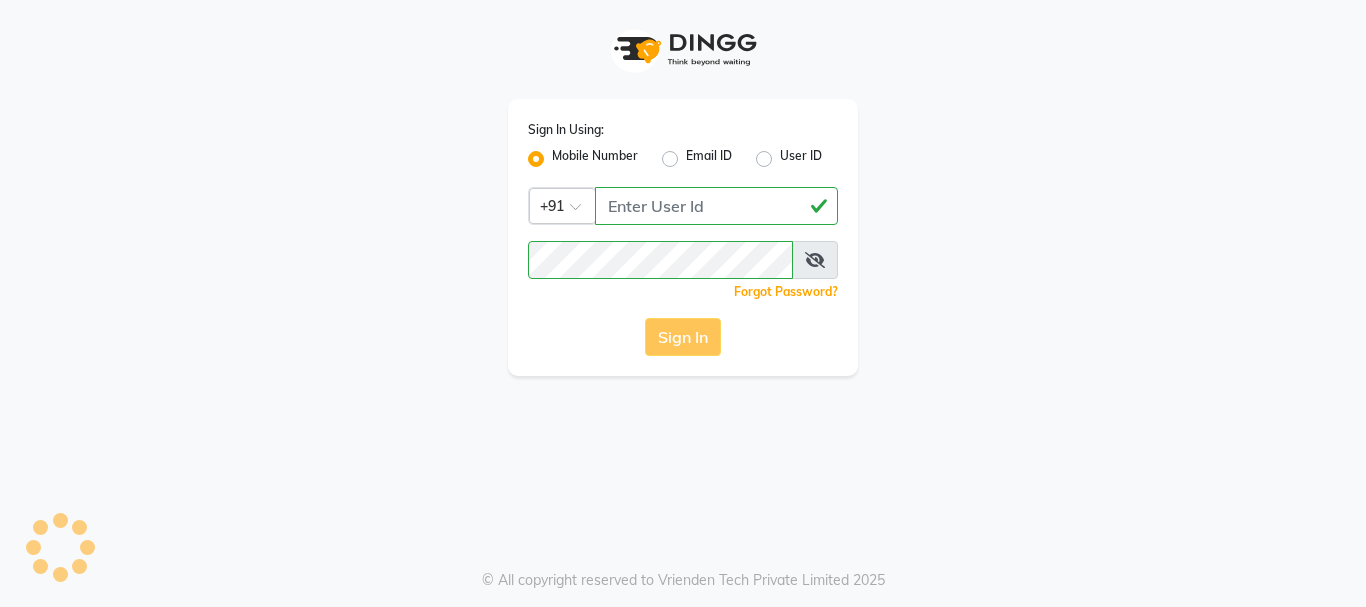 click on "Sign In" 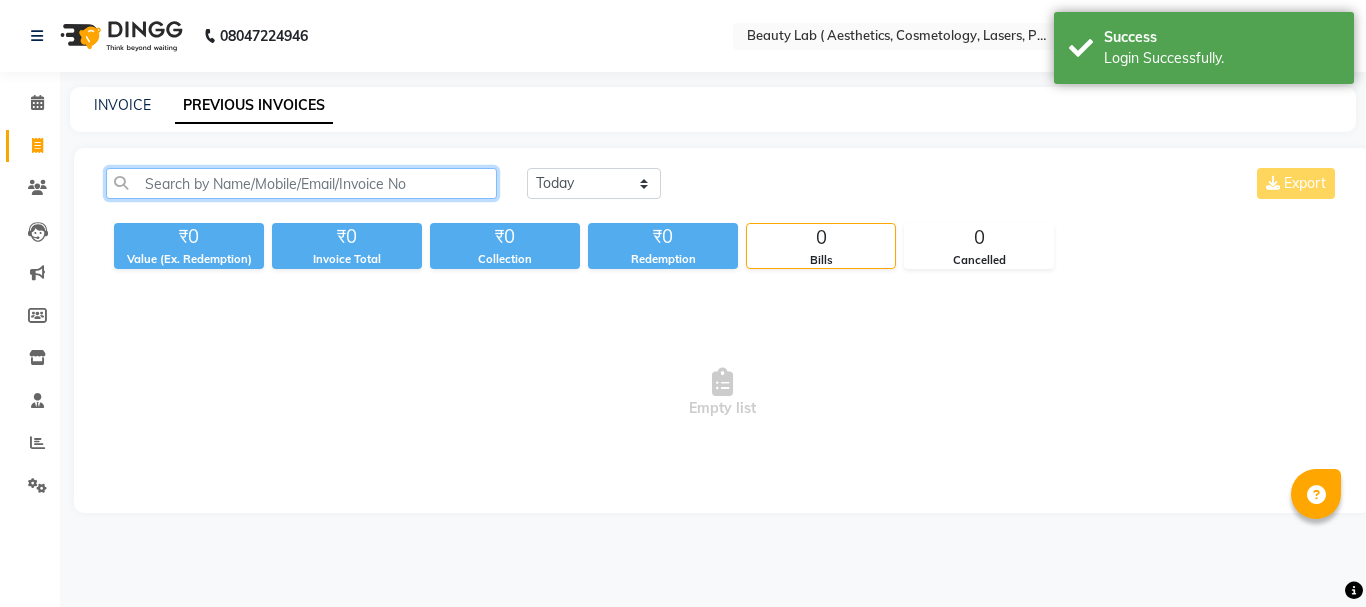 click 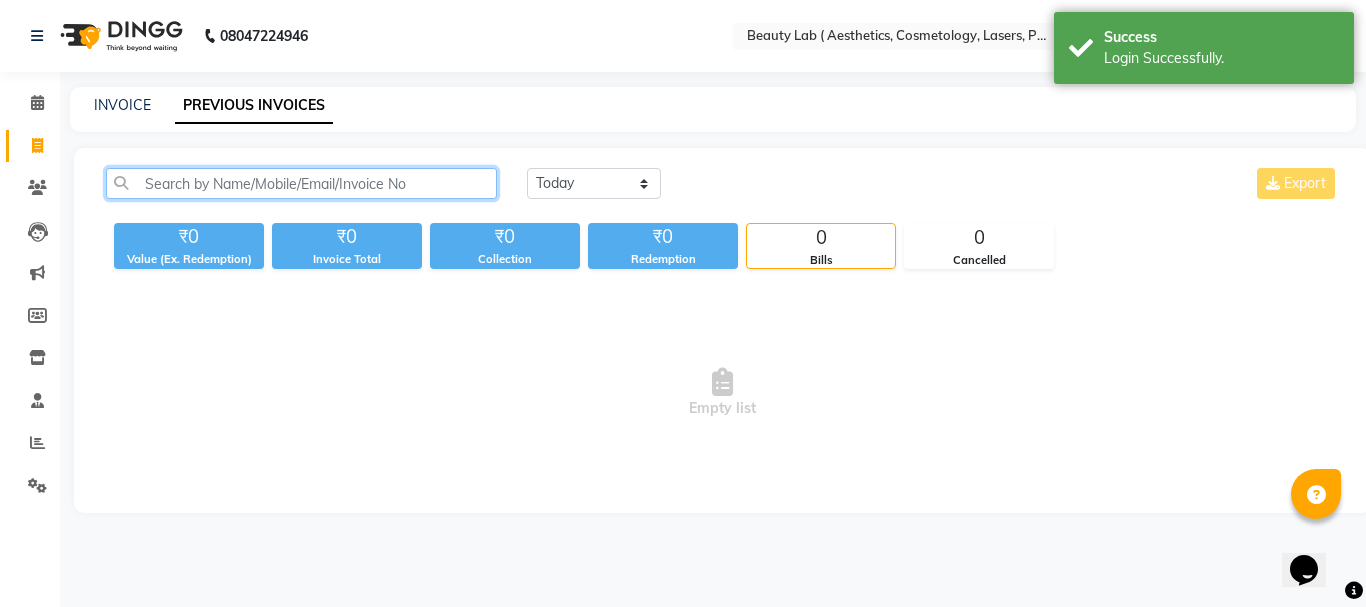 scroll, scrollTop: 0, scrollLeft: 0, axis: both 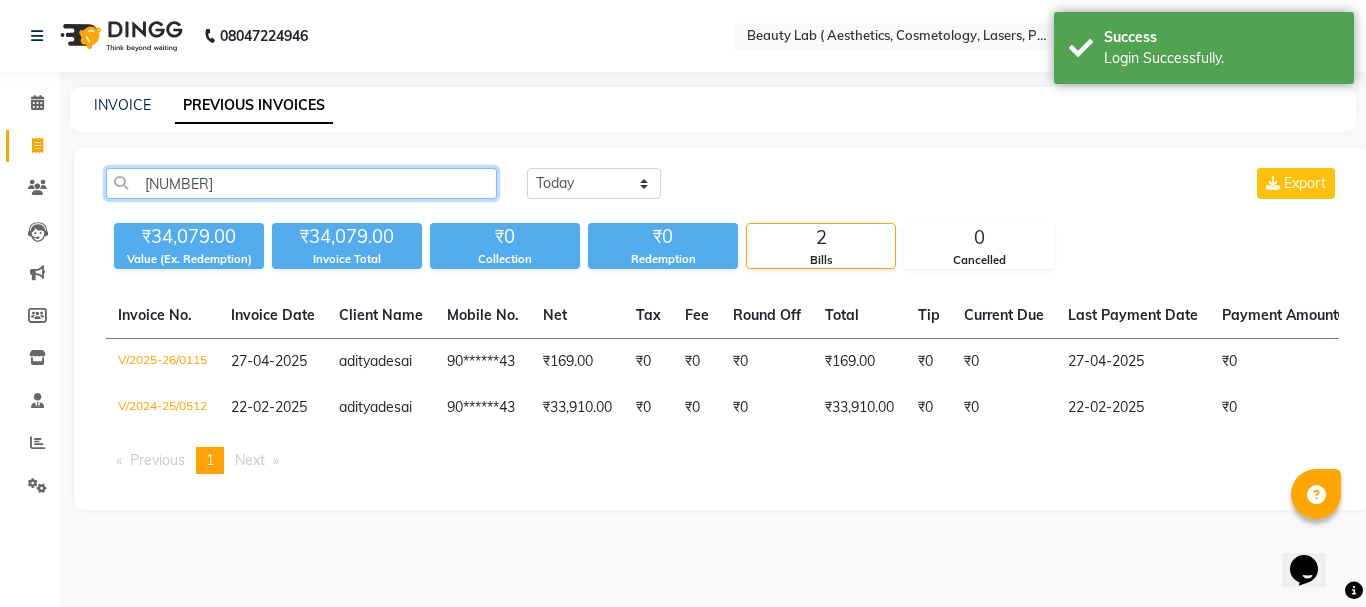 type on "9011542543" 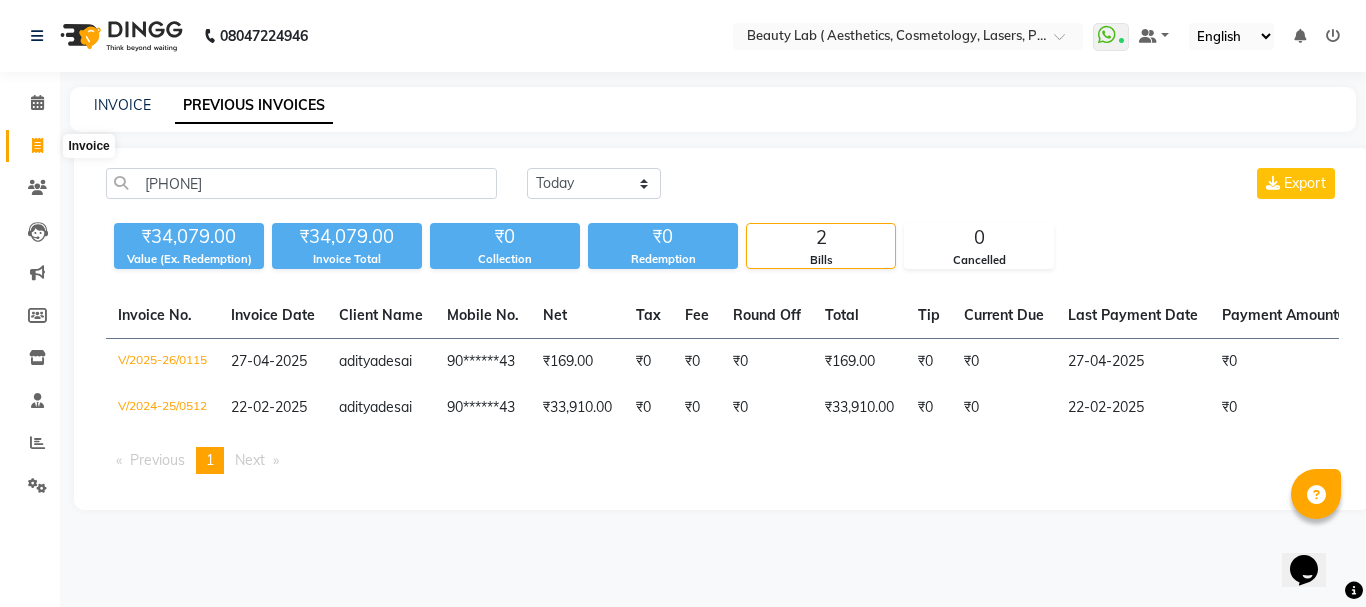 click 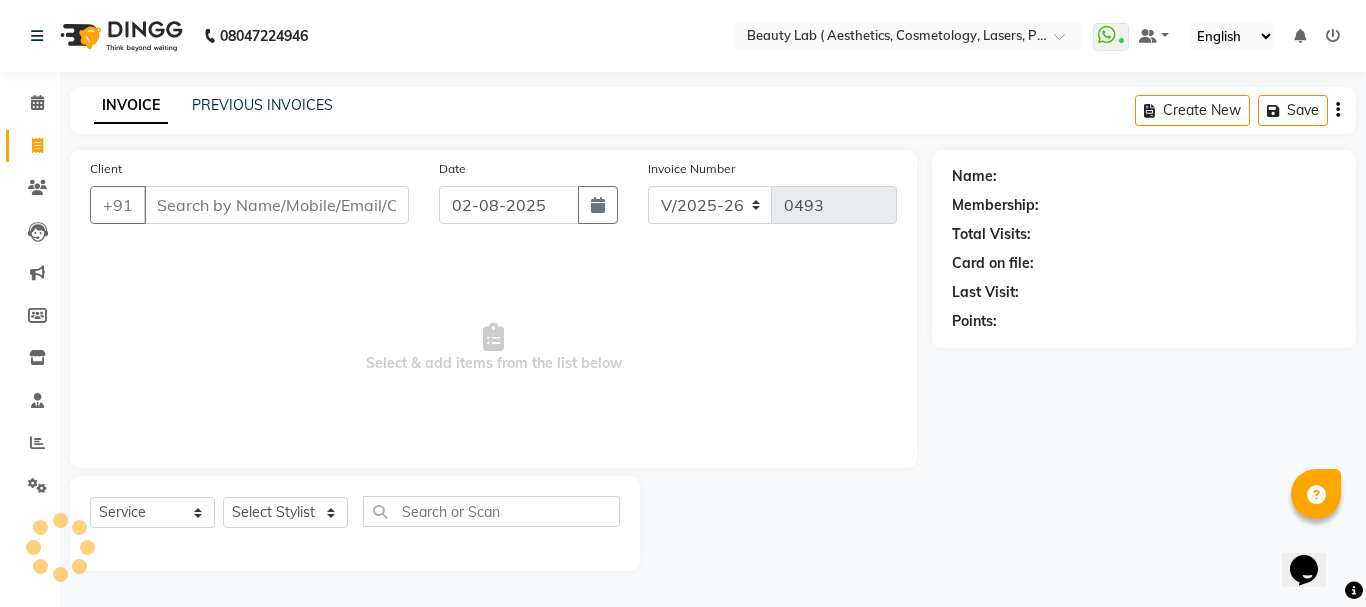 click on "Client" at bounding box center [276, 205] 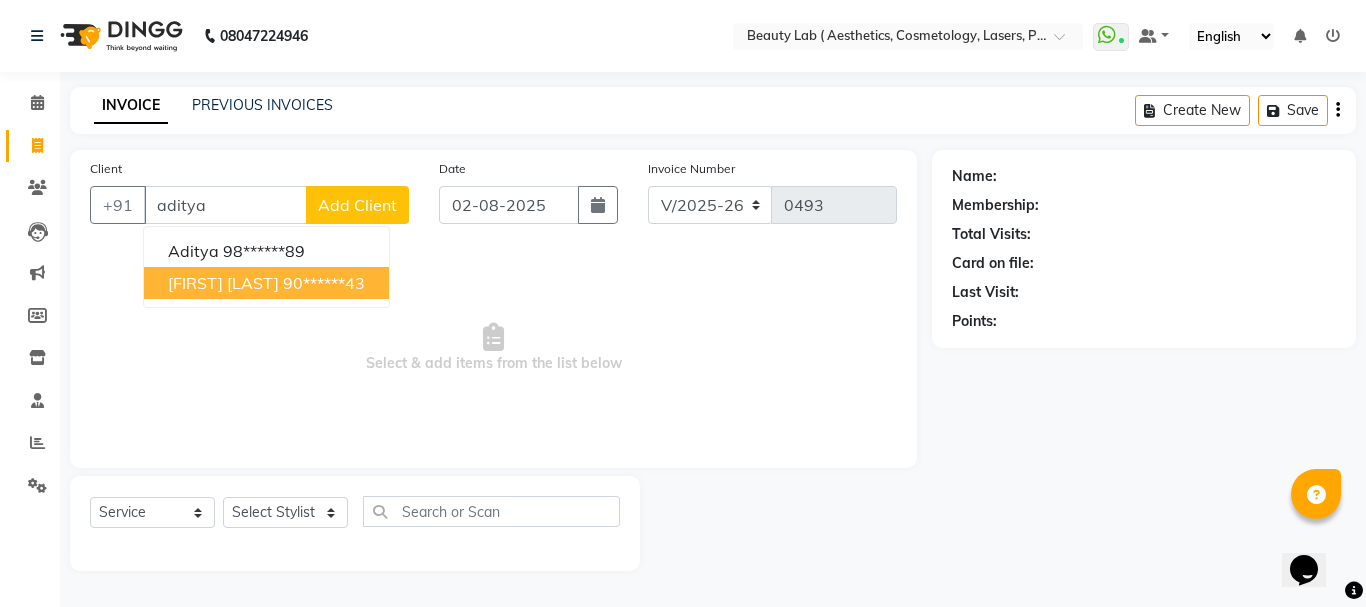 click on "90******43" at bounding box center (324, 283) 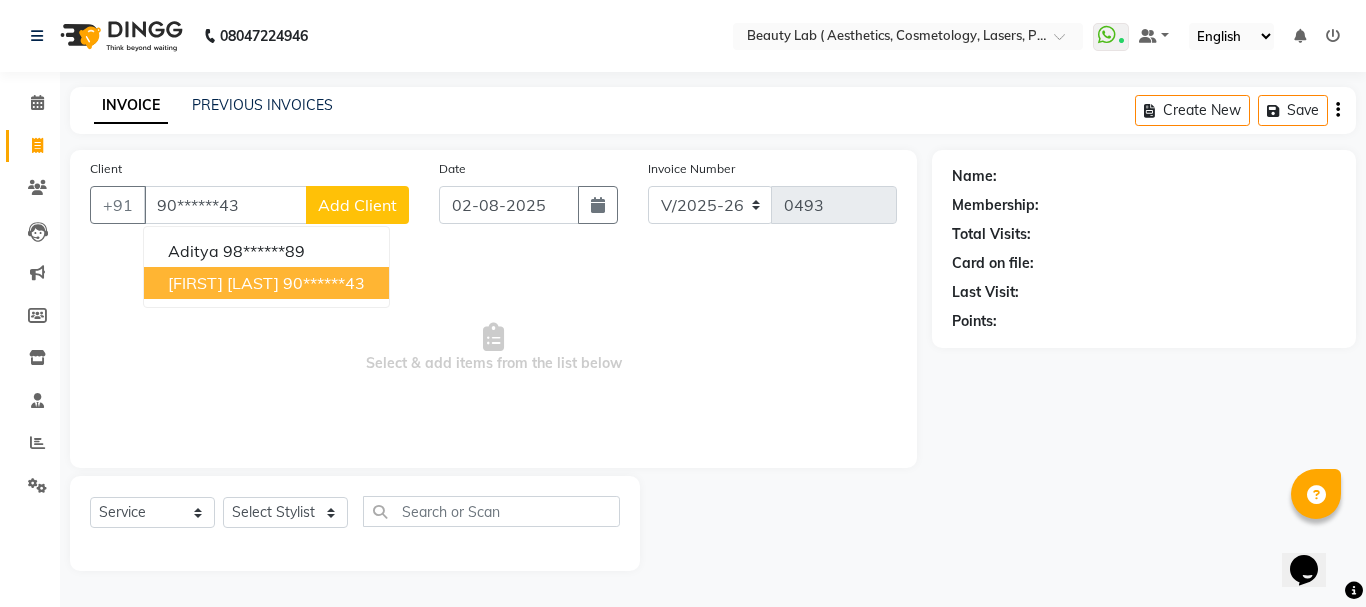 type on "90******43" 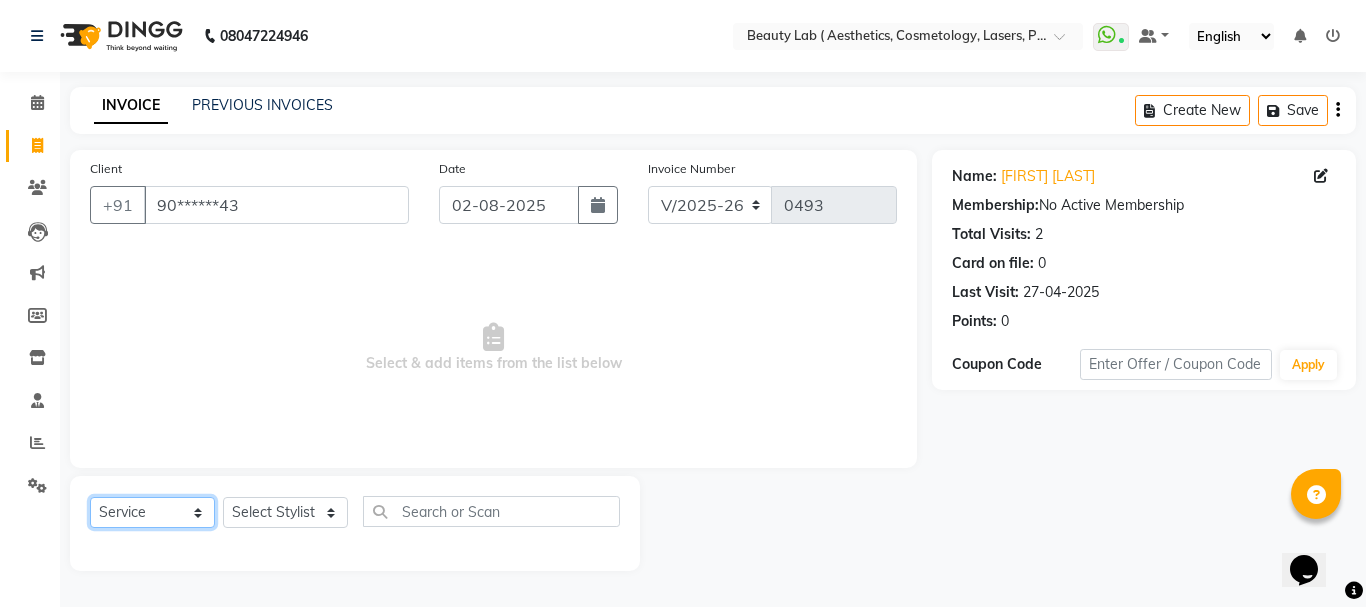 click on "Select  Service  Product  Membership  Package Voucher Prepaid Gift Card" 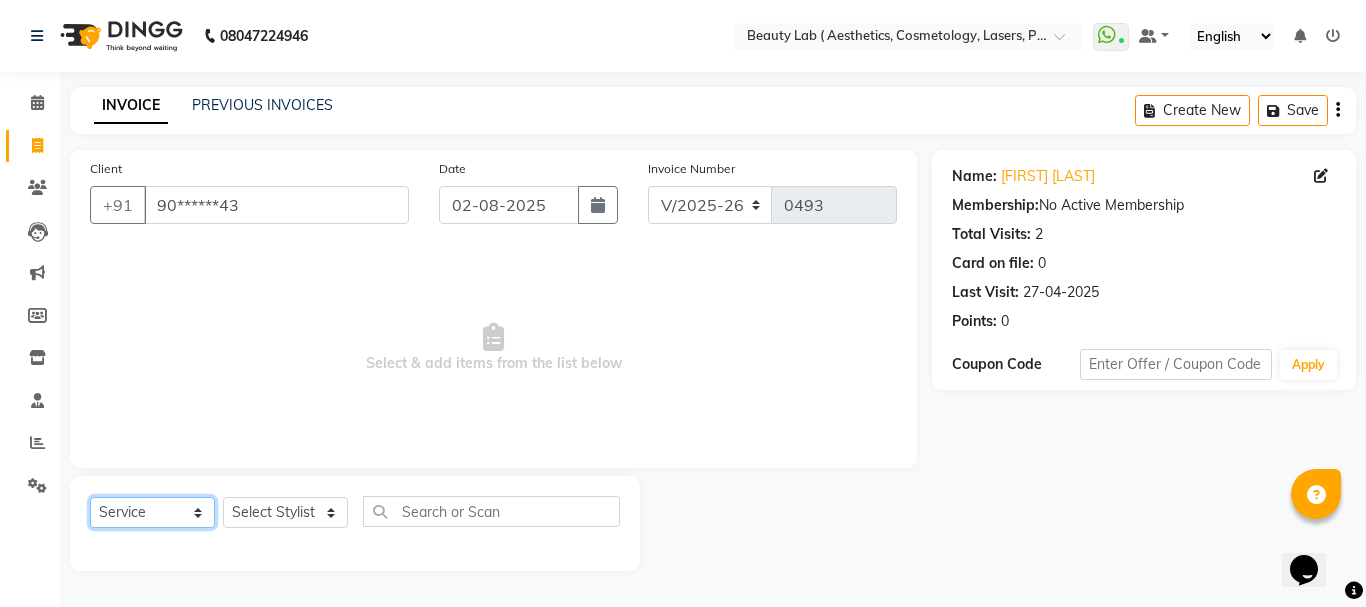select on "product" 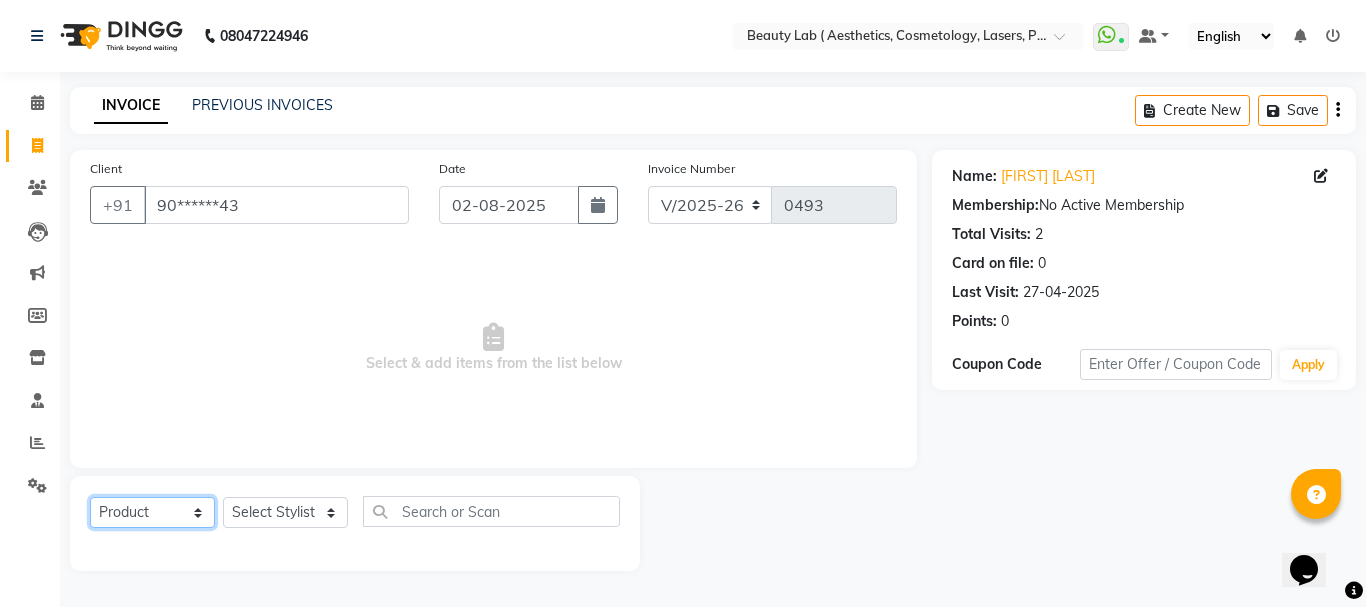 click on "Select  Service  Product  Membership  Package Voucher Prepaid Gift Card" 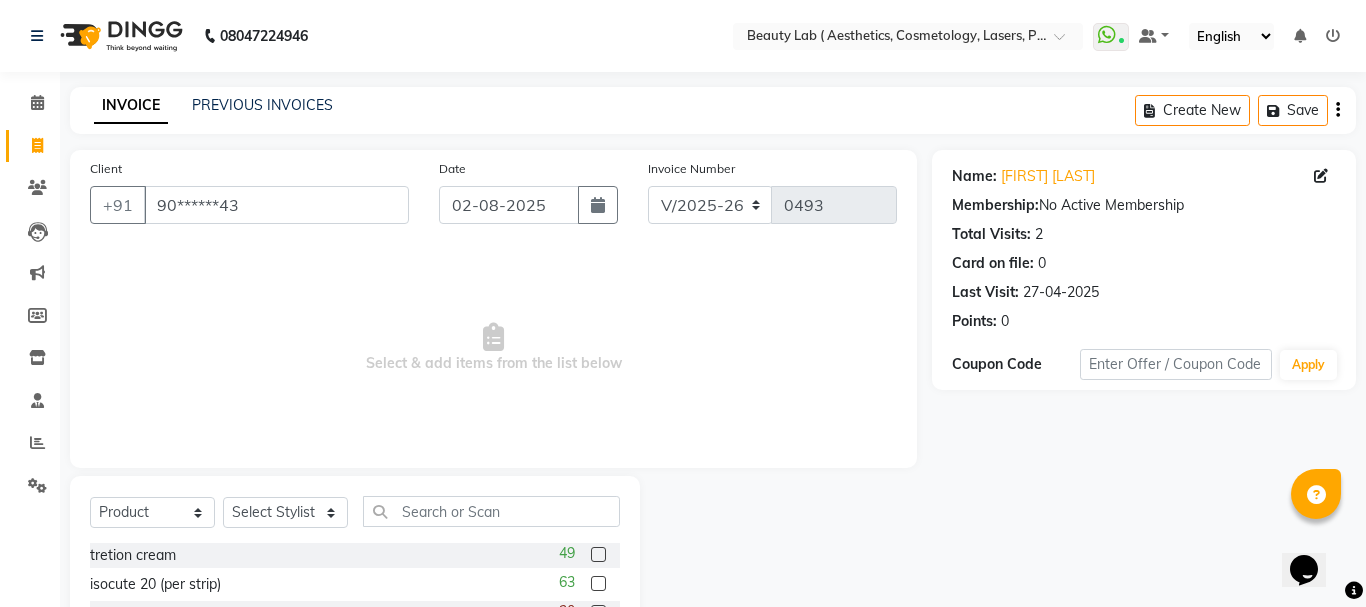 click on "Select & add items from the list below" at bounding box center [493, 348] 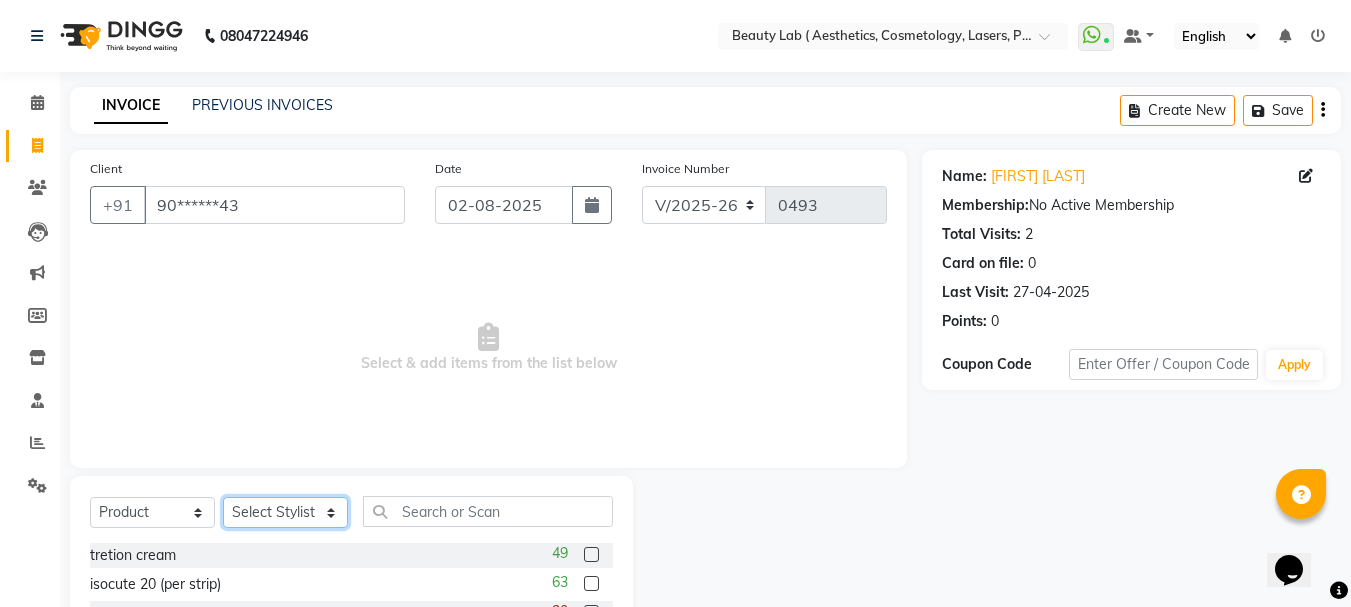 click on "Select Stylist Farha monali neha nishu sarika" 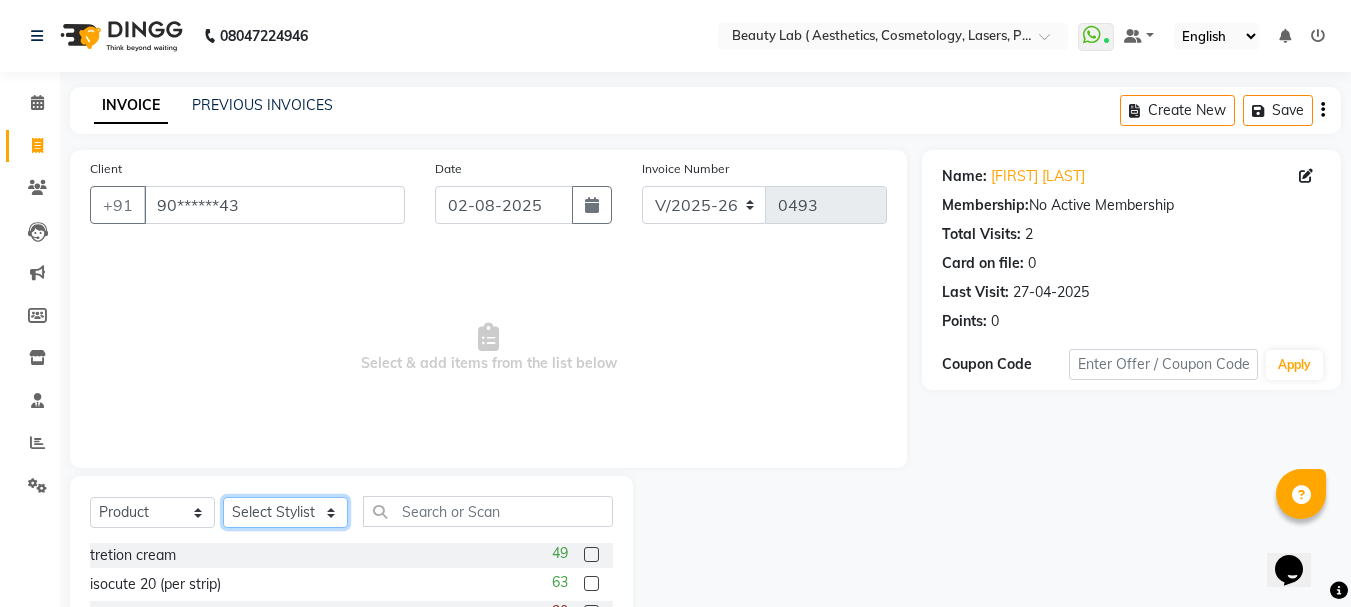 select on "59941" 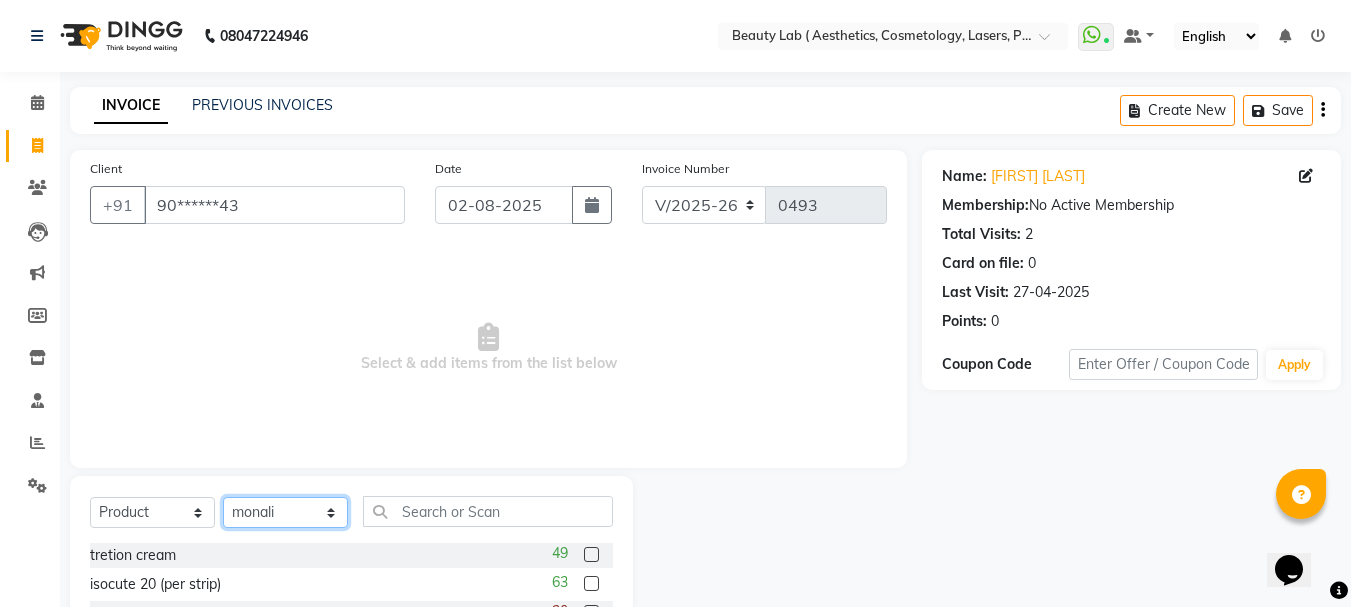 click on "Select Stylist Farha monali neha nishu sarika" 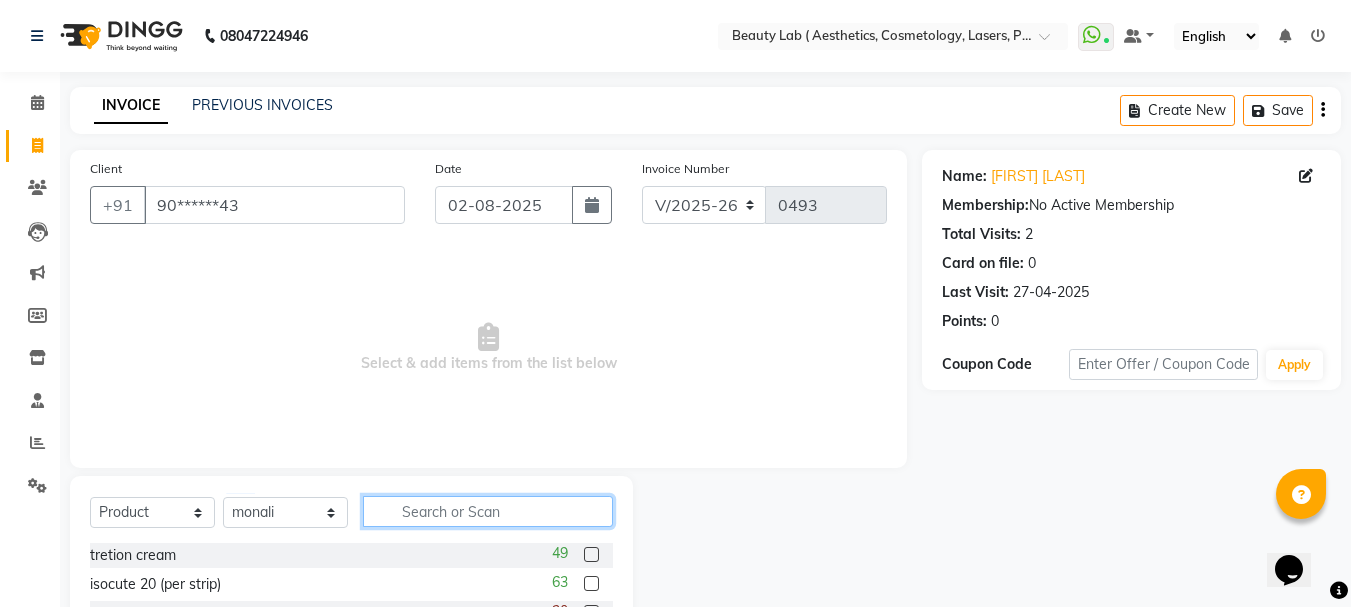 click 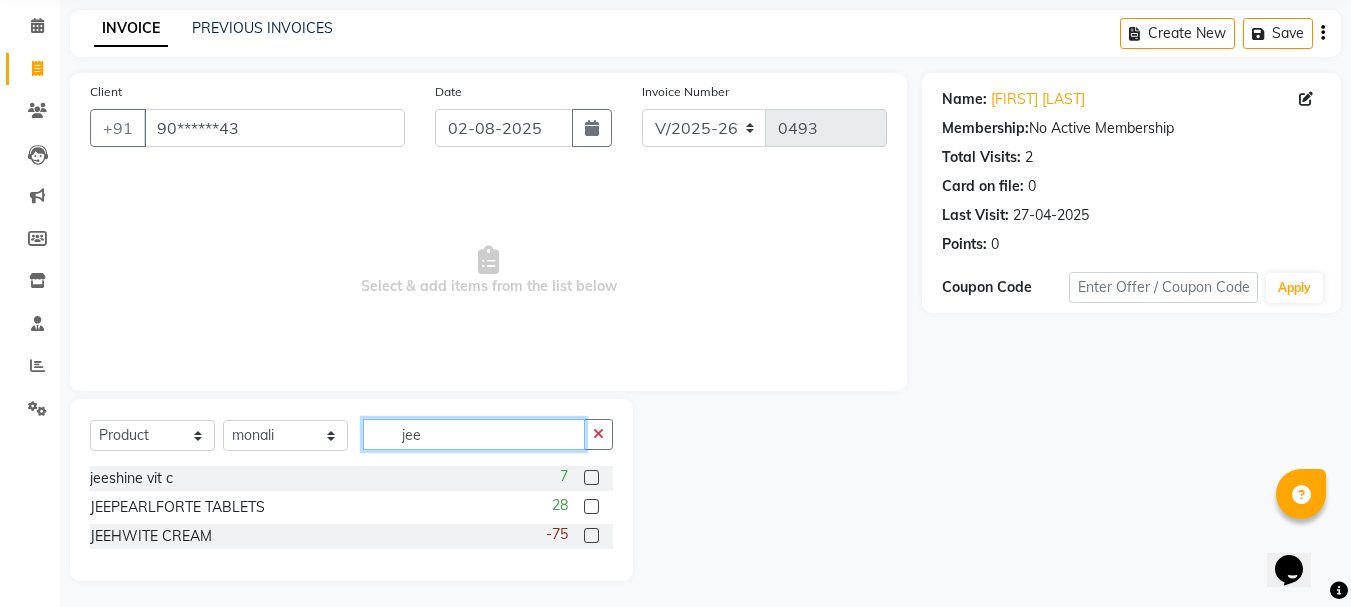 scroll, scrollTop: 81, scrollLeft: 0, axis: vertical 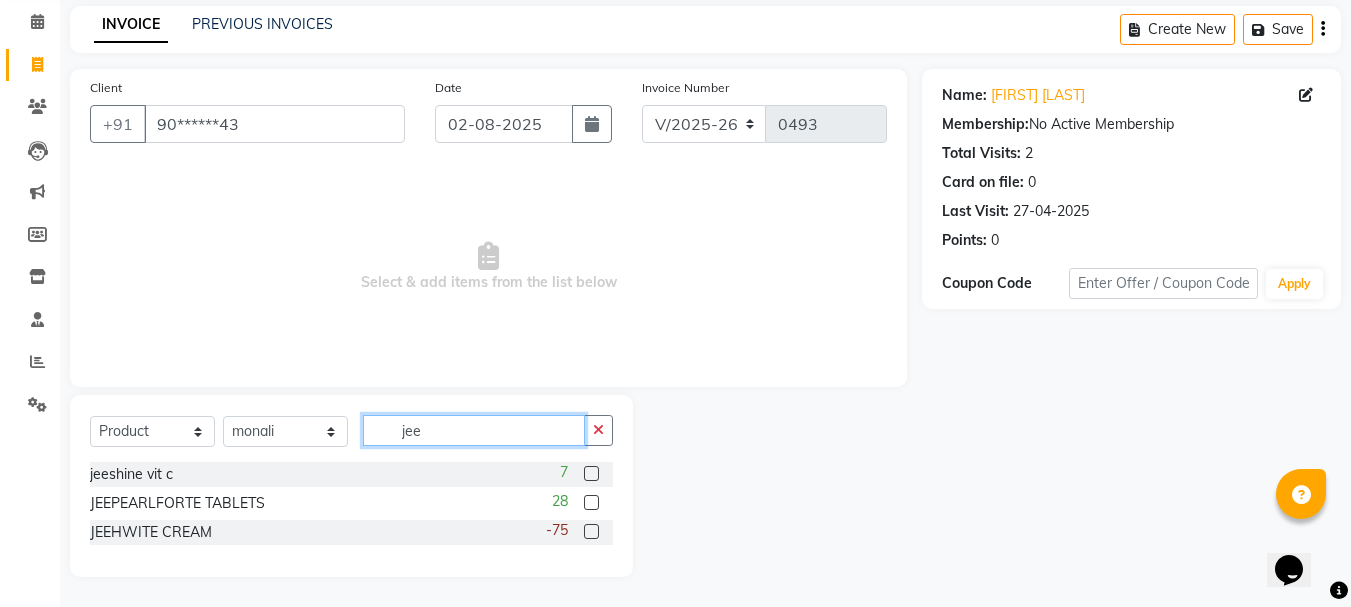 type on "jee" 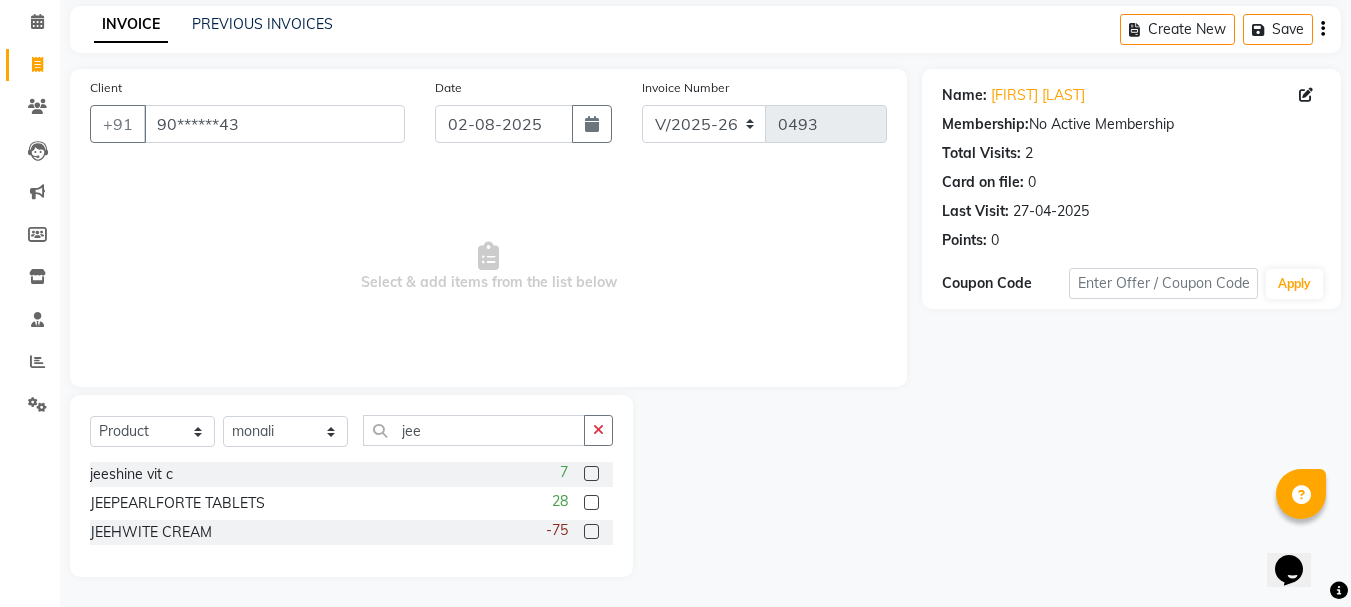click 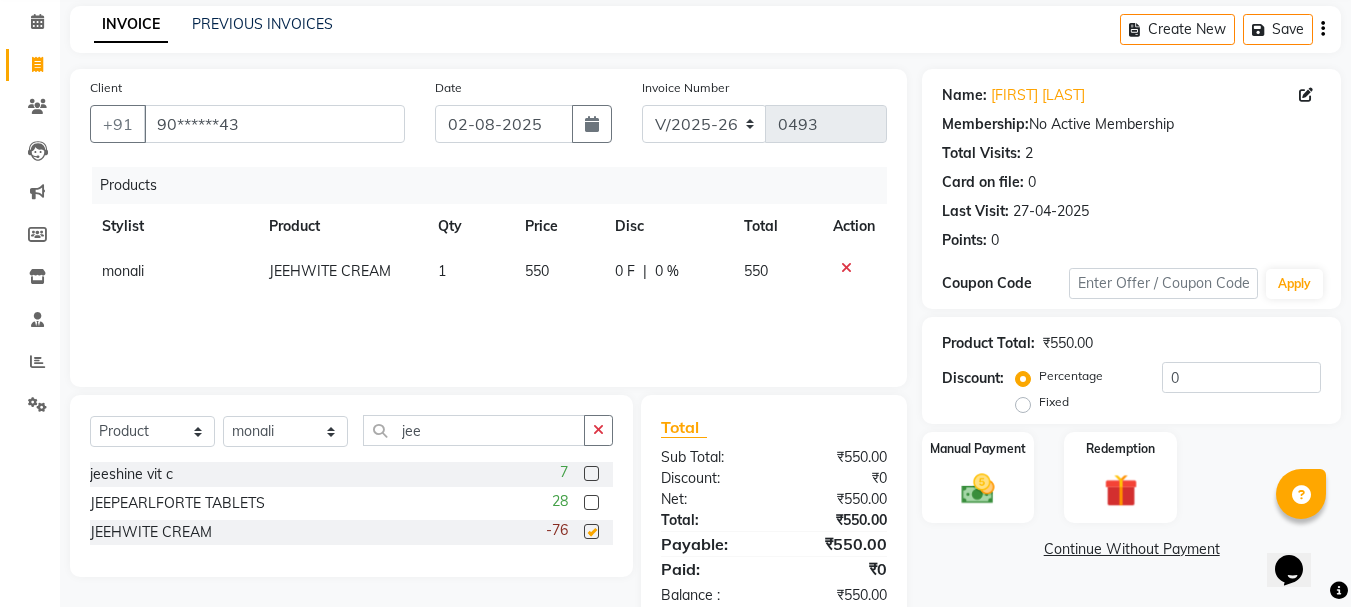click 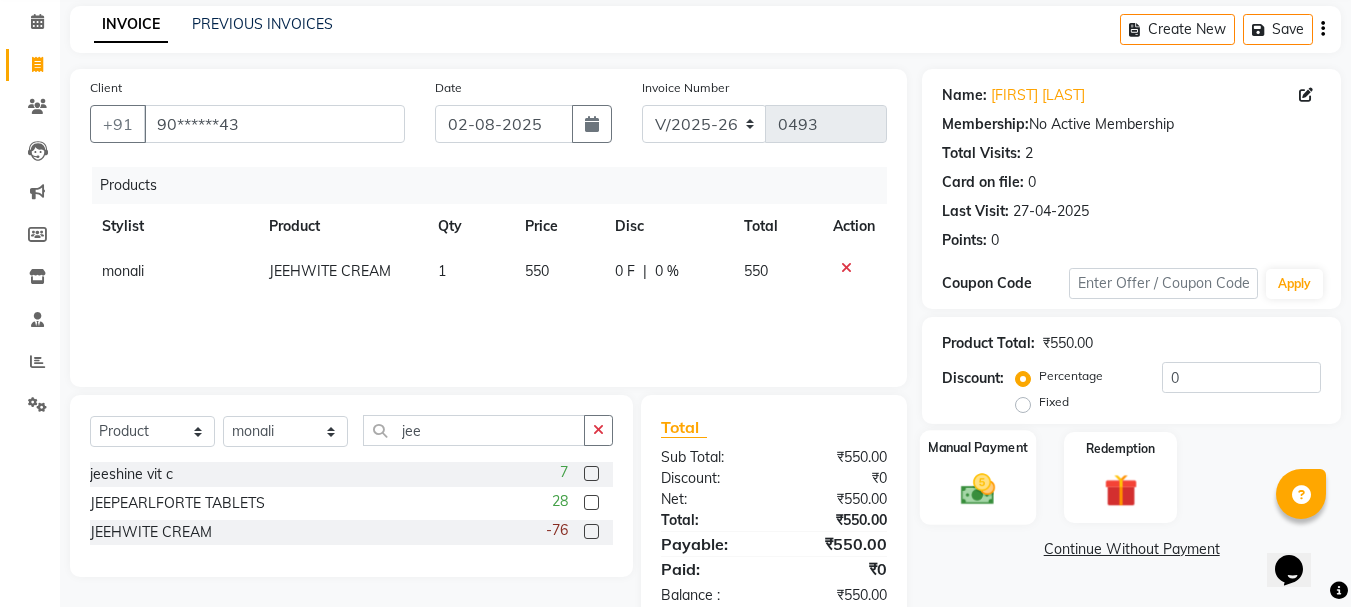click 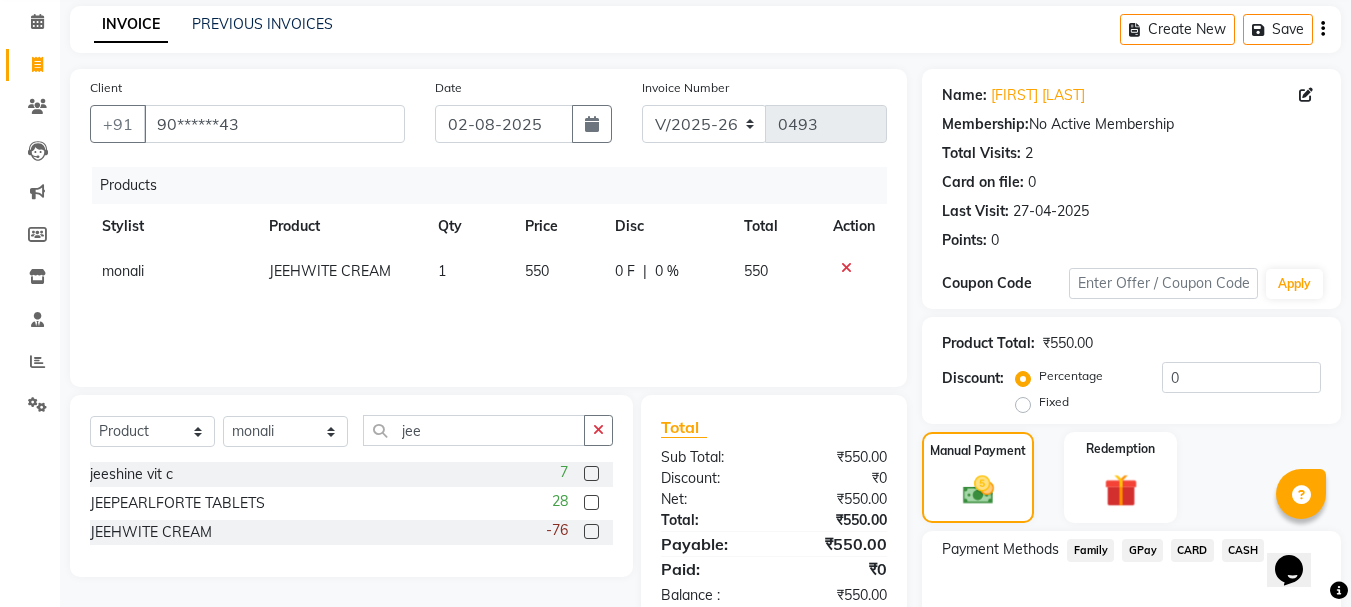 click on "Family" 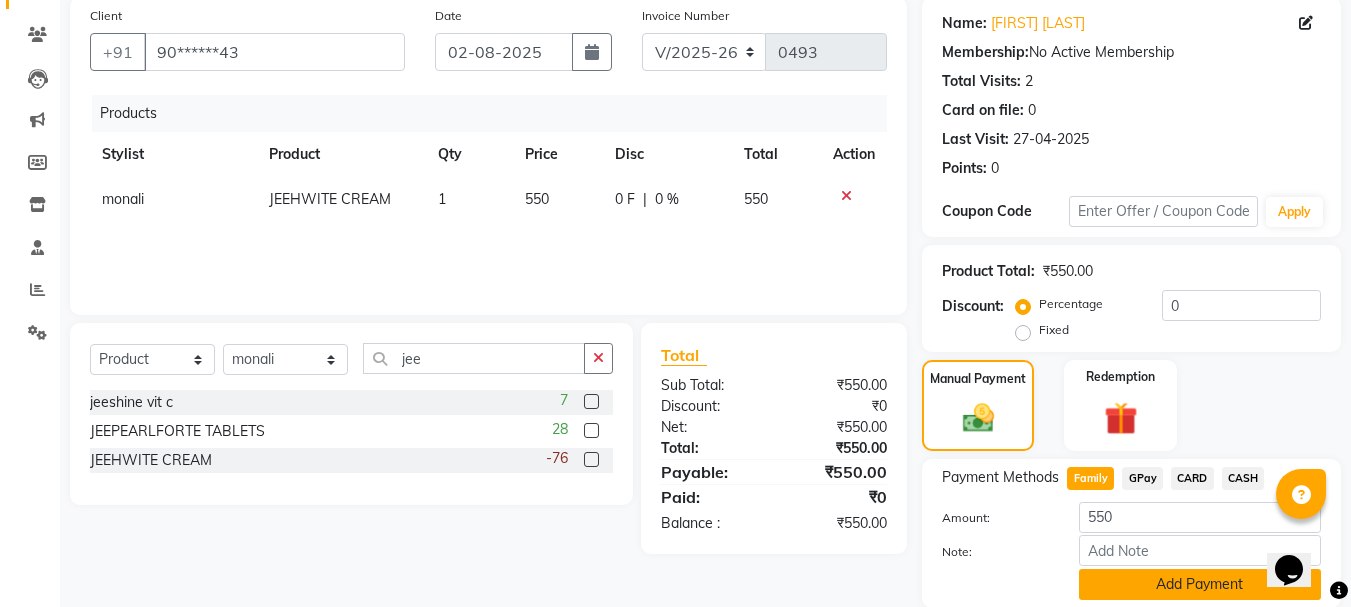 scroll, scrollTop: 225, scrollLeft: 0, axis: vertical 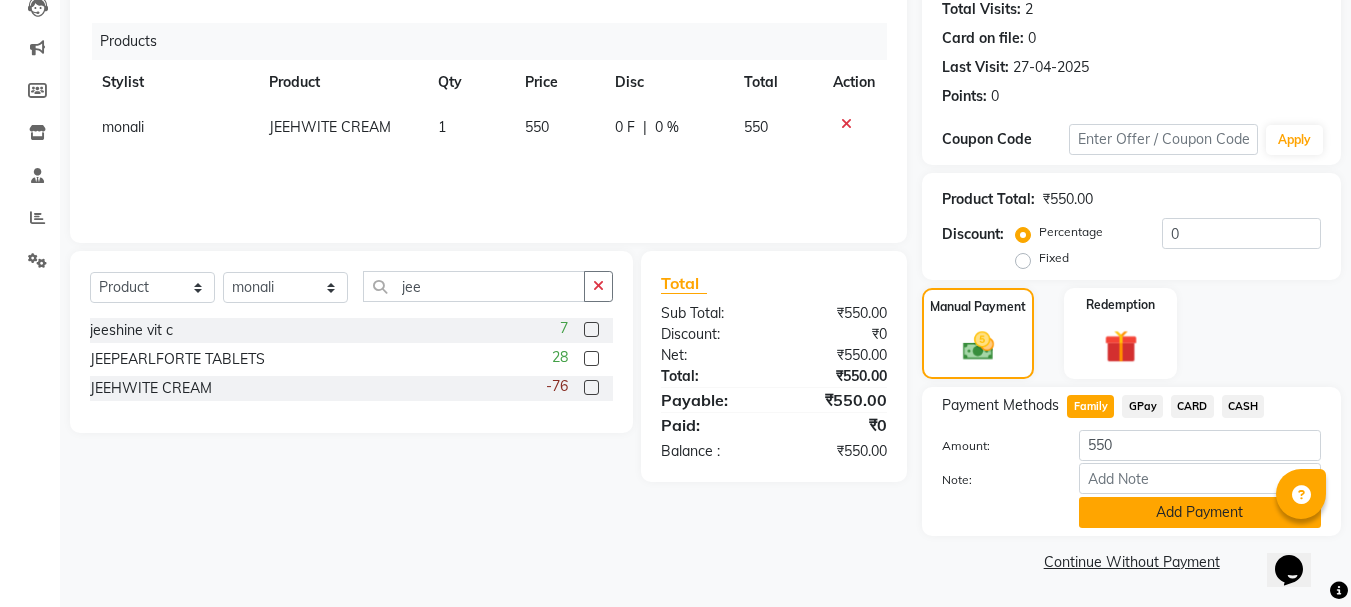 click on "Add Payment" 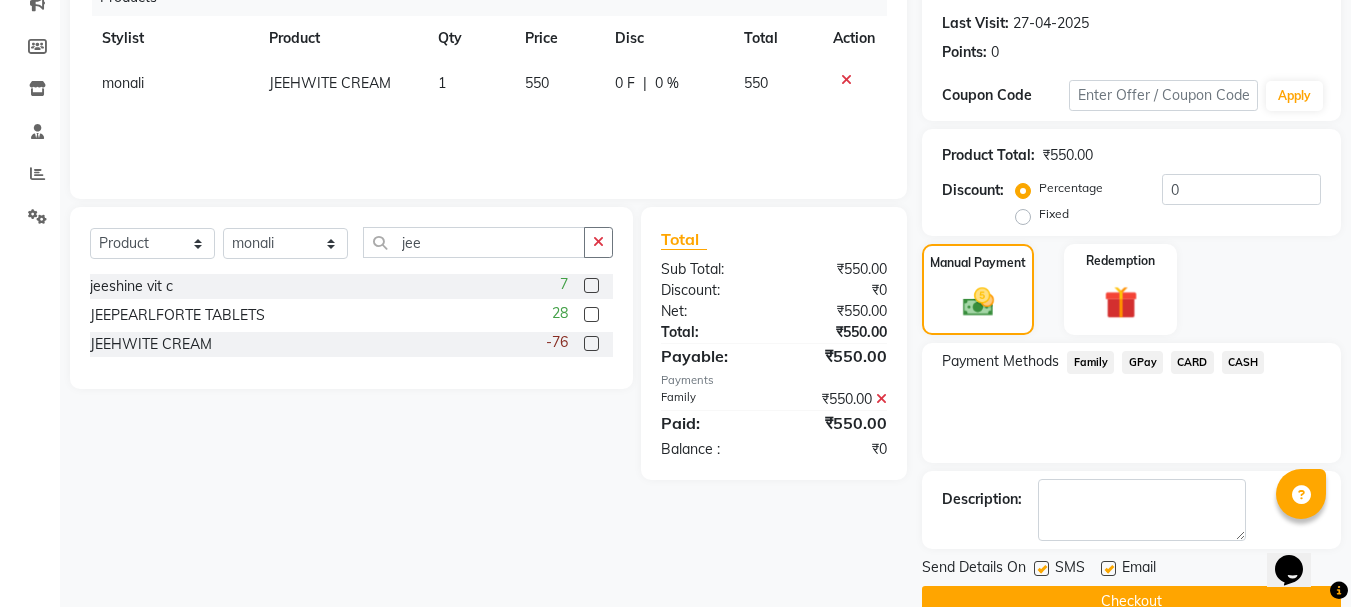 scroll, scrollTop: 309, scrollLeft: 0, axis: vertical 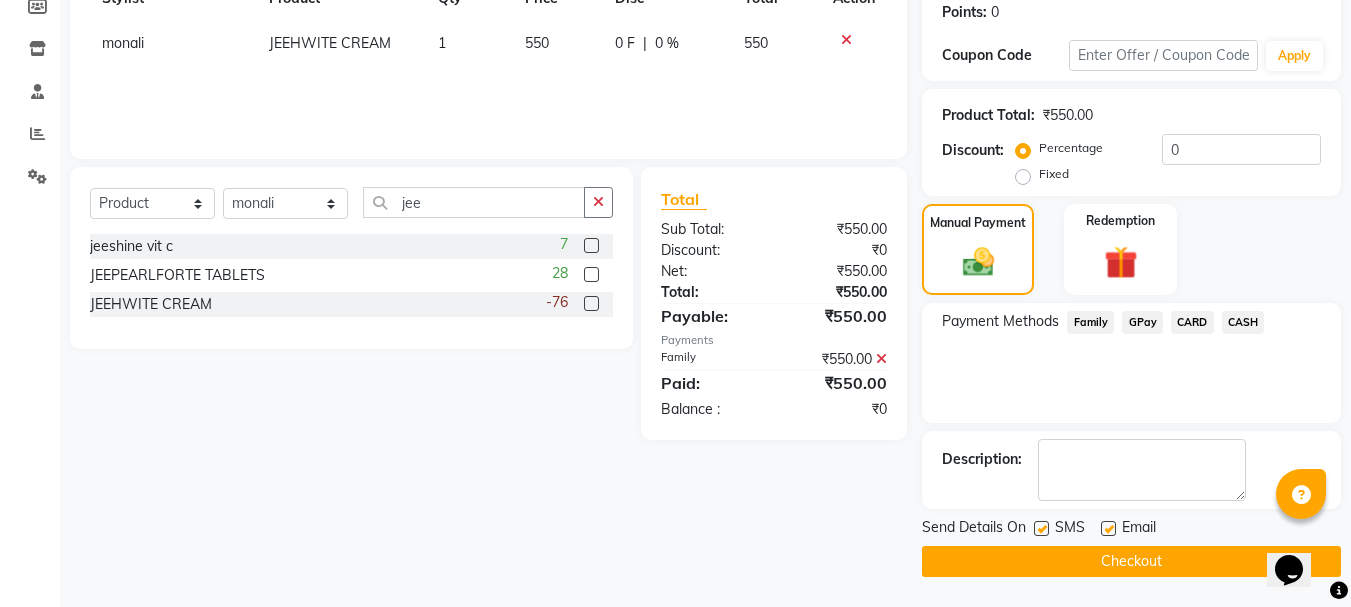 click on "Checkout" 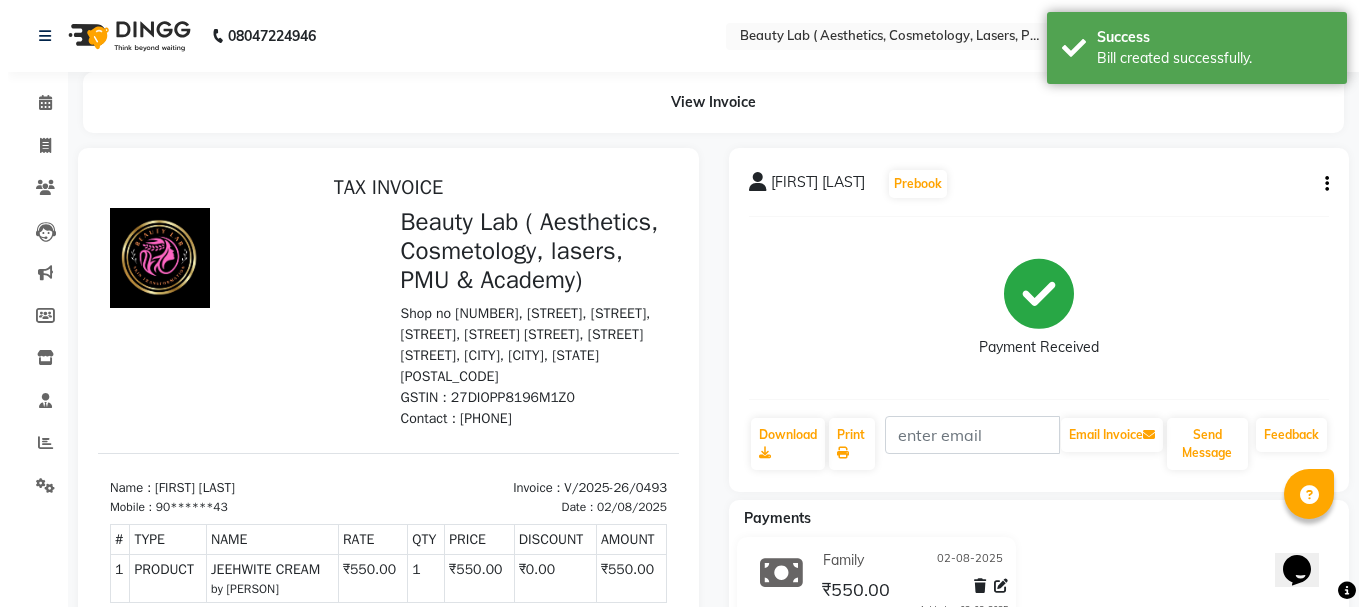 scroll, scrollTop: 0, scrollLeft: 0, axis: both 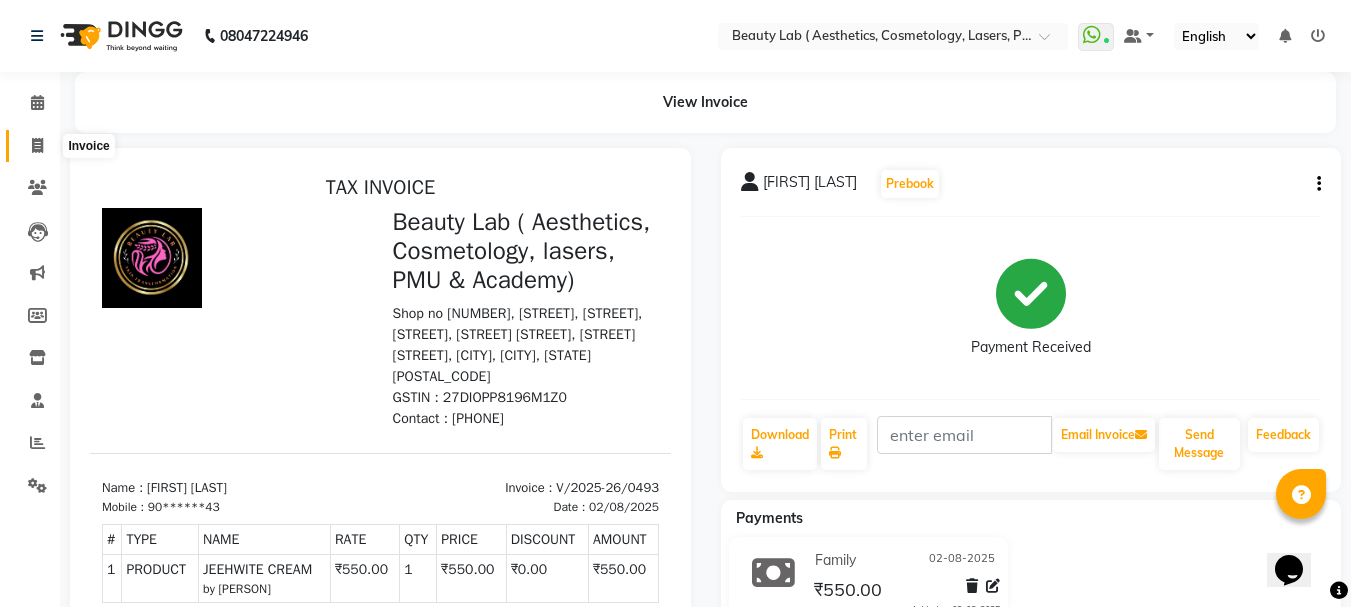 click 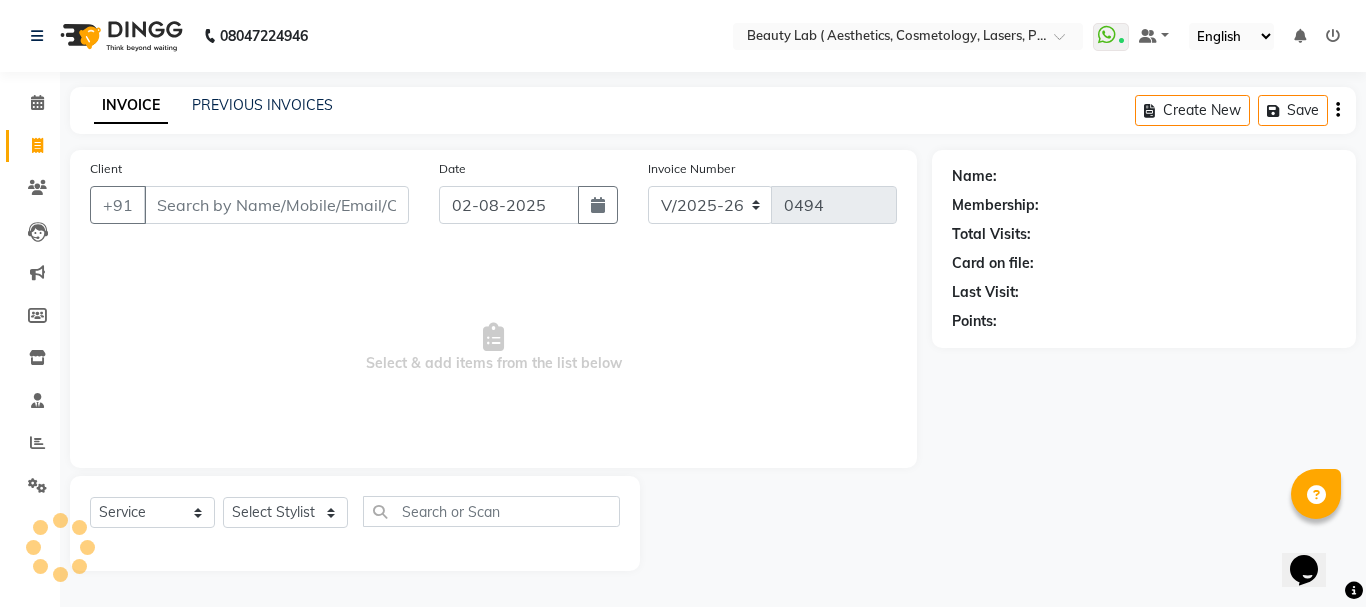 click on "Client" at bounding box center (276, 205) 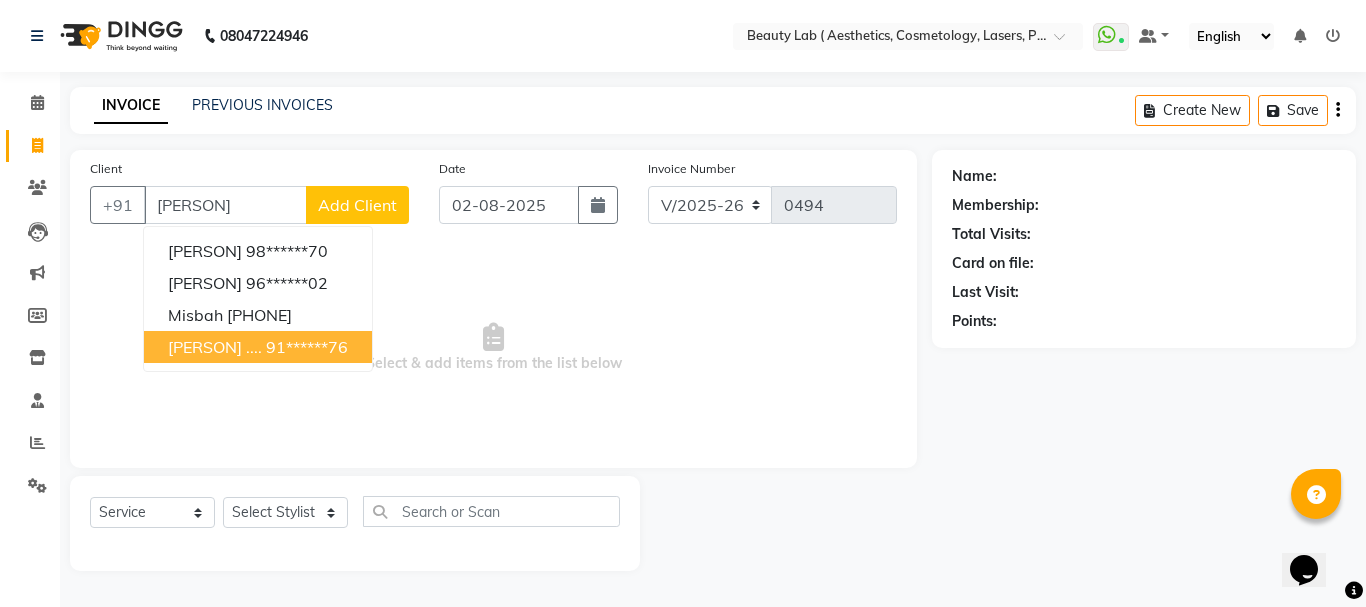 click on "91******76" at bounding box center (307, 347) 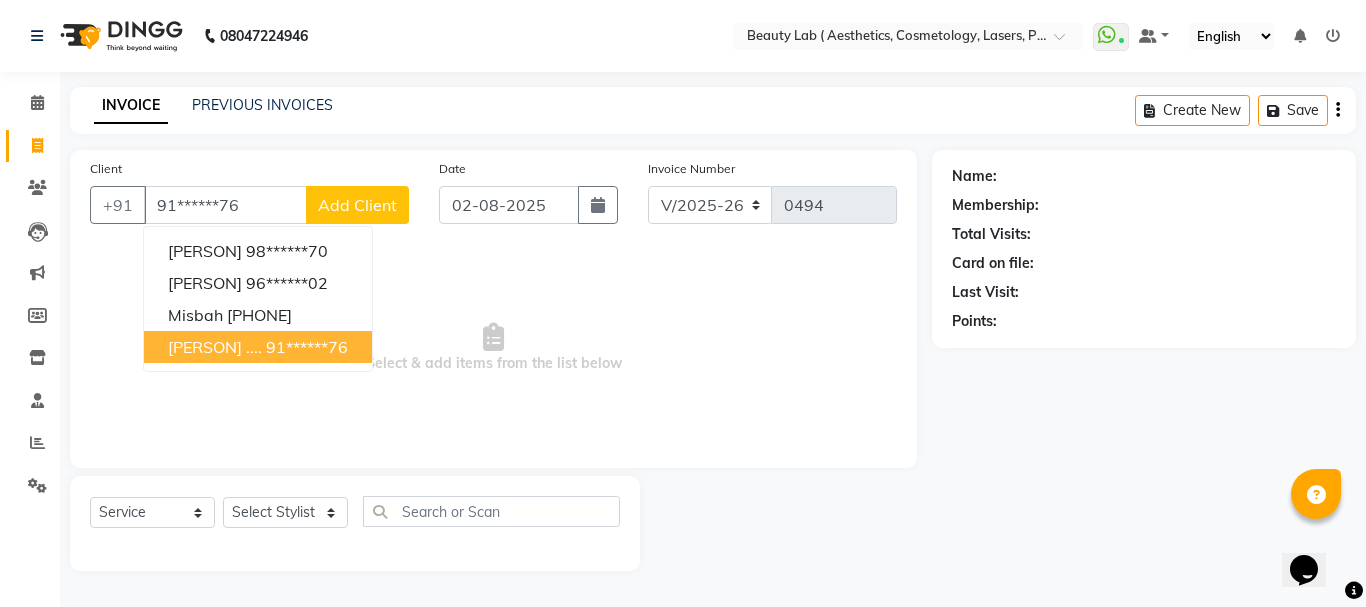 type on "91******76" 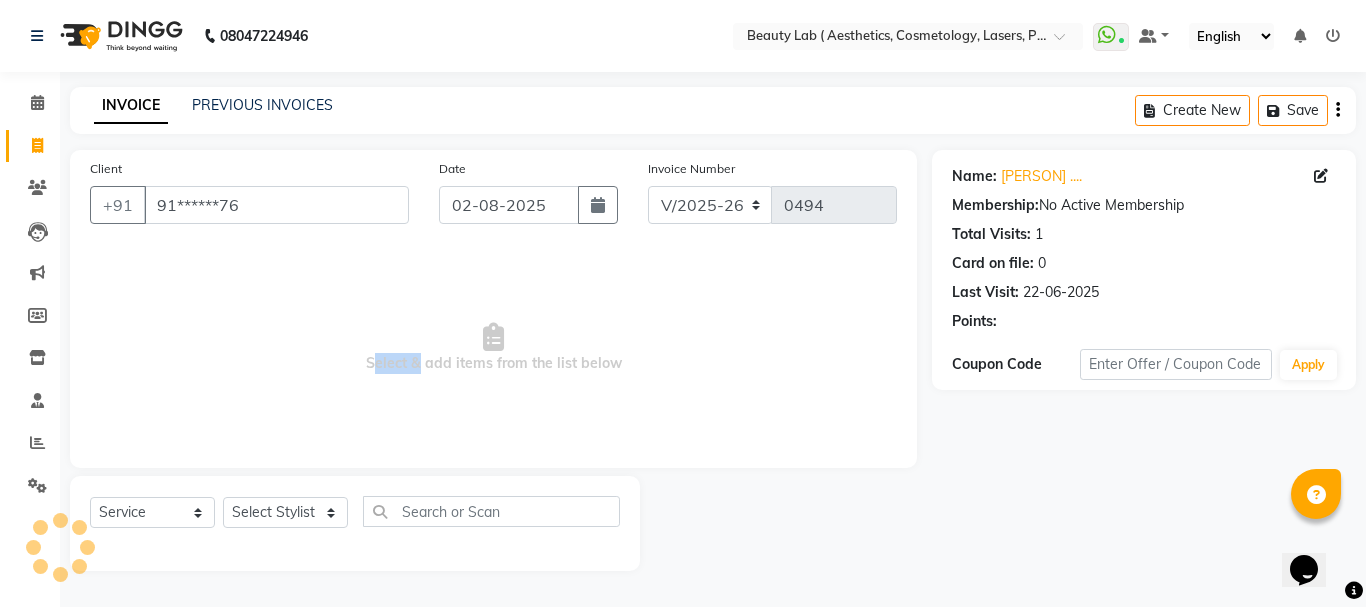 click on "Select & add items from the list below" at bounding box center (493, 348) 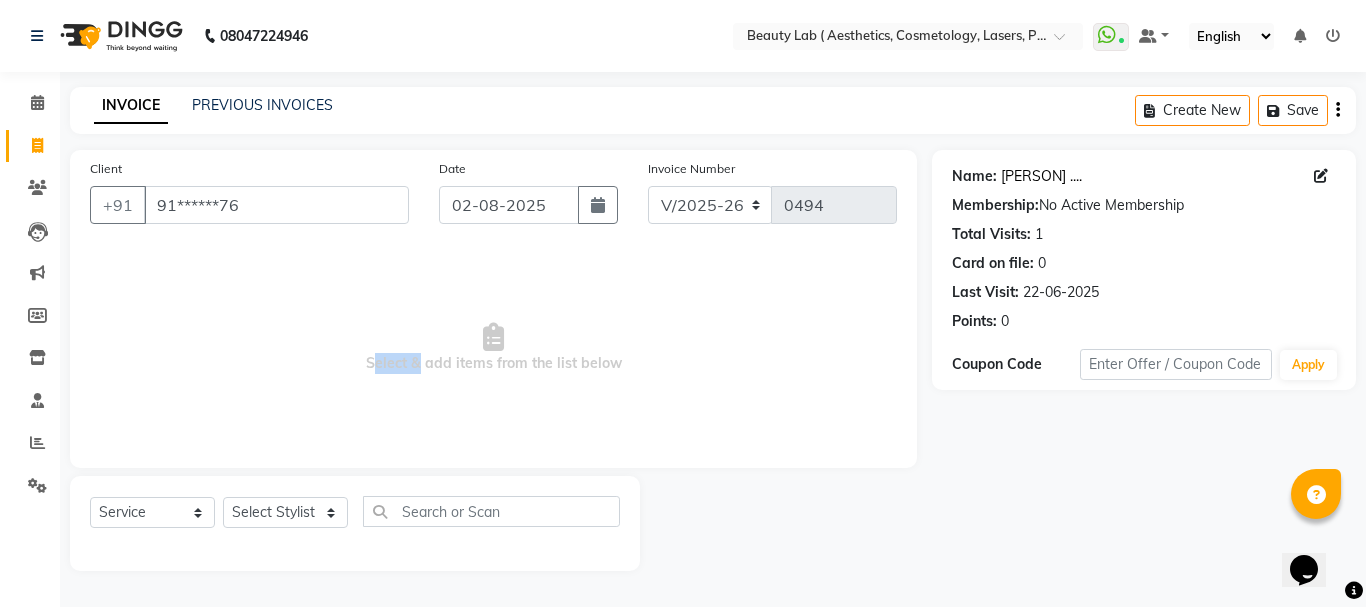 click on "[FIRST] ...." 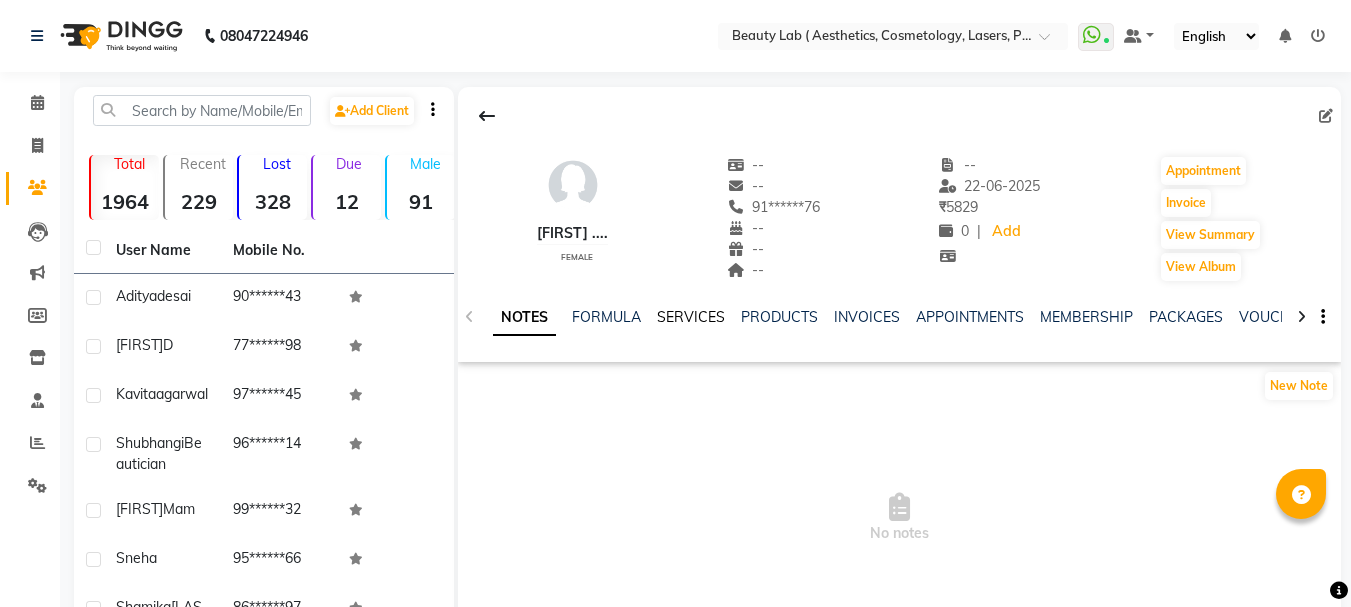 scroll, scrollTop: 0, scrollLeft: 0, axis: both 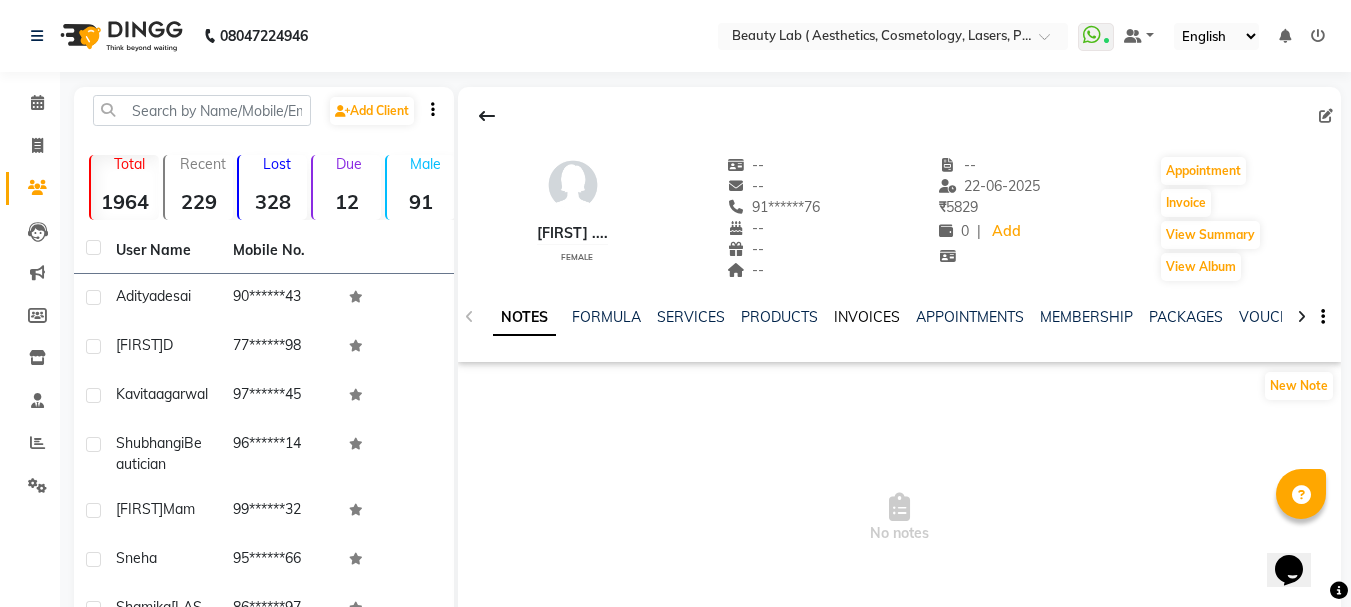 click on "INVOICES" 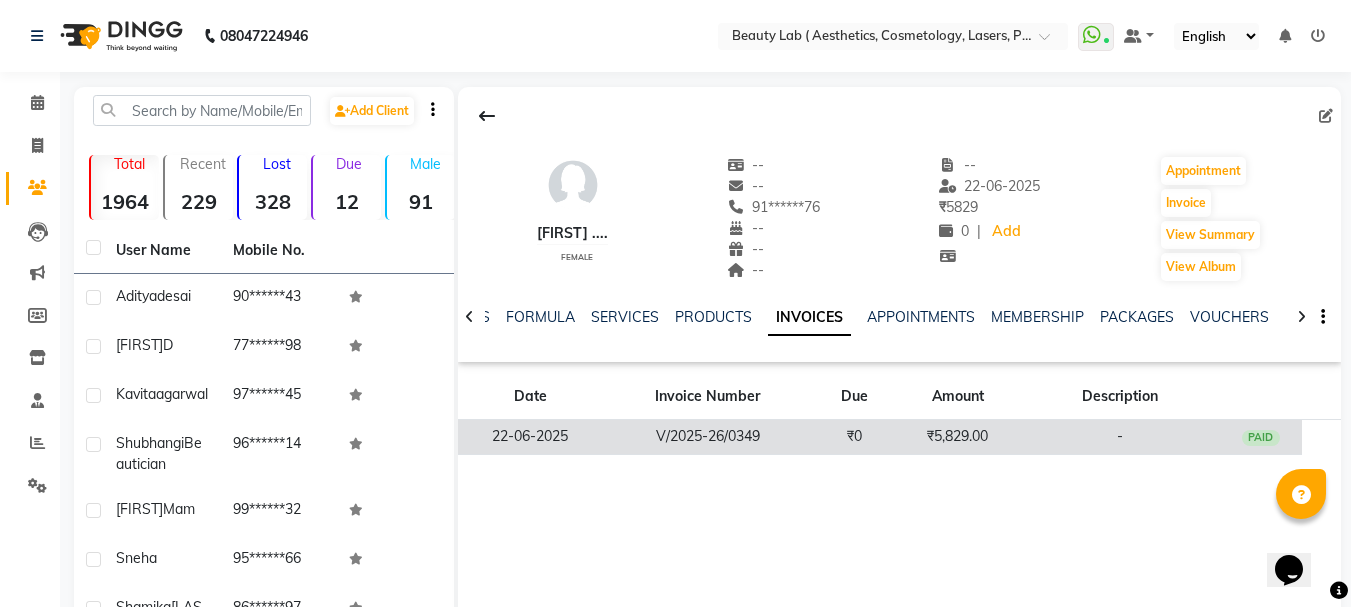 click on "₹5,829.00" 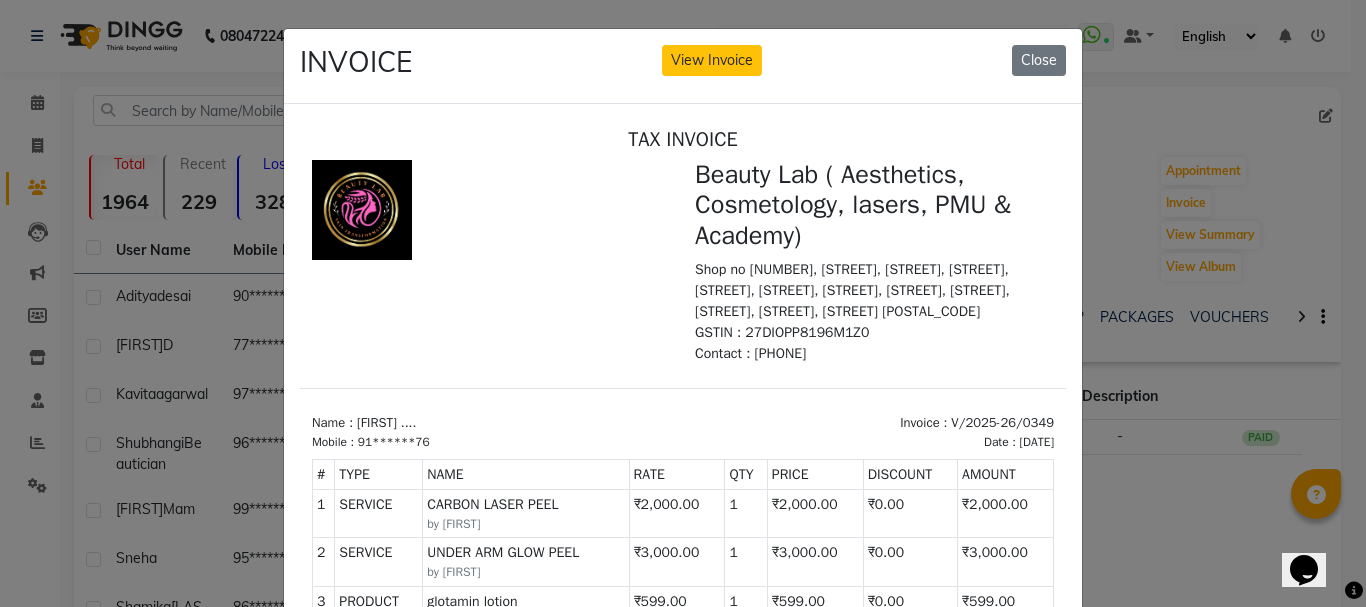 scroll, scrollTop: 16, scrollLeft: 0, axis: vertical 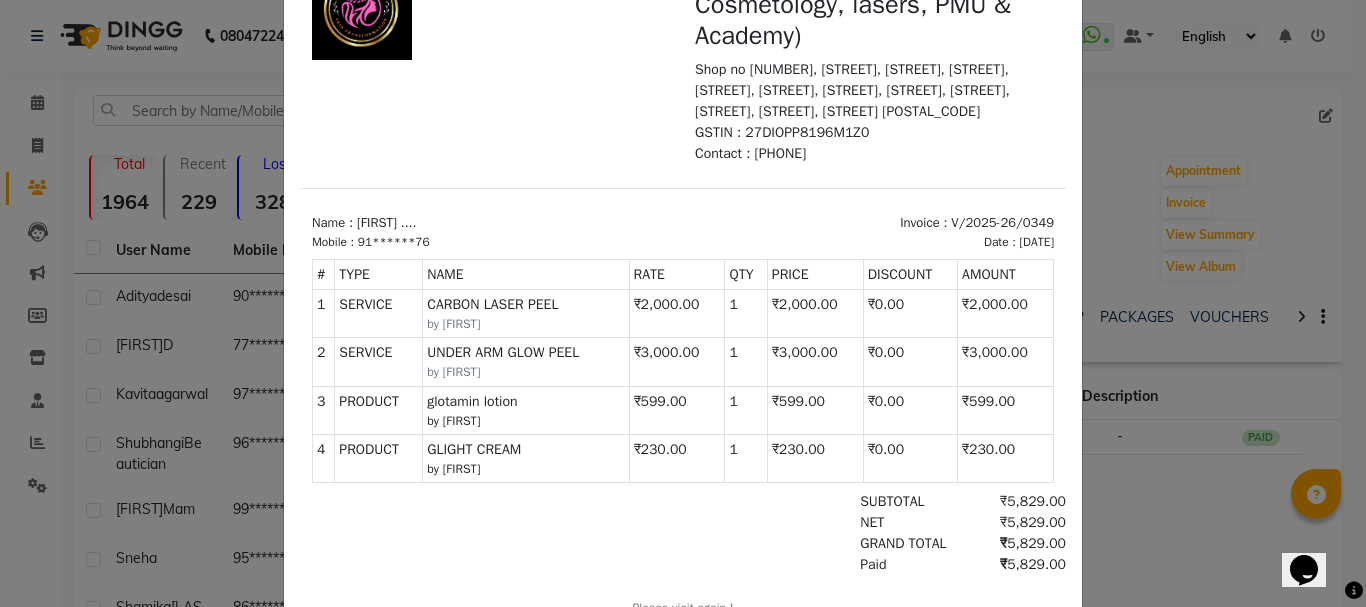 click on "INVOICE View Invoice Close" 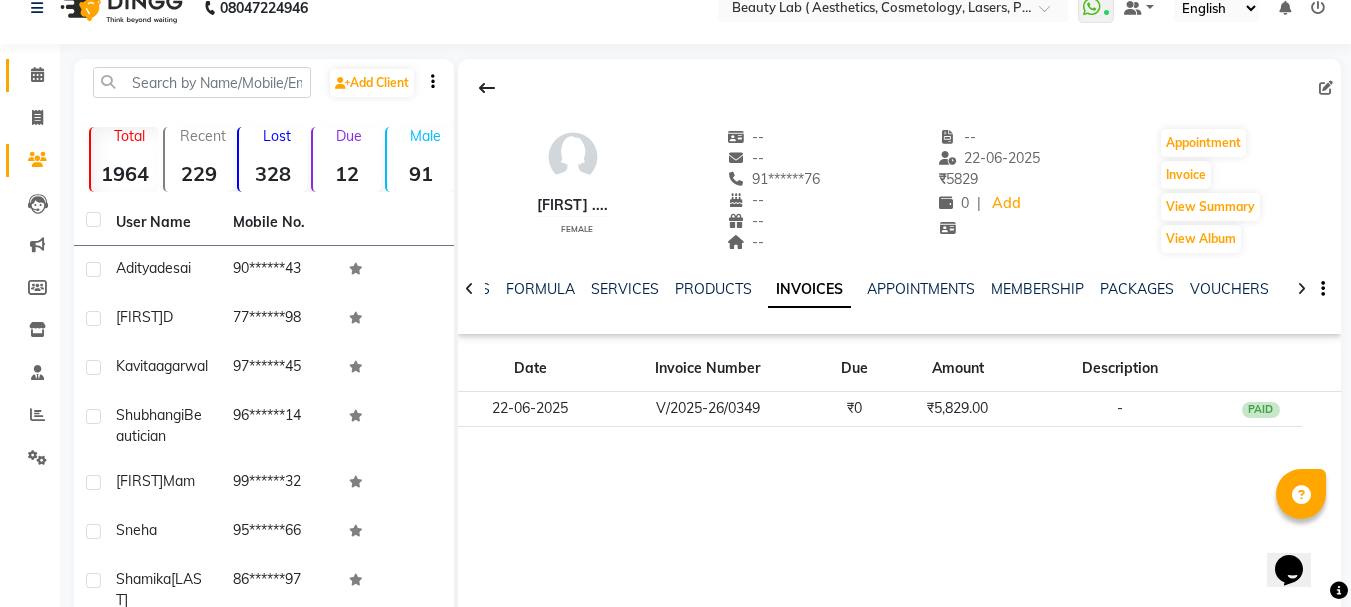 scroll, scrollTop: 0, scrollLeft: 0, axis: both 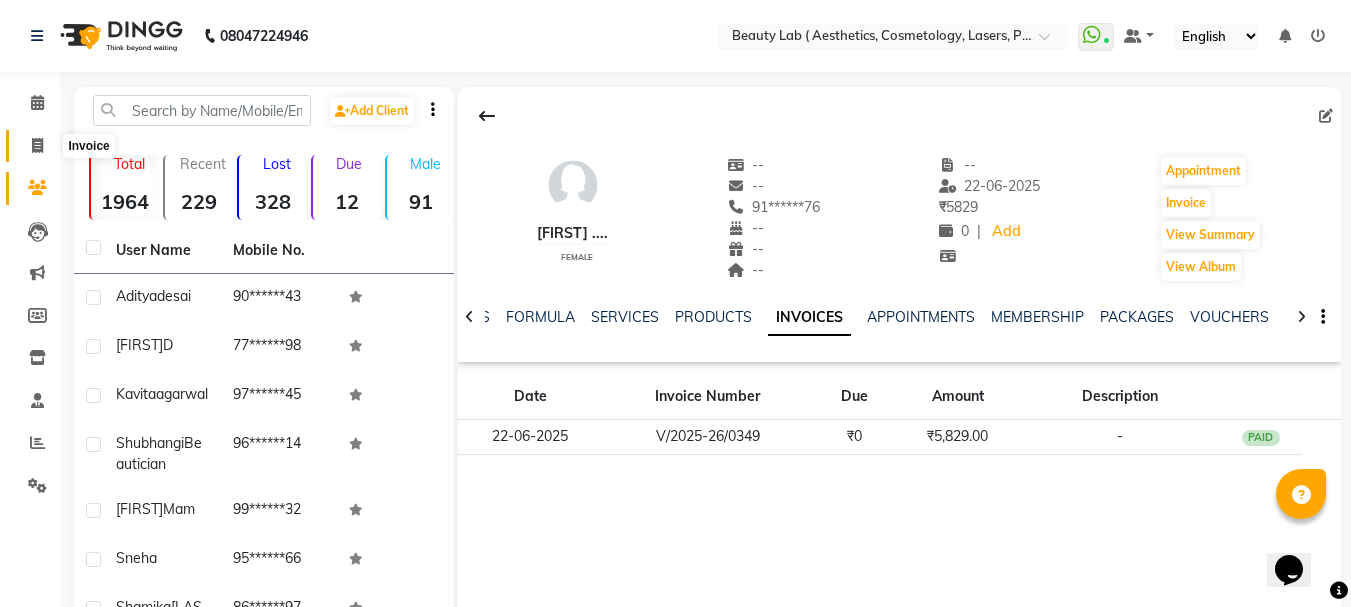 click 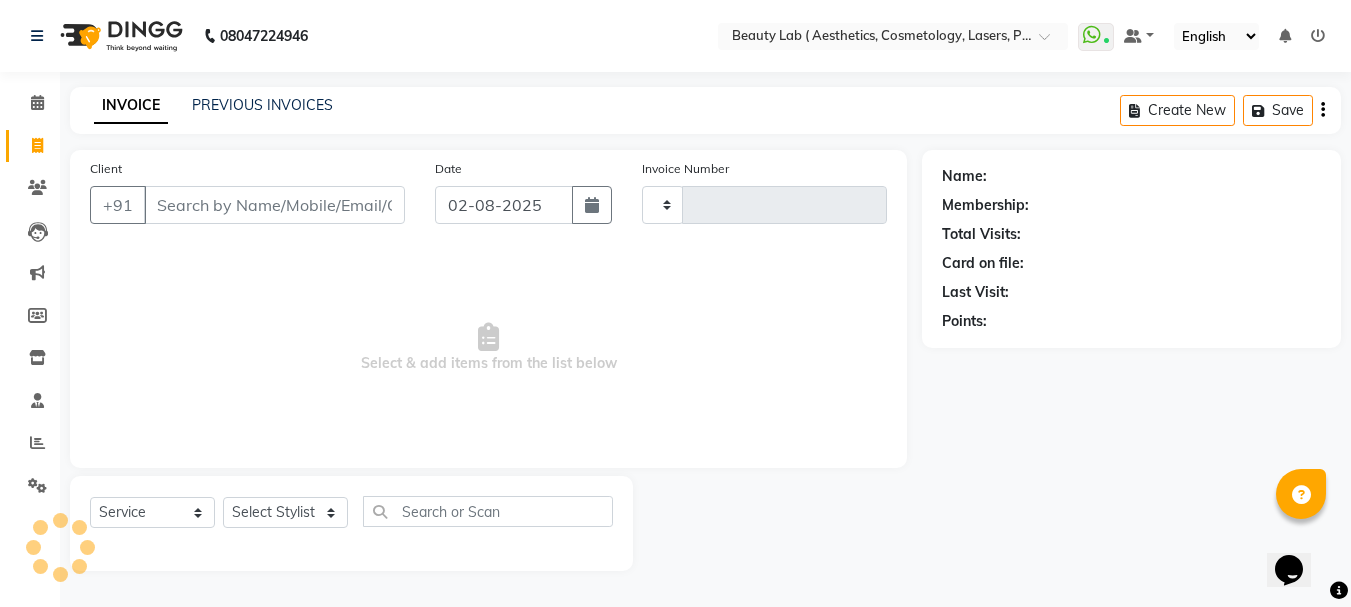 type on "0494" 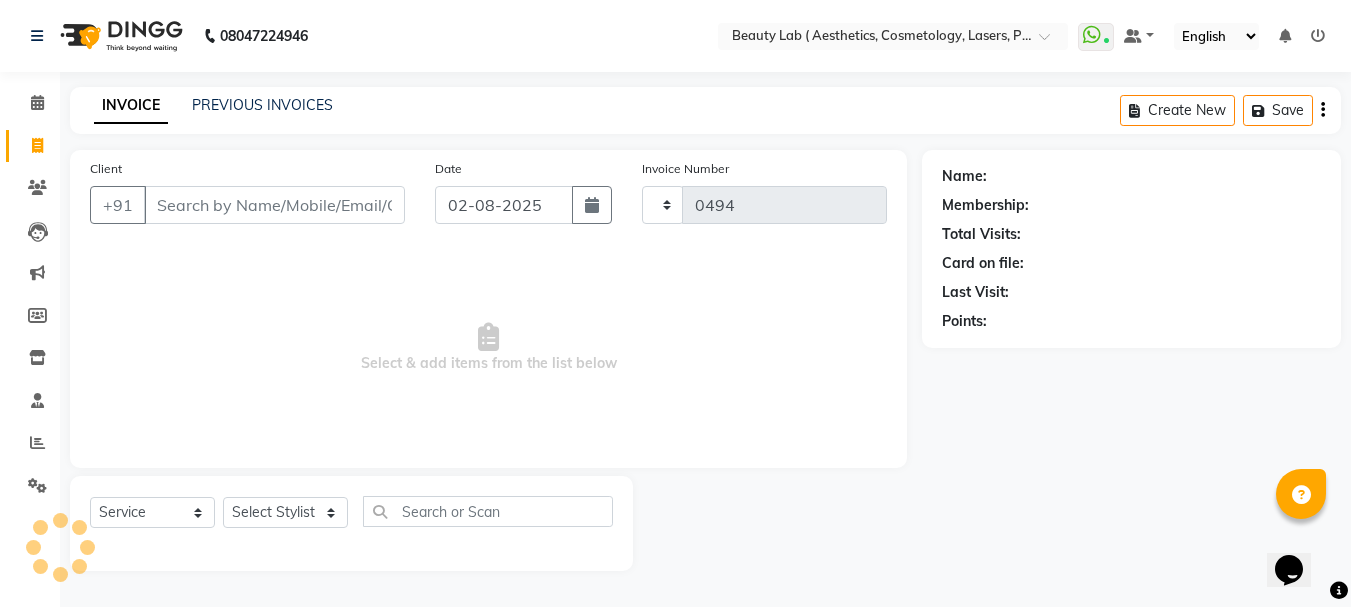 select on "7169" 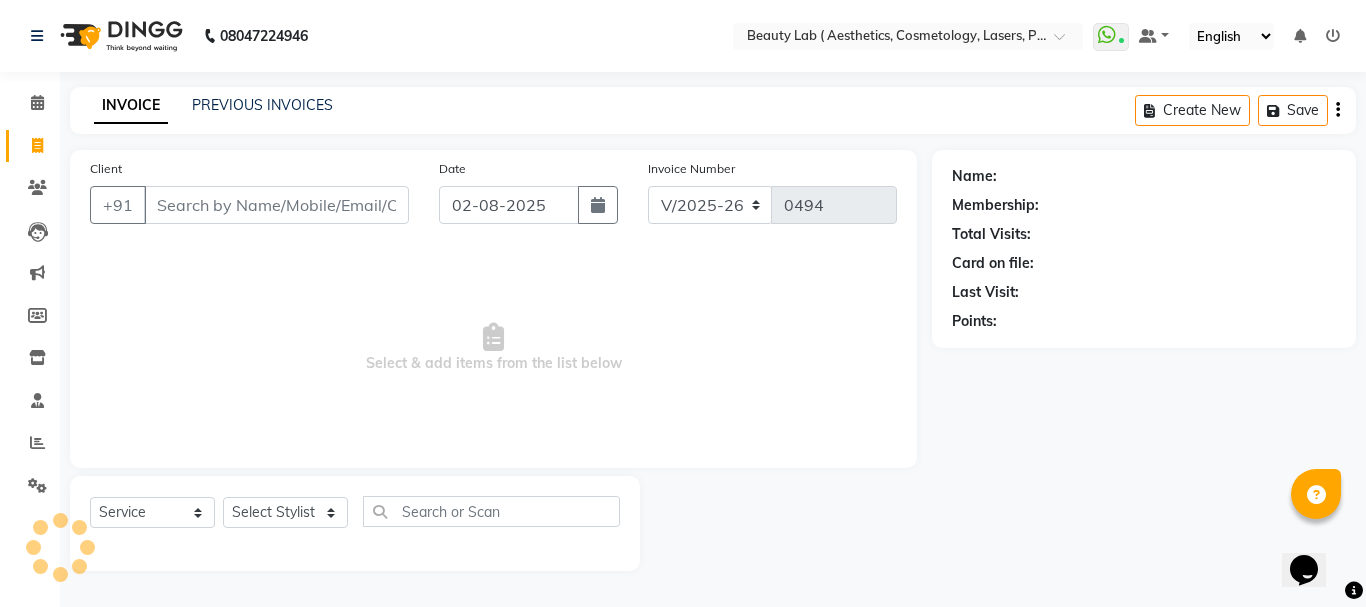 click on "Client" at bounding box center (276, 205) 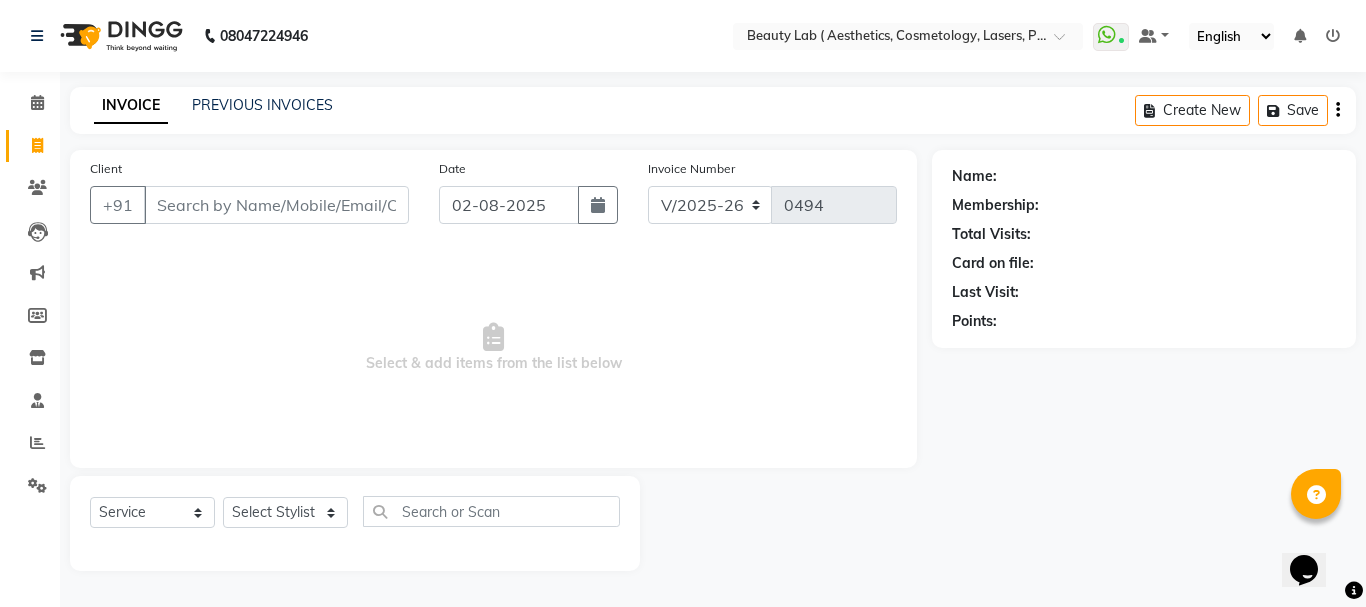 click on "Client" at bounding box center (276, 205) 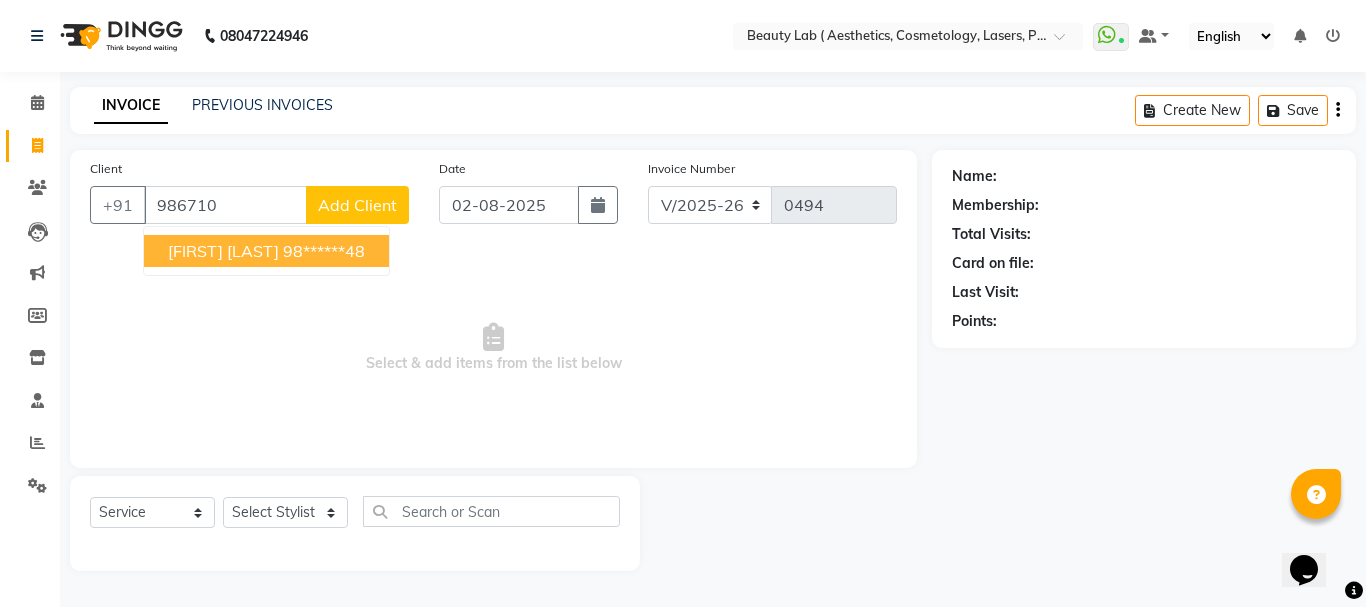 click on "[FIRST] [LAST] [PHONE]" at bounding box center [266, 251] 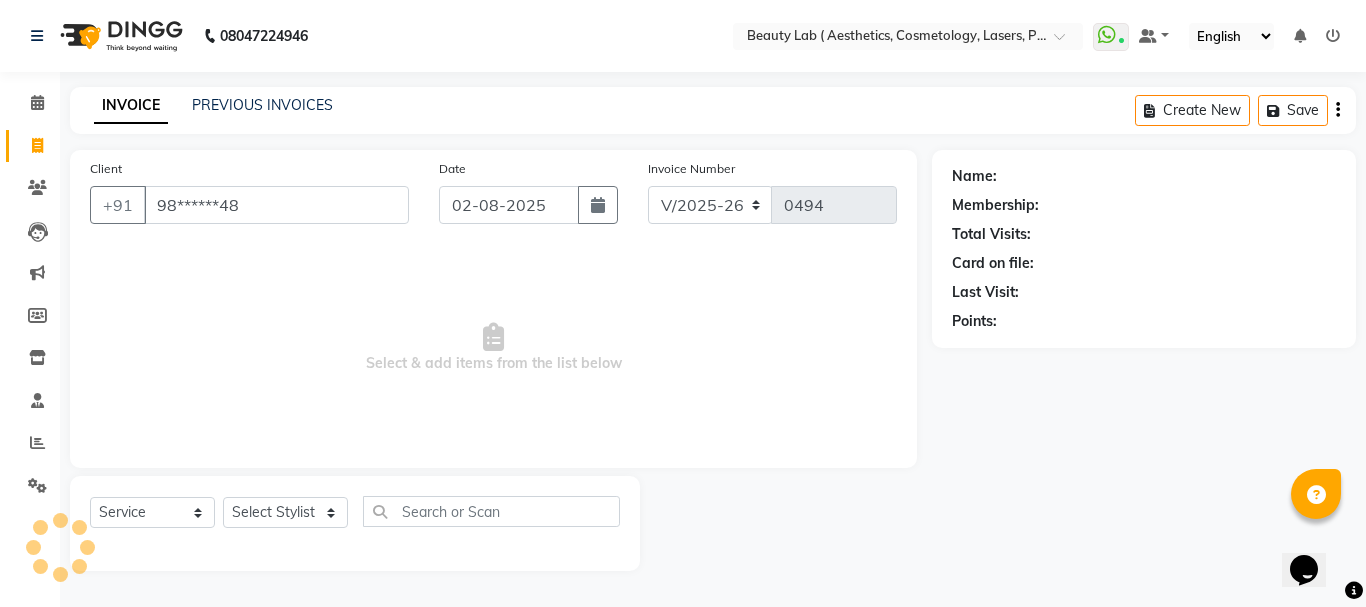 type on "98******48" 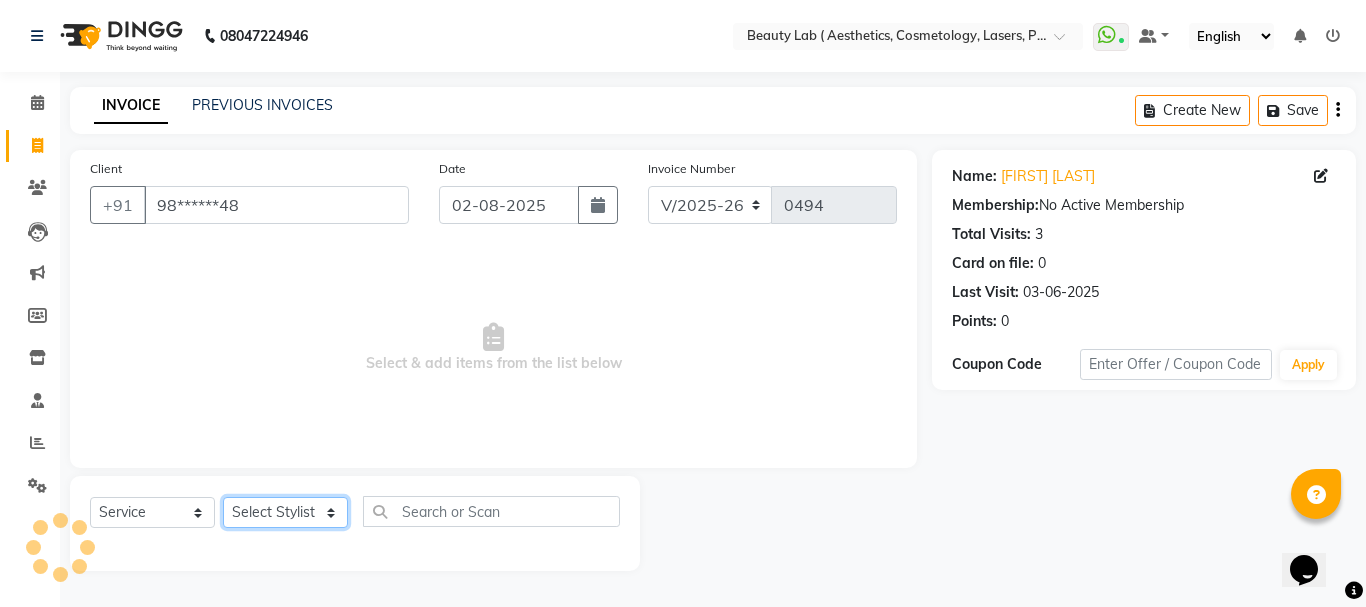 click on "Select Stylist Farha monali neha nishu sarika" 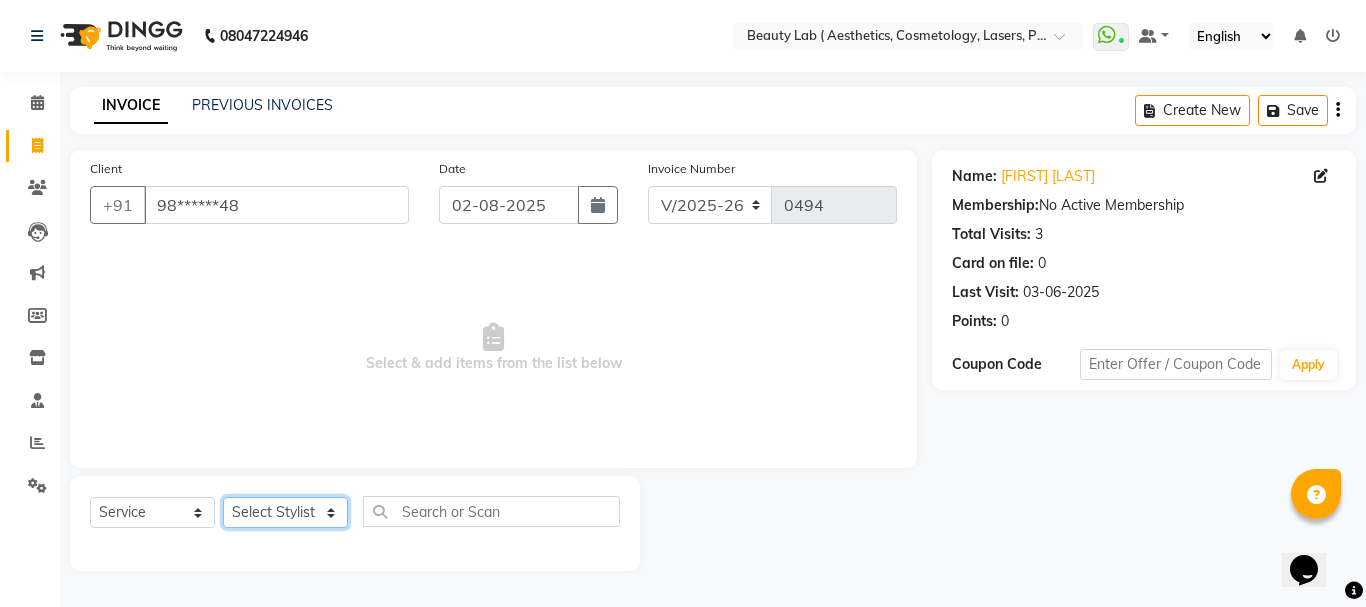 select on "59942" 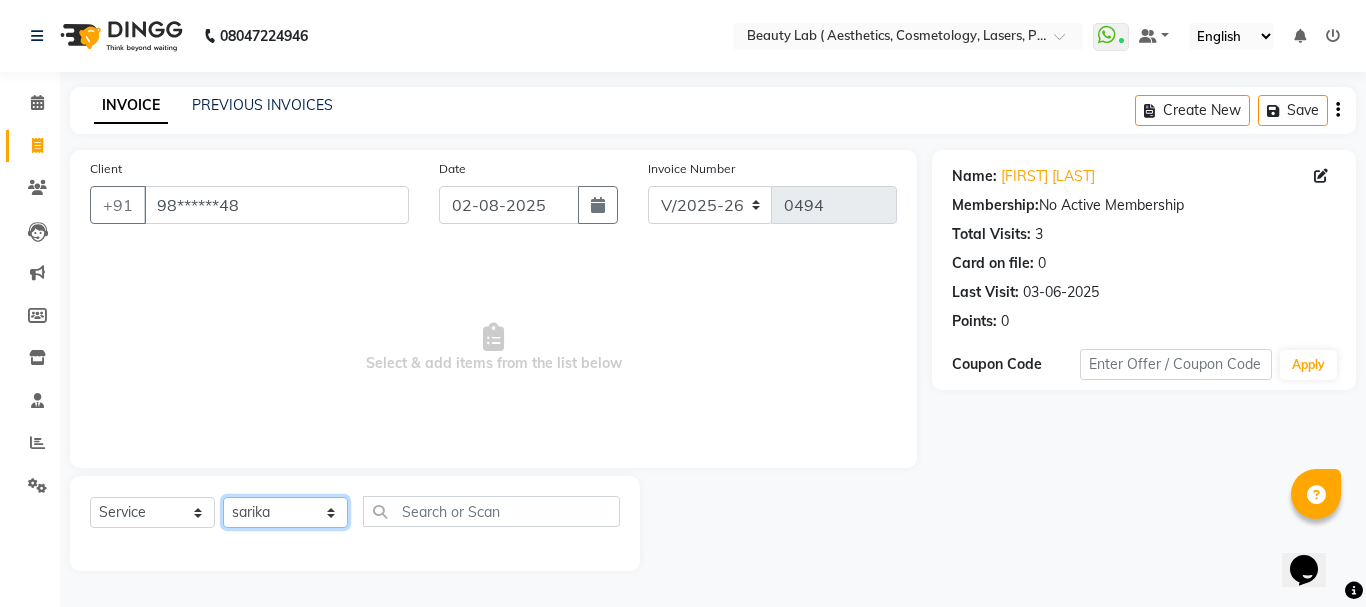 click on "Select Stylist Farha monali neha nishu sarika" 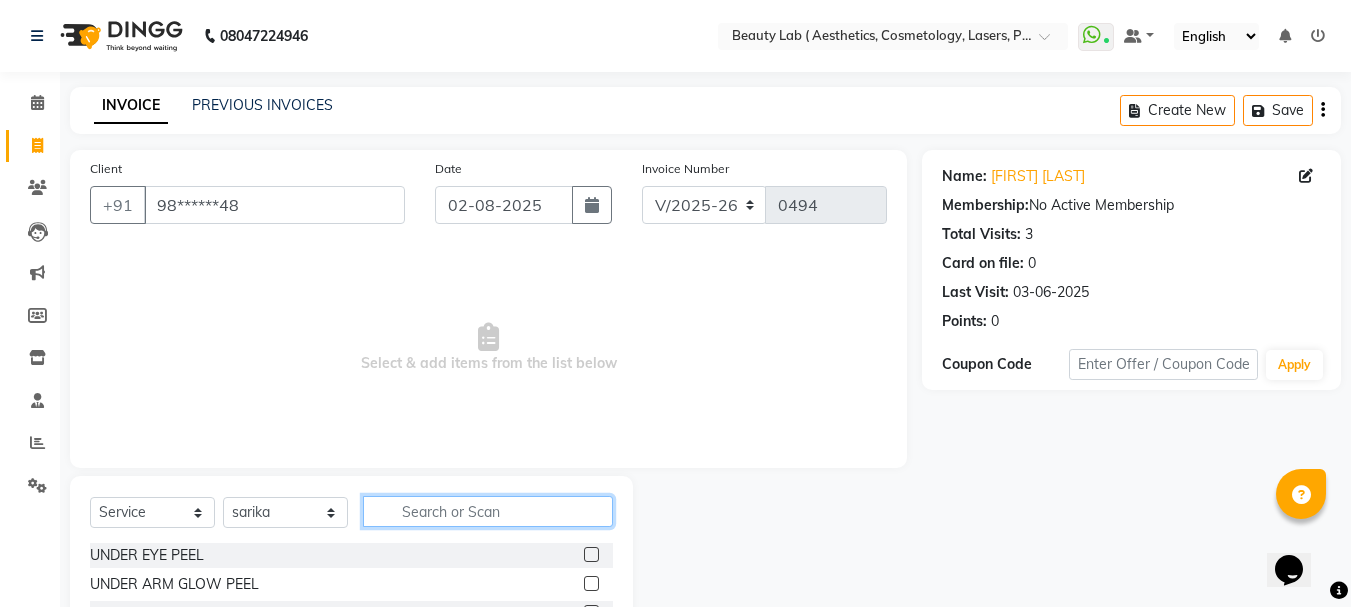 click 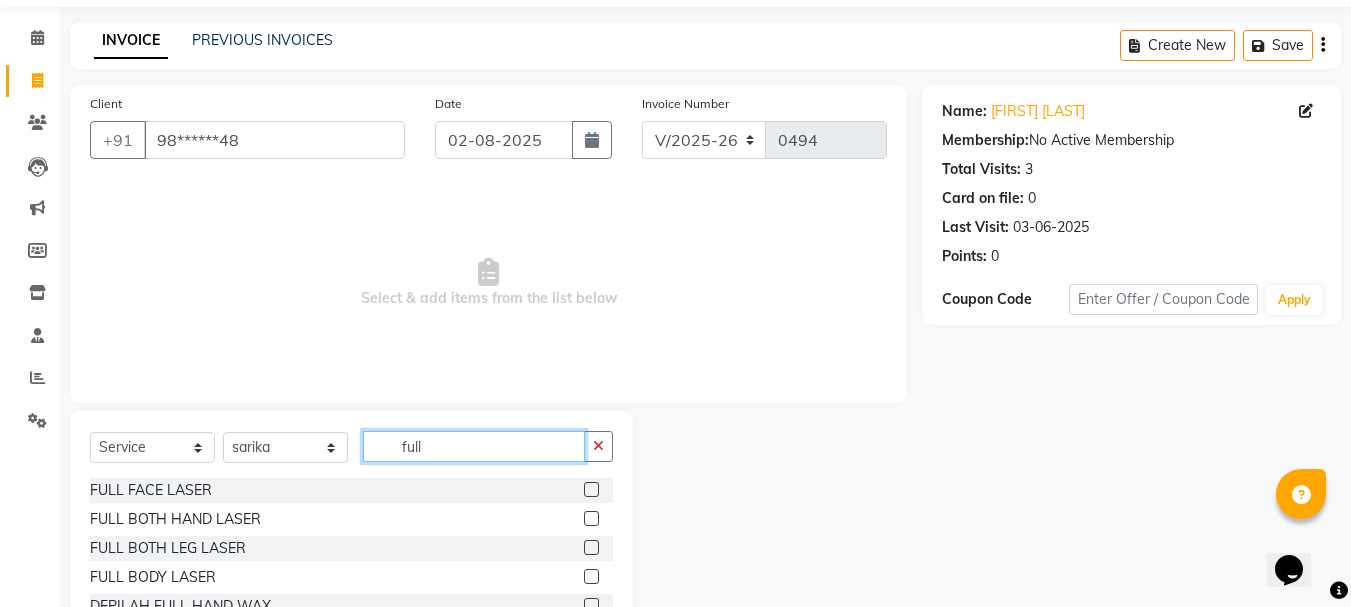 scroll, scrollTop: 100, scrollLeft: 0, axis: vertical 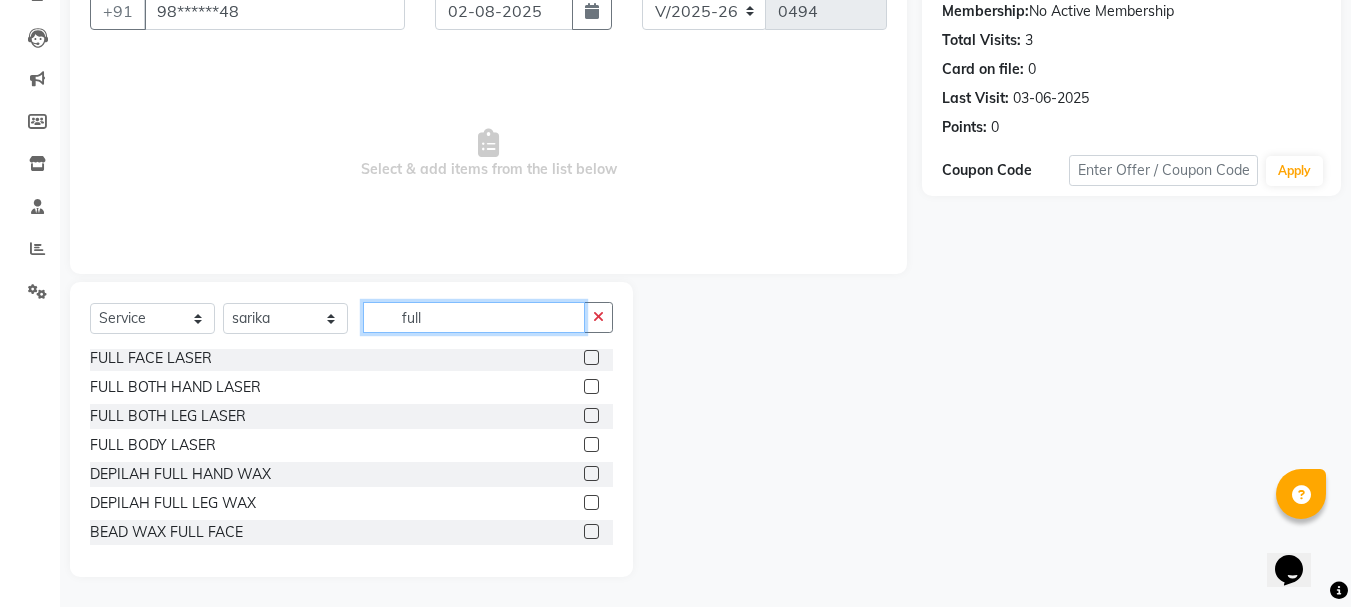 type on "full" 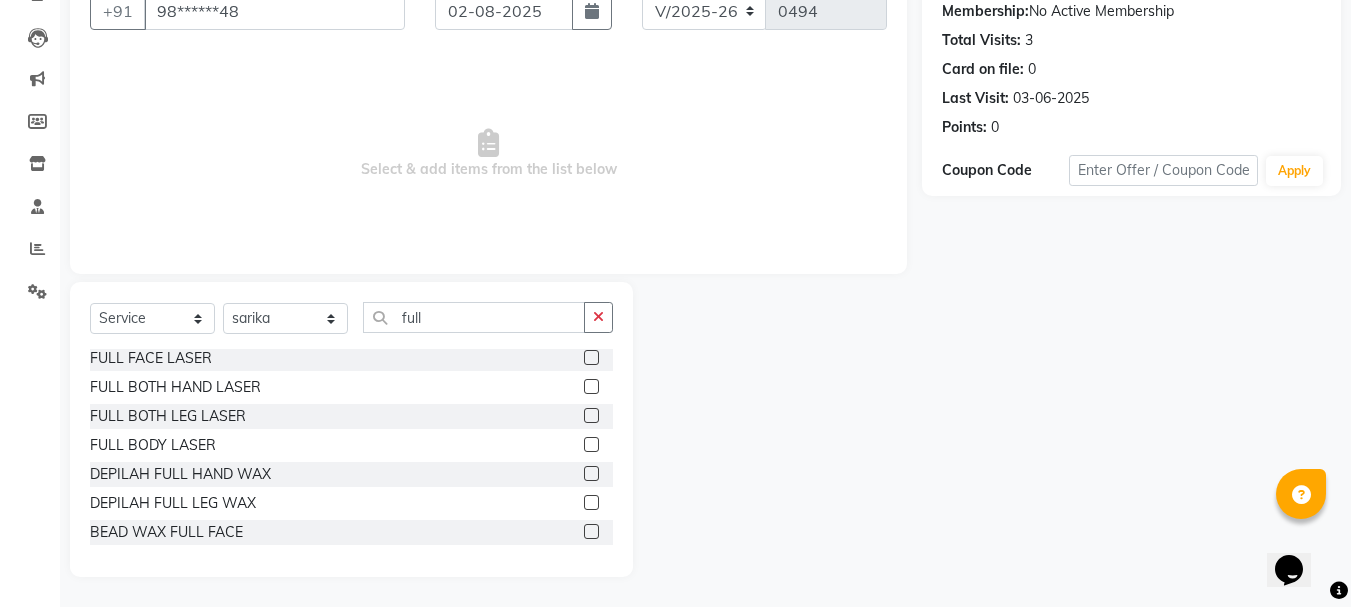 click 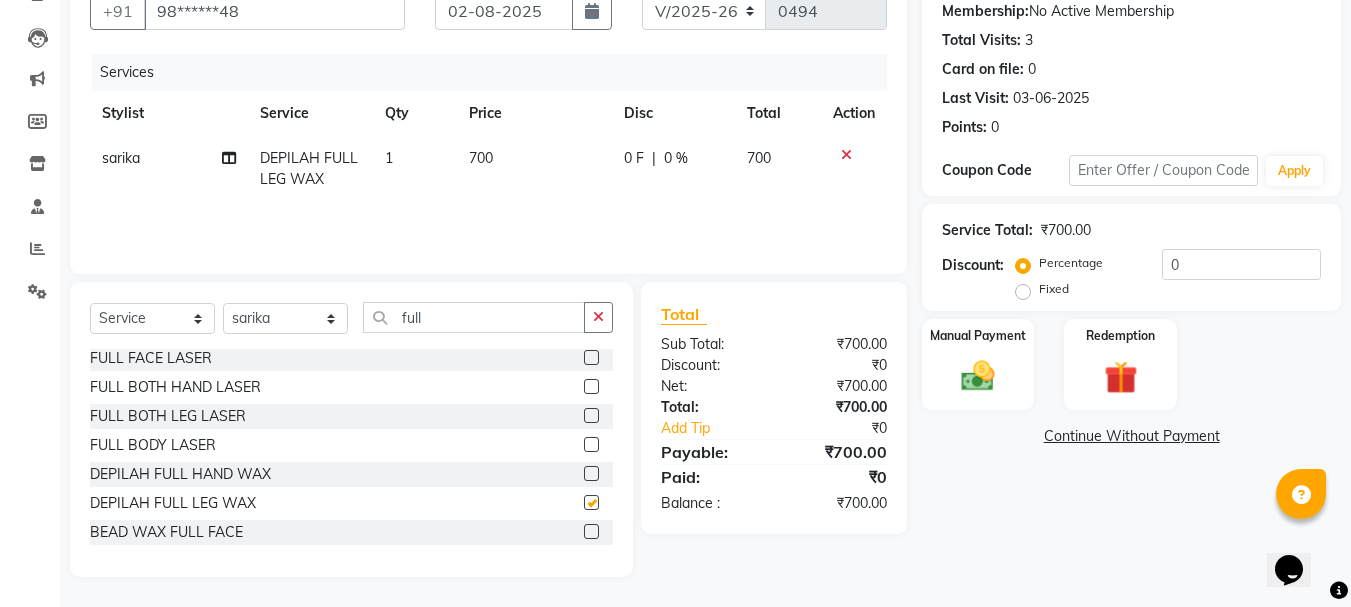 checkbox on "false" 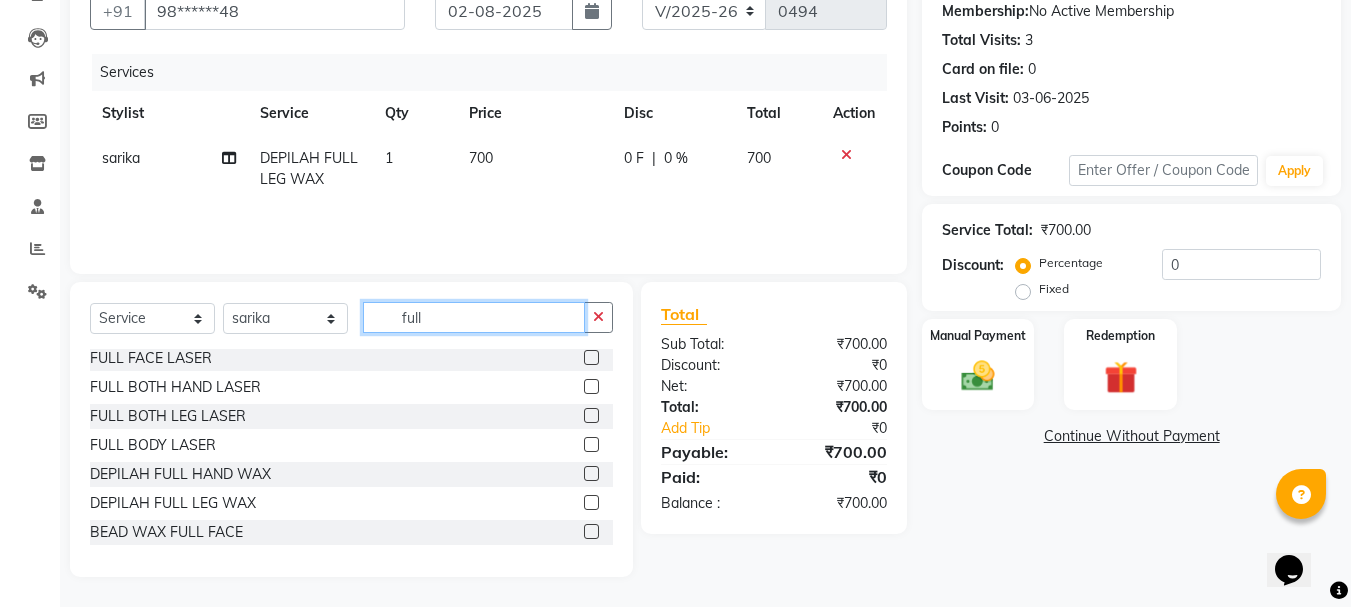 click on "Select Service Product Membership Package Voucher Prepaid Gift Card Select Stylist [FIRST] [FIRST] [FIRST] [FIRST] [FIRST] full FULL FACE LASER FULL BOTH HAND LASER FULL BOTH LEG LASER FULL BODY LASER DEPILAH FULL HAND WAX DEPILAH FULL LEG WAX BEAD WAX FULL FACE" 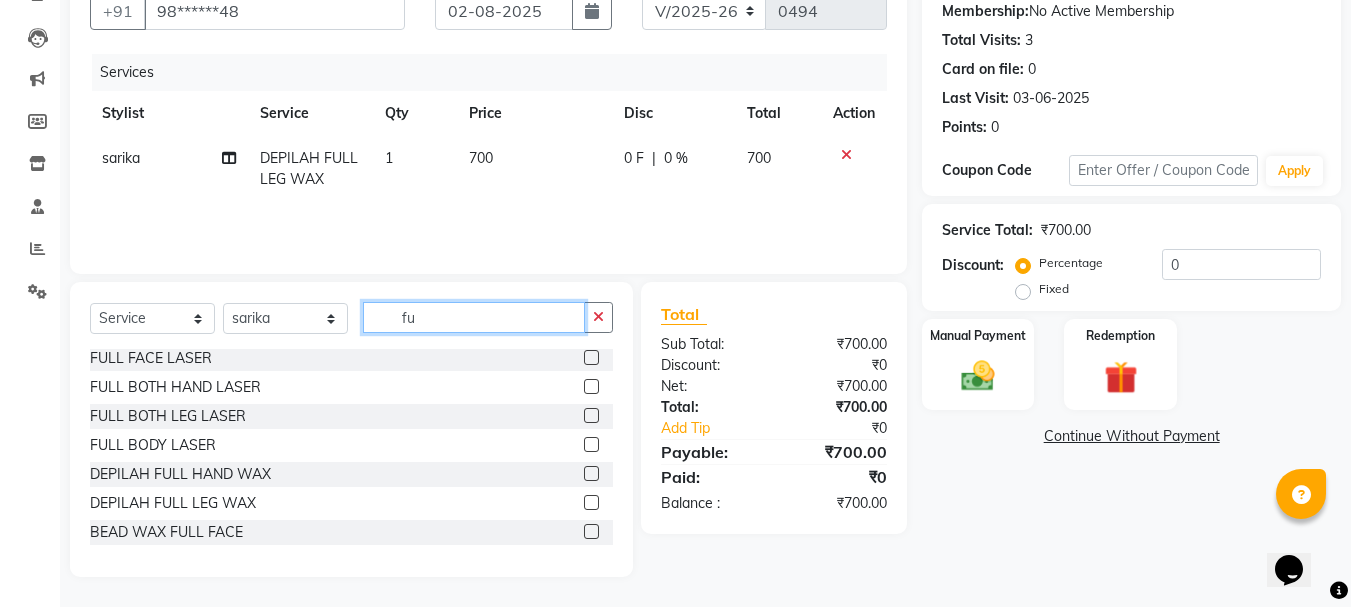 type on "f" 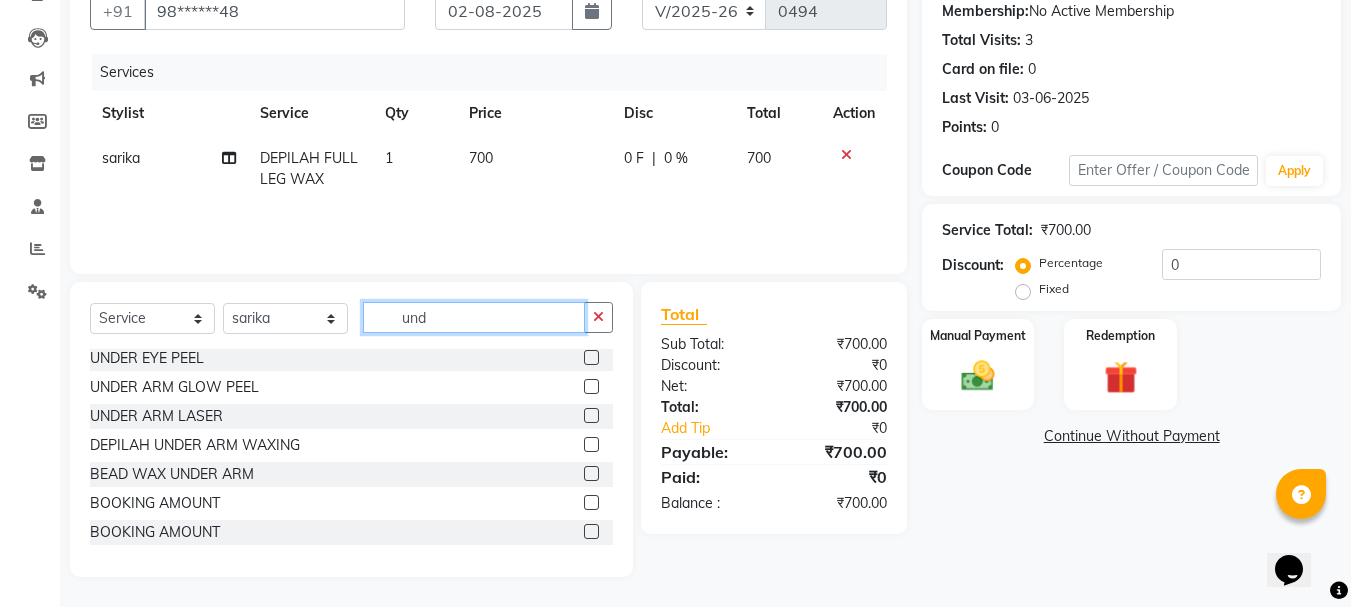 scroll, scrollTop: 0, scrollLeft: 0, axis: both 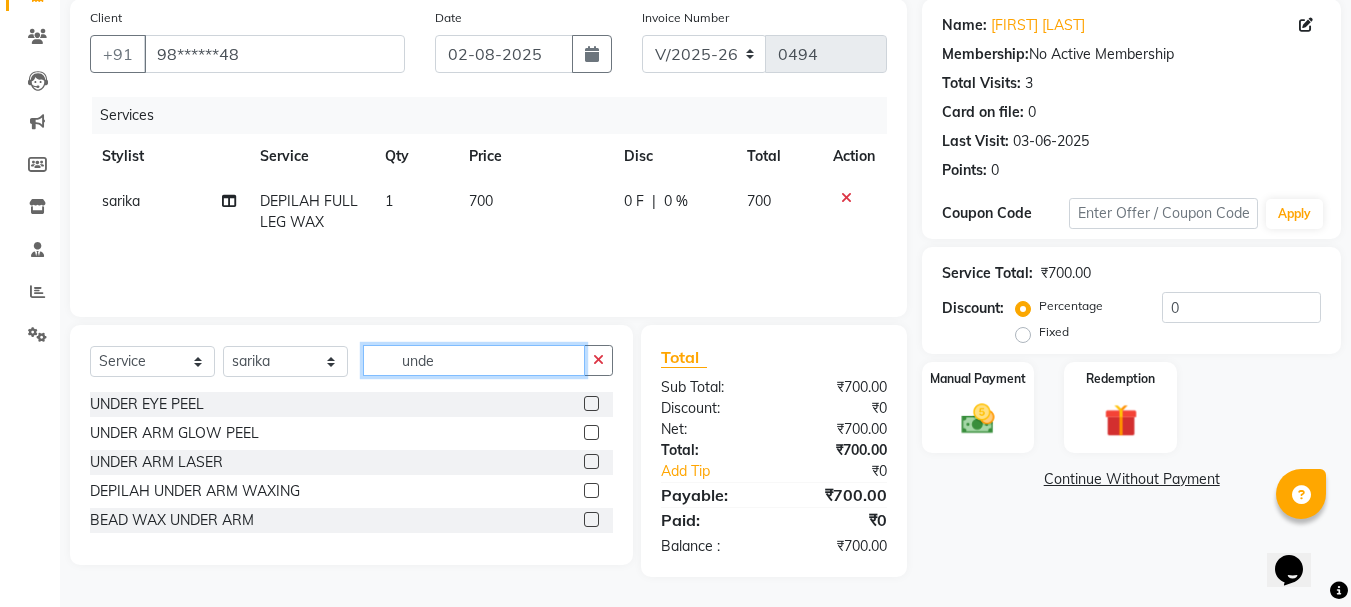type on "unde" 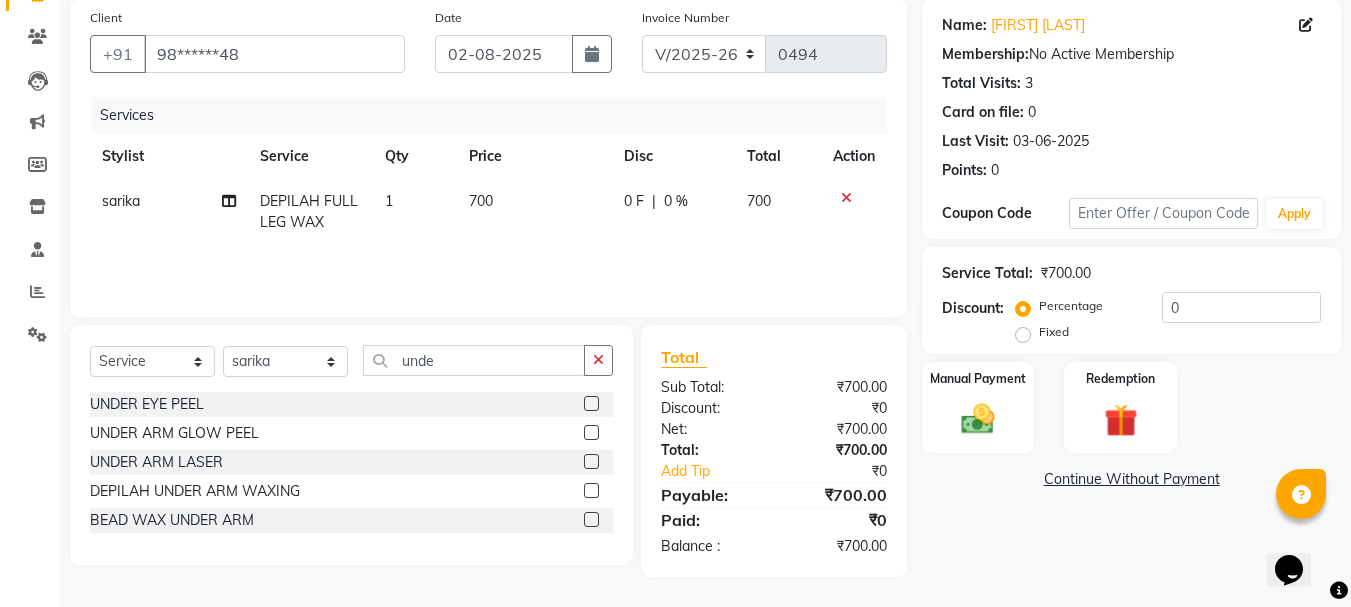 click 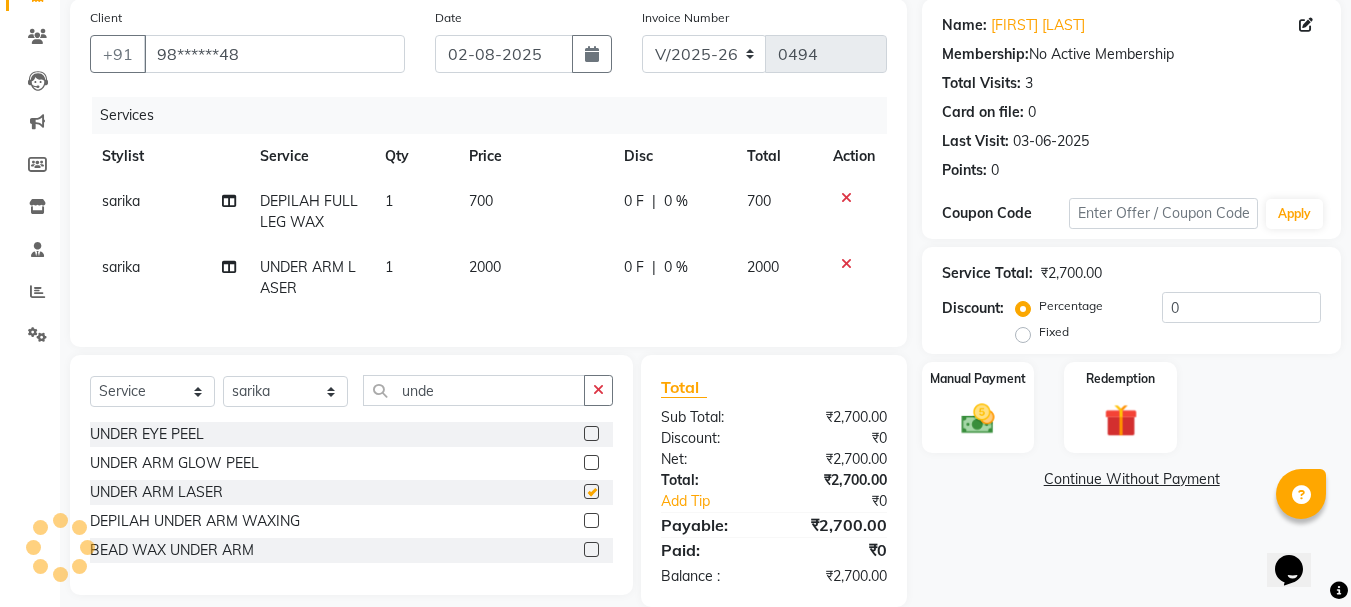checkbox on "false" 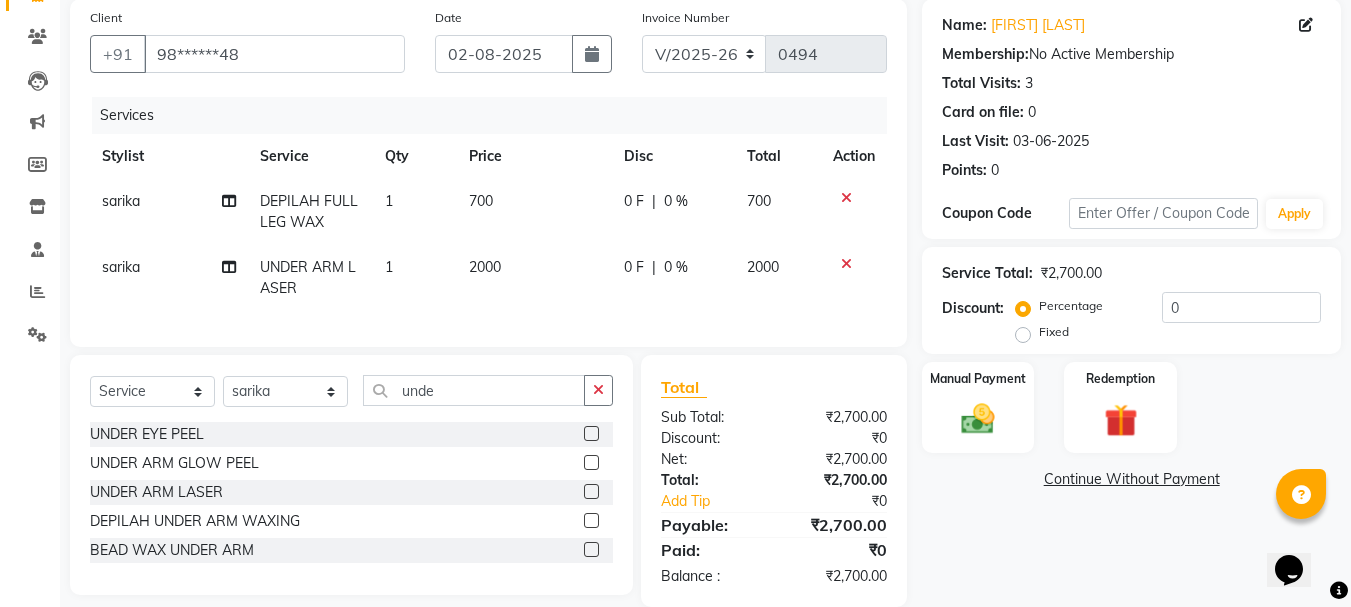 click 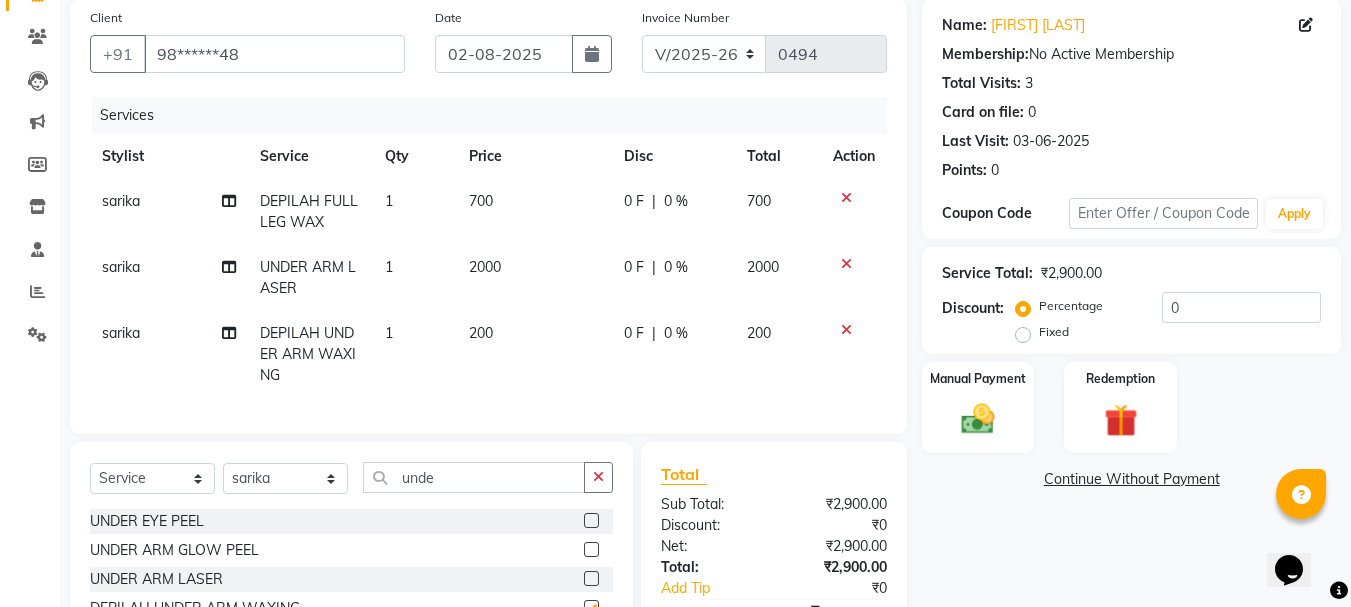 checkbox on "false" 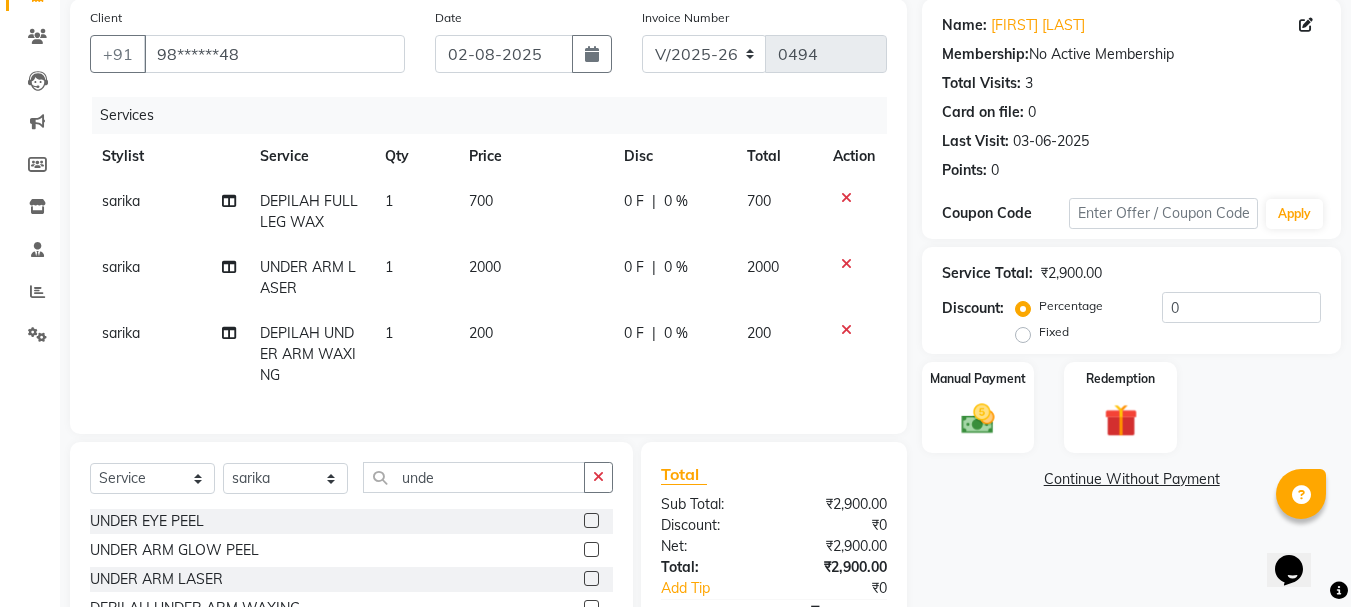 click 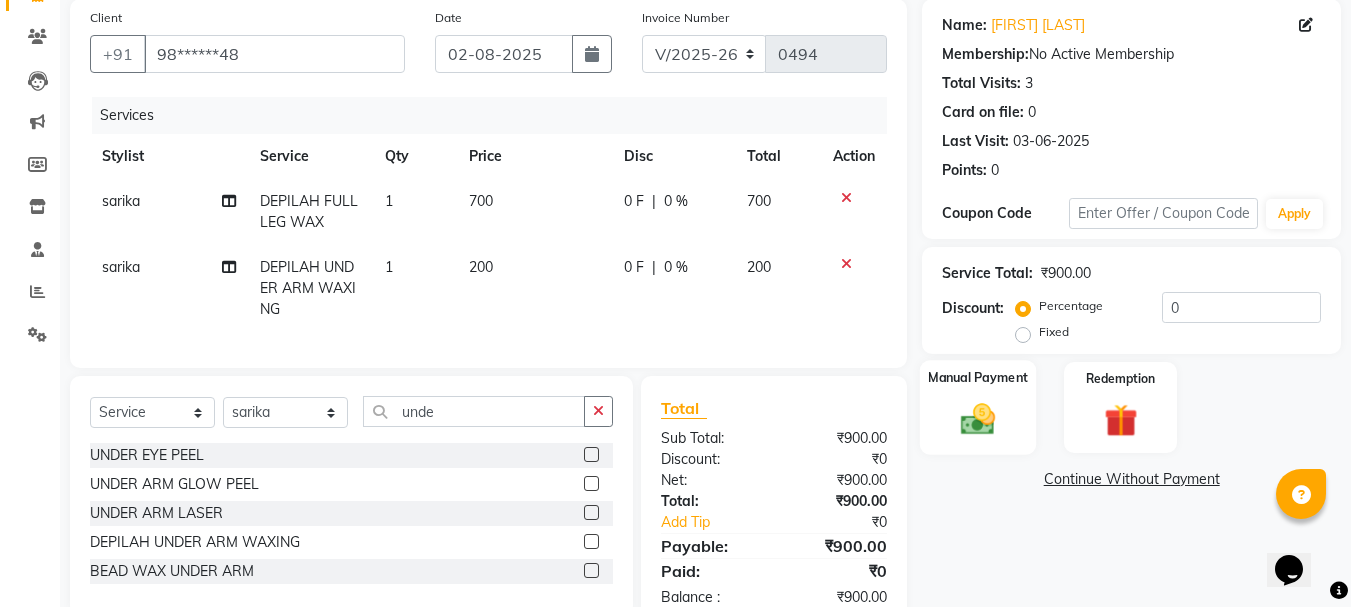 click 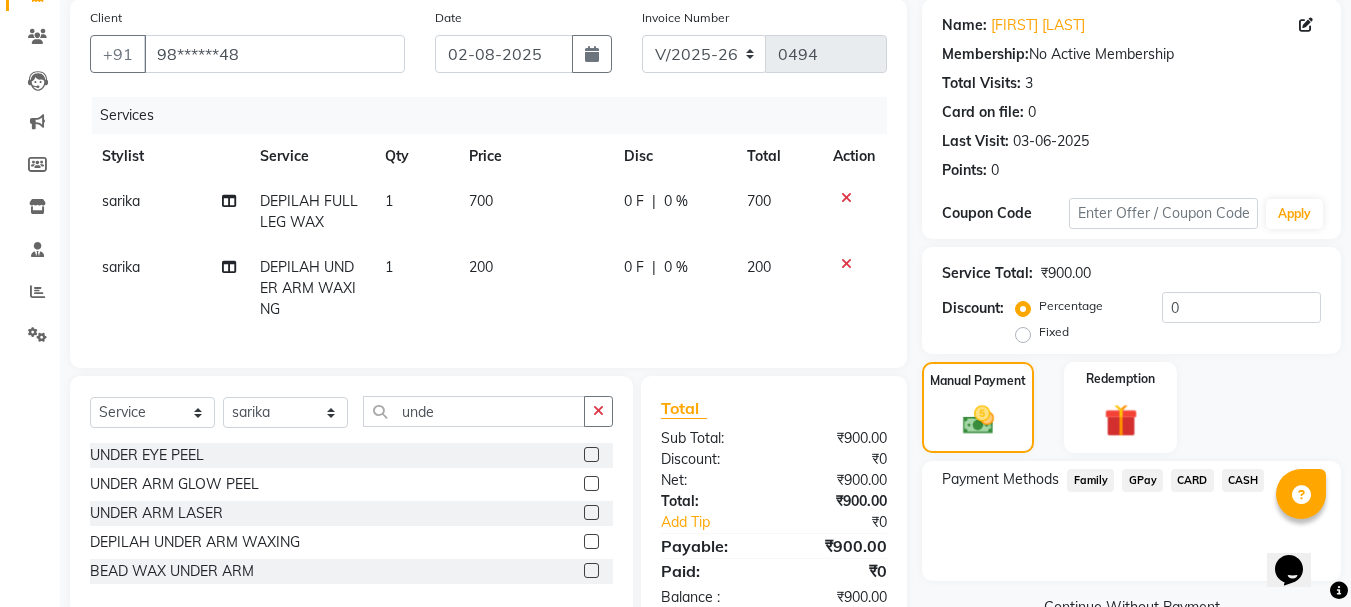 click on "Family" 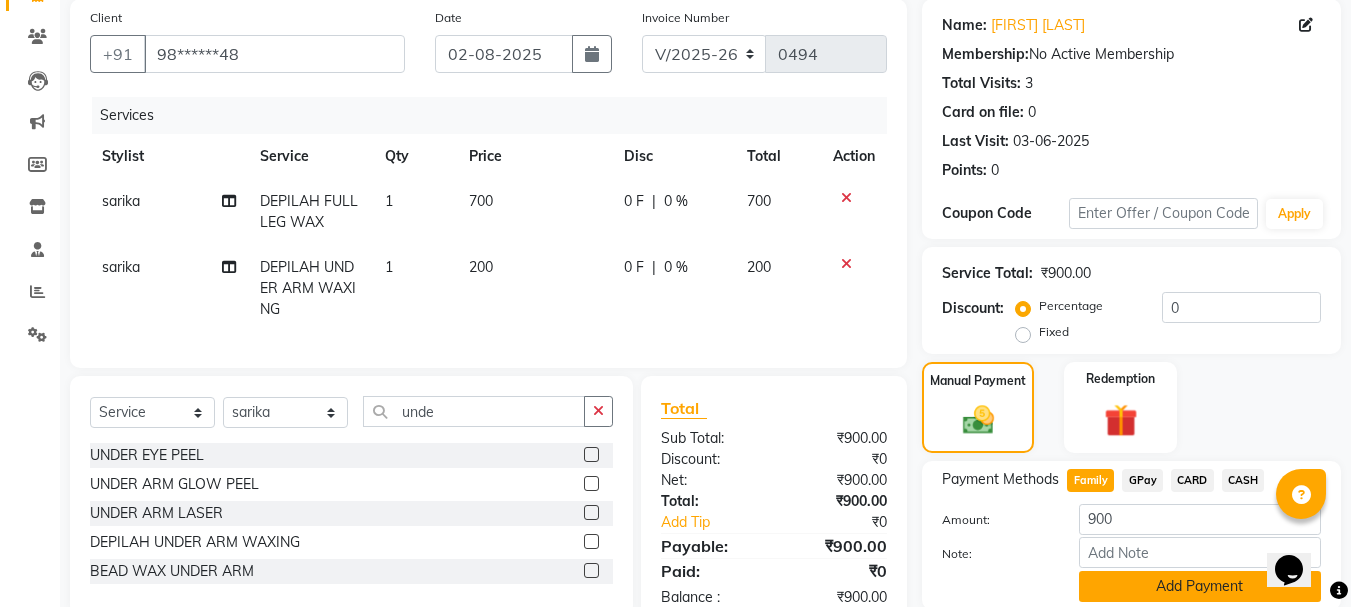 click on "Add Payment" 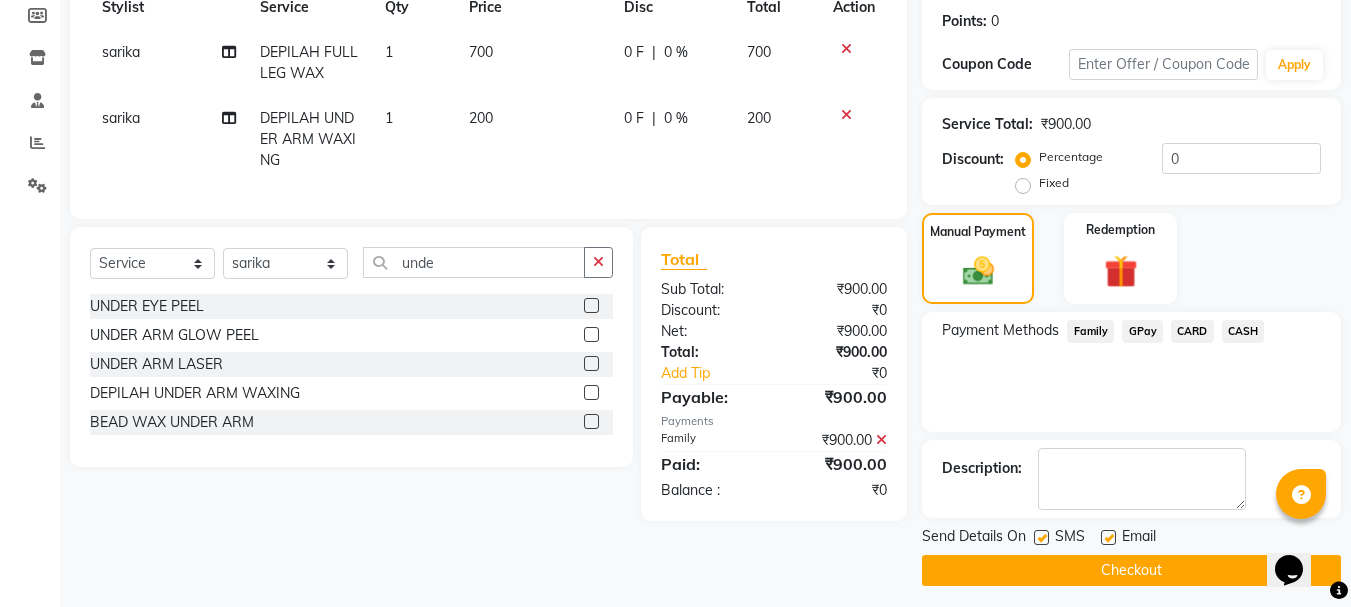 scroll, scrollTop: 309, scrollLeft: 0, axis: vertical 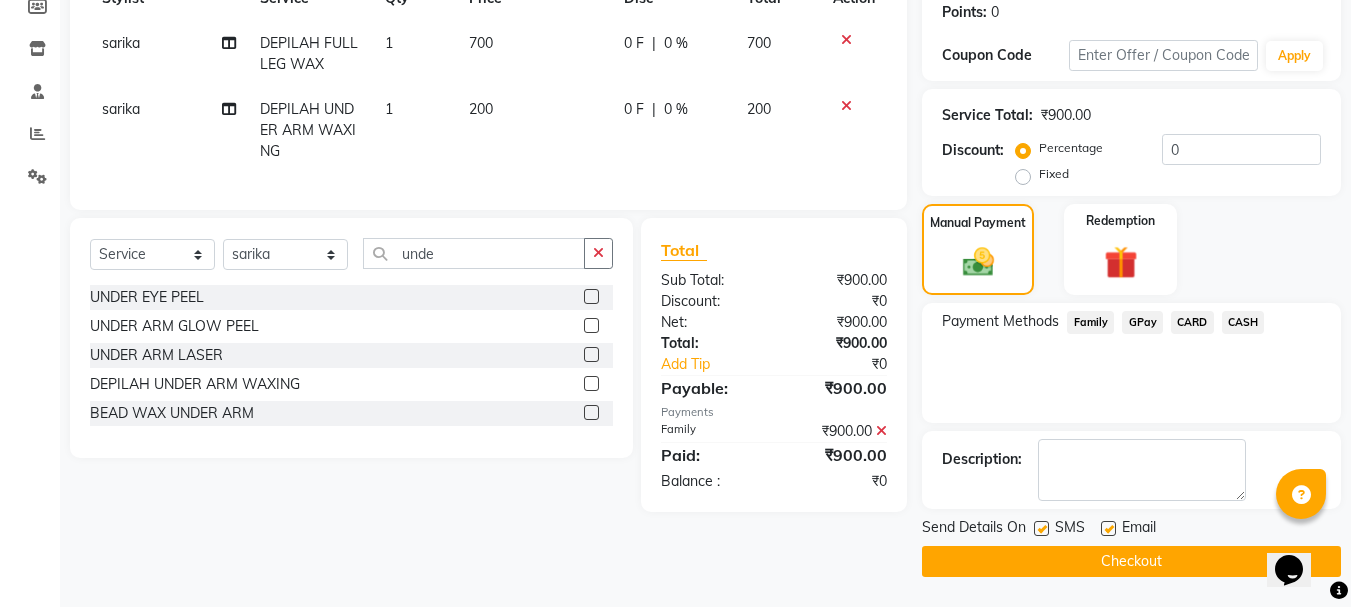 click on "Checkout" 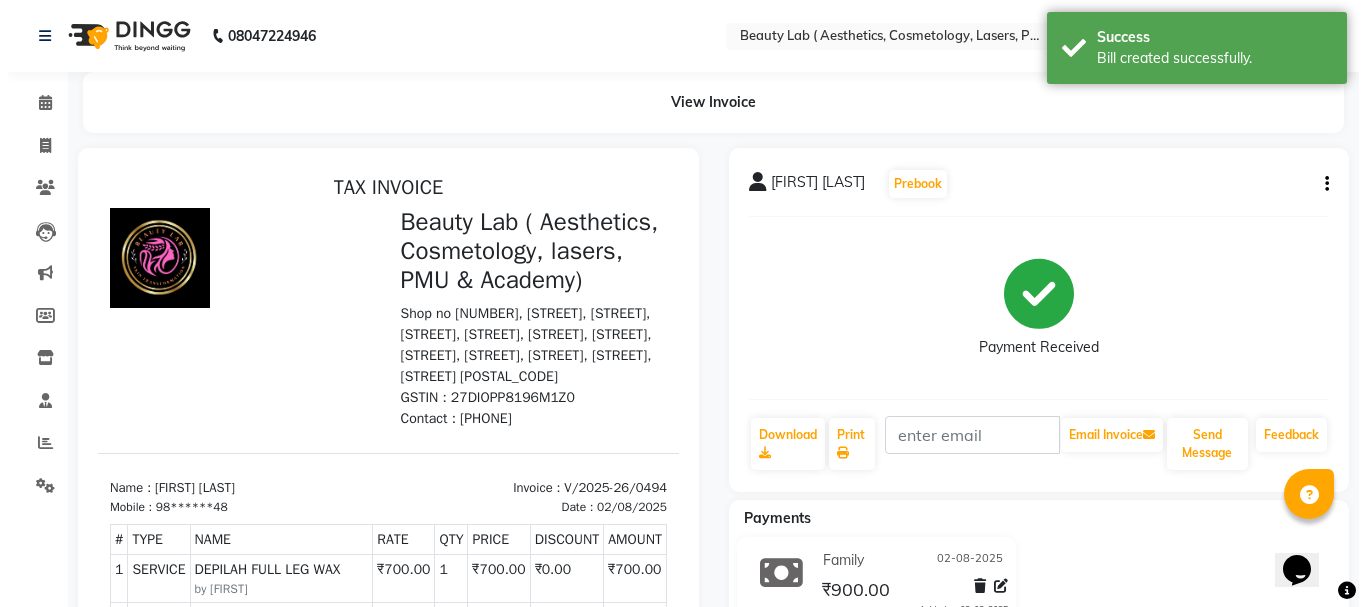 scroll, scrollTop: 0, scrollLeft: 0, axis: both 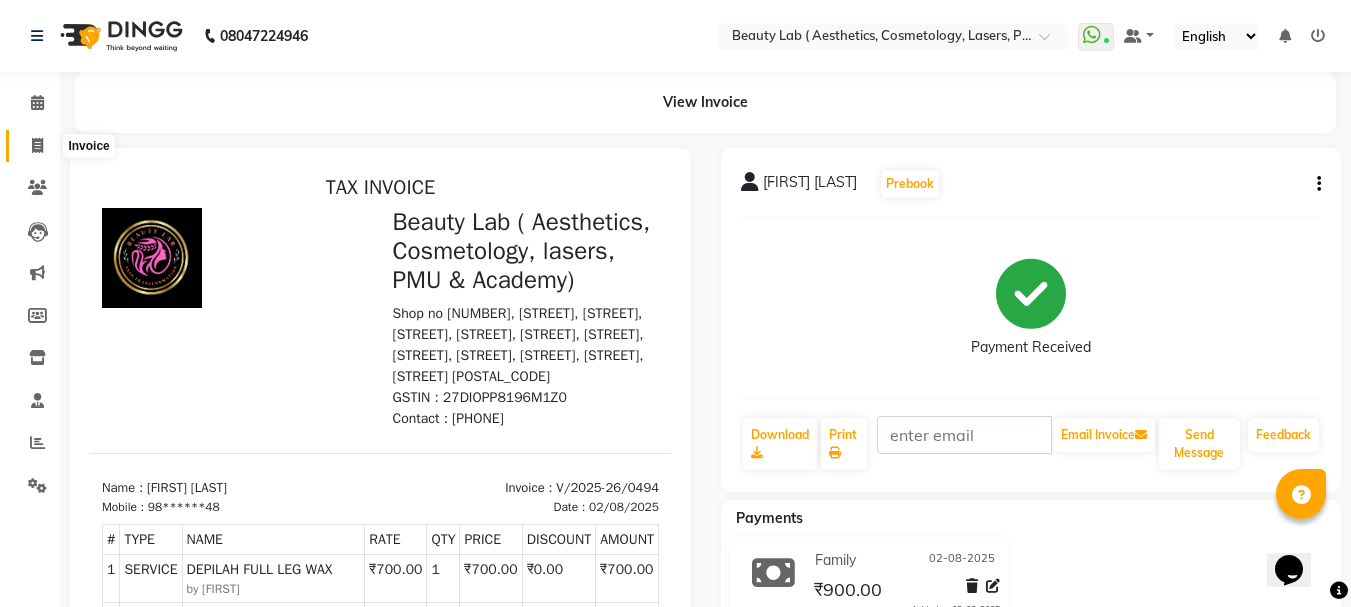 click 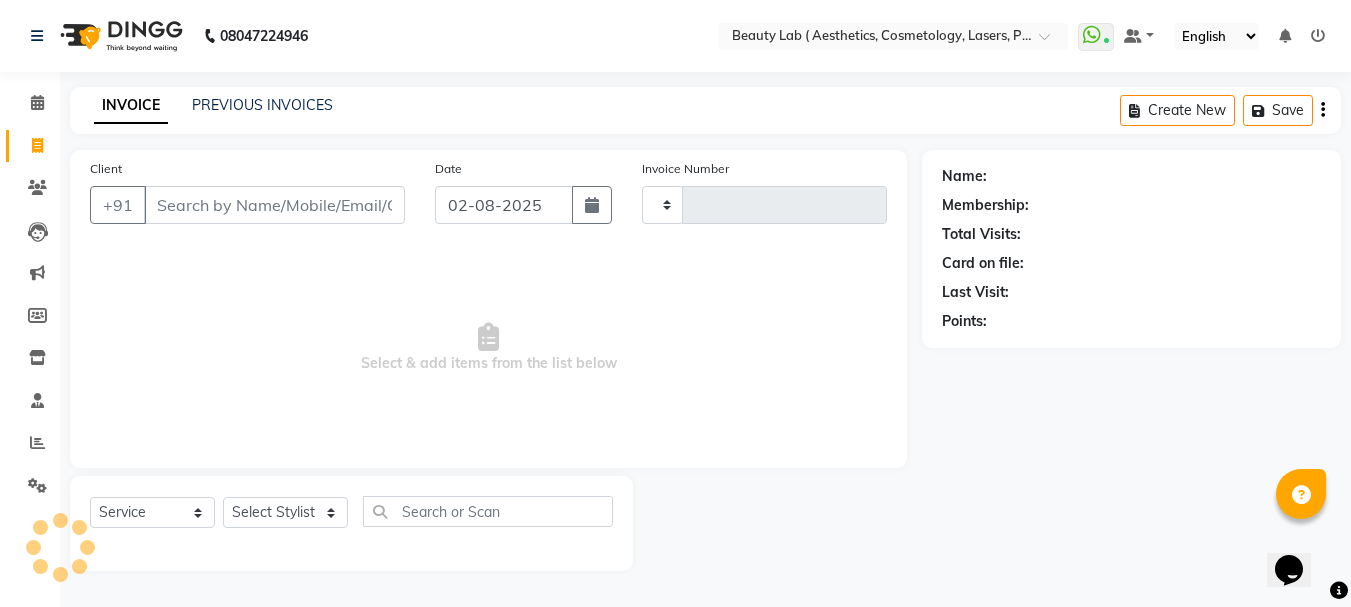 type on "0495" 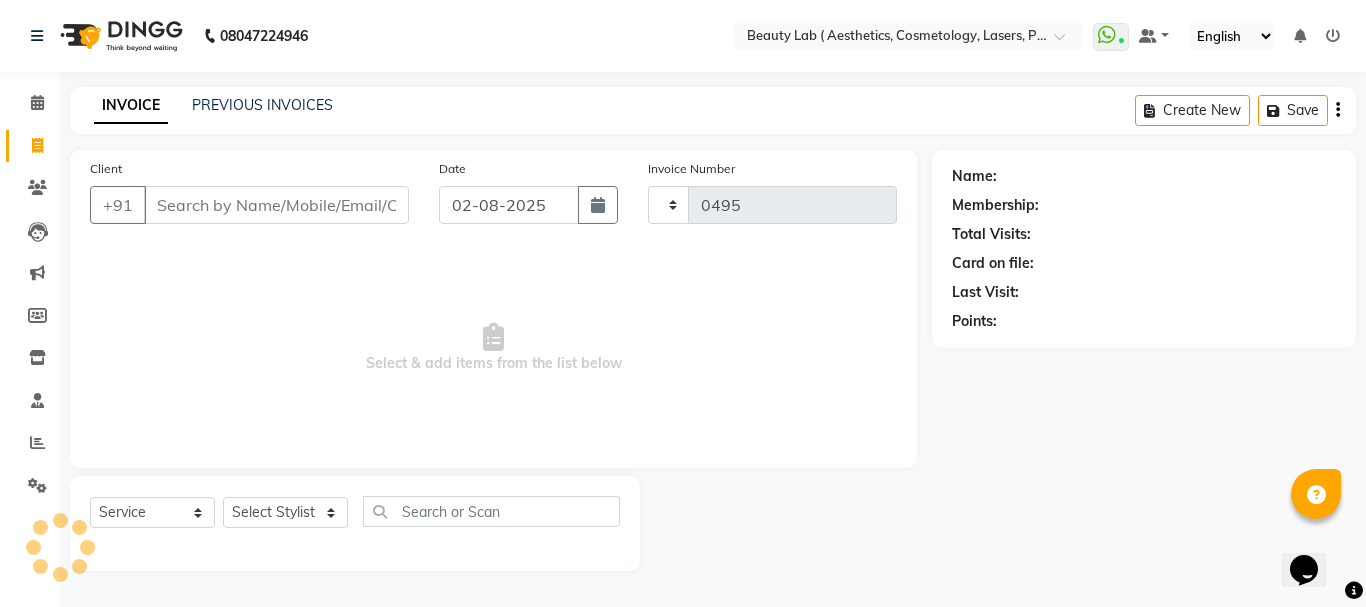 select on "7169" 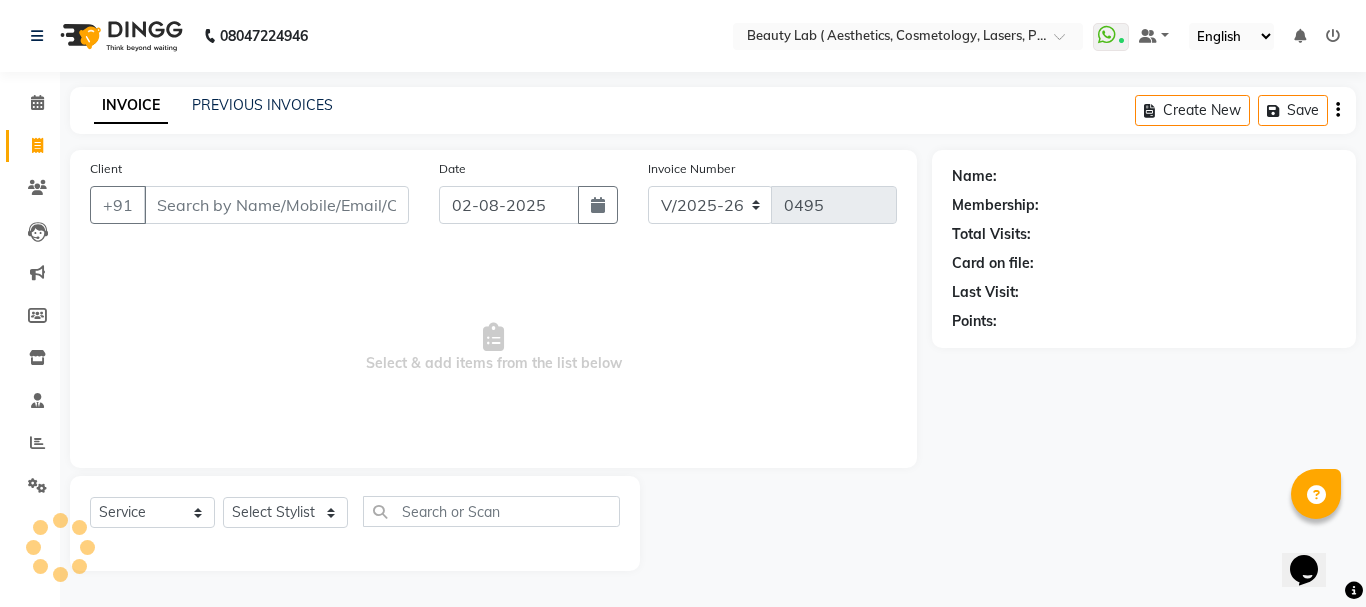click on "Client" at bounding box center (276, 205) 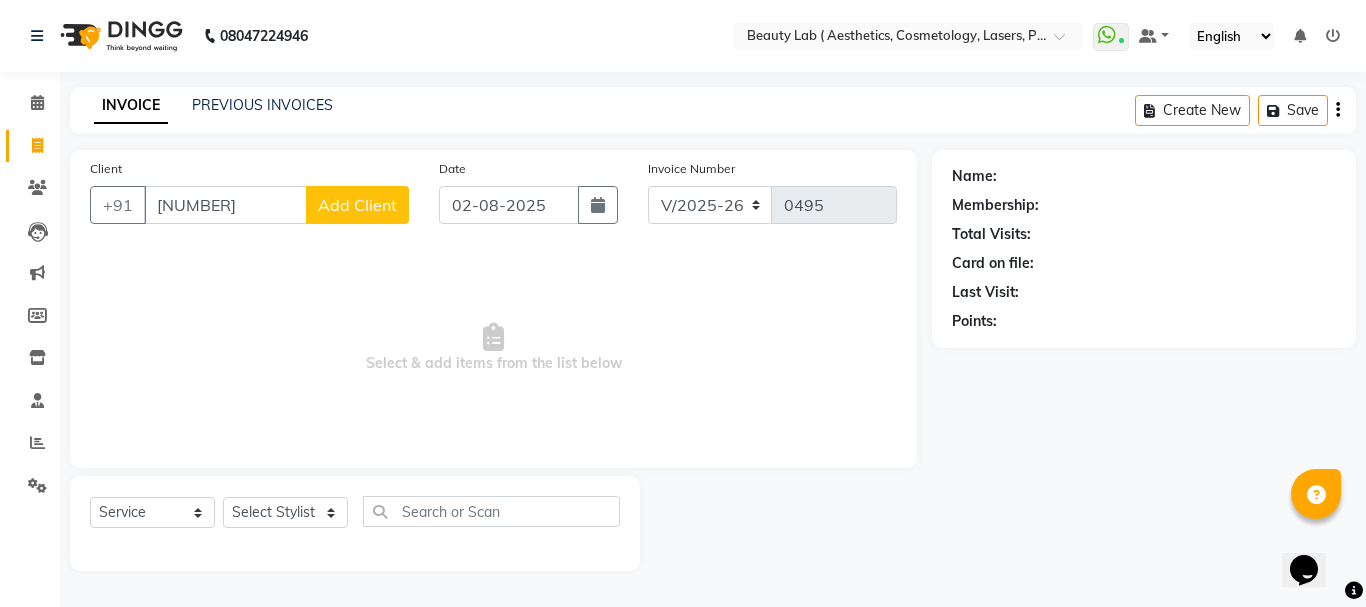 type on "[NUMBER]" 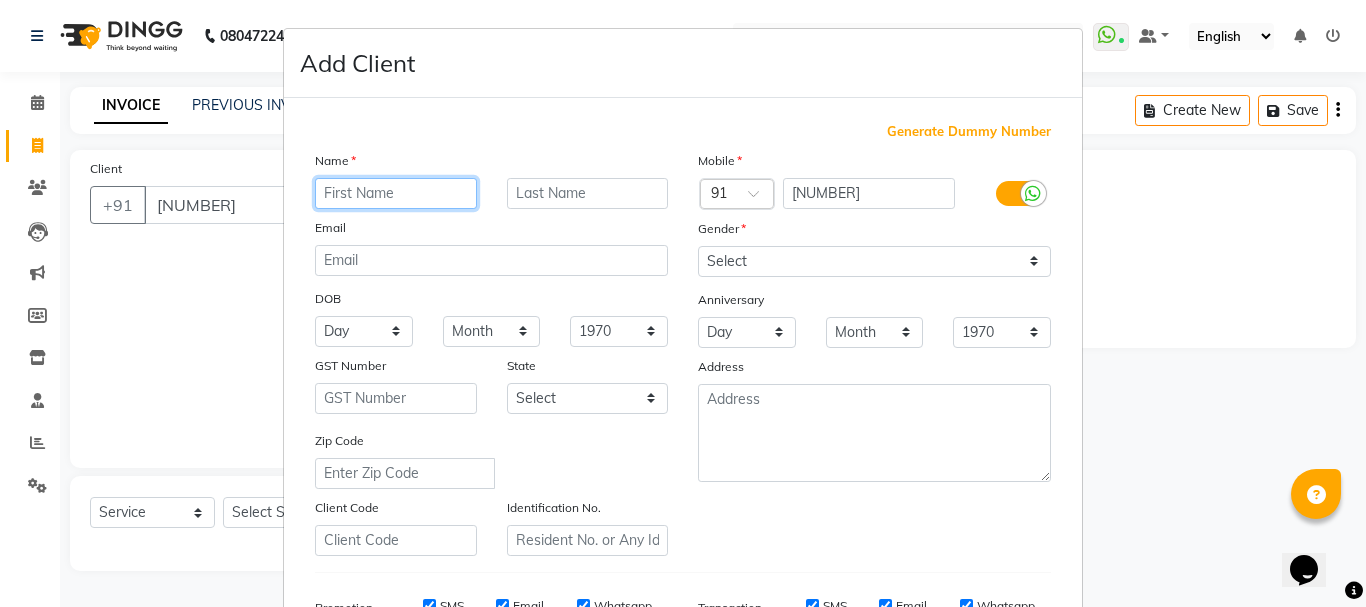 click at bounding box center [396, 193] 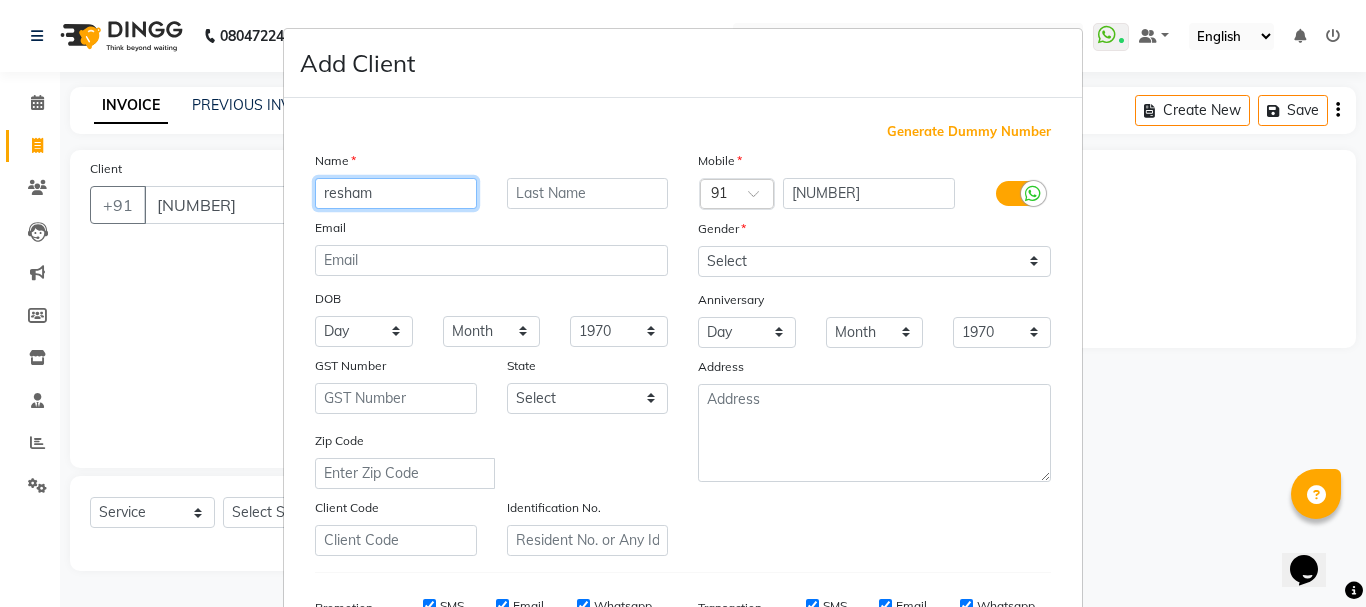 type on "resham" 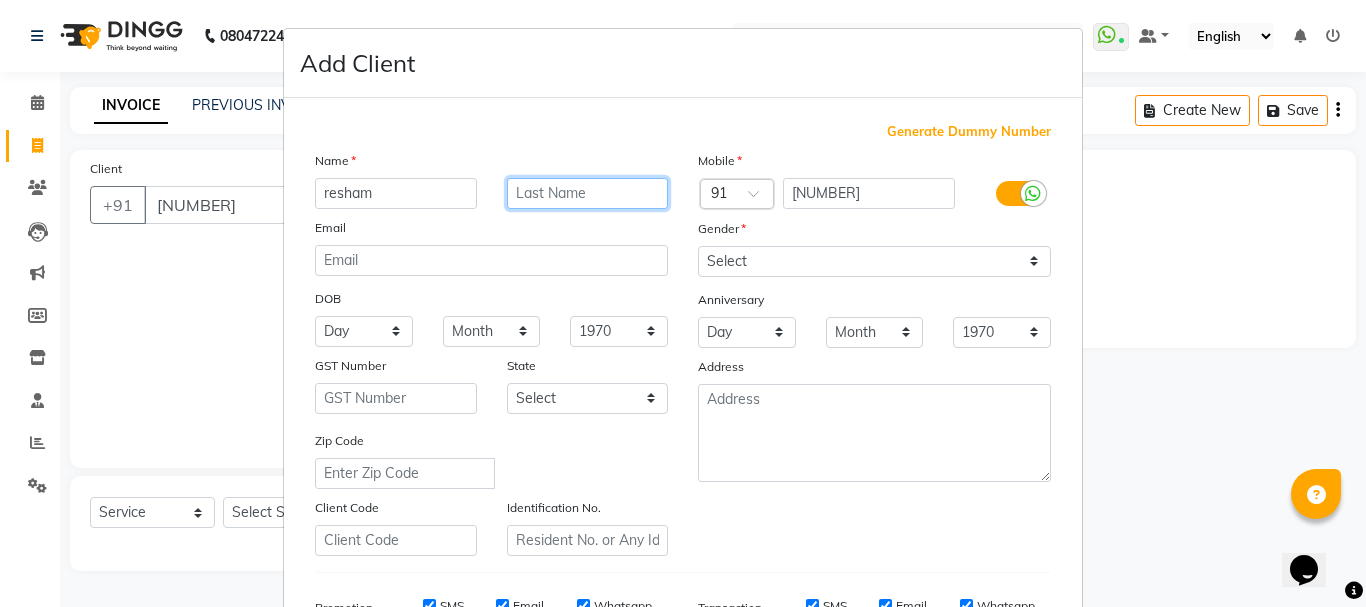click at bounding box center [588, 193] 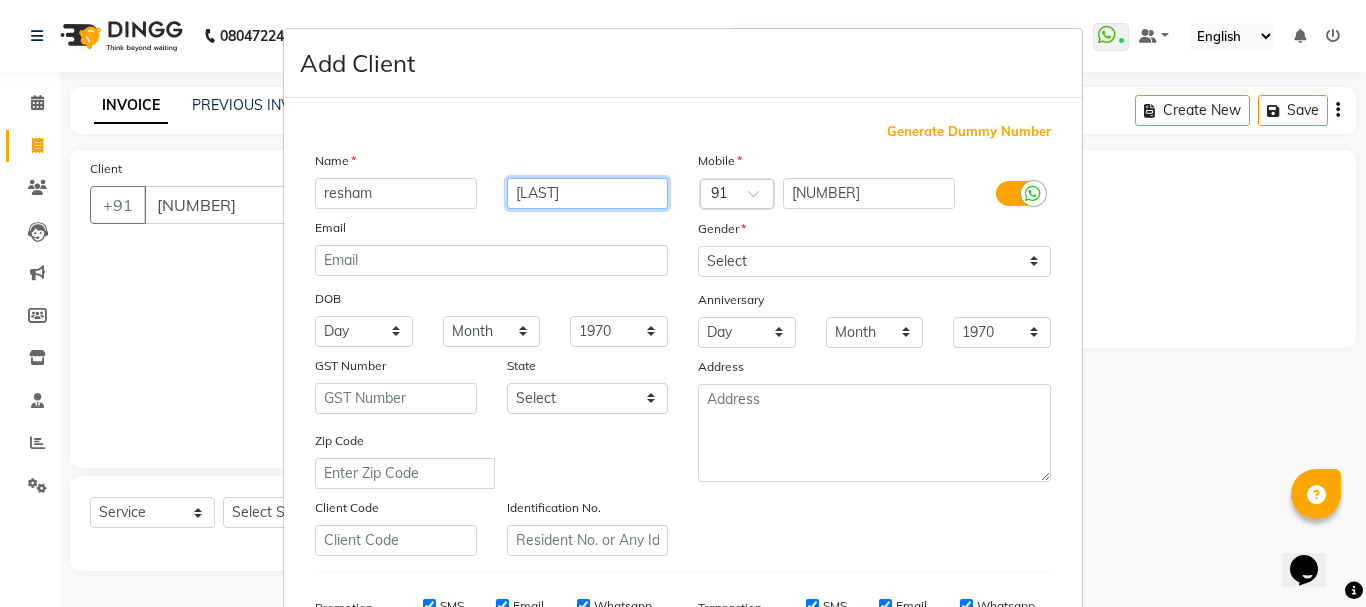 type on "[LAST]" 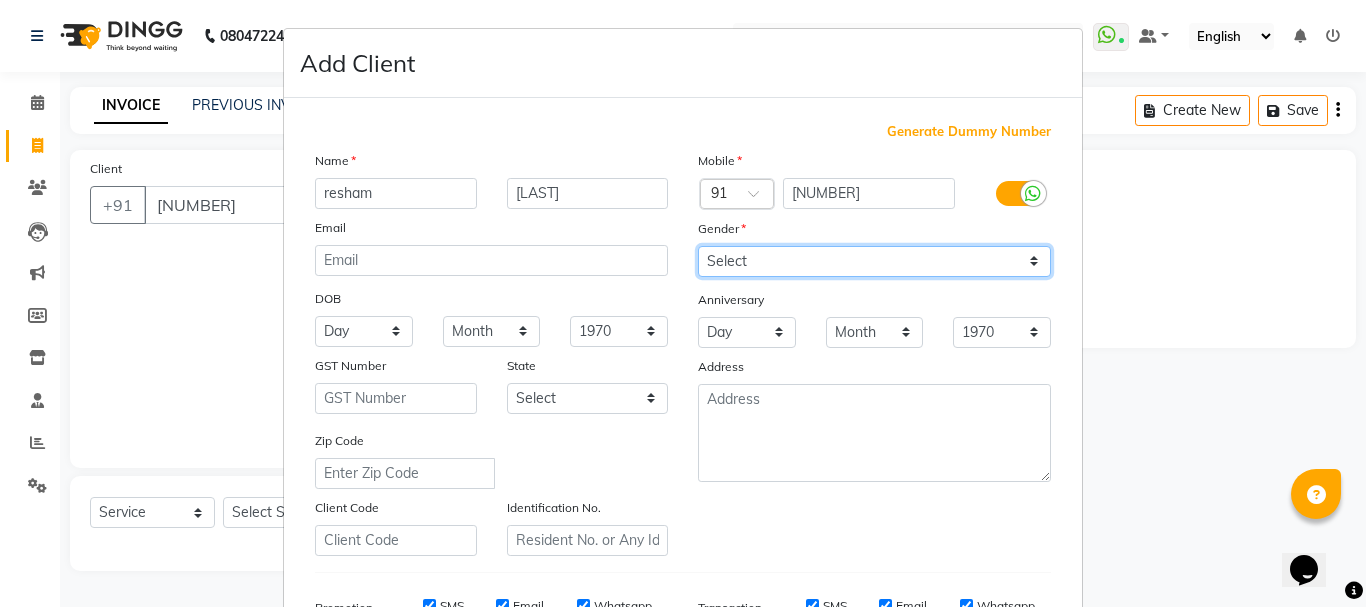 click on "Select Male Female Other Prefer Not To Say" at bounding box center (874, 261) 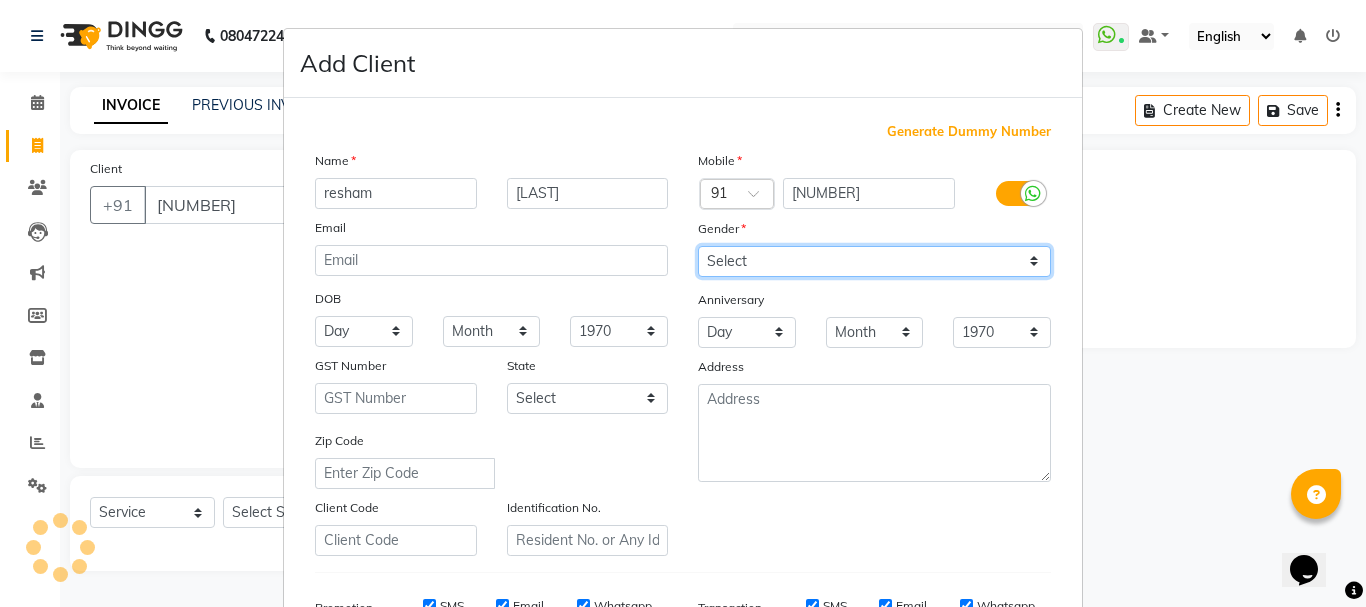 click on "Select Male Female Other Prefer Not To Say" at bounding box center (874, 261) 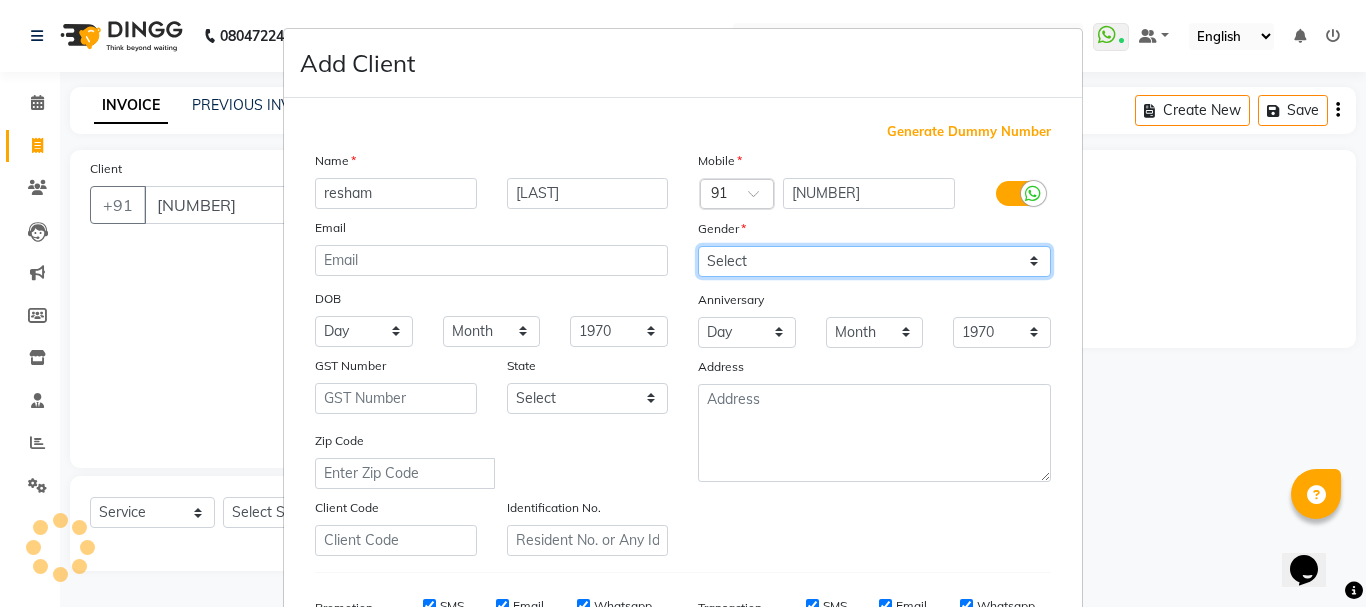 click on "Select Male Female Other Prefer Not To Say" at bounding box center (874, 261) 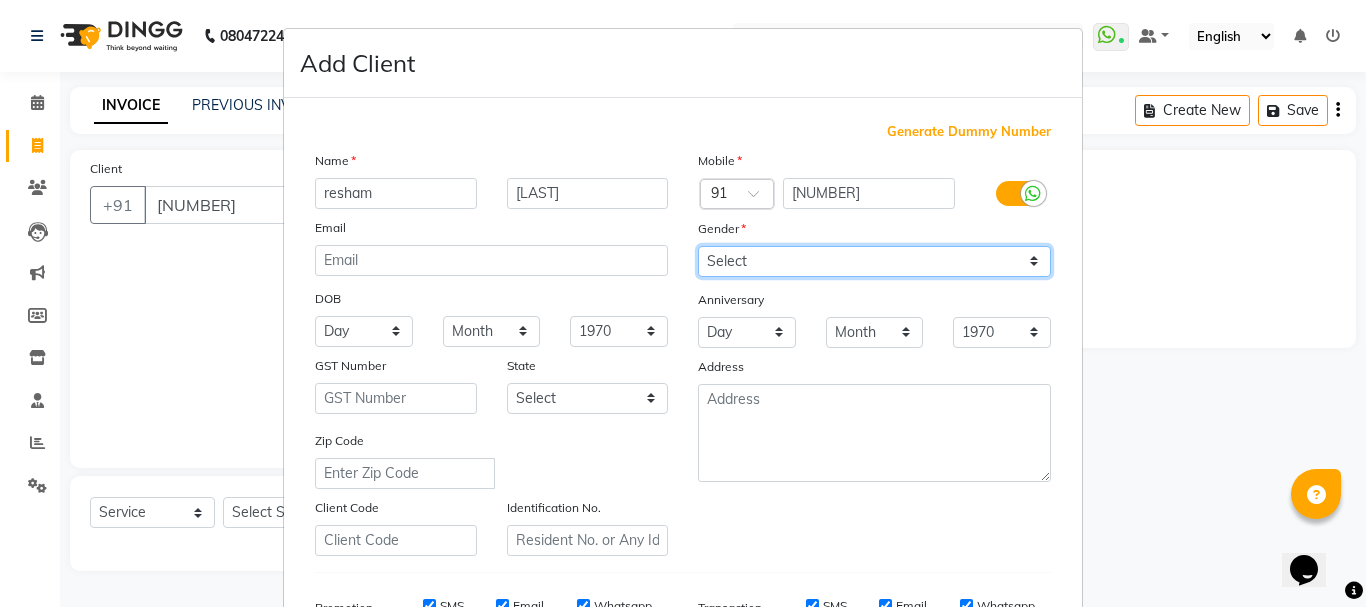 click on "Select Male Female Other Prefer Not To Say" at bounding box center (874, 261) 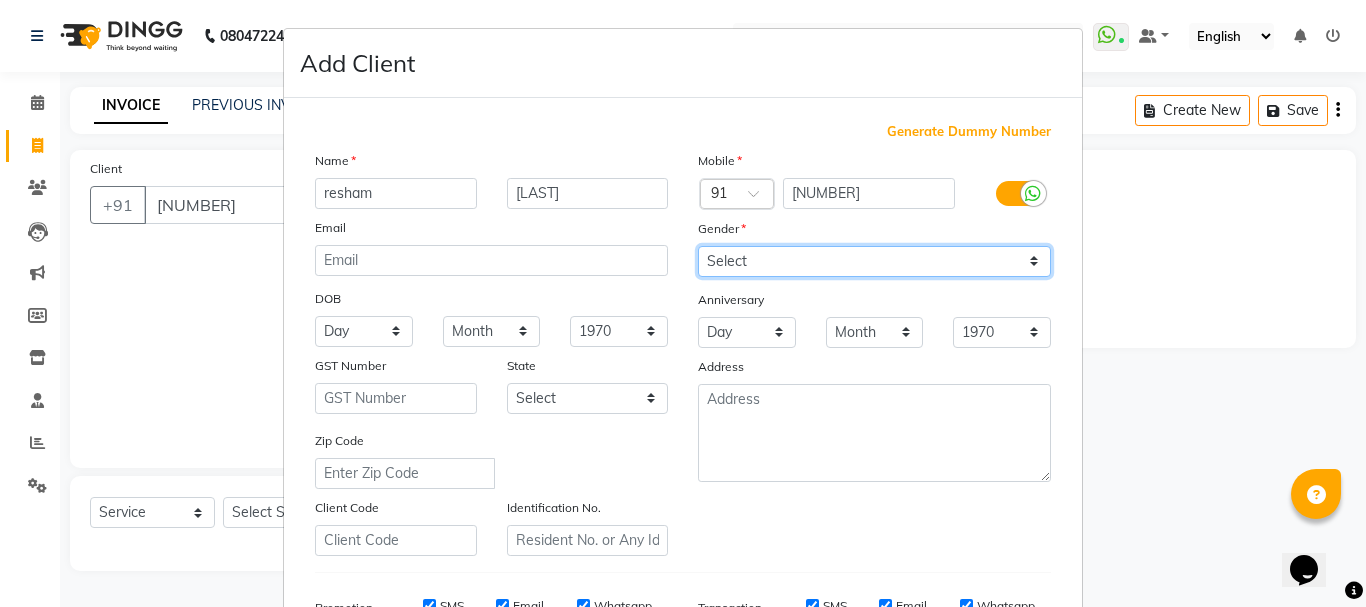 select on "female" 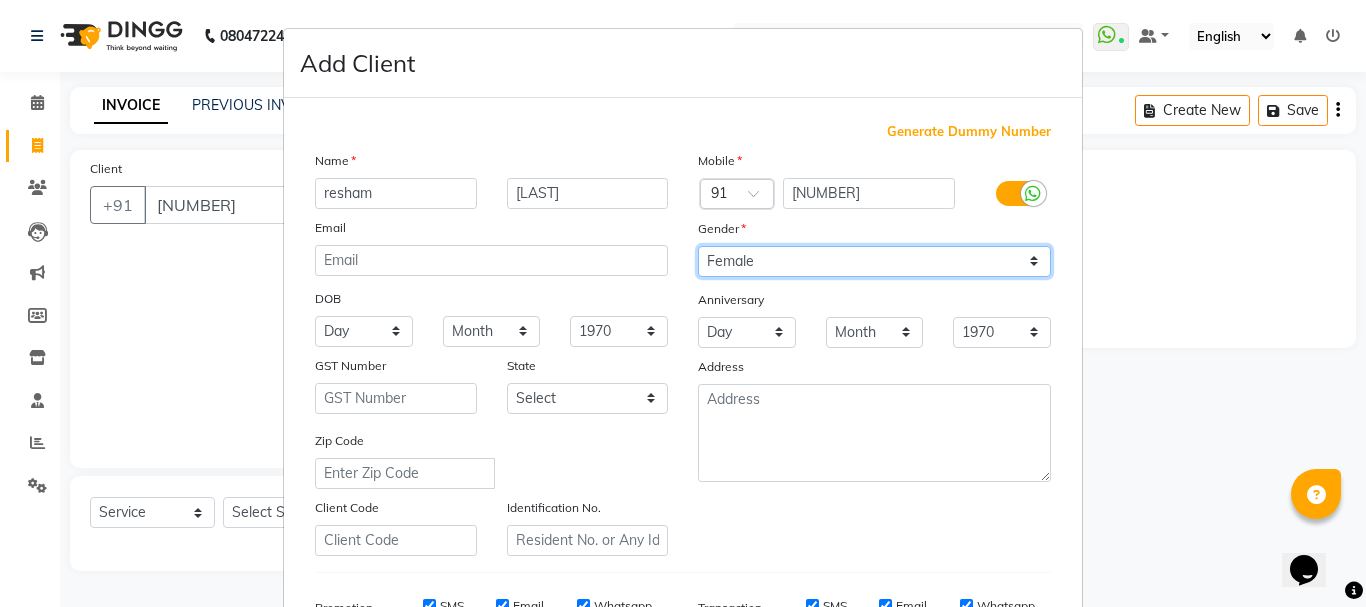 click on "Select Male Female Other Prefer Not To Say" at bounding box center (874, 261) 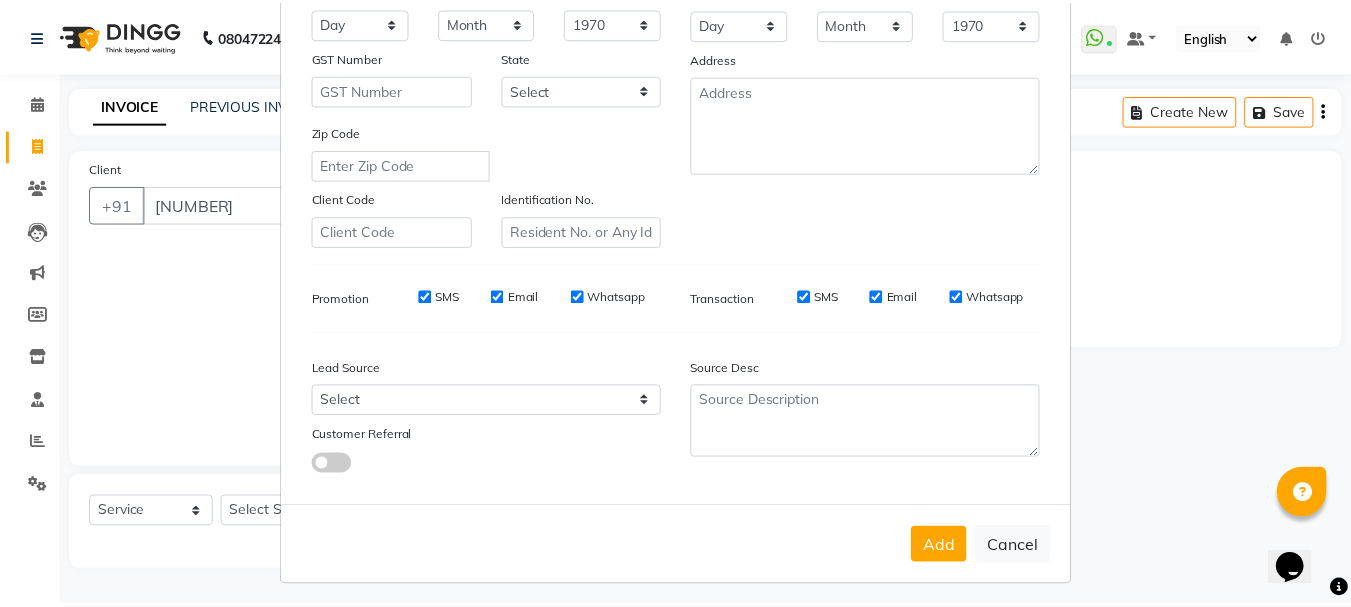 scroll, scrollTop: 316, scrollLeft: 0, axis: vertical 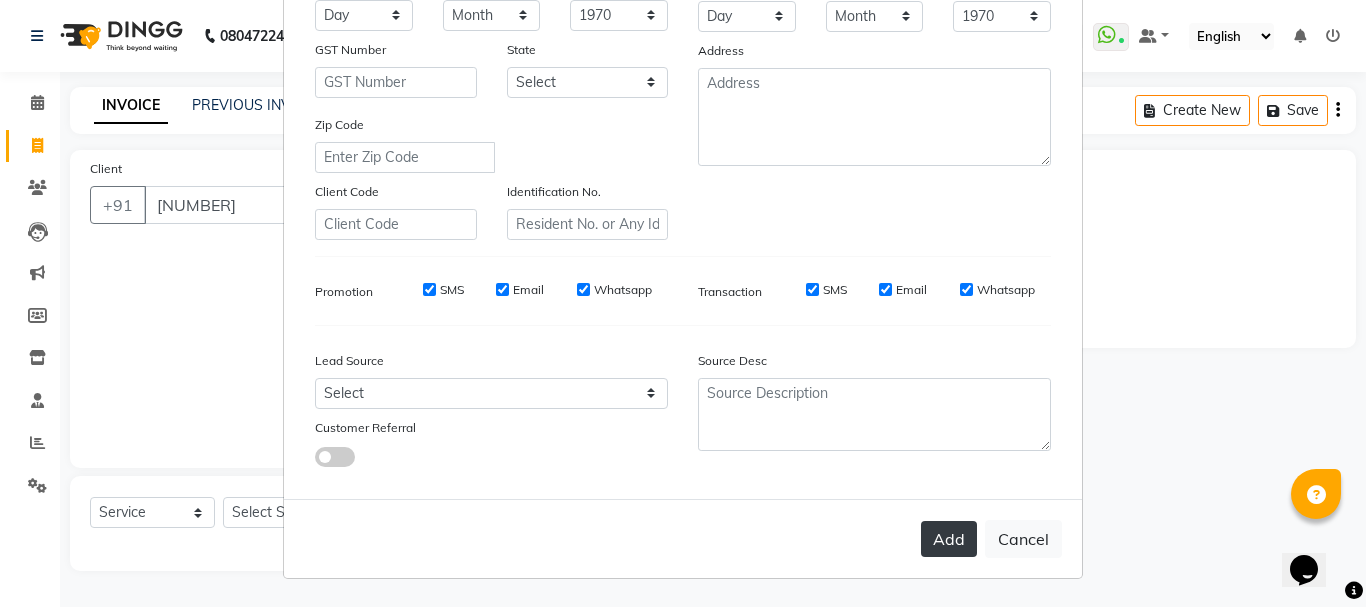 click on "Add" at bounding box center (949, 539) 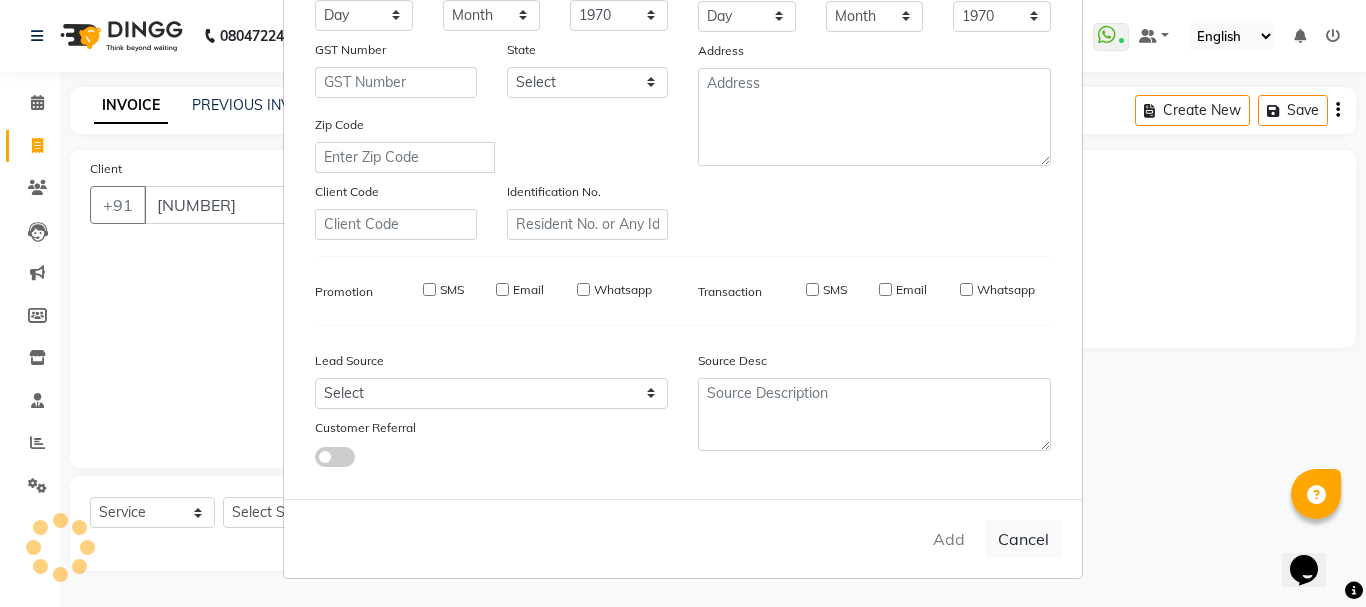 type on "83******03" 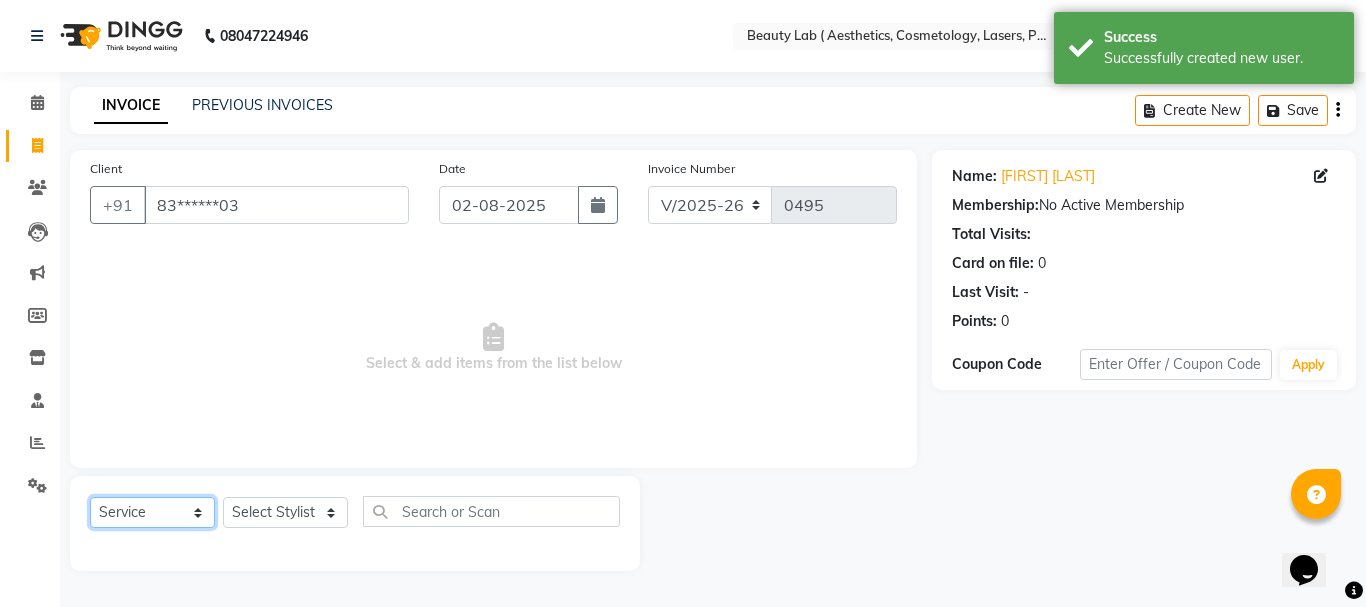 click on "Select  Service  Product  Membership  Package Voucher Prepaid Gift Card" 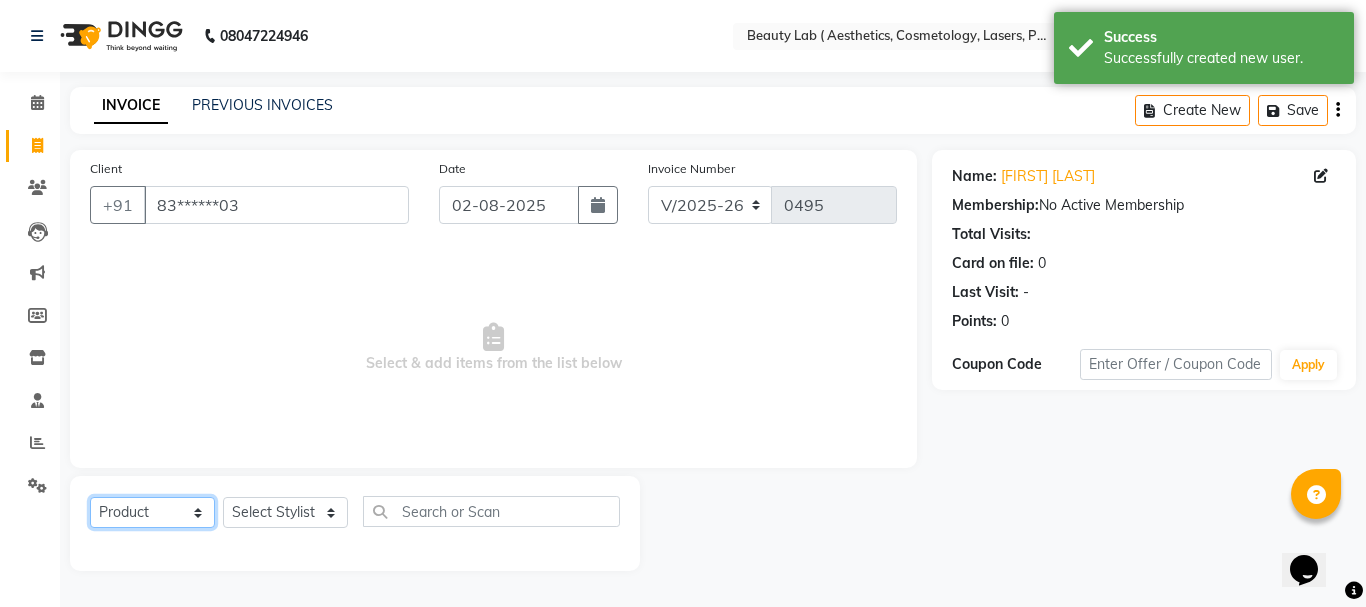 click on "Select  Service  Product  Membership  Package Voucher Prepaid Gift Card" 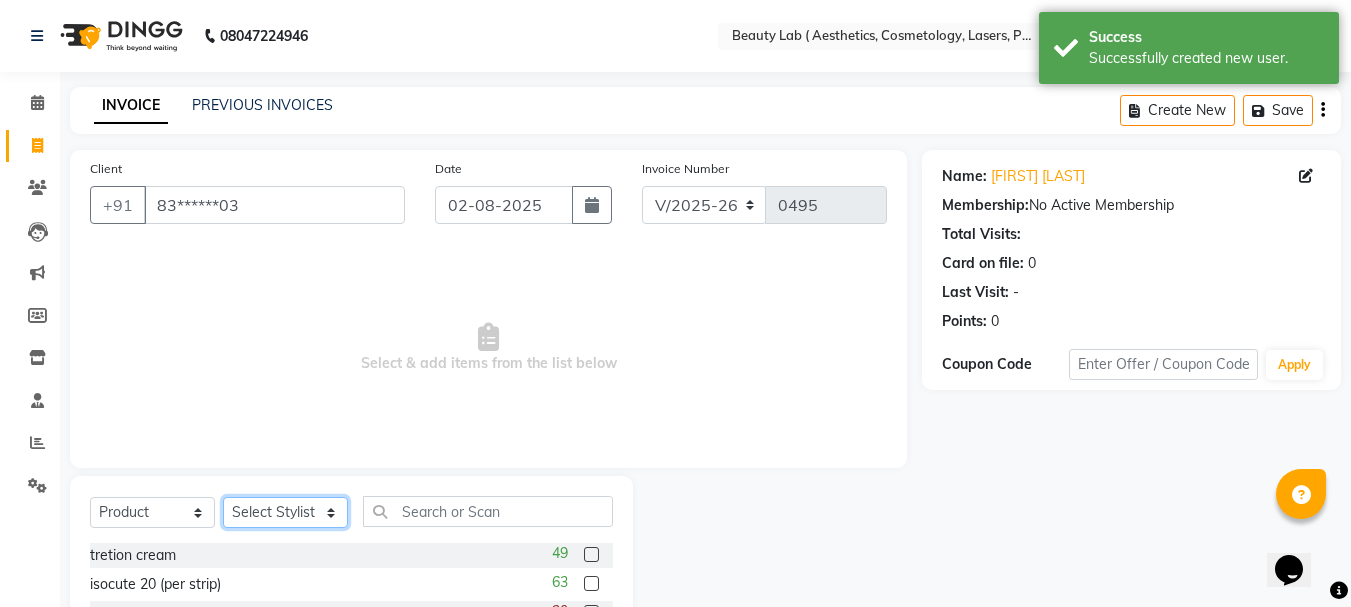 click on "Select Stylist Farha monali neha nishu sarika" 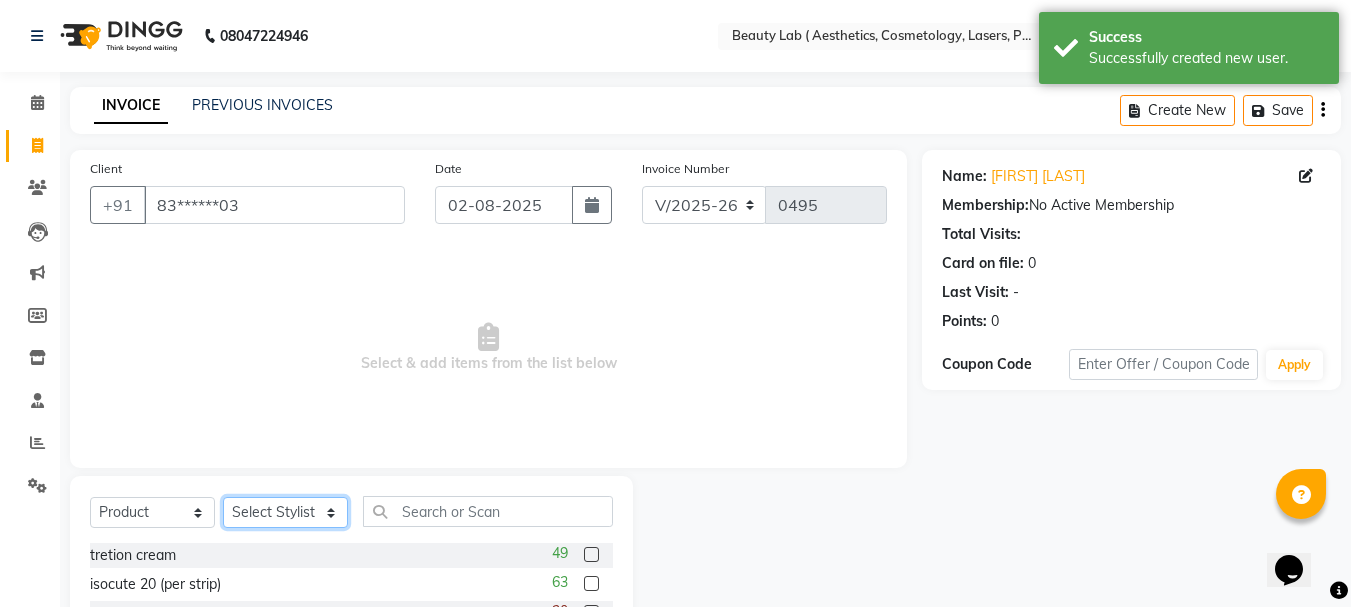 click on "Select Stylist Farha monali neha nishu sarika" 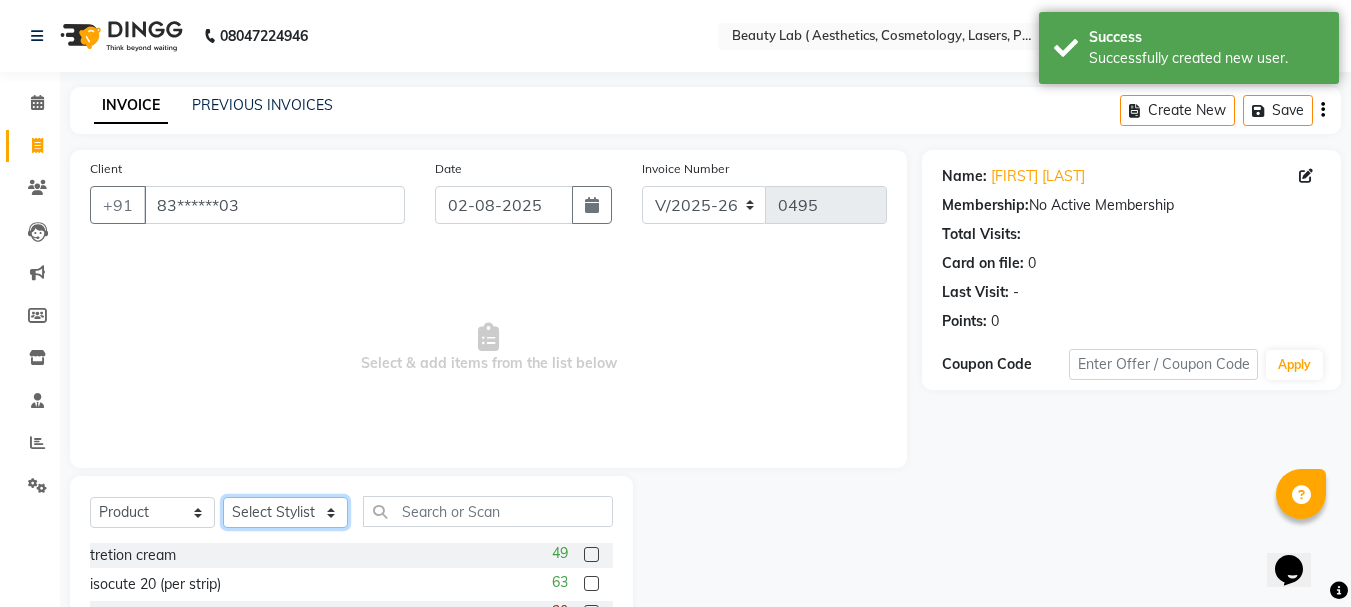 click on "Select Stylist Farha monali neha nishu sarika" 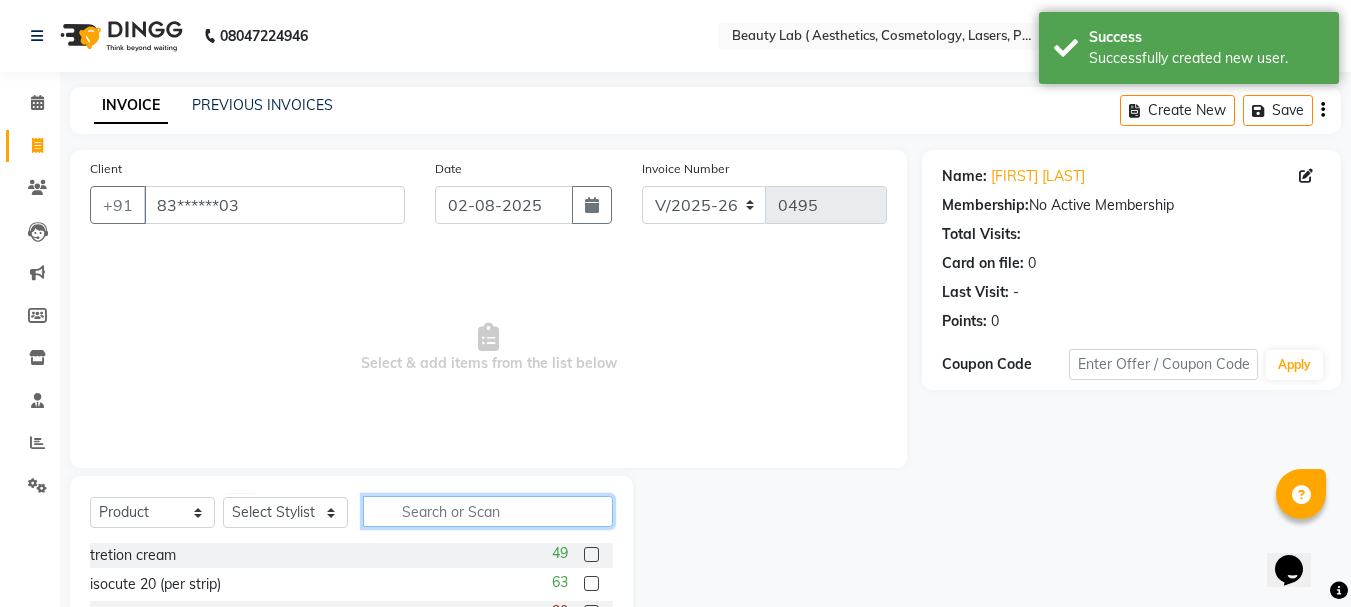 click 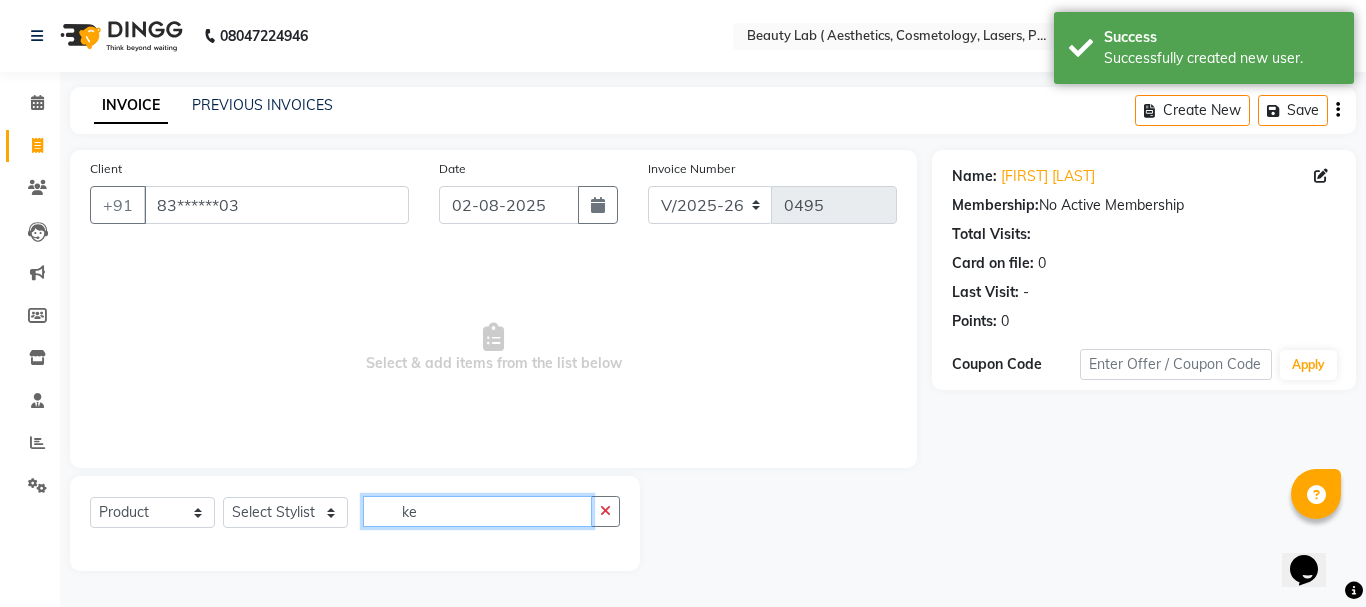 type on "k" 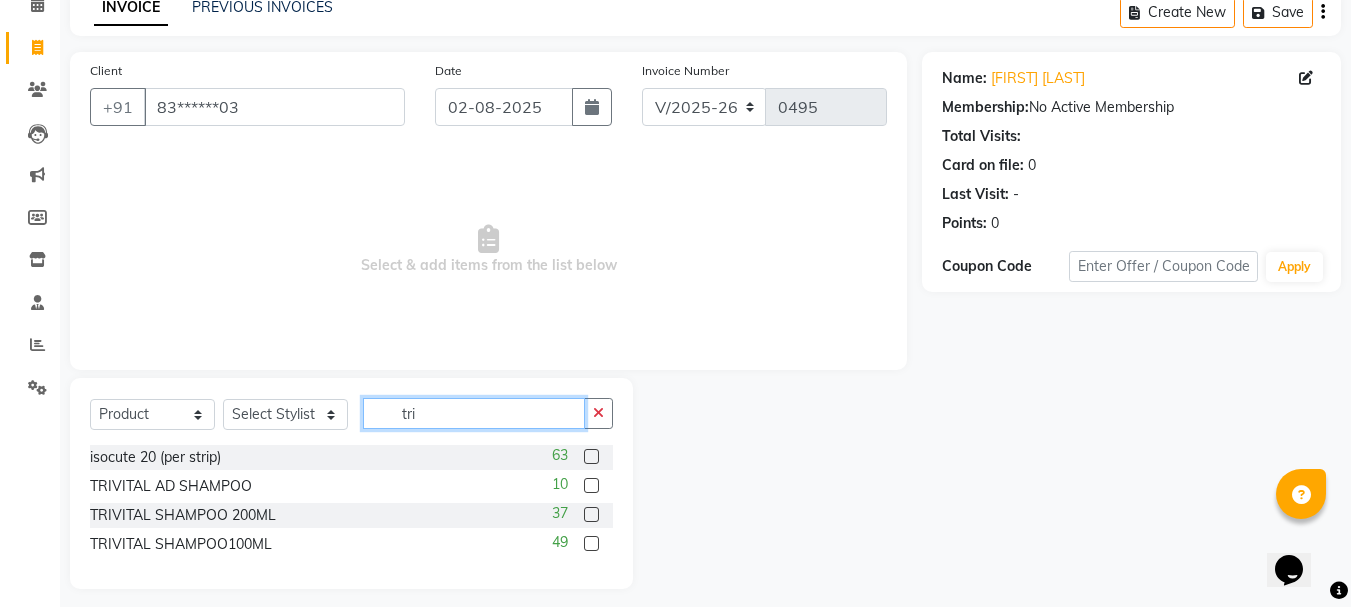 scroll, scrollTop: 110, scrollLeft: 0, axis: vertical 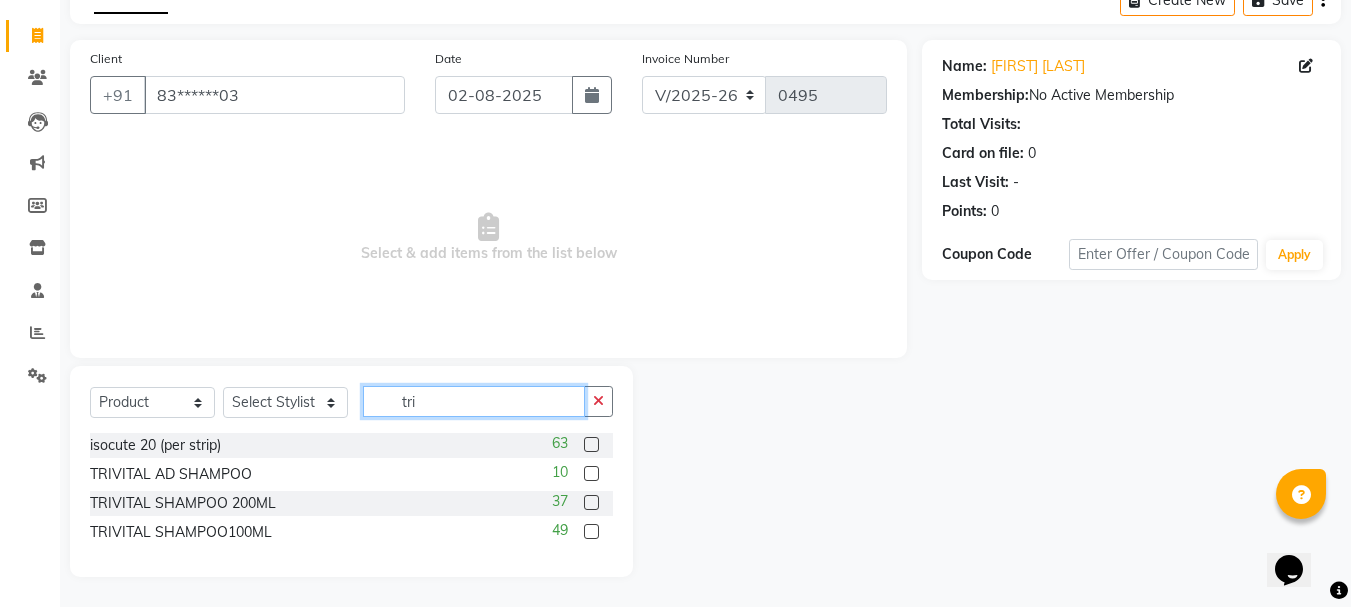 type on "tri" 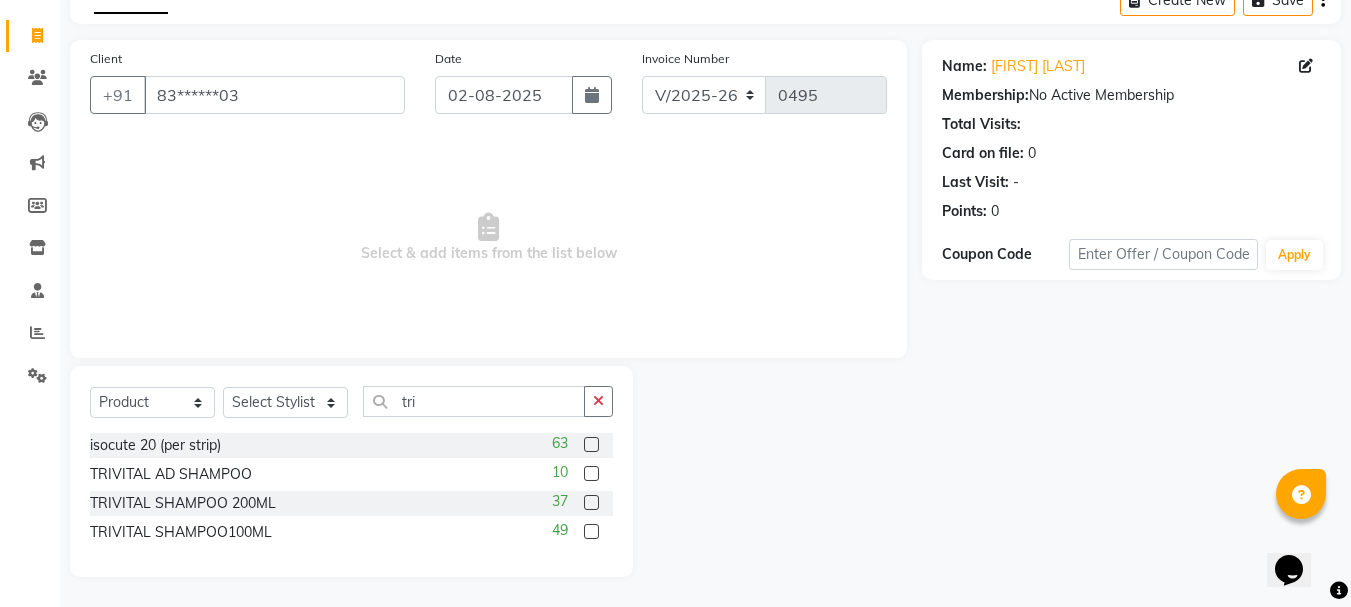 click 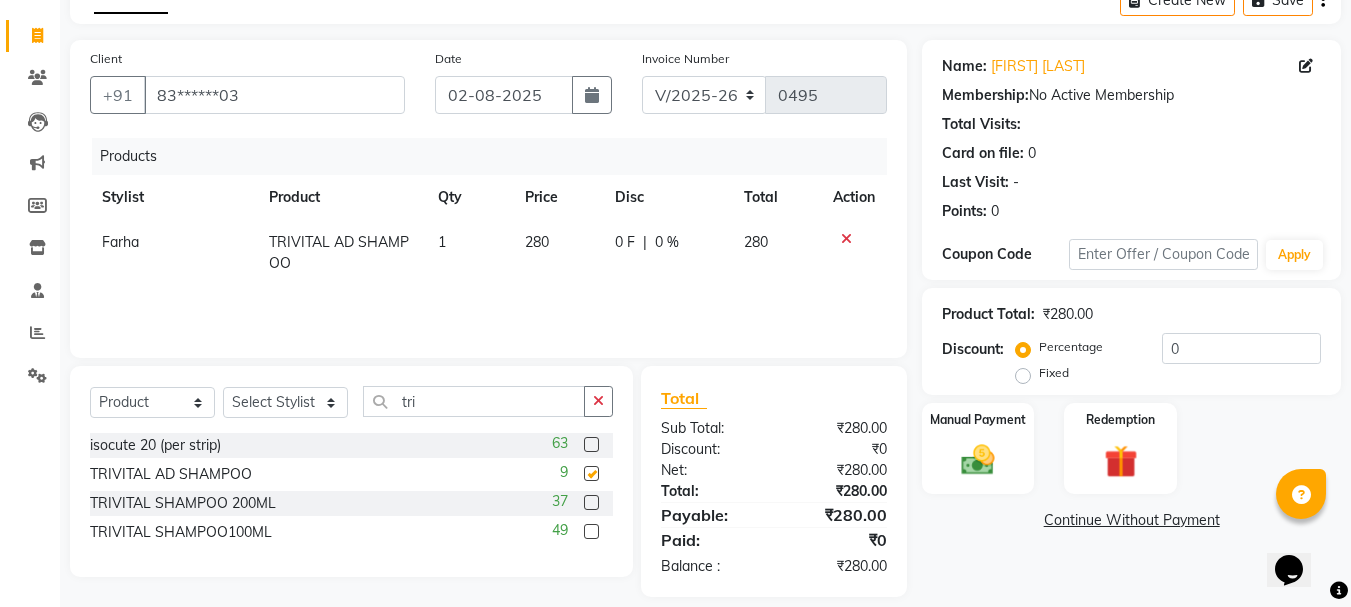 checkbox on "false" 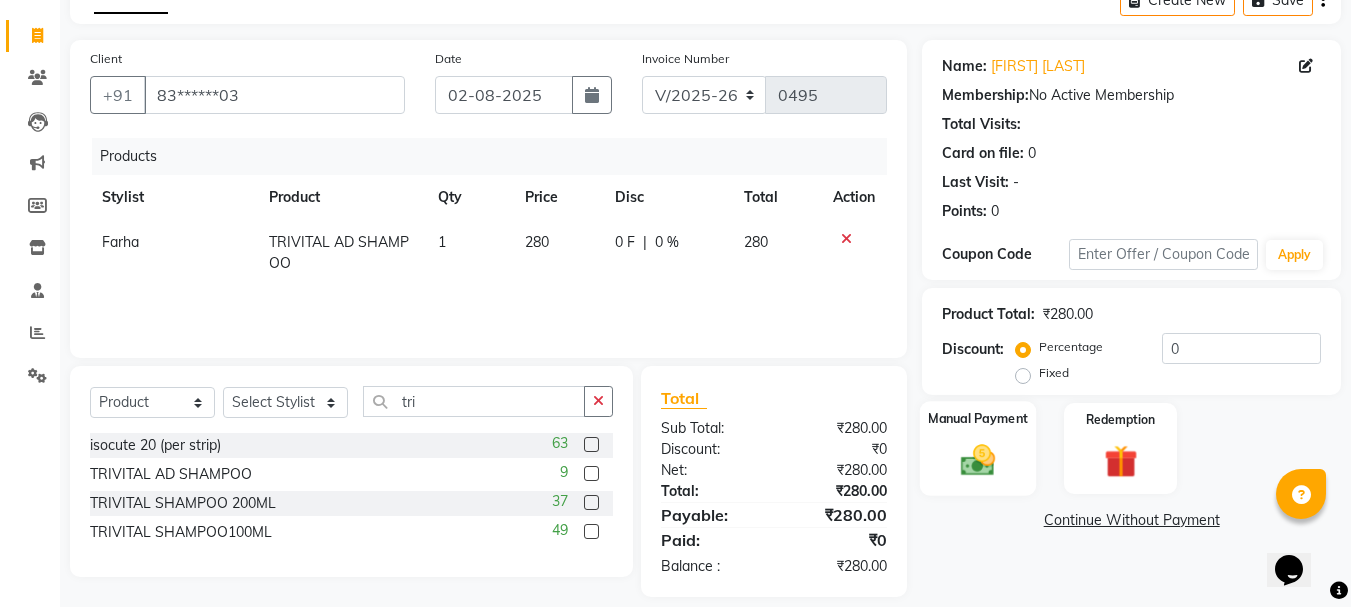 click 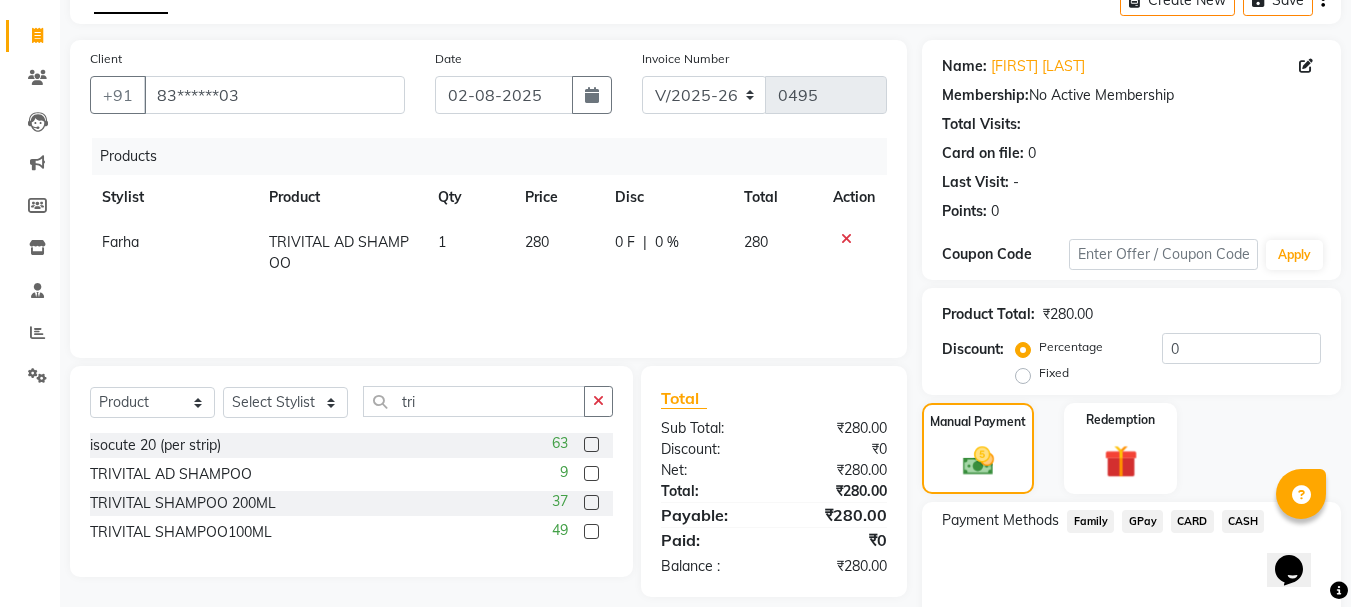 click on "GPay" 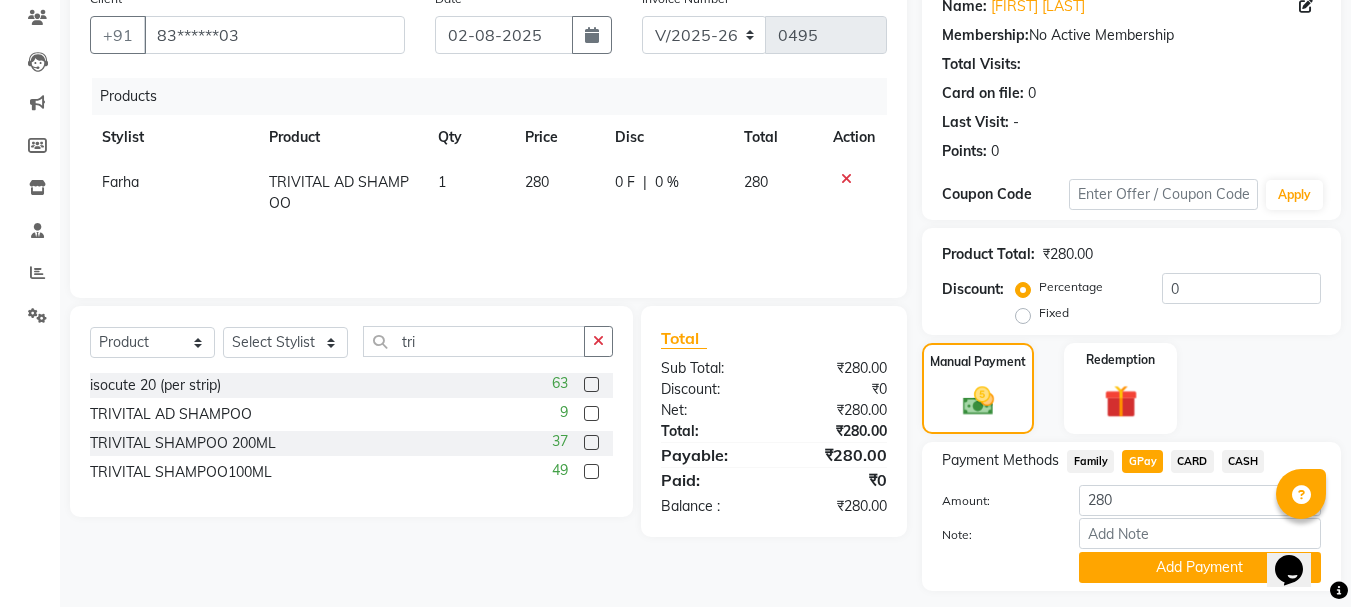 scroll, scrollTop: 225, scrollLeft: 0, axis: vertical 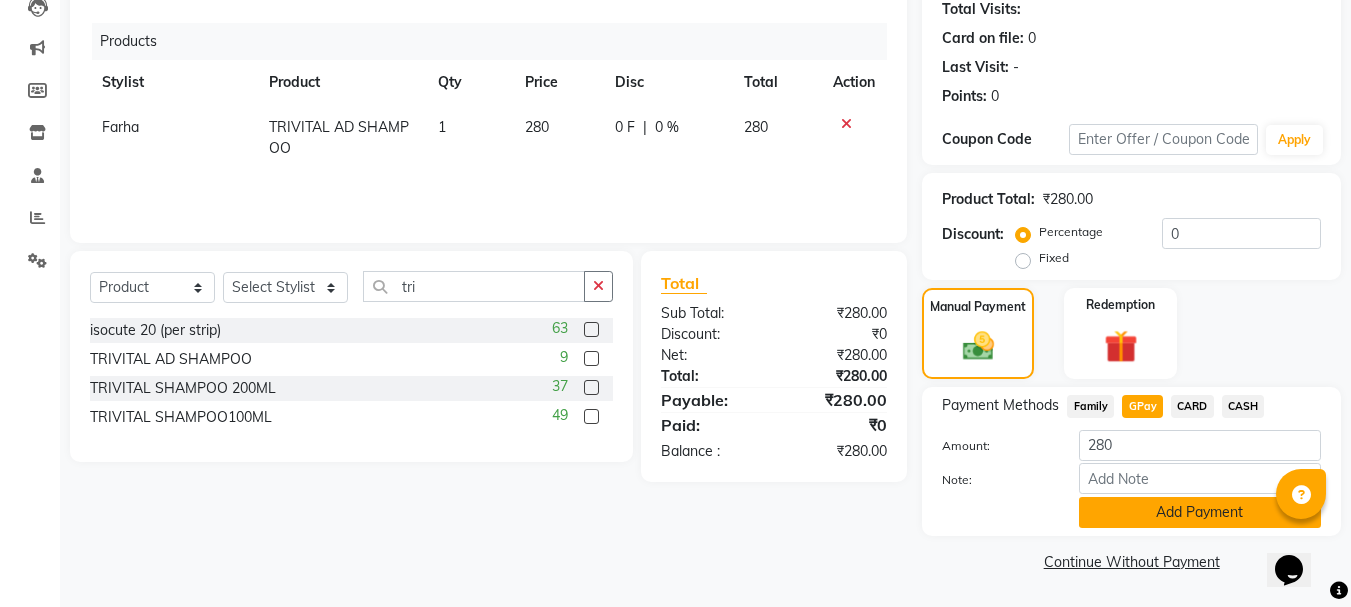 click on "Add Payment" 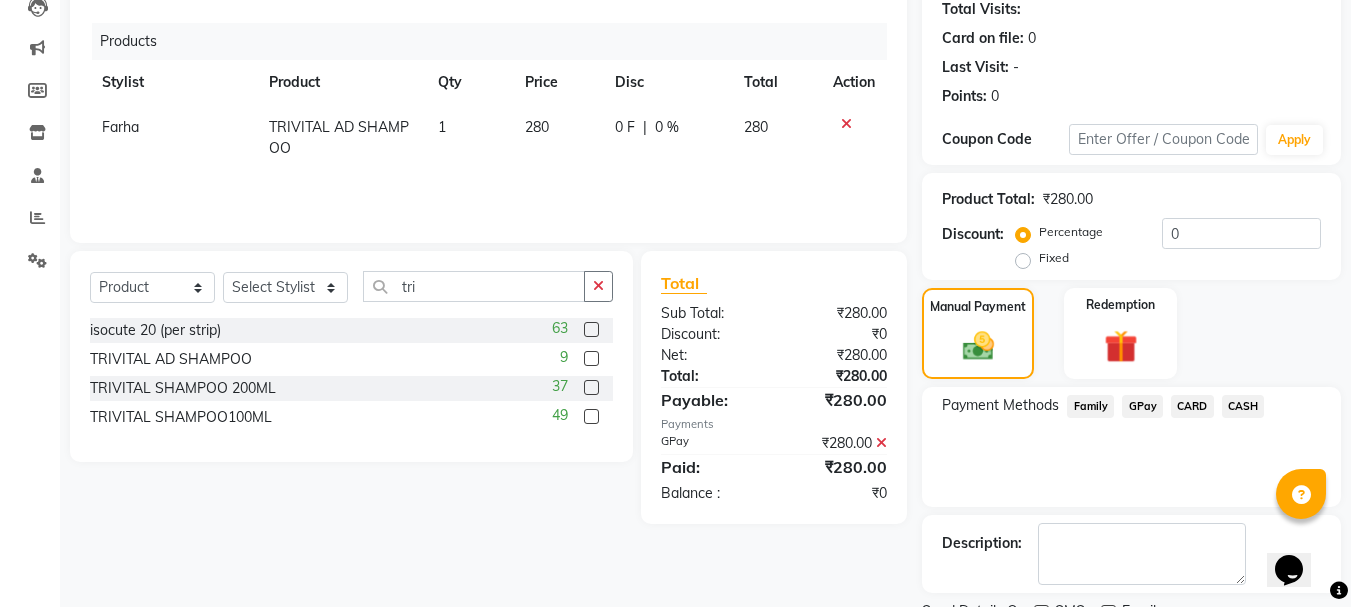 click on "Description:" 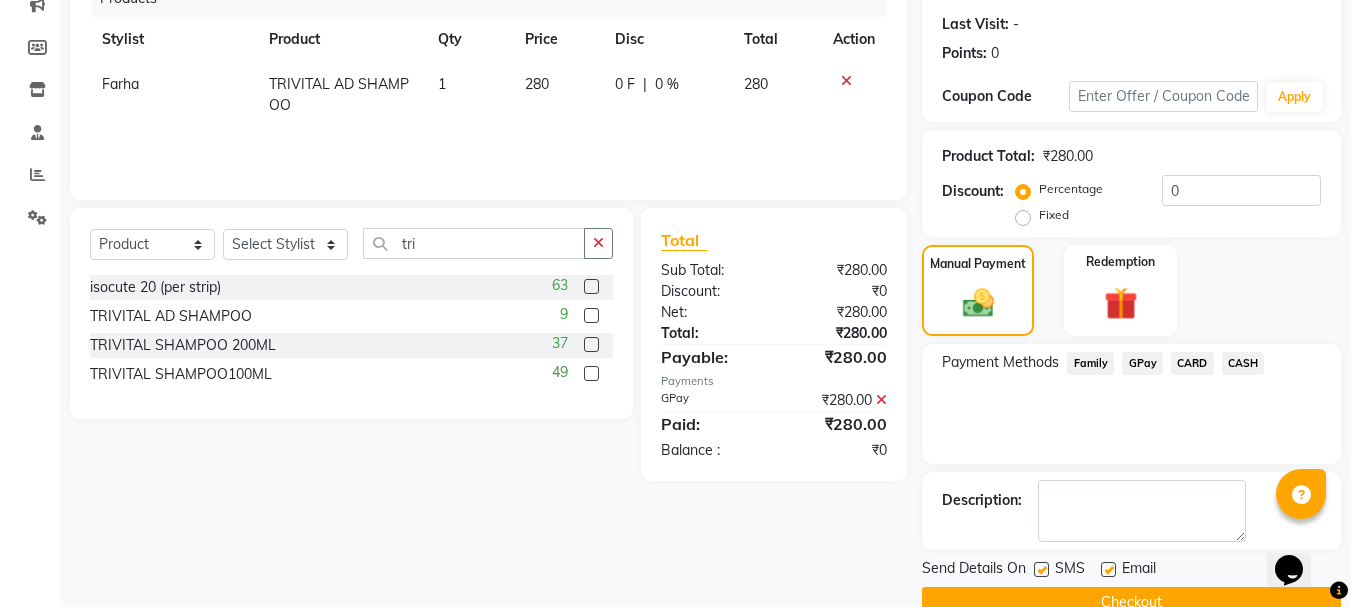 scroll, scrollTop: 309, scrollLeft: 0, axis: vertical 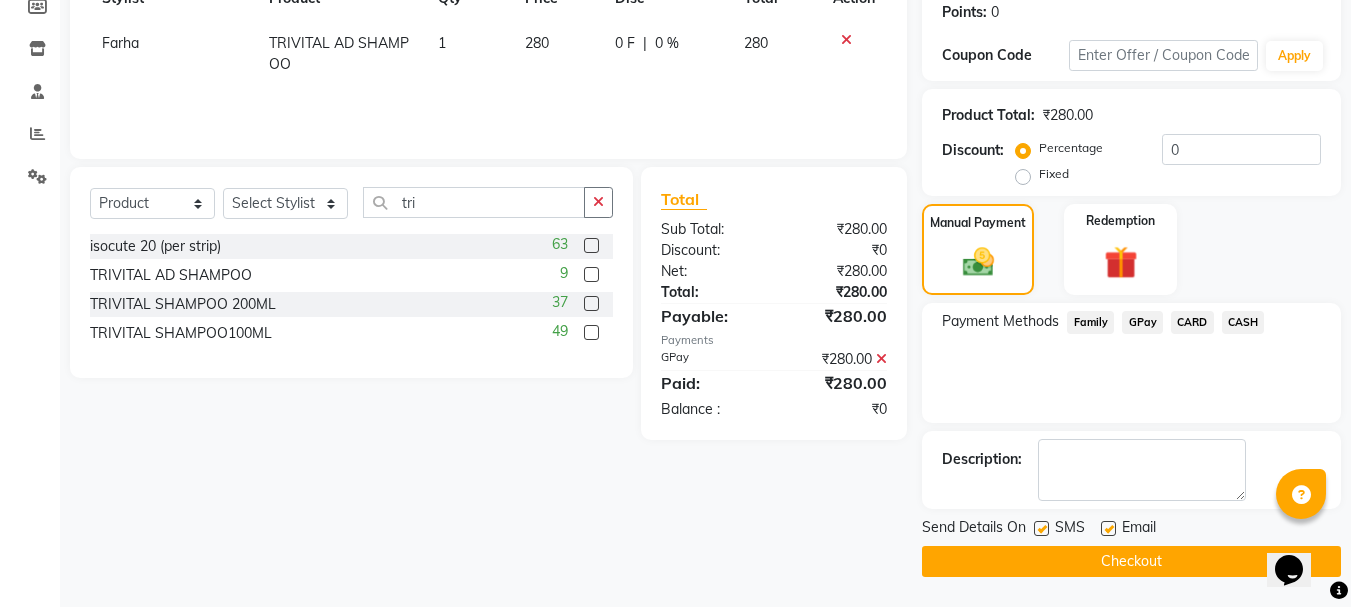 click on "Checkout" 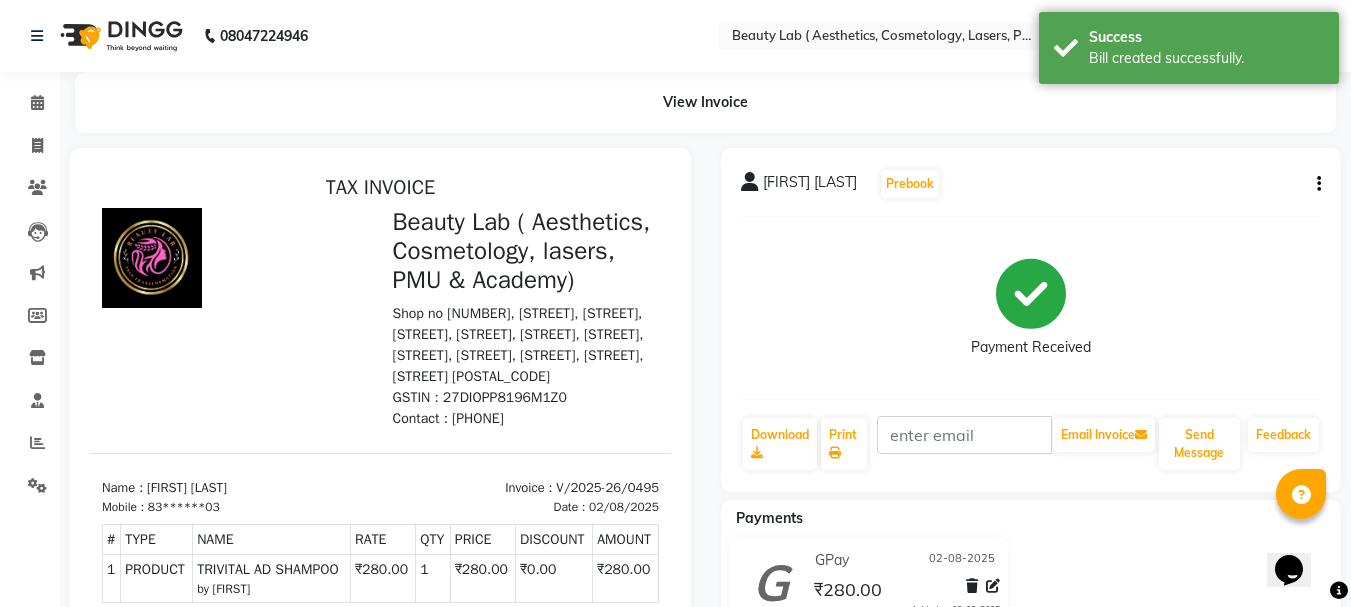 scroll, scrollTop: 0, scrollLeft: 0, axis: both 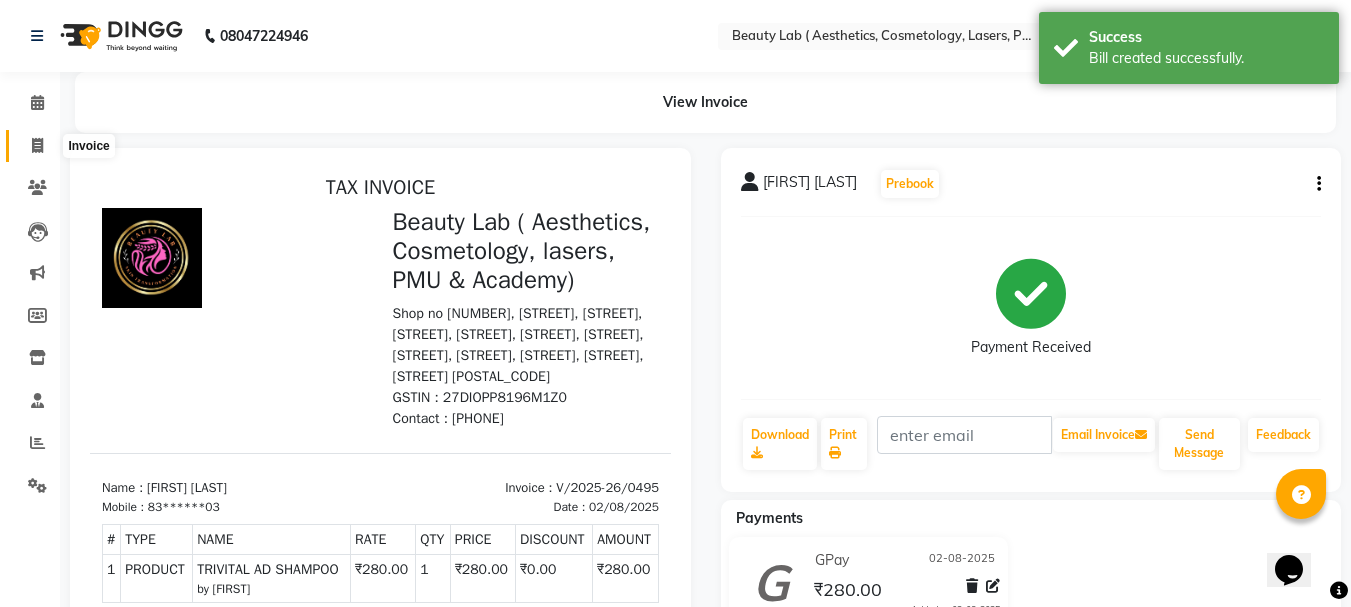 click 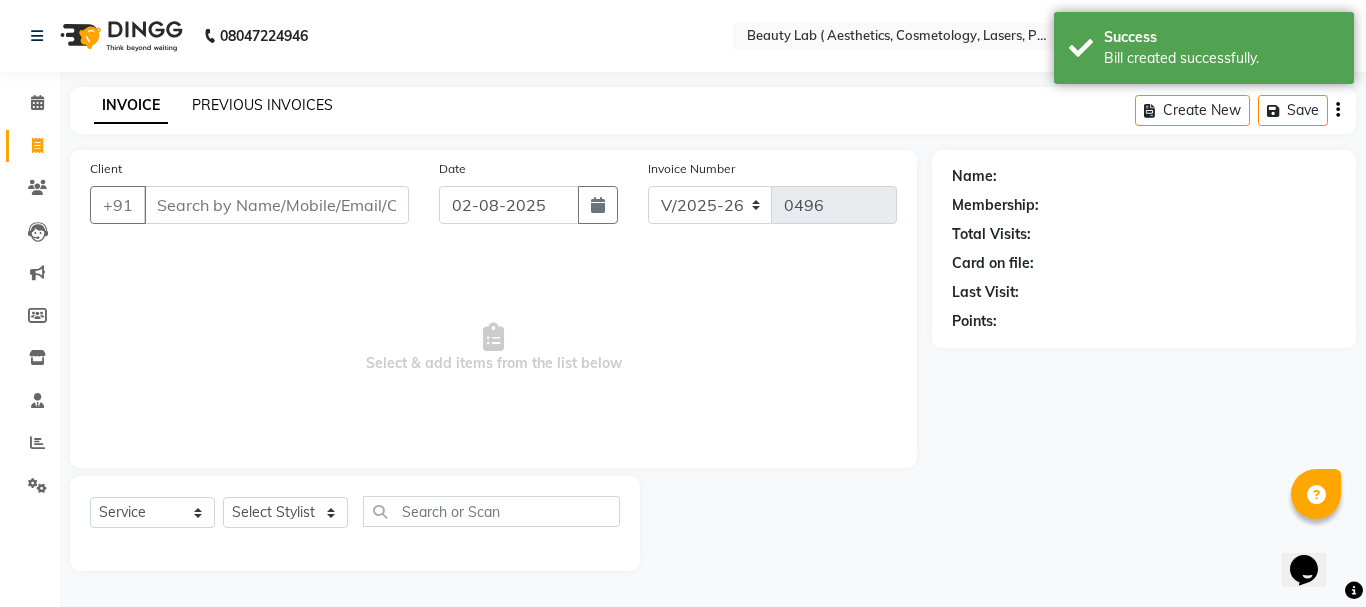 click on "PREVIOUS INVOICES" 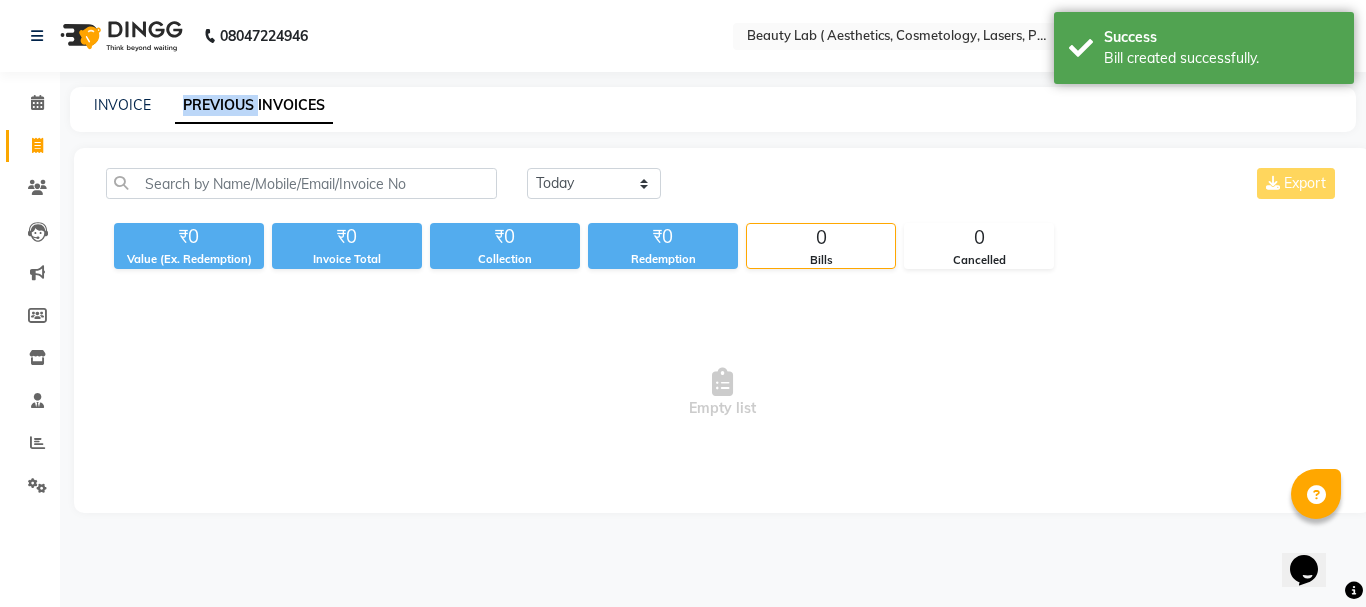 click on "PREVIOUS INVOICES" 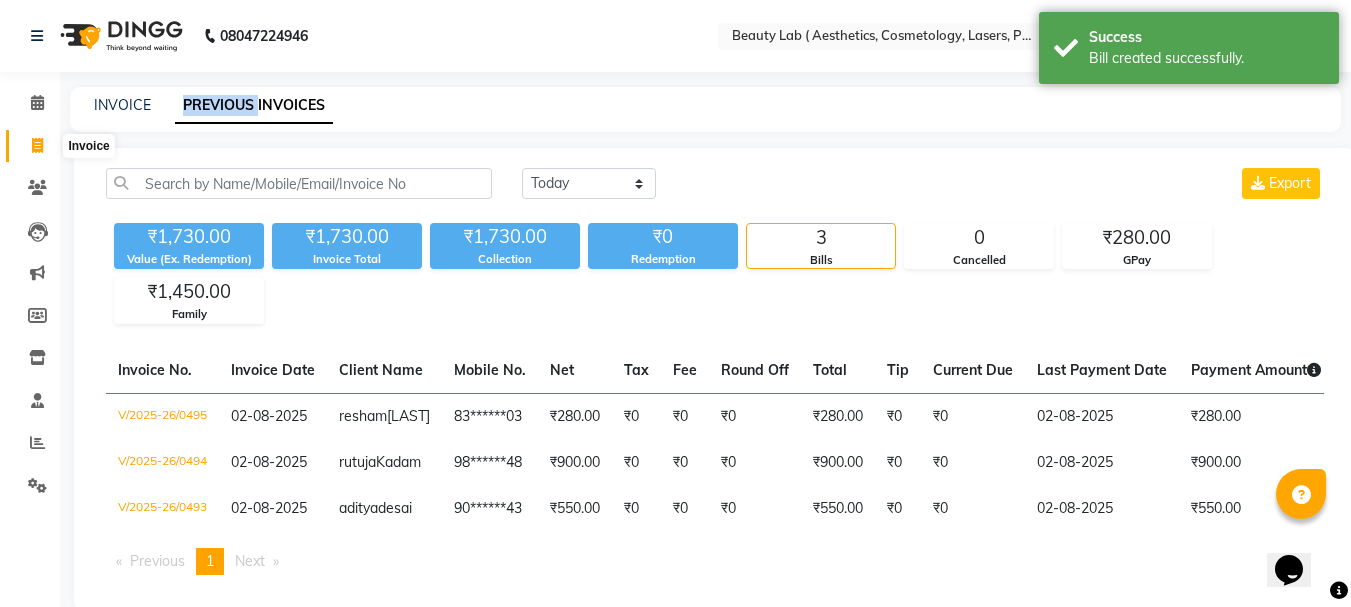 click 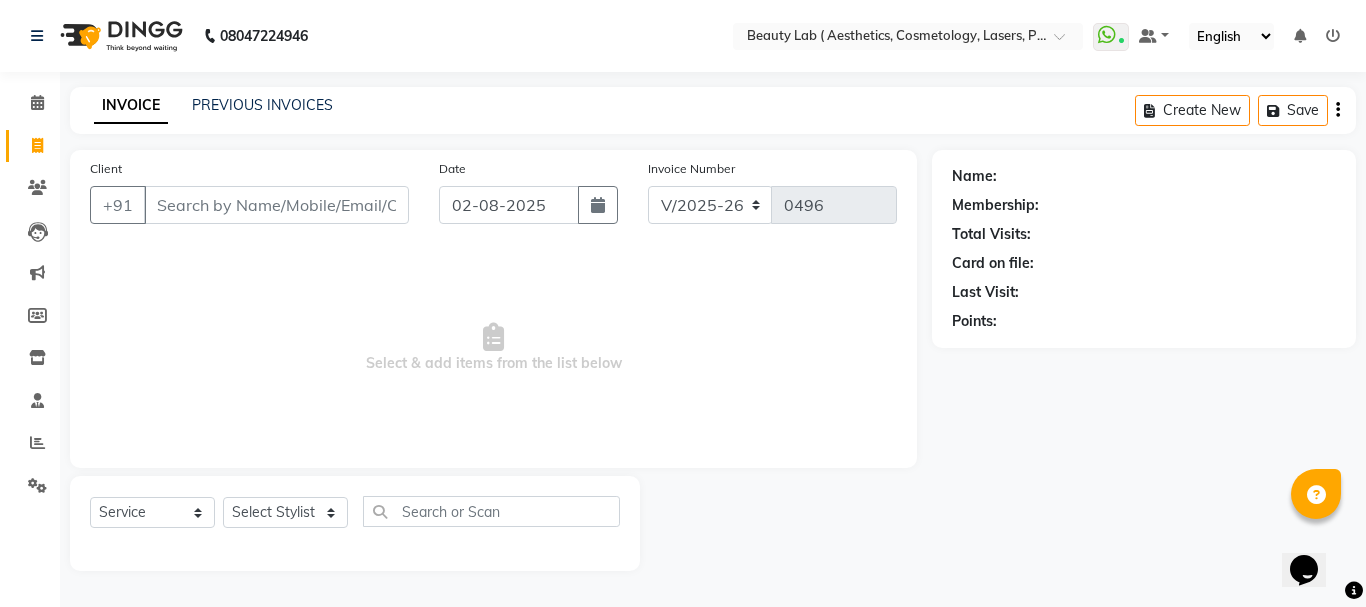 click on "Client" at bounding box center [276, 205] 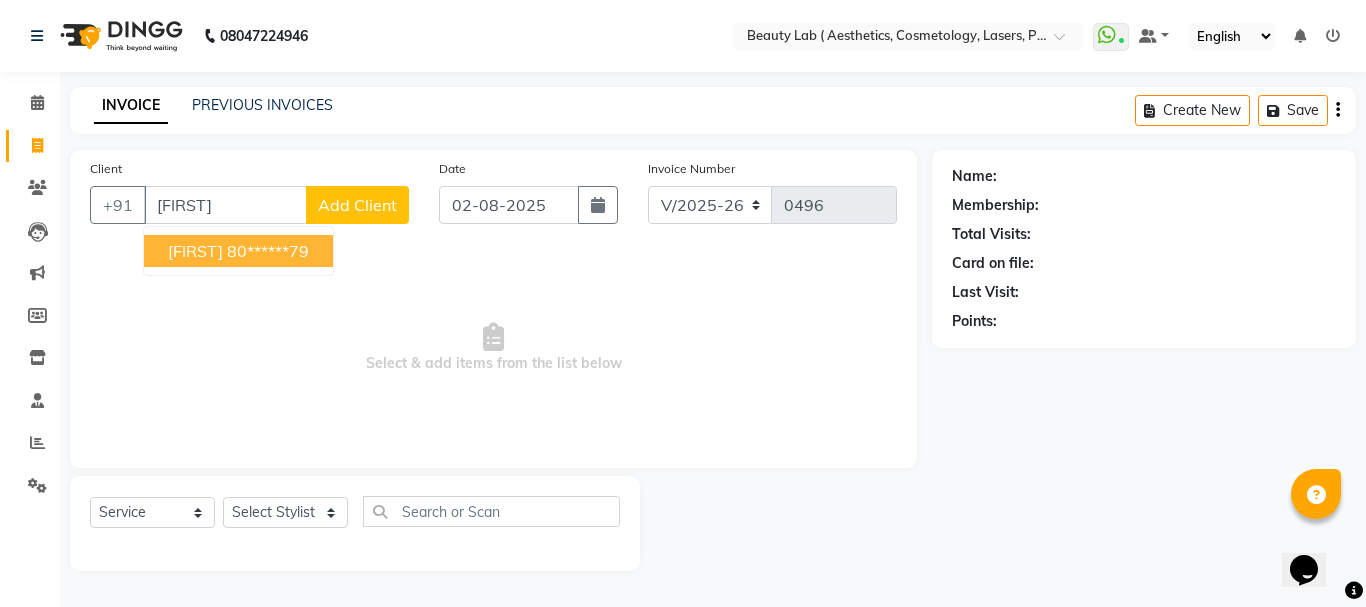 click on "[FIRST] [PHONE]" at bounding box center (238, 251) 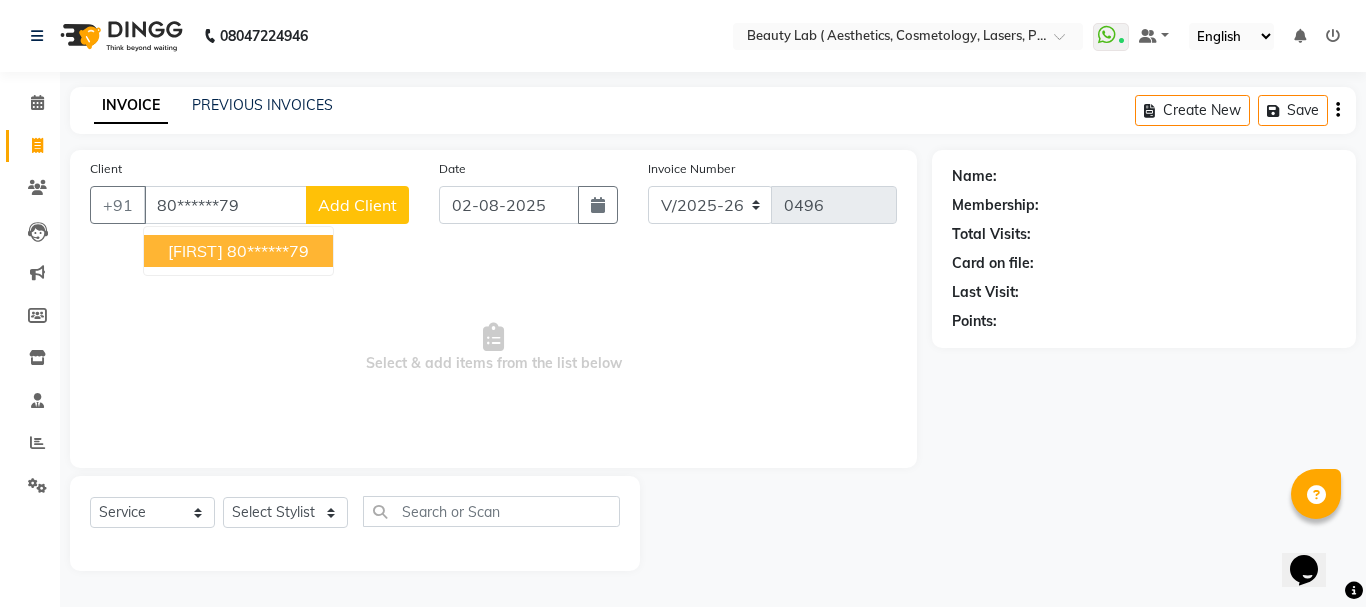 type on "80******79" 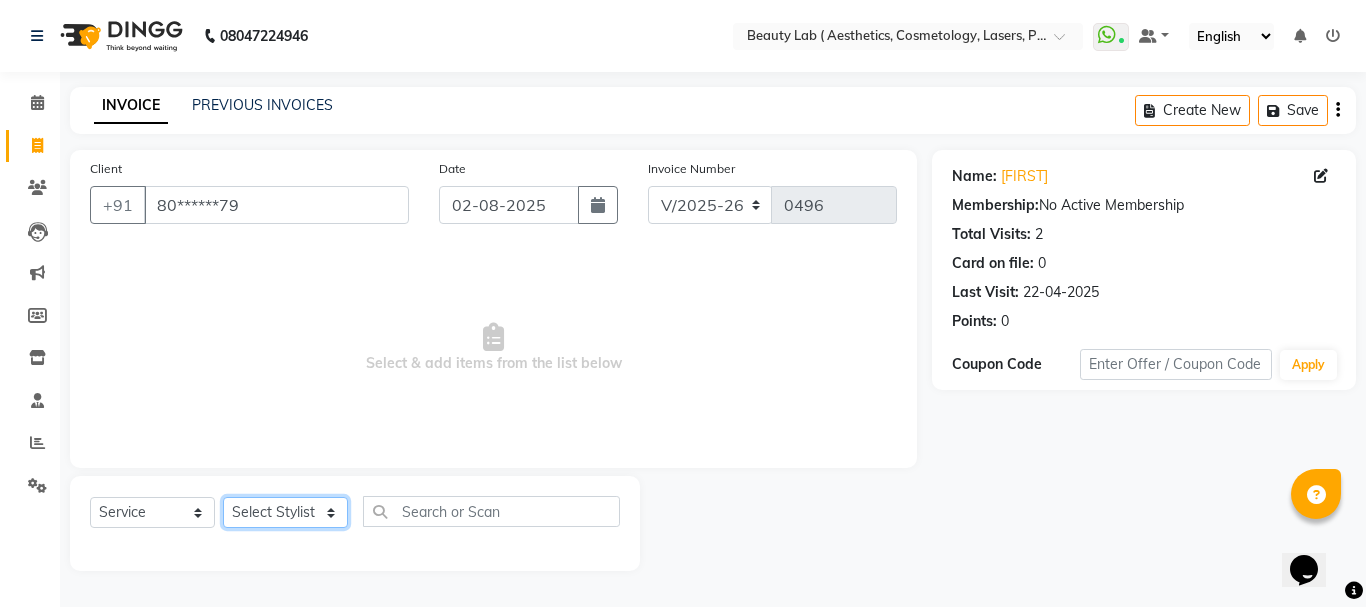 click on "Select Stylist Farha monali neha nishu sarika" 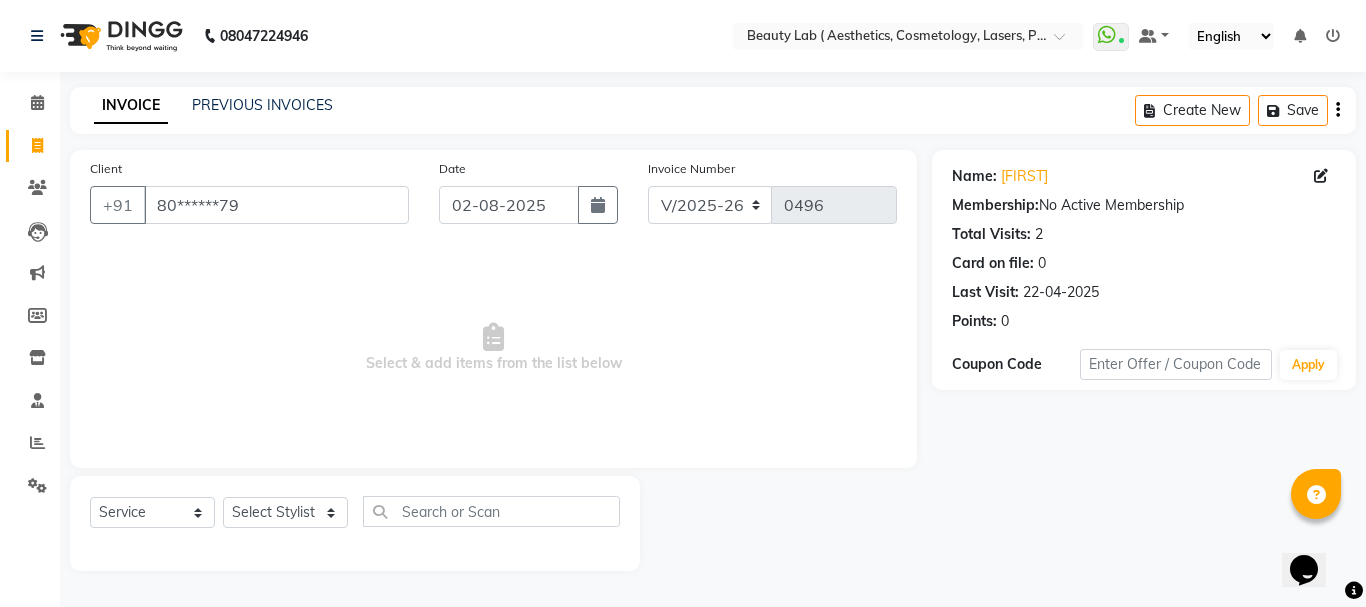 click on "Select & add items from the list below" at bounding box center [493, 348] 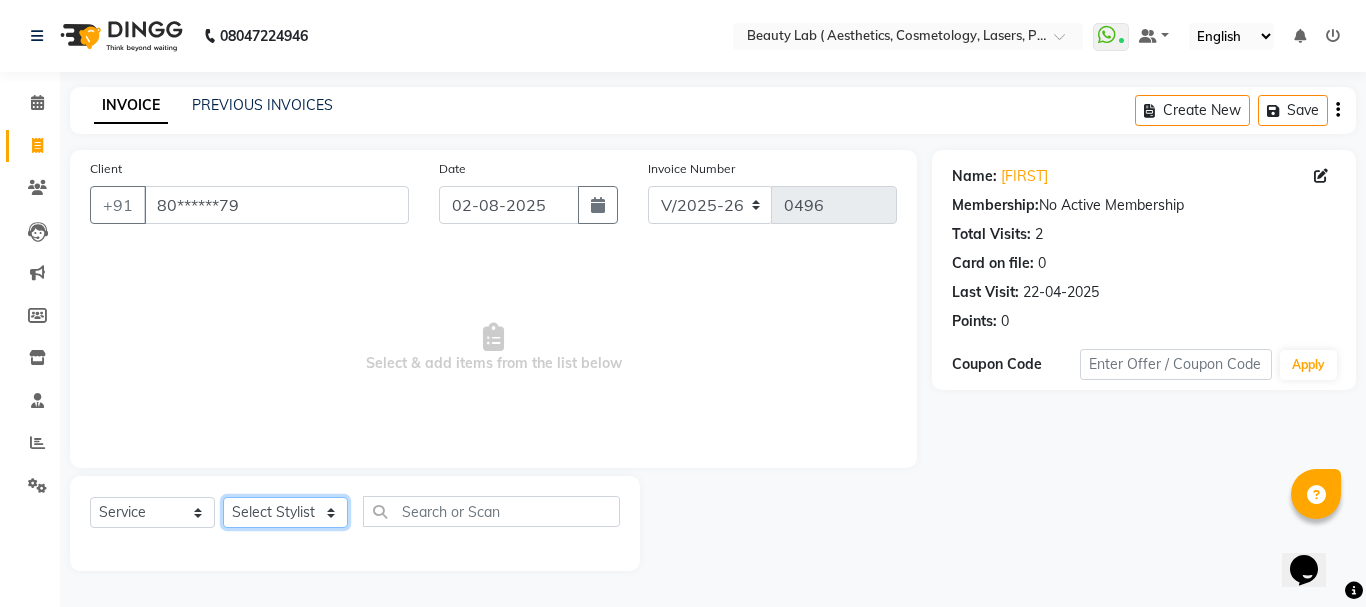 click on "Select Stylist Farha monali neha nishu sarika" 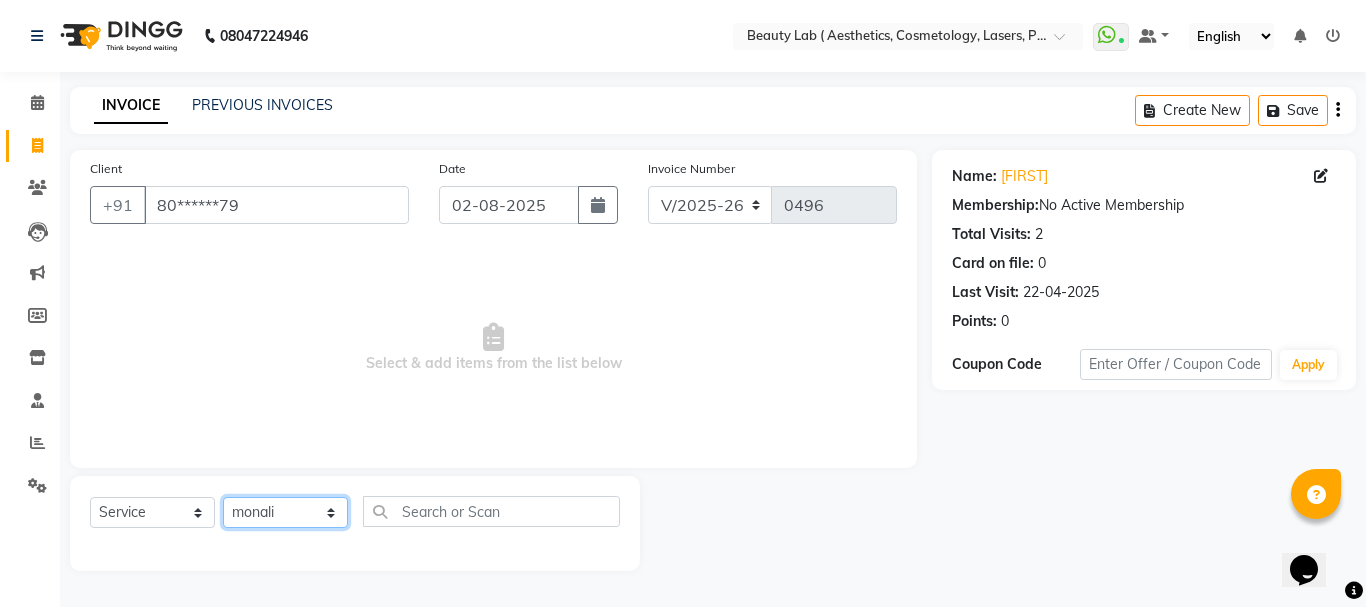 click on "Select Stylist Farha monali neha nishu sarika" 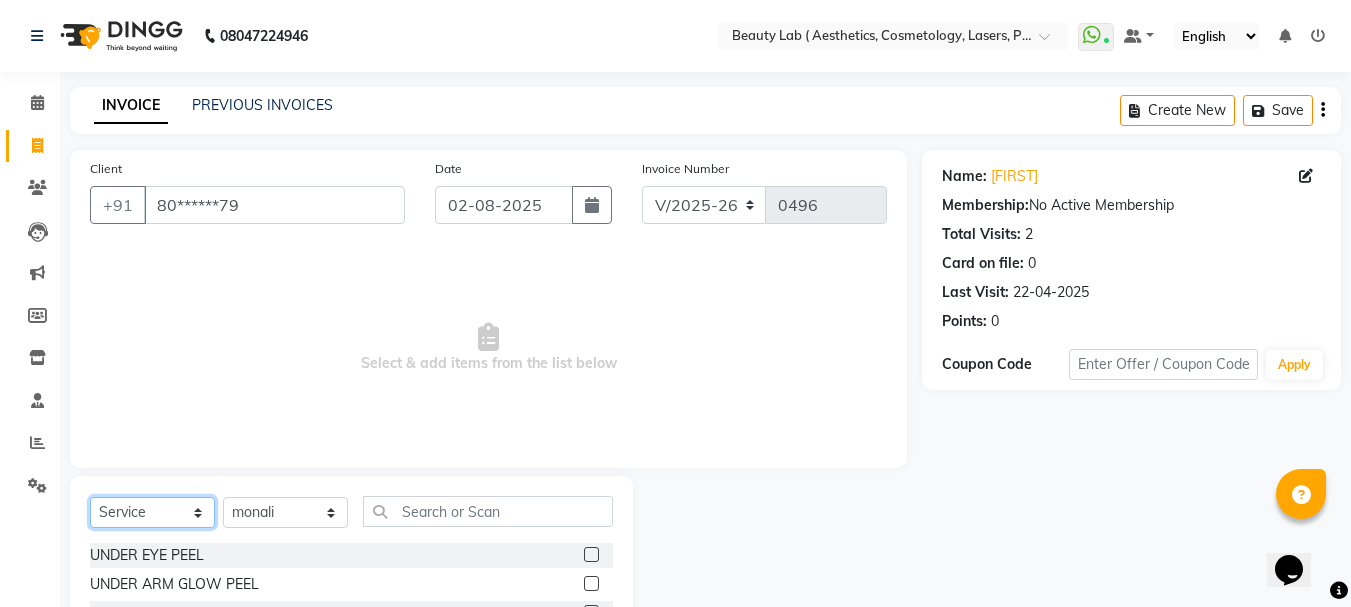 click on "Select  Service  Product  Membership  Package Voucher Prepaid Gift Card" 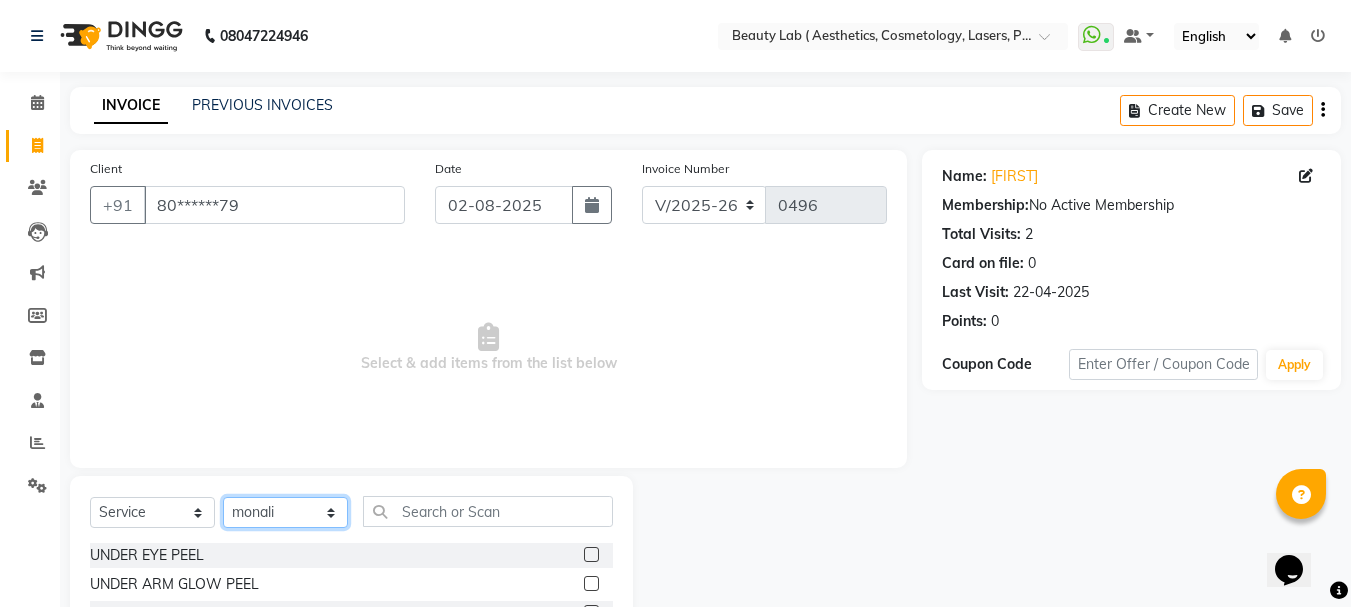 click on "Select Stylist Farha monali neha nishu sarika" 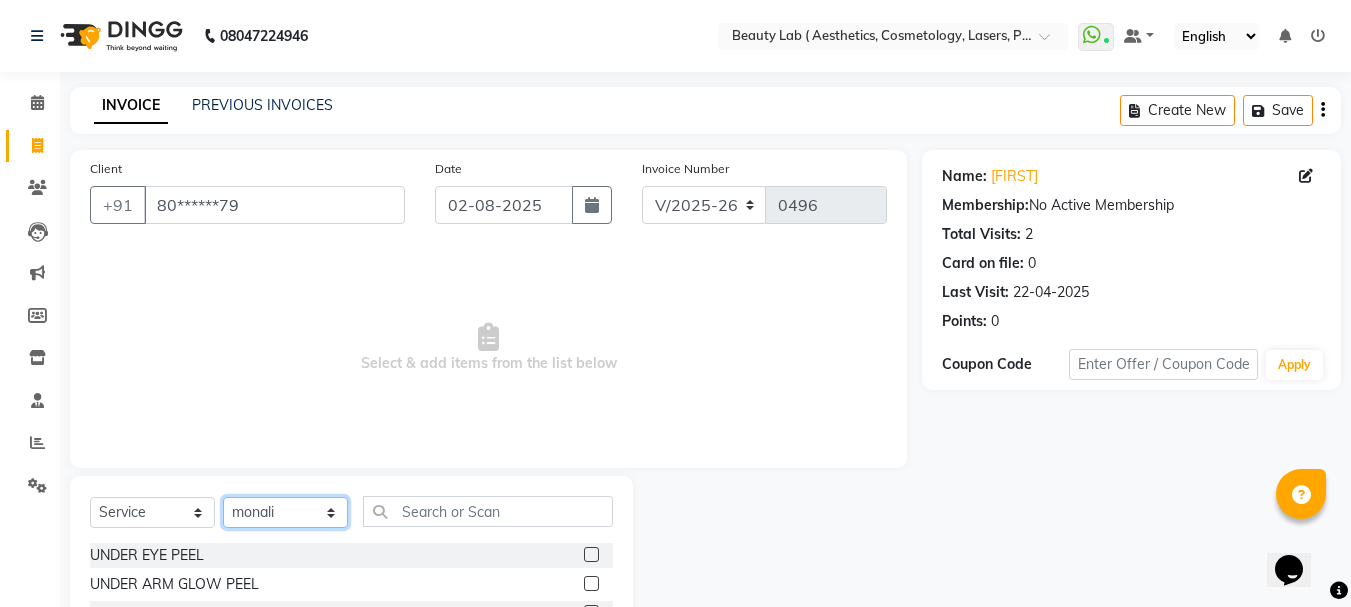select on "[NUMBER]" 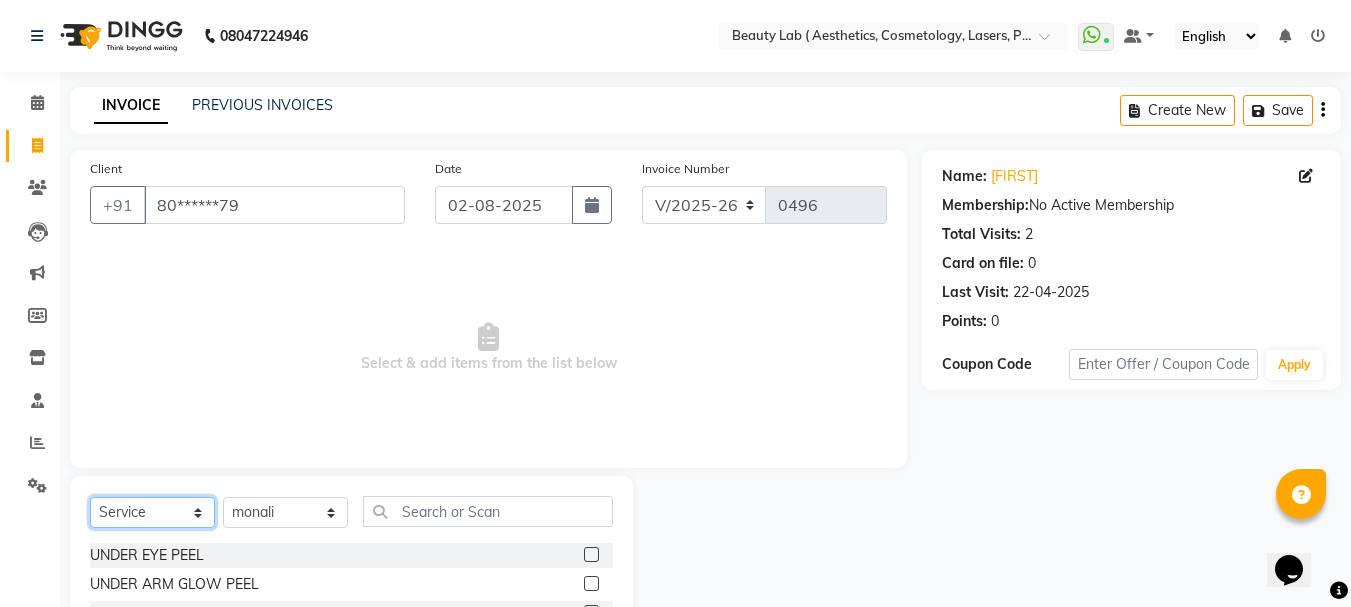 click on "Select  Service  Product  Membership  Package Voucher Prepaid Gift Card" 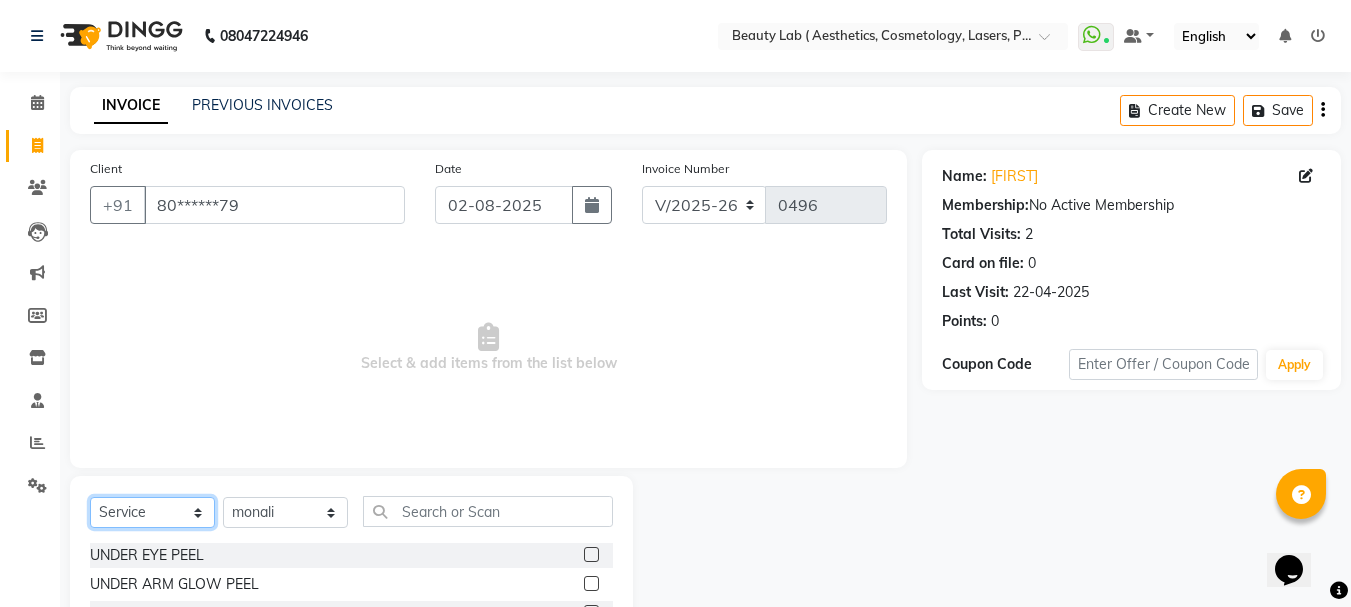 select on "product" 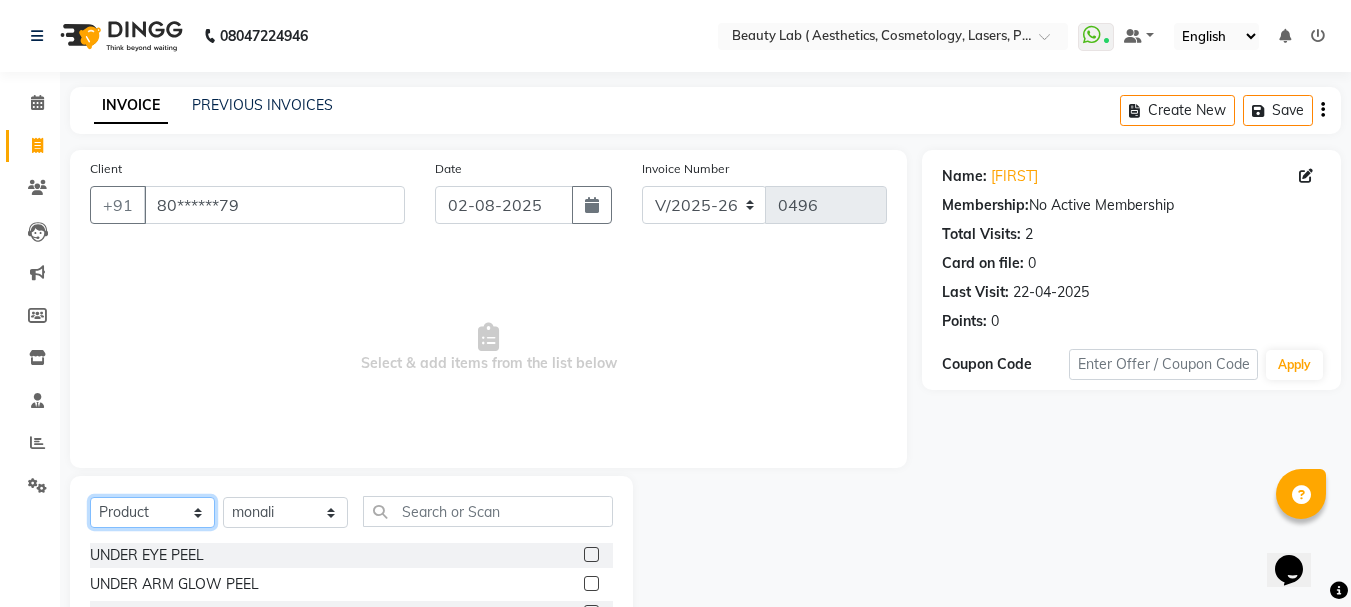 click on "Select  Service  Product  Membership  Package Voucher Prepaid Gift Card" 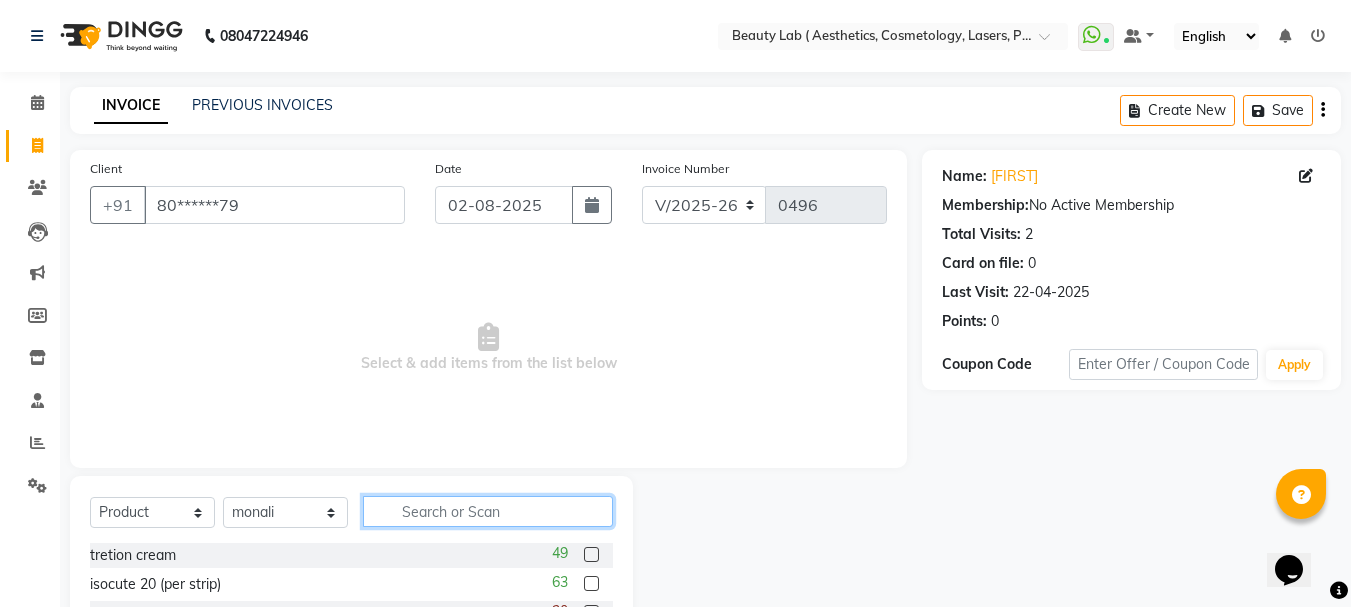 click 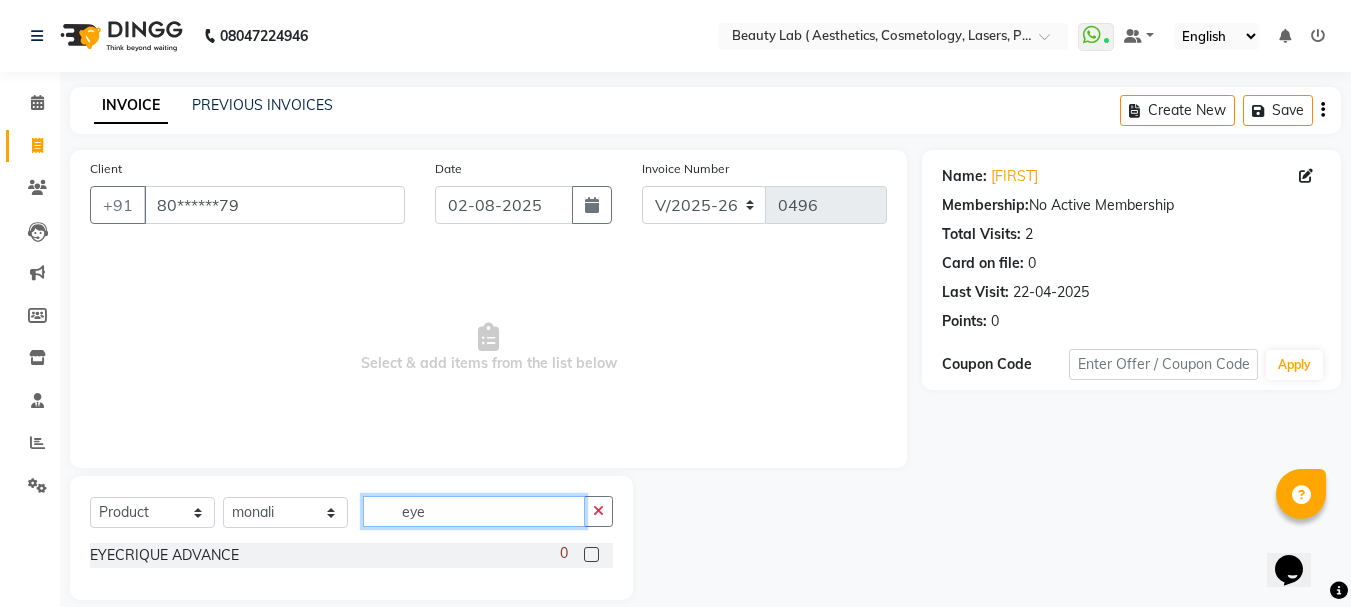 type on "eye" 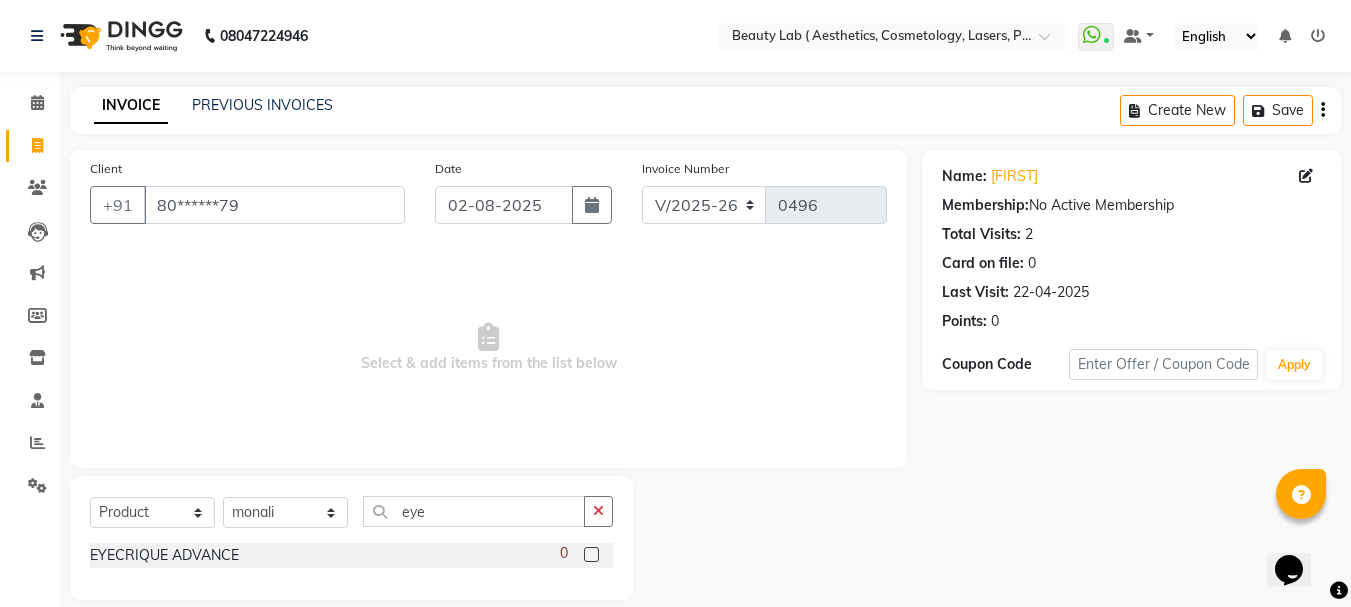 click 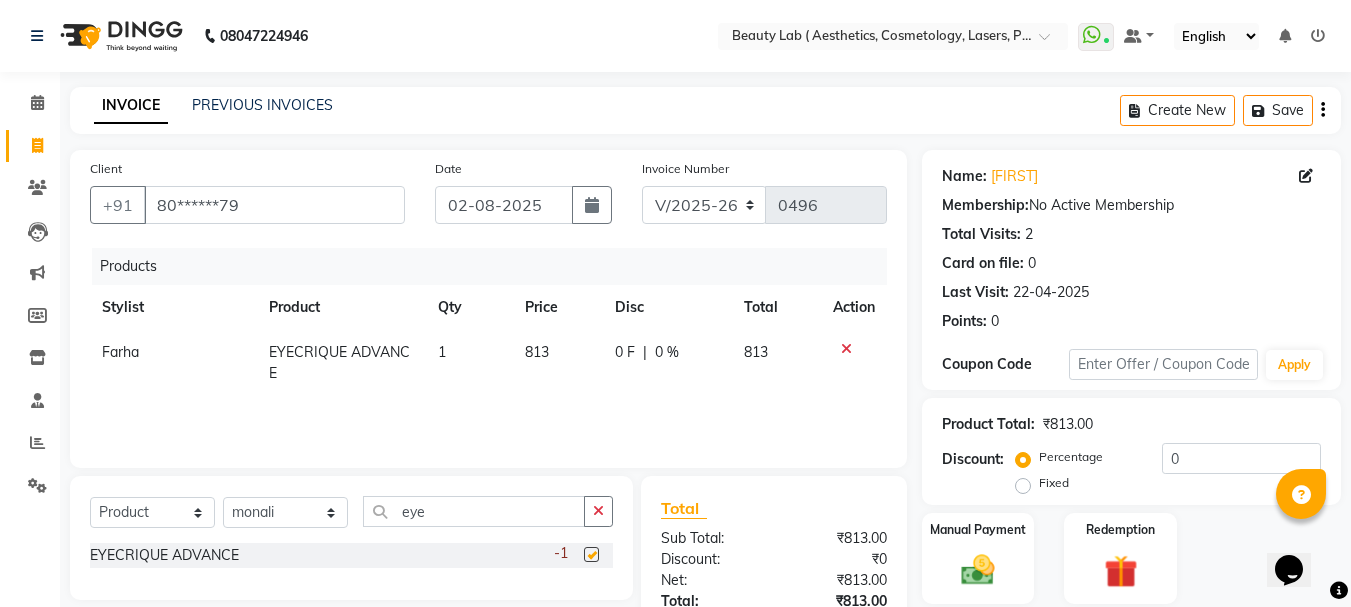 checkbox on "false" 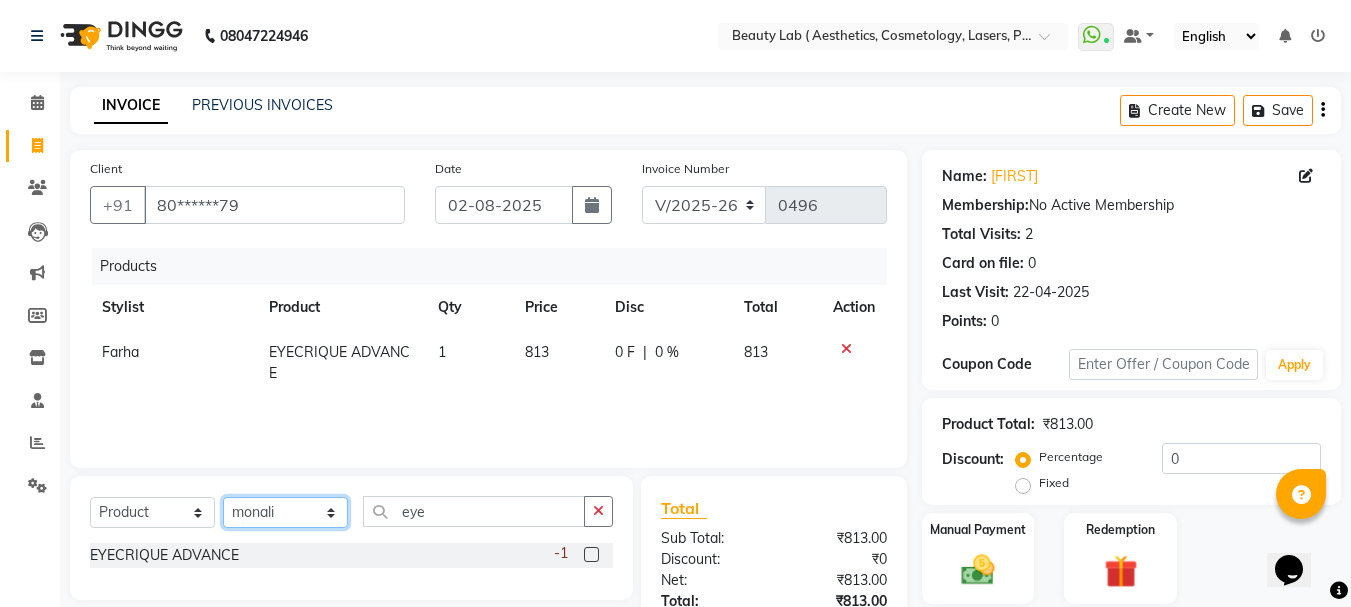 click on "Select Stylist Farha monali neha nishu sarika" 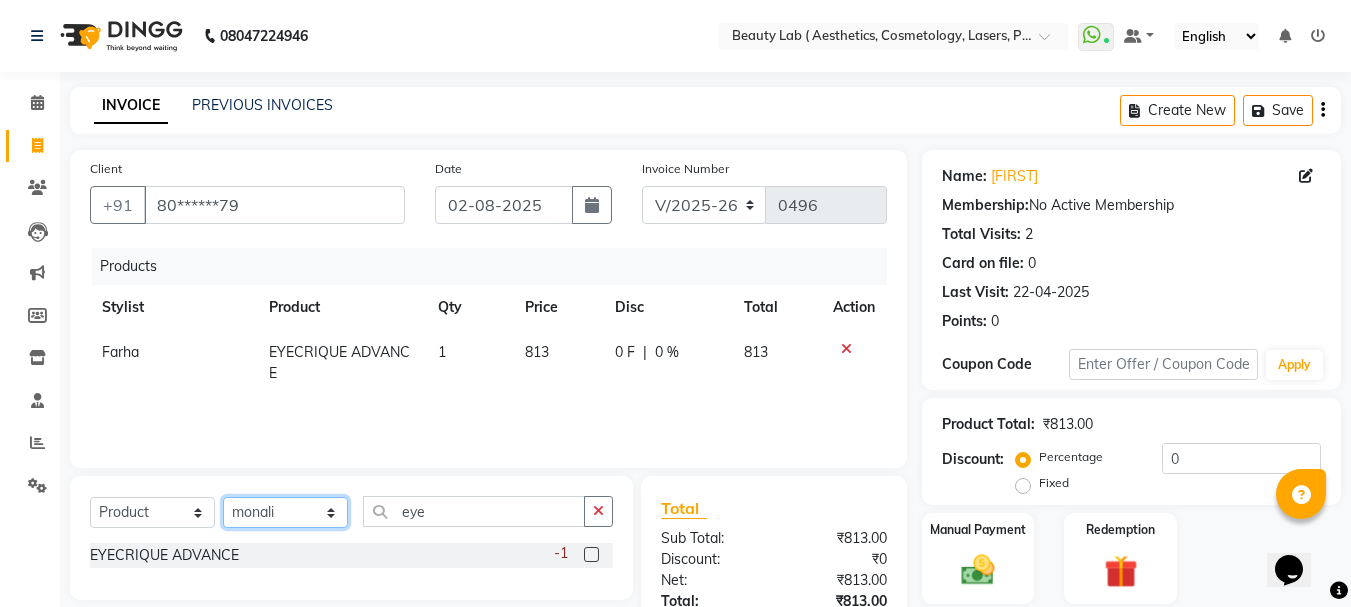 select on "59941" 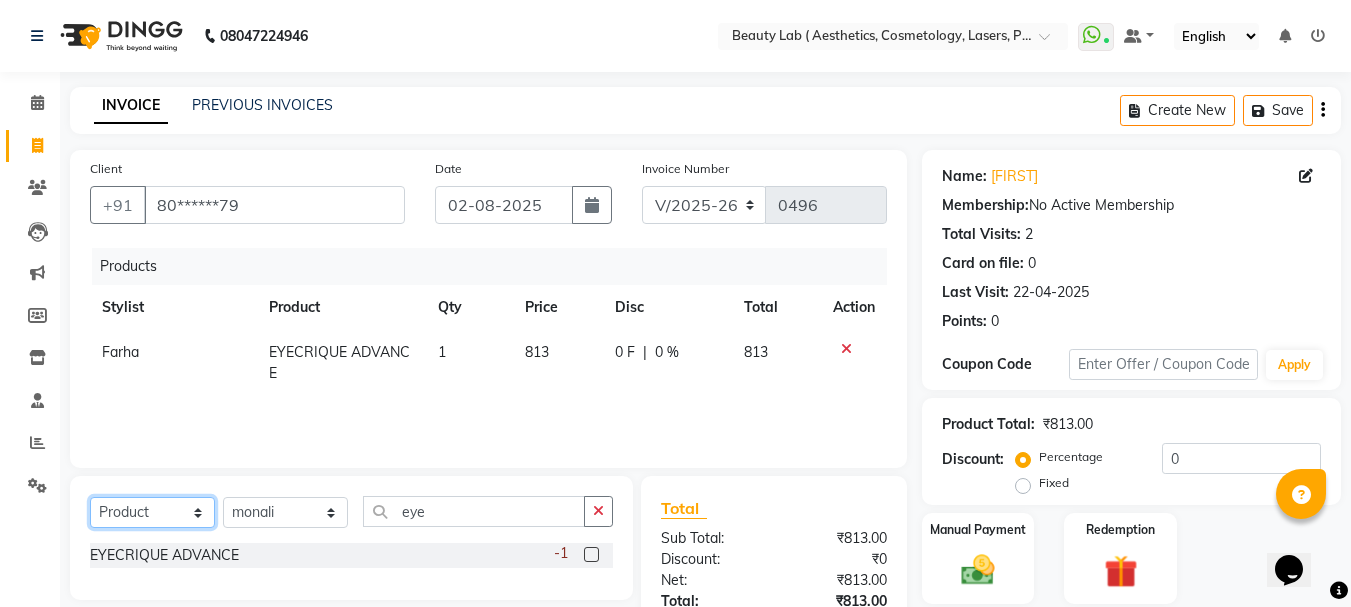 click on "Select  Service  Product  Membership  Package Voucher Prepaid Gift Card" 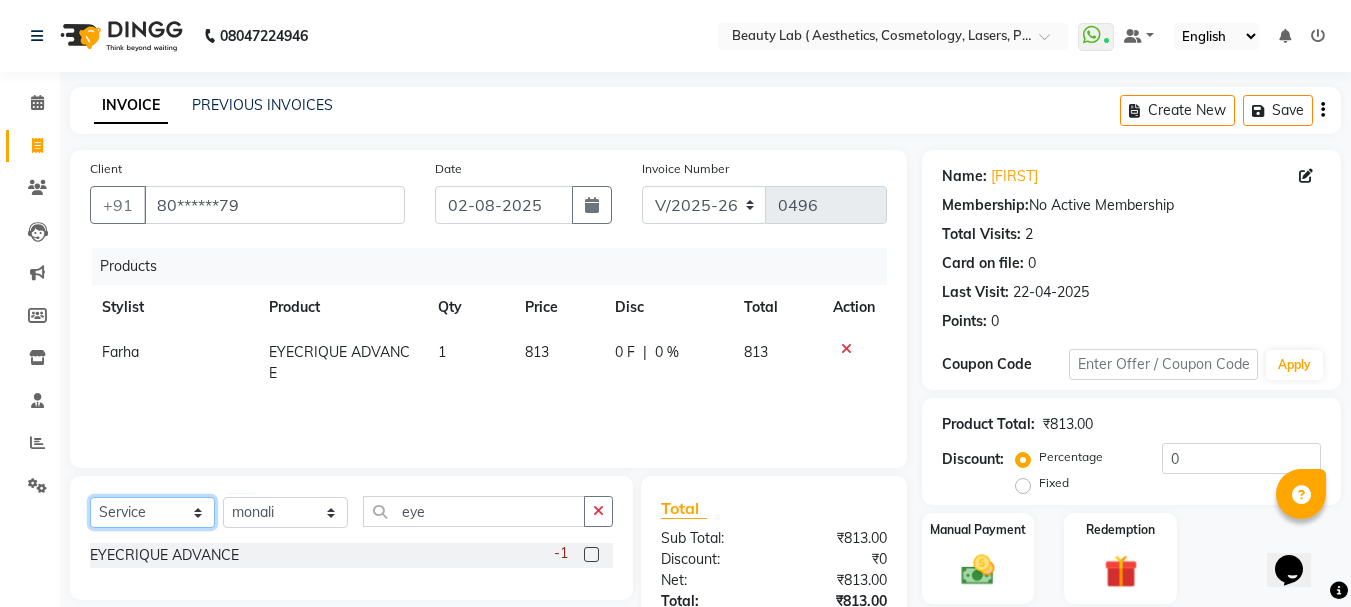 click on "Select  Service  Product  Membership  Package Voucher Prepaid Gift Card" 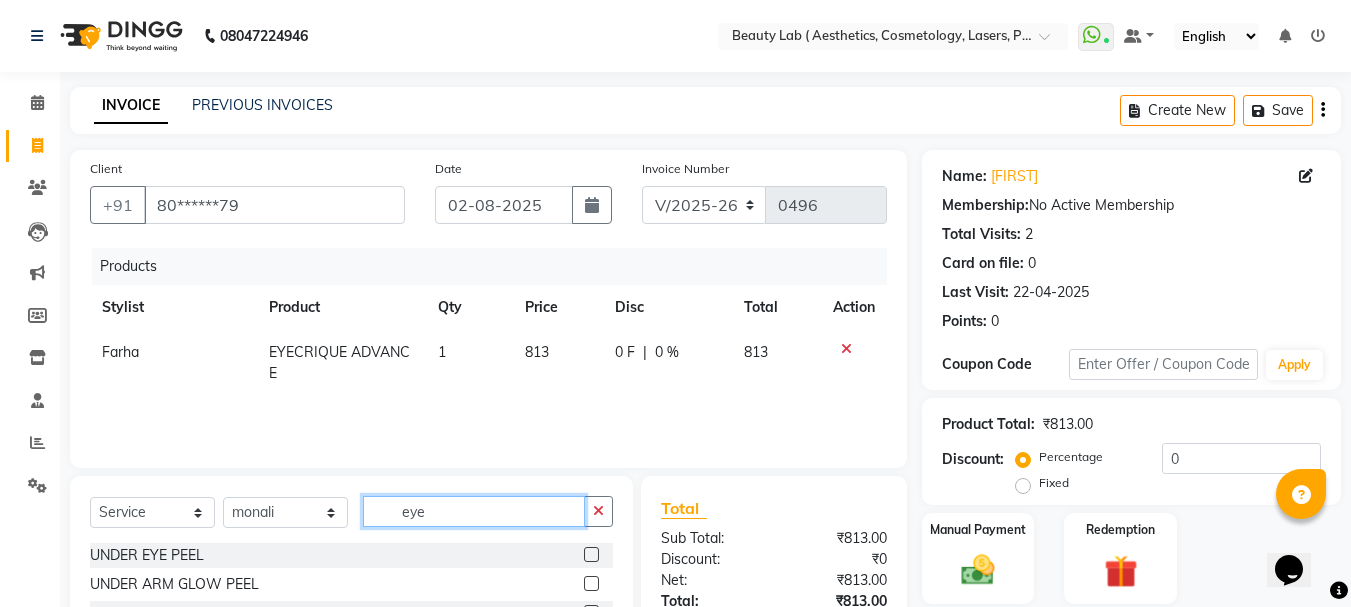 click on "eye" 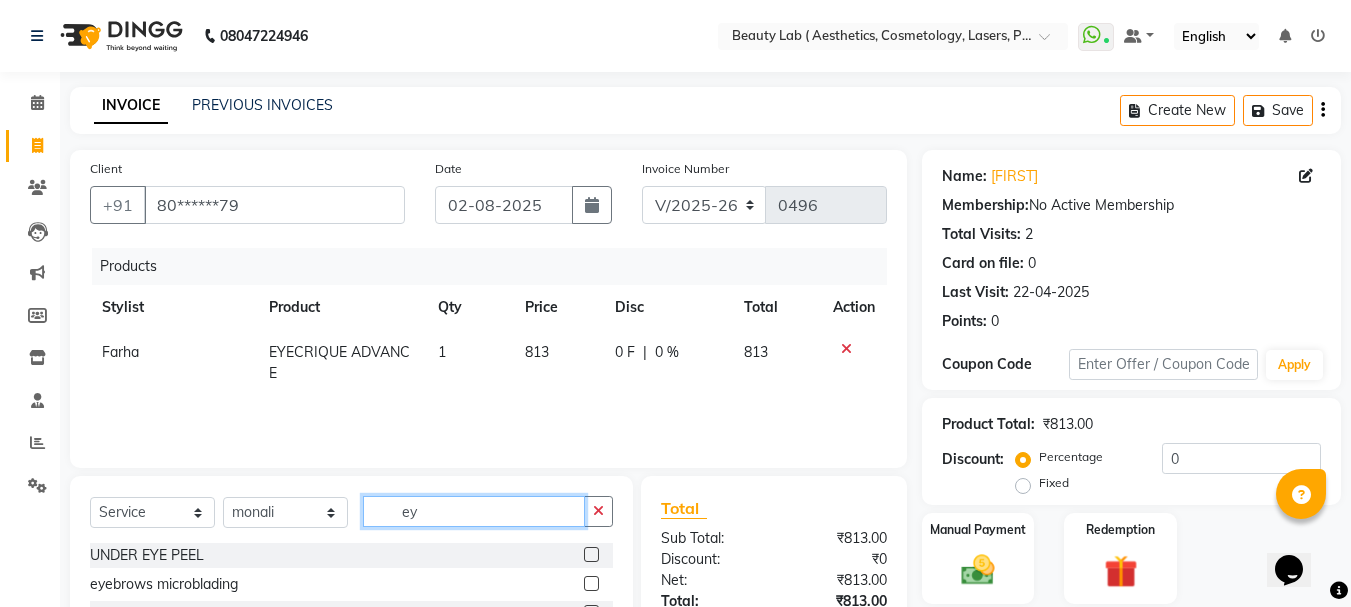 type on "e" 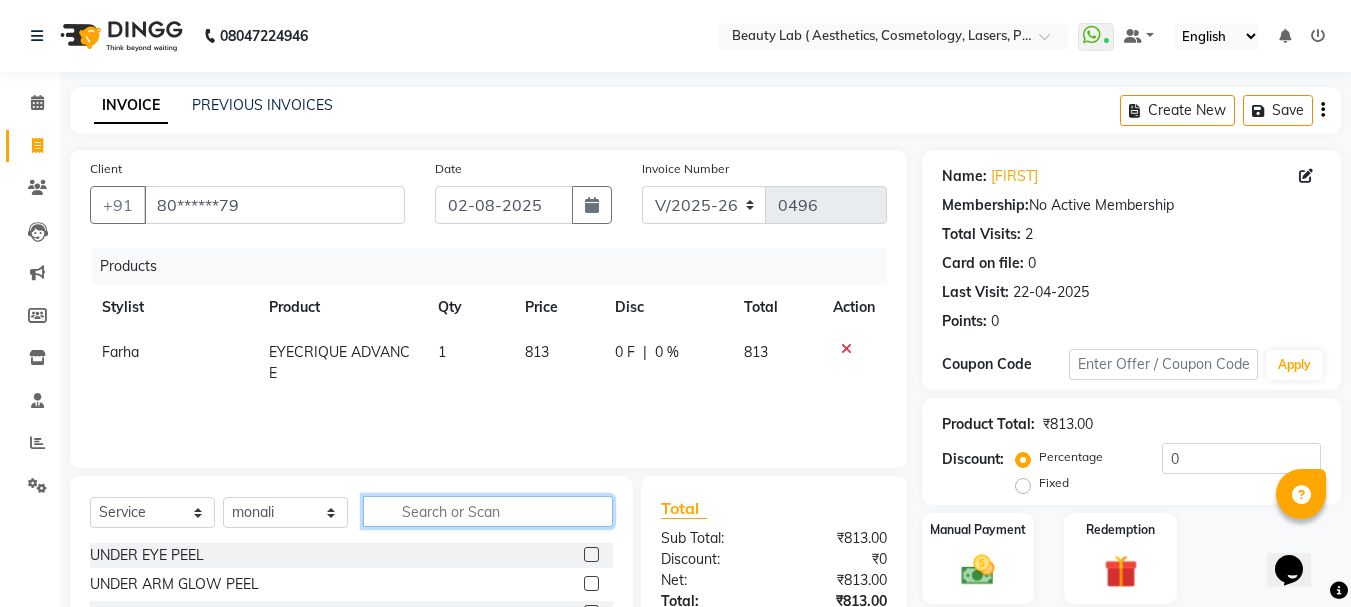 type 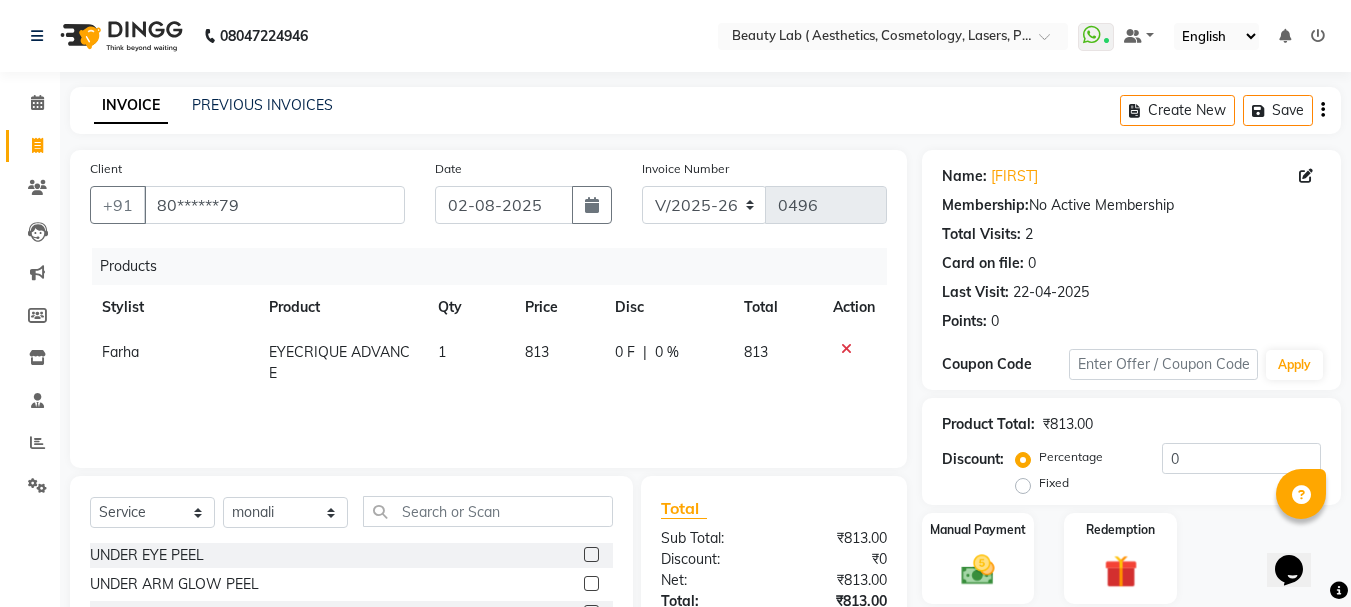 click 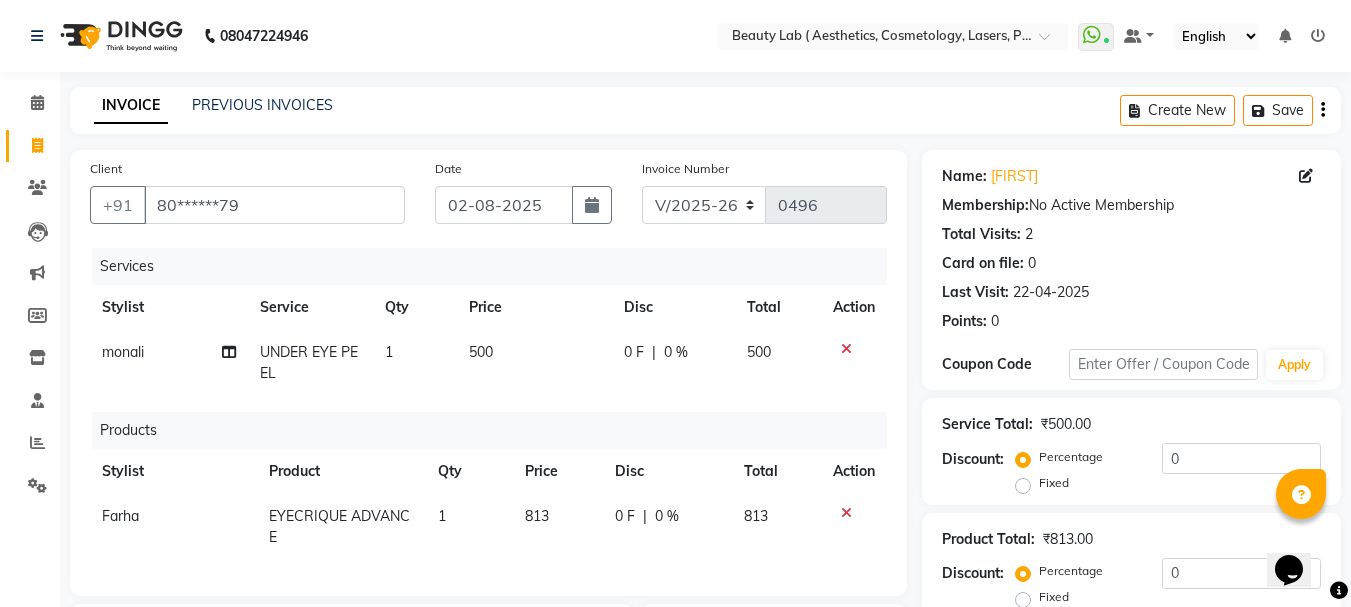 checkbox on "false" 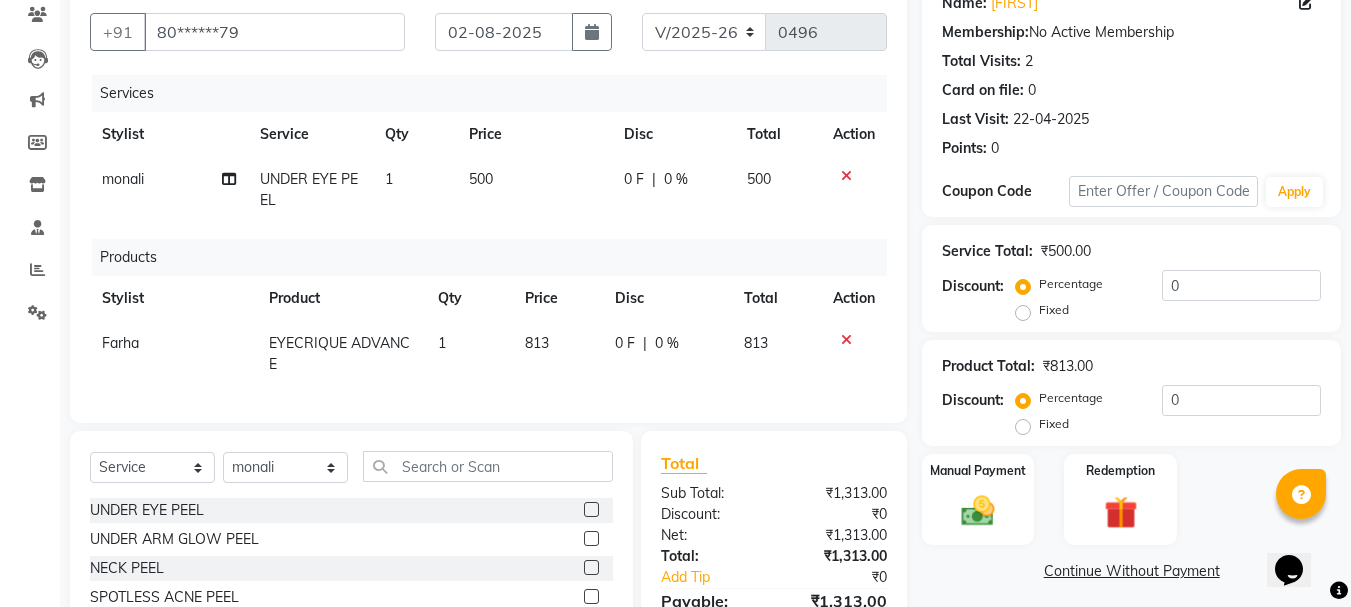scroll, scrollTop: 337, scrollLeft: 0, axis: vertical 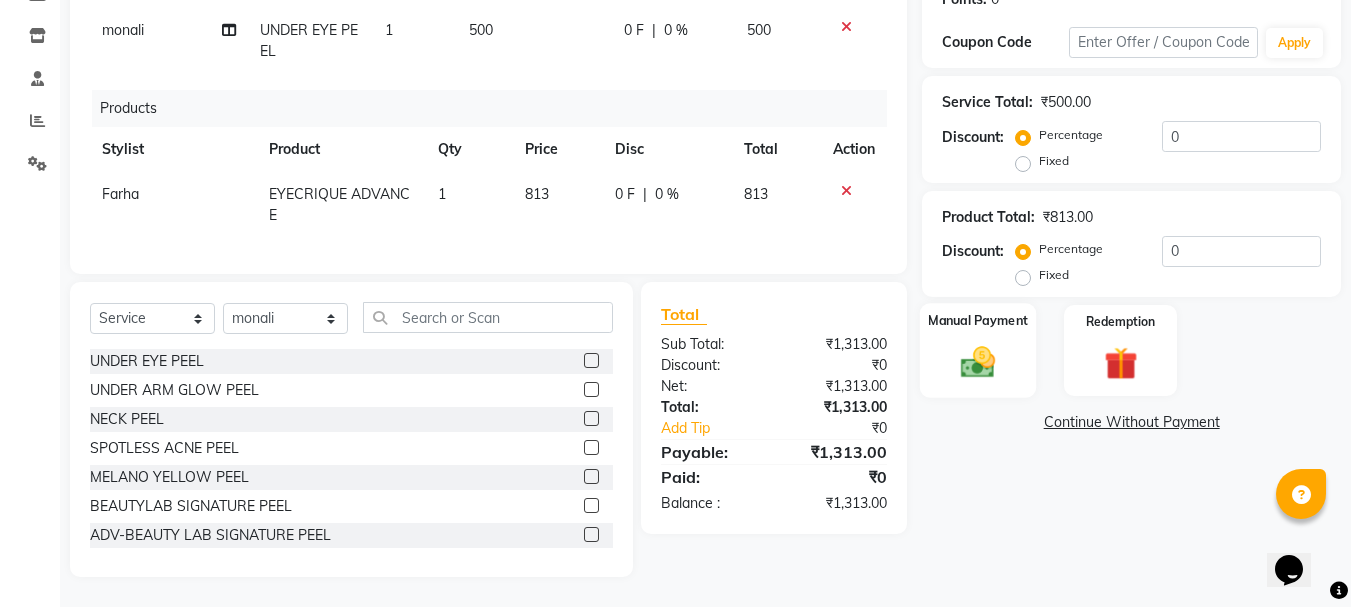 click 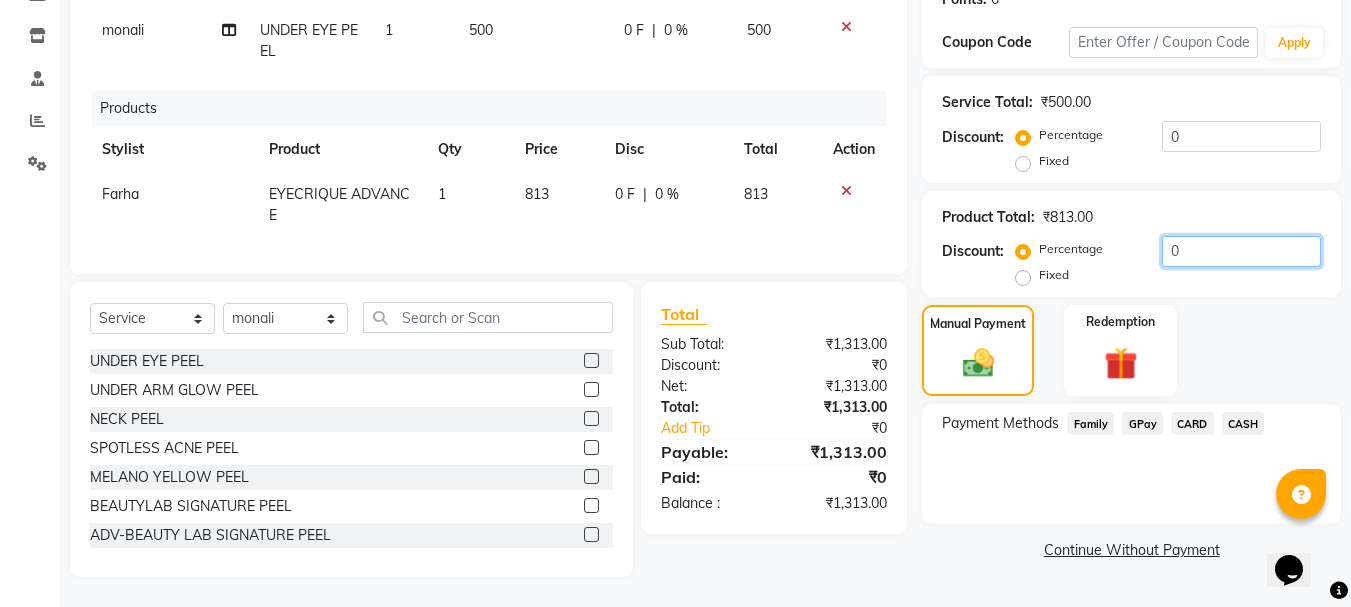 click on "0" 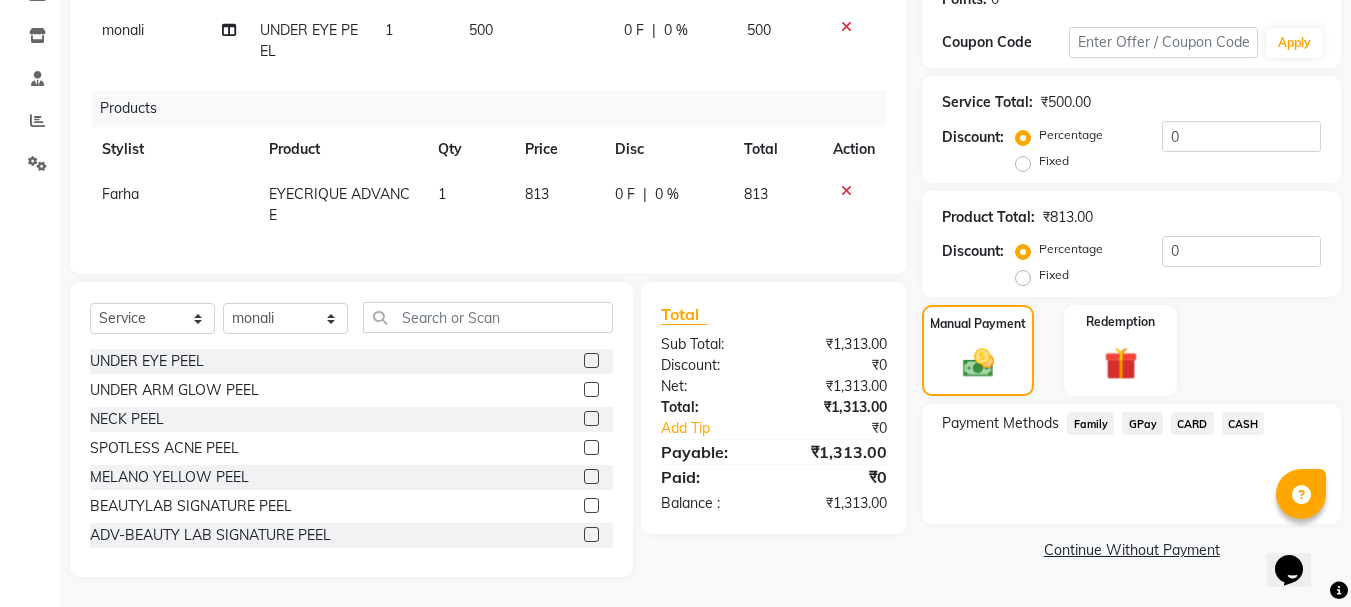 click on "Fixed" 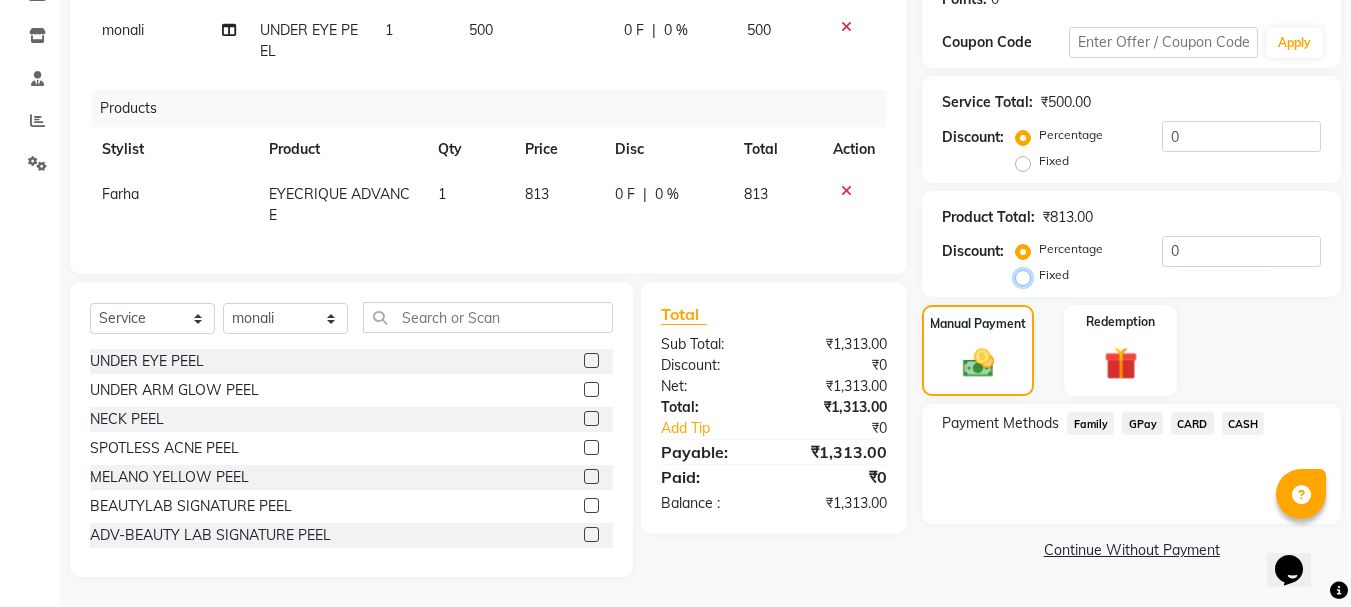 click on "Fixed" at bounding box center [1027, 275] 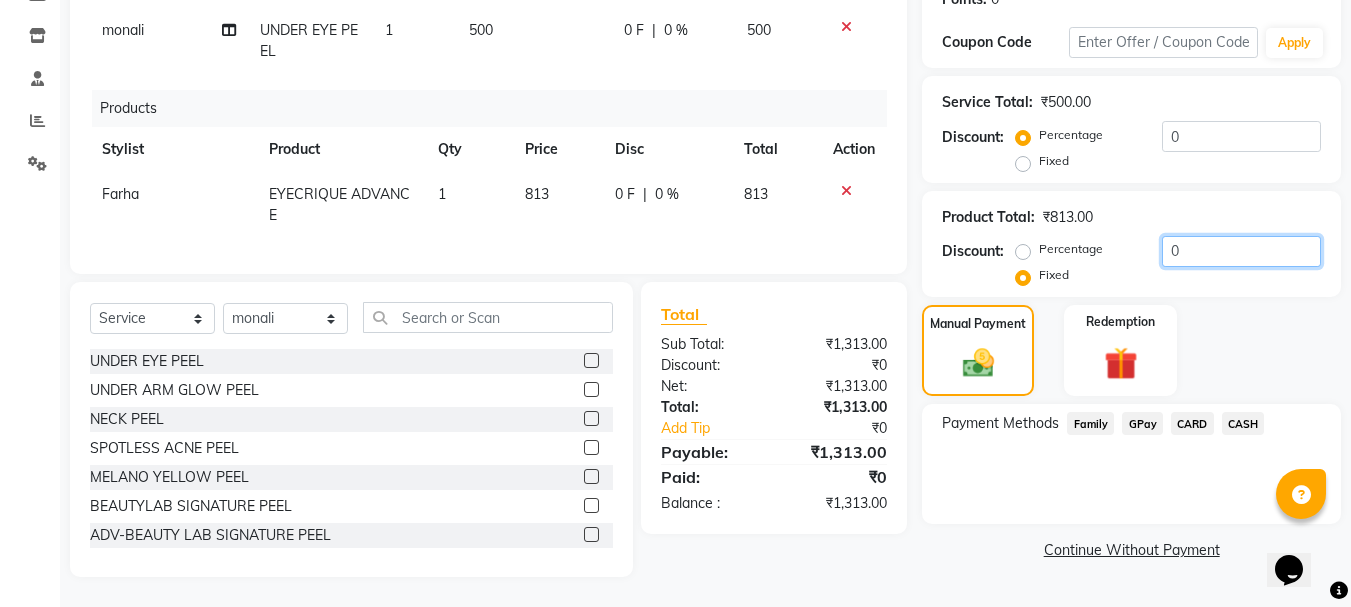 click on "0" 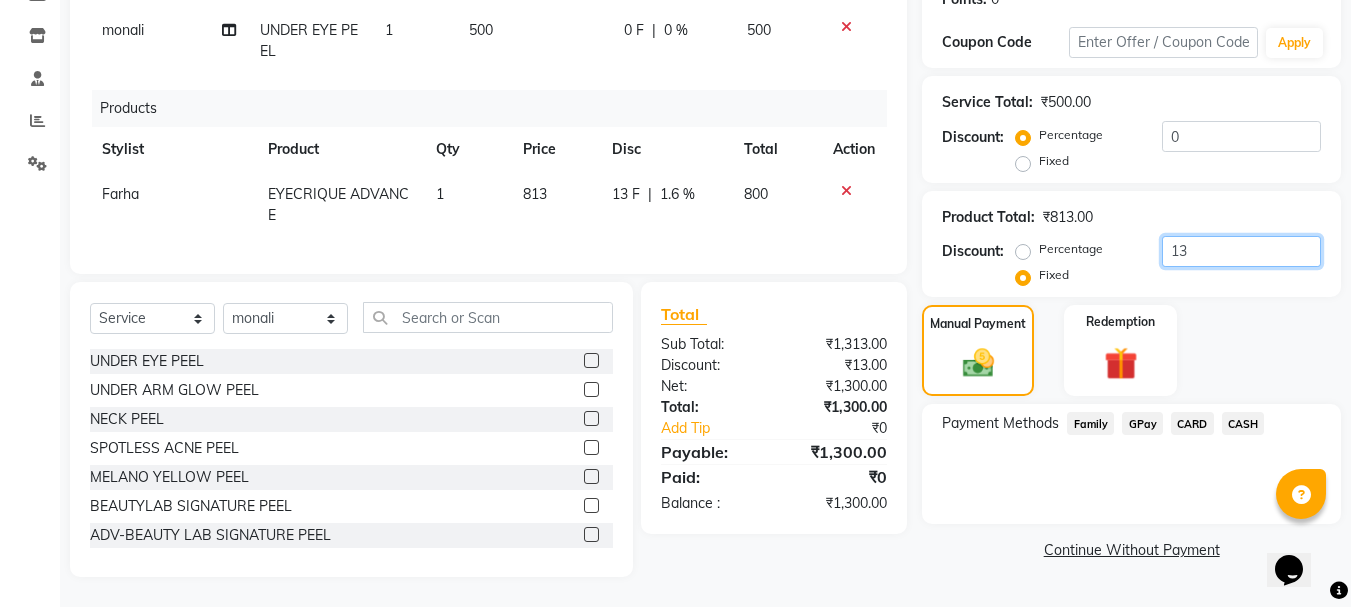 type on "13" 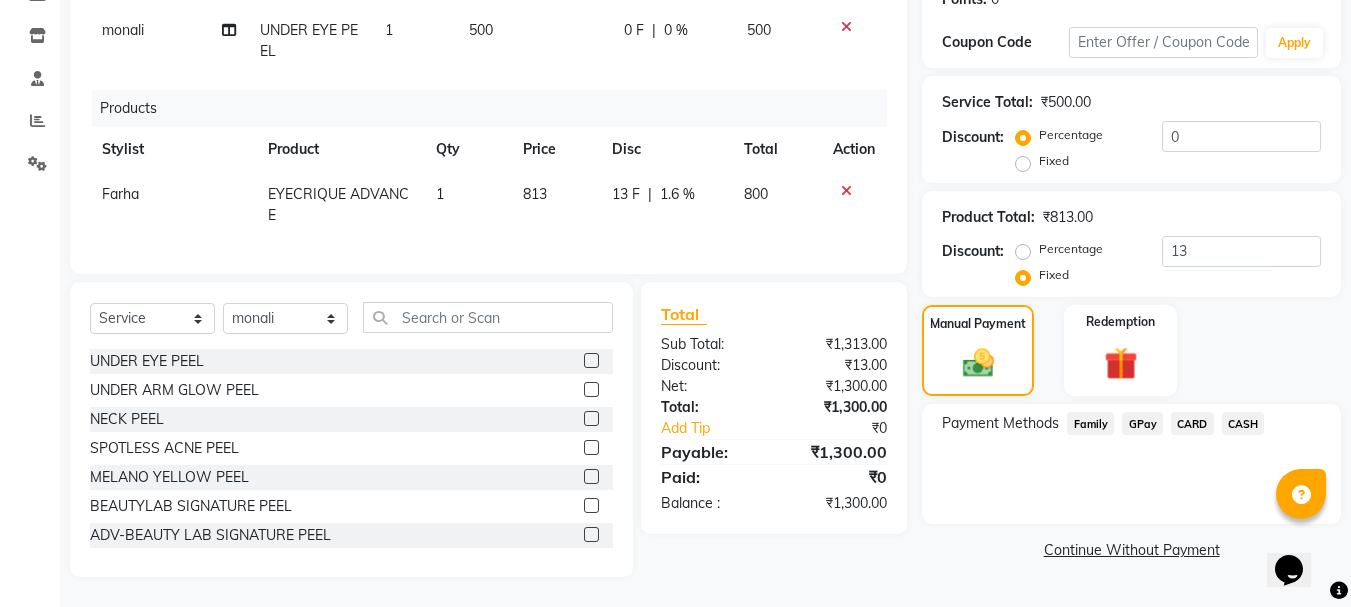 click on "Name: [FIRST] Membership: No Active Membership Total Visits: 2 Card on file: 0 Last Visit: [DATE] Points: 0 Coupon Code Apply Service Total: ₹500.00 Discount: Percentage Fixed 0 Product Total: ₹813.00 Discount: Percentage Fixed 13 Manual Payment Redemption Payment Methods Family GPay CARD CASH Continue Without Payment" 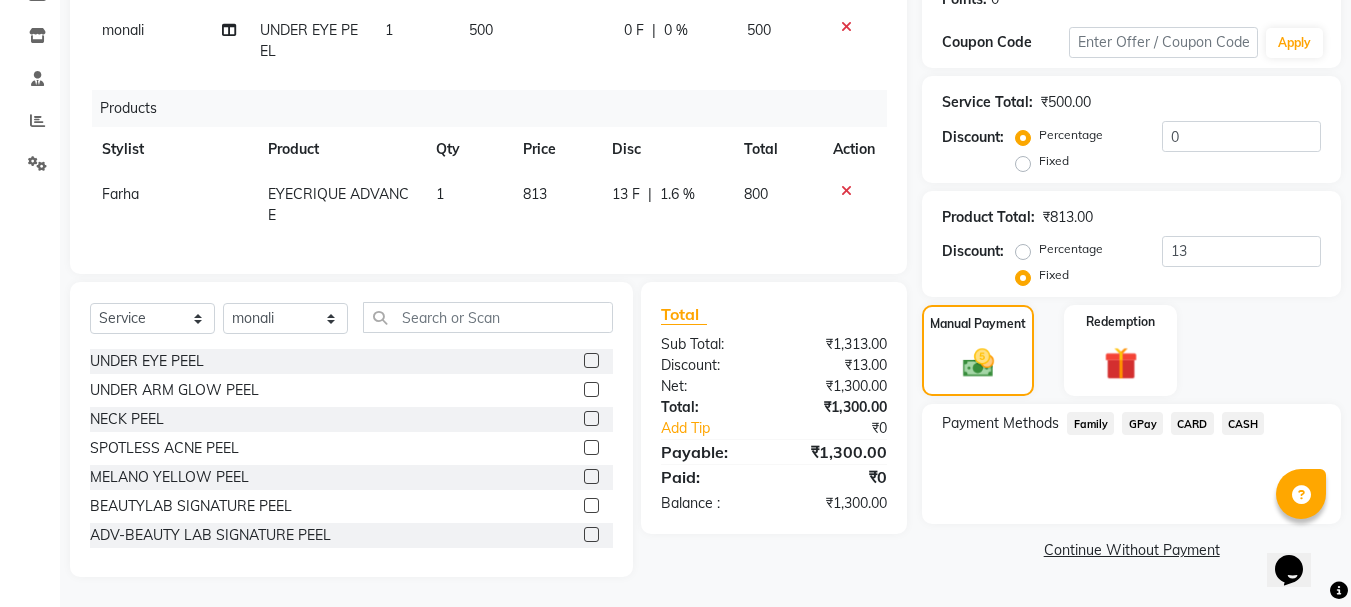 click on "CASH" 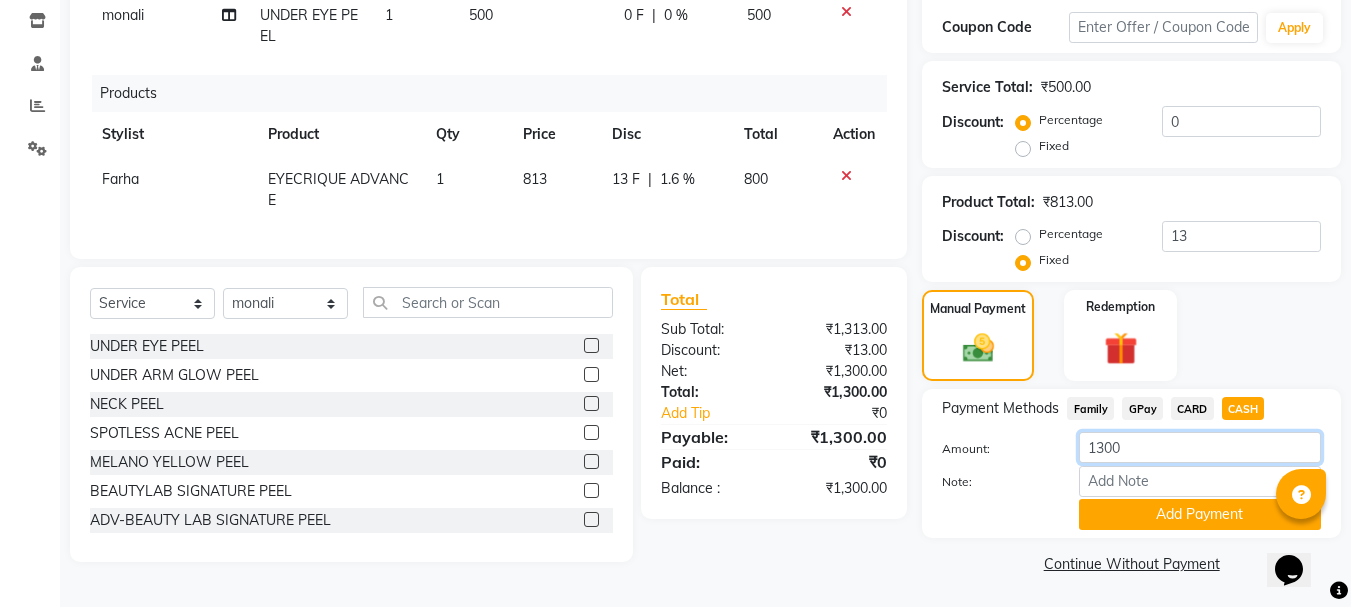 click on "1300" 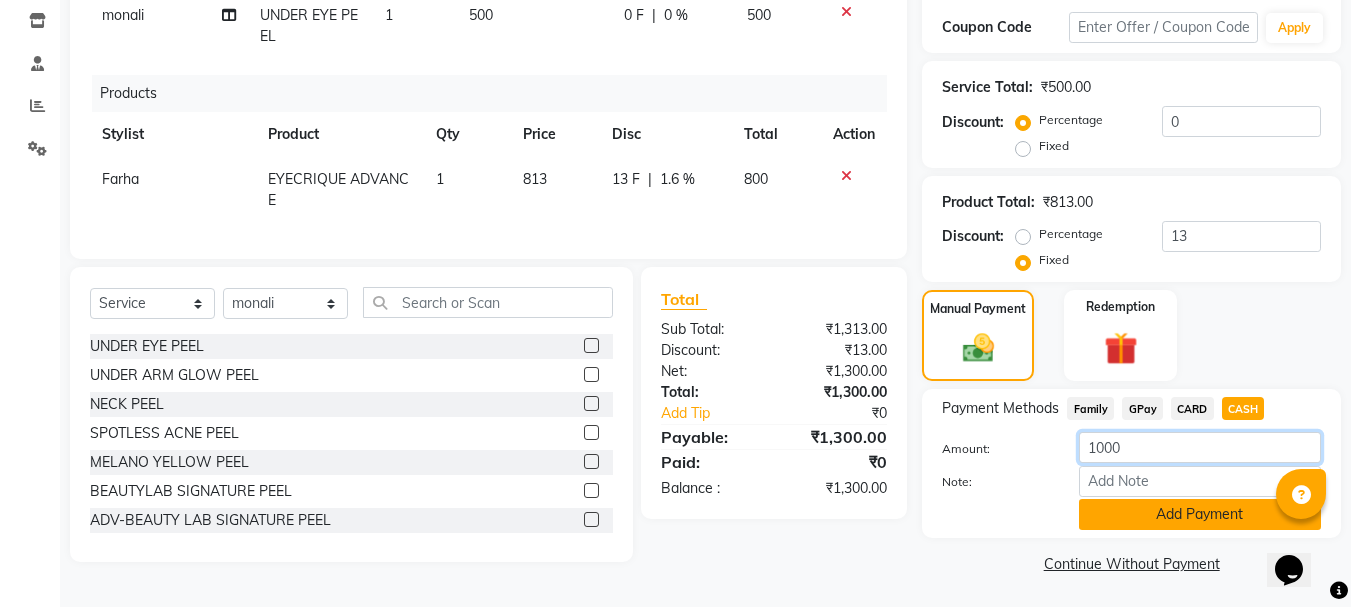 type on "1000" 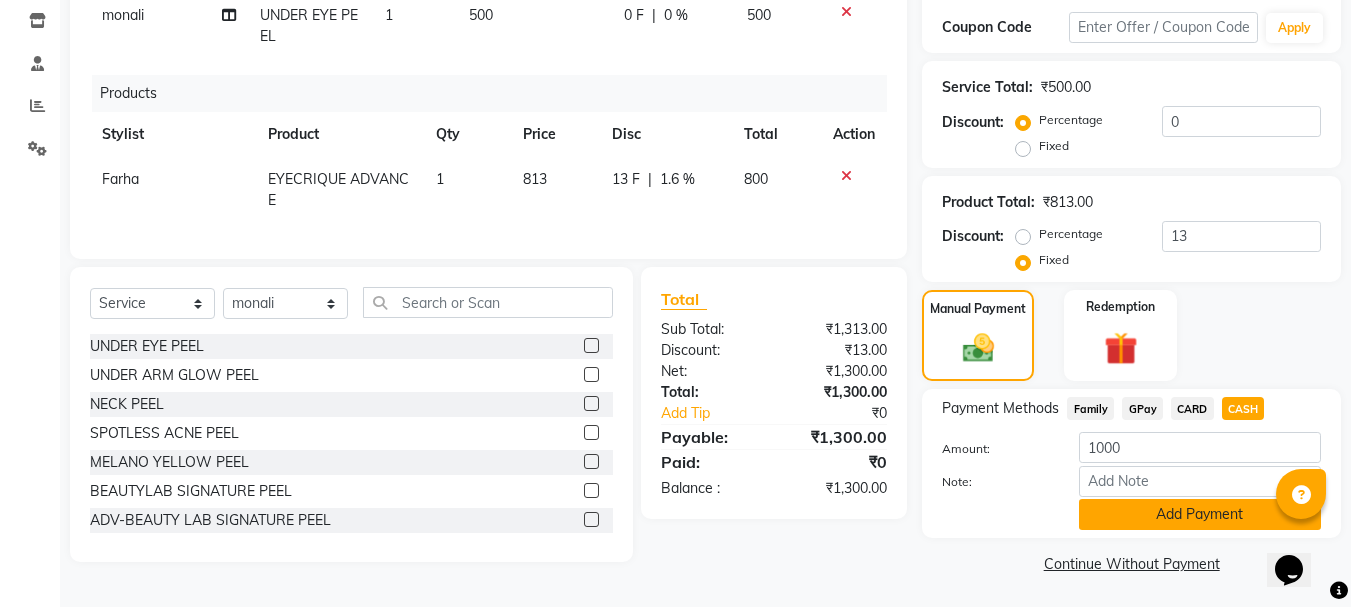 click on "Add Payment" 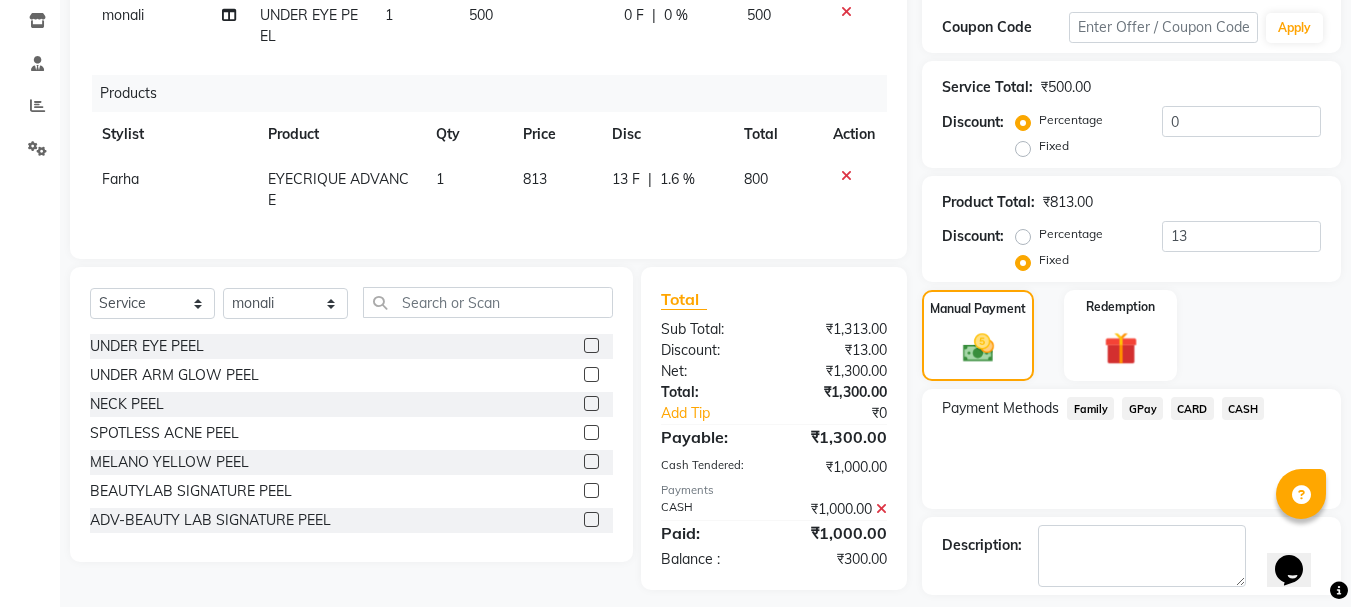 click 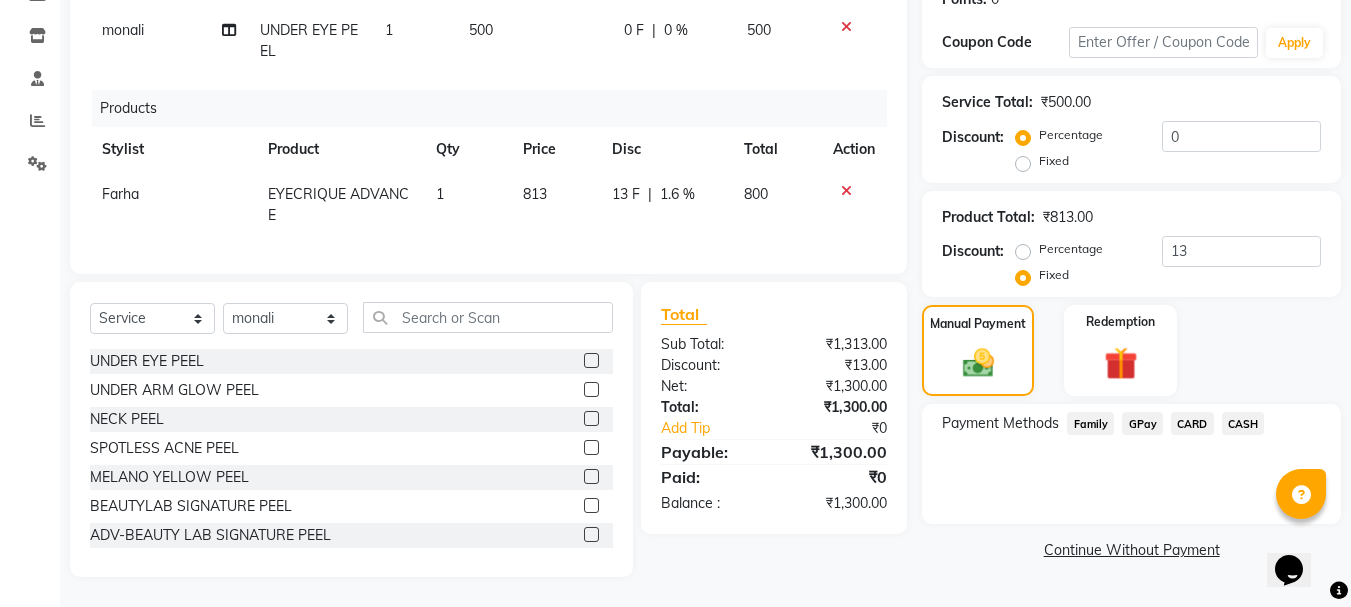 click on "CASH" 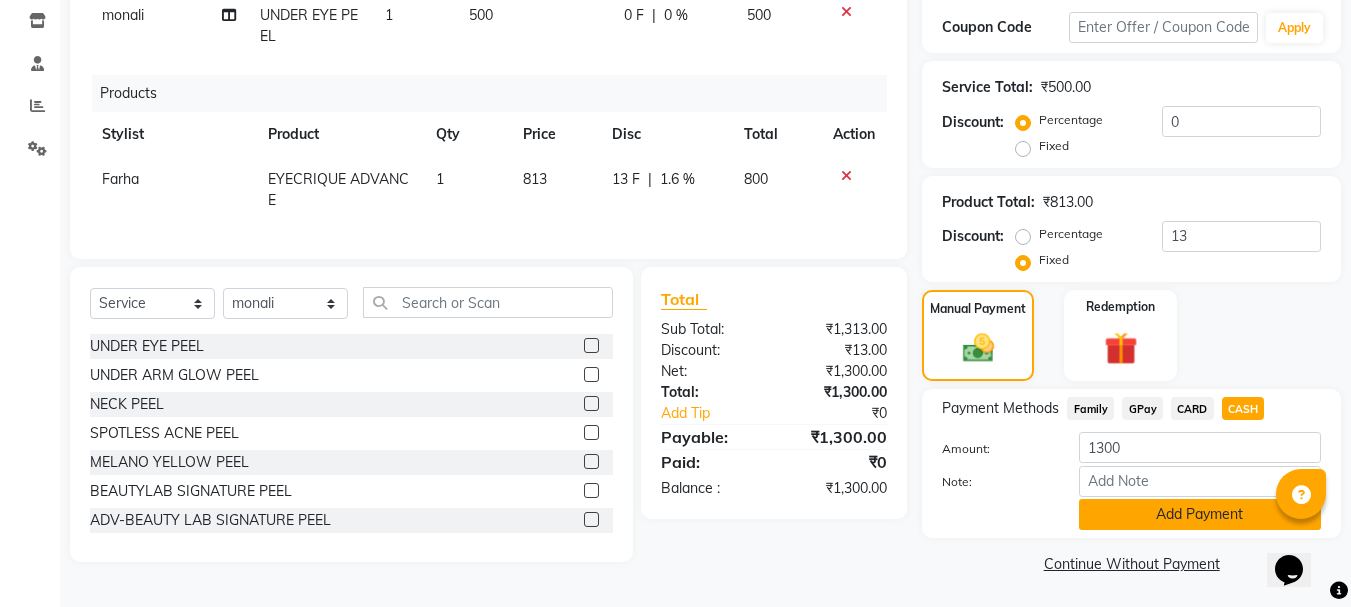 click on "Add Payment" 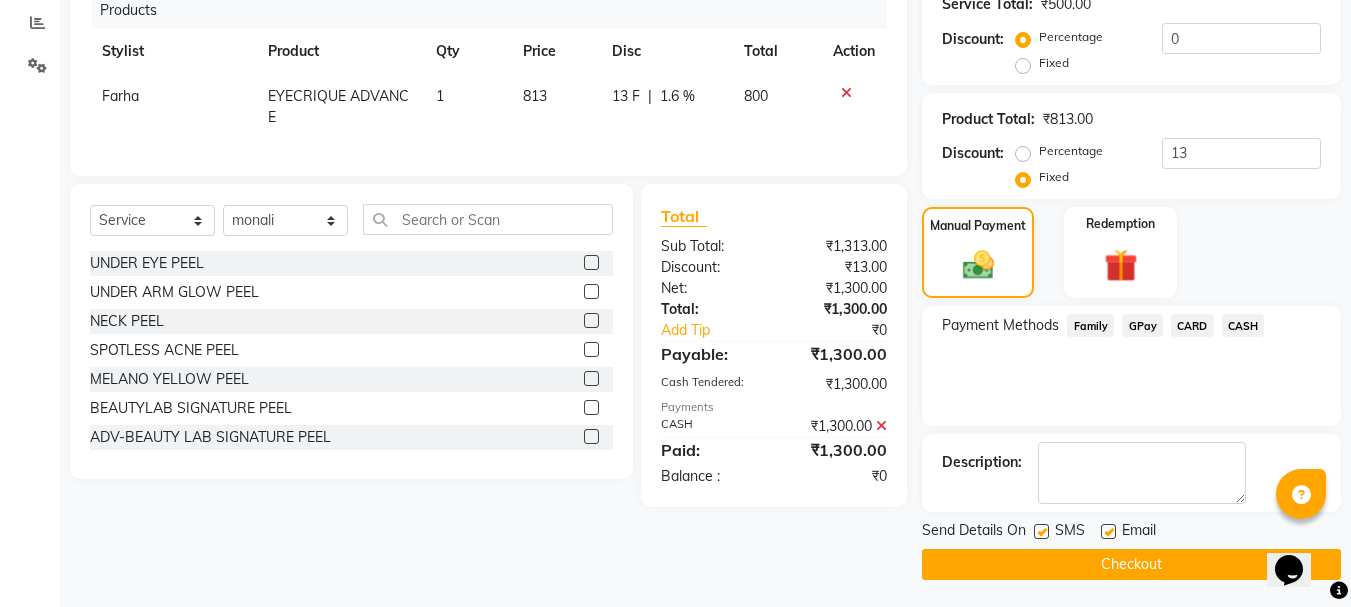 scroll, scrollTop: 423, scrollLeft: 0, axis: vertical 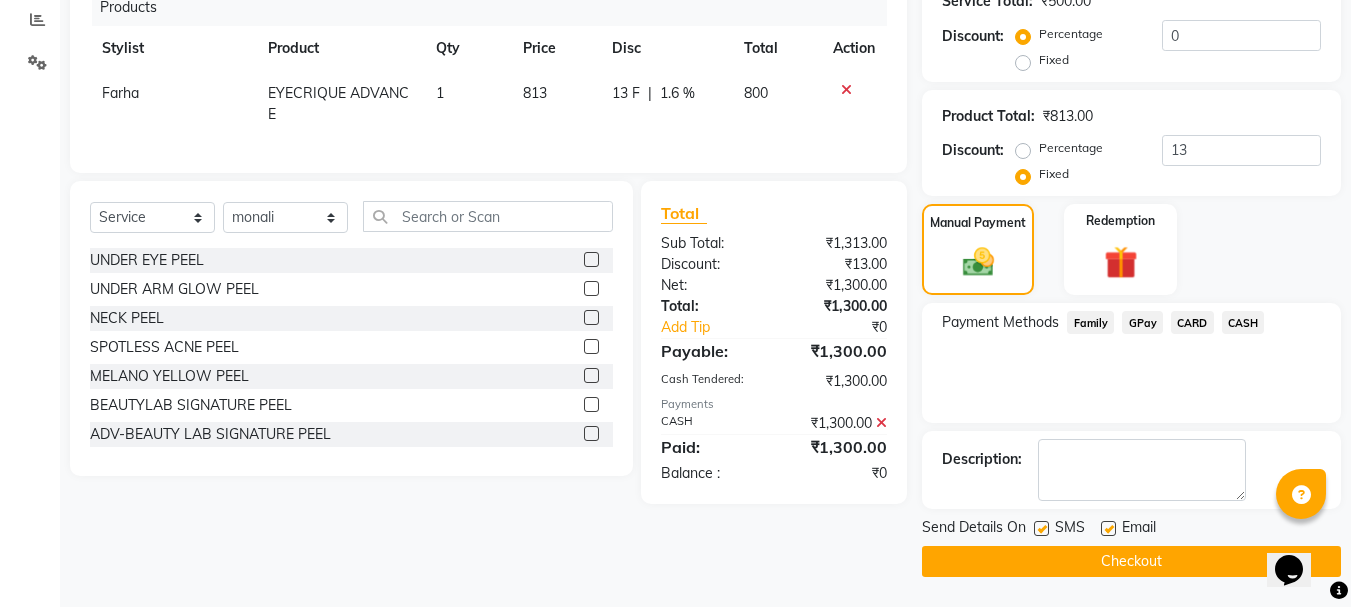 click on "Checkout" 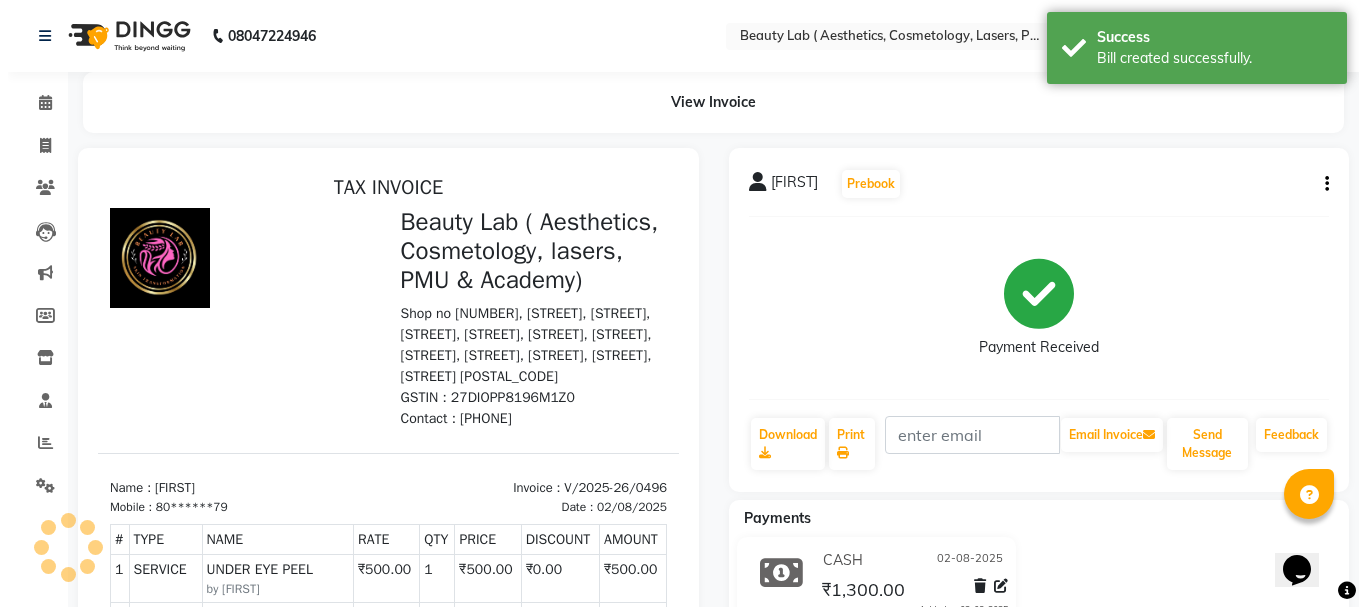 scroll, scrollTop: 0, scrollLeft: 0, axis: both 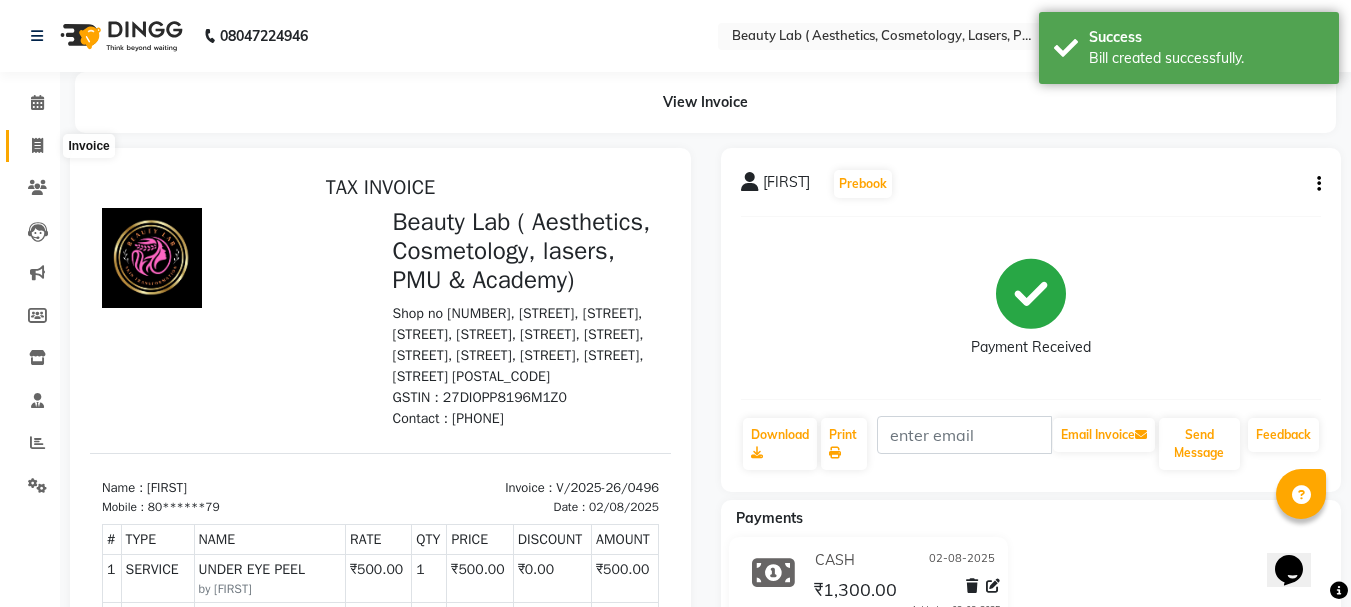 click 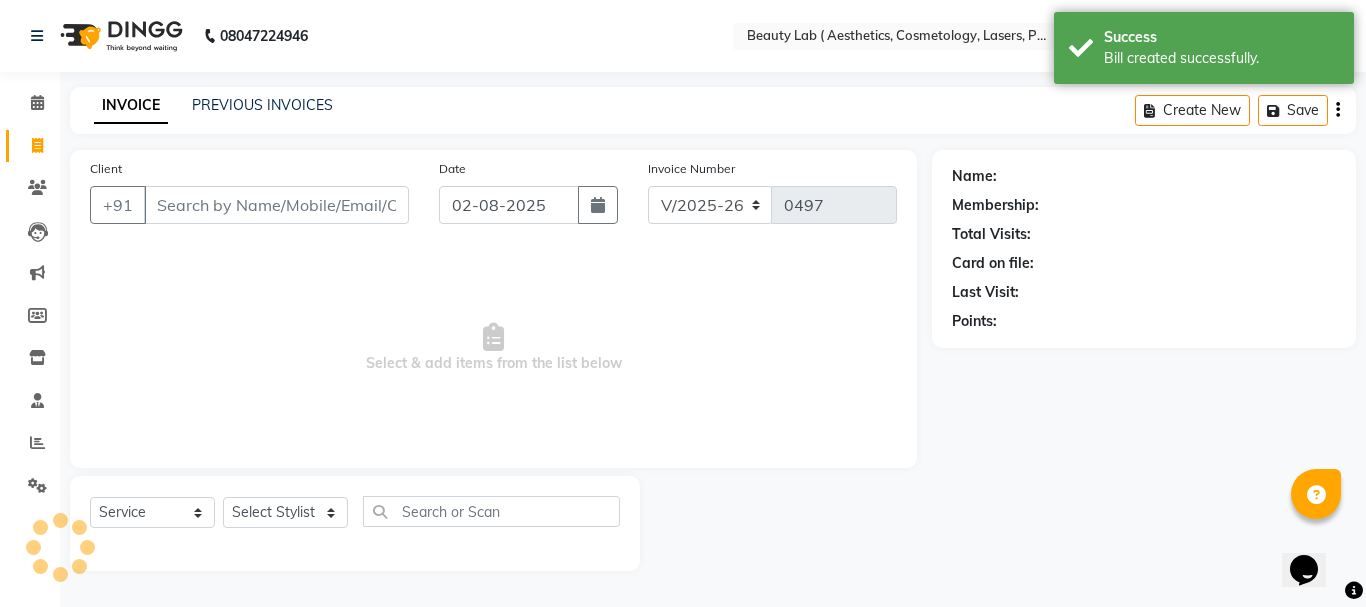 click on "Client" at bounding box center [276, 205] 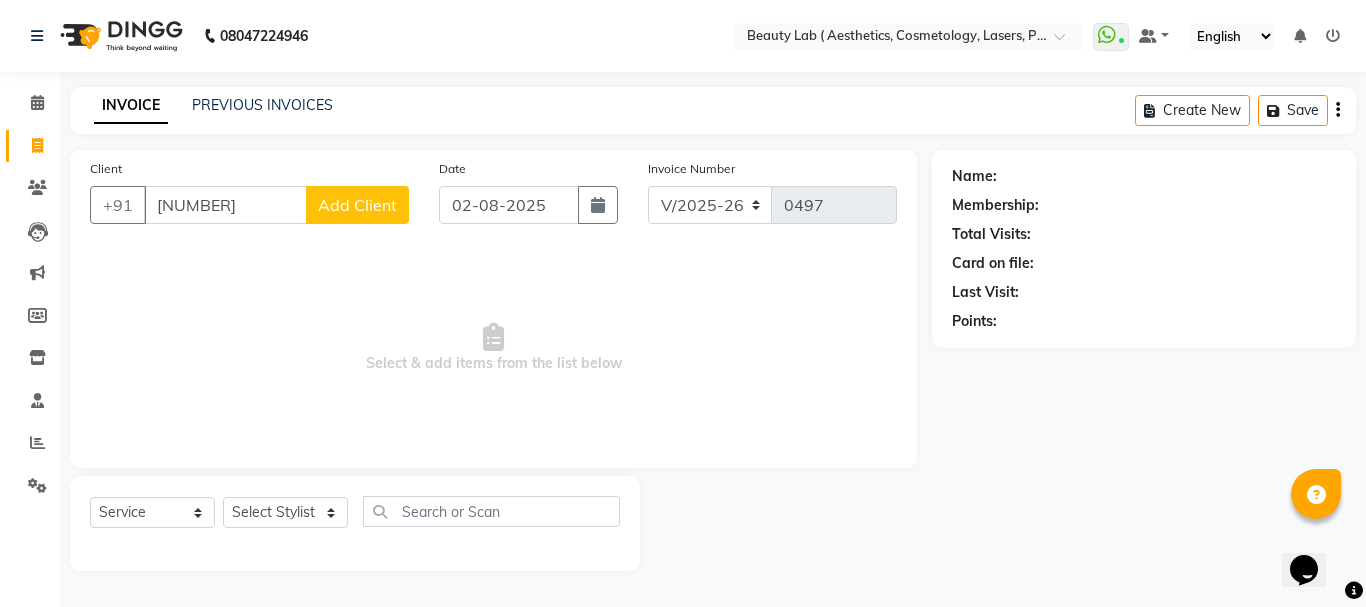type on "[NUMBER]" 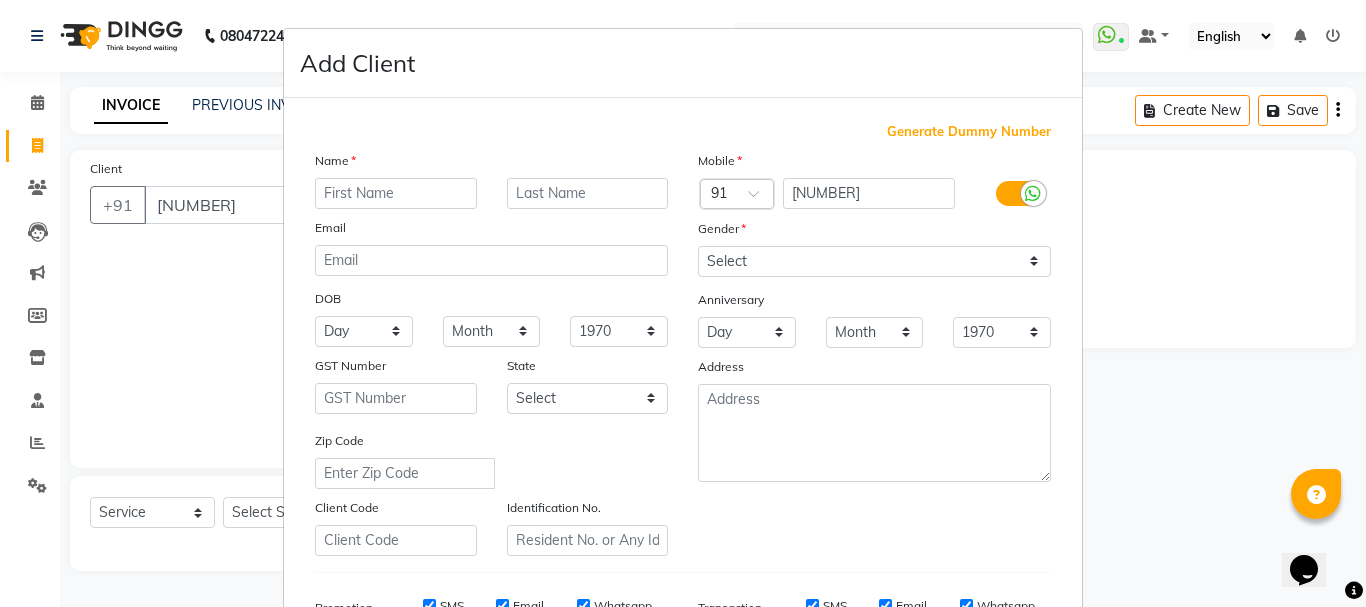 click at bounding box center [396, 193] 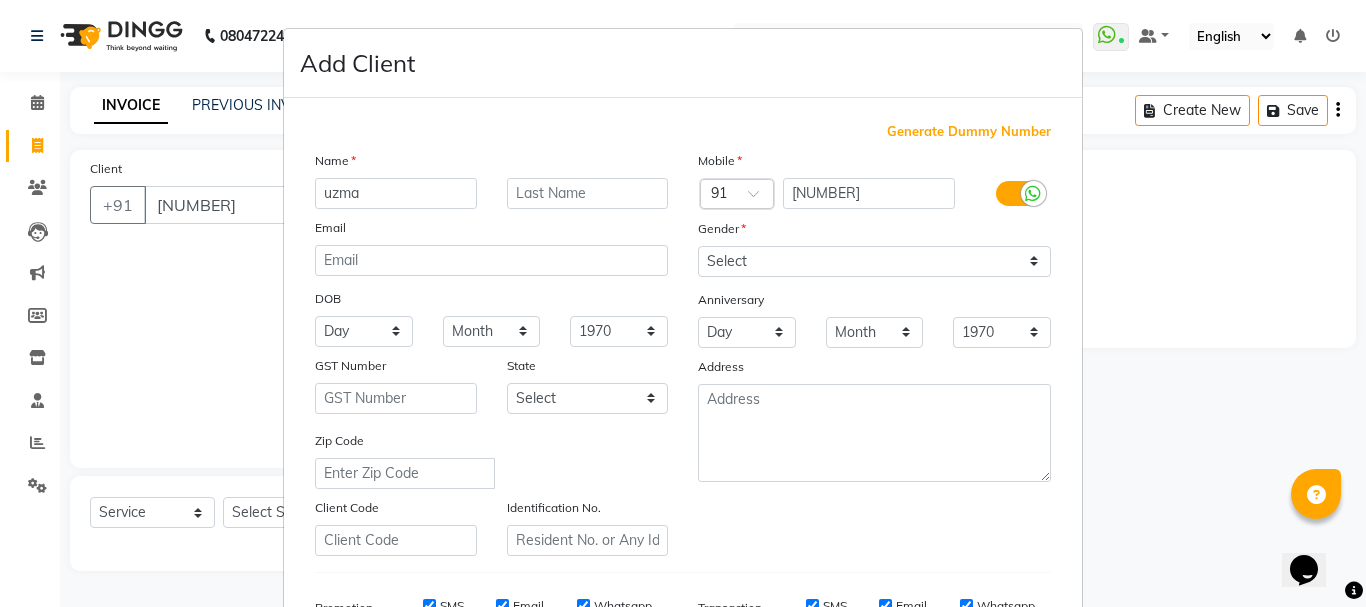 type on "uzma" 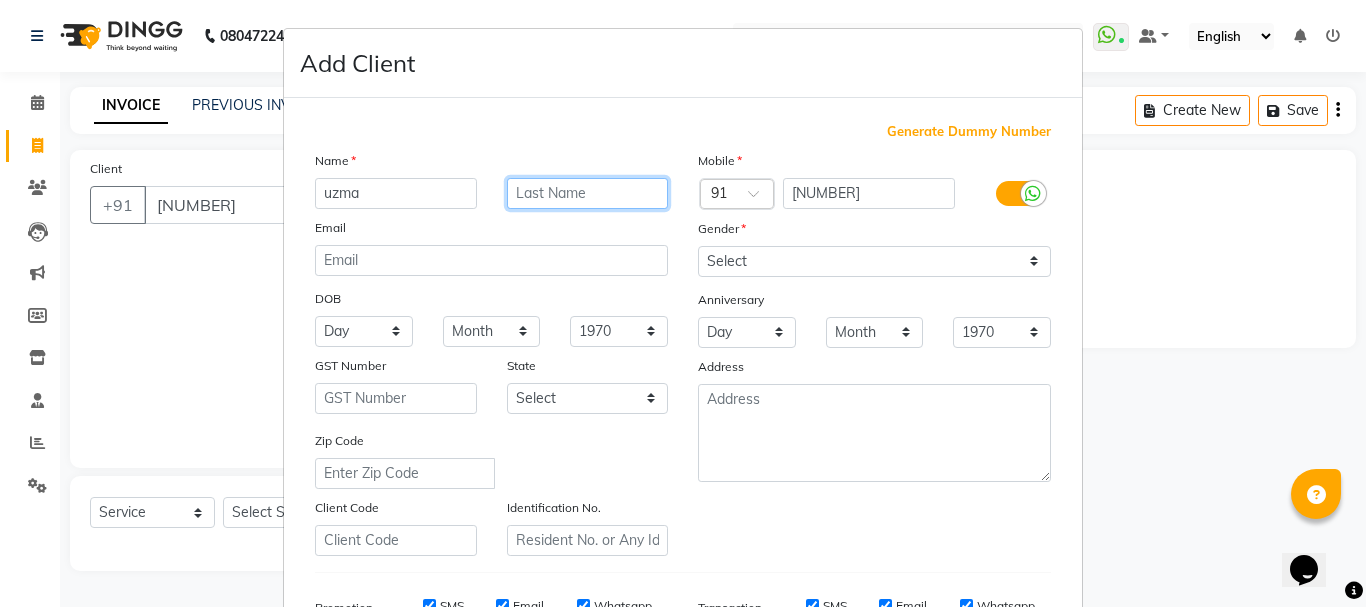 click at bounding box center (588, 193) 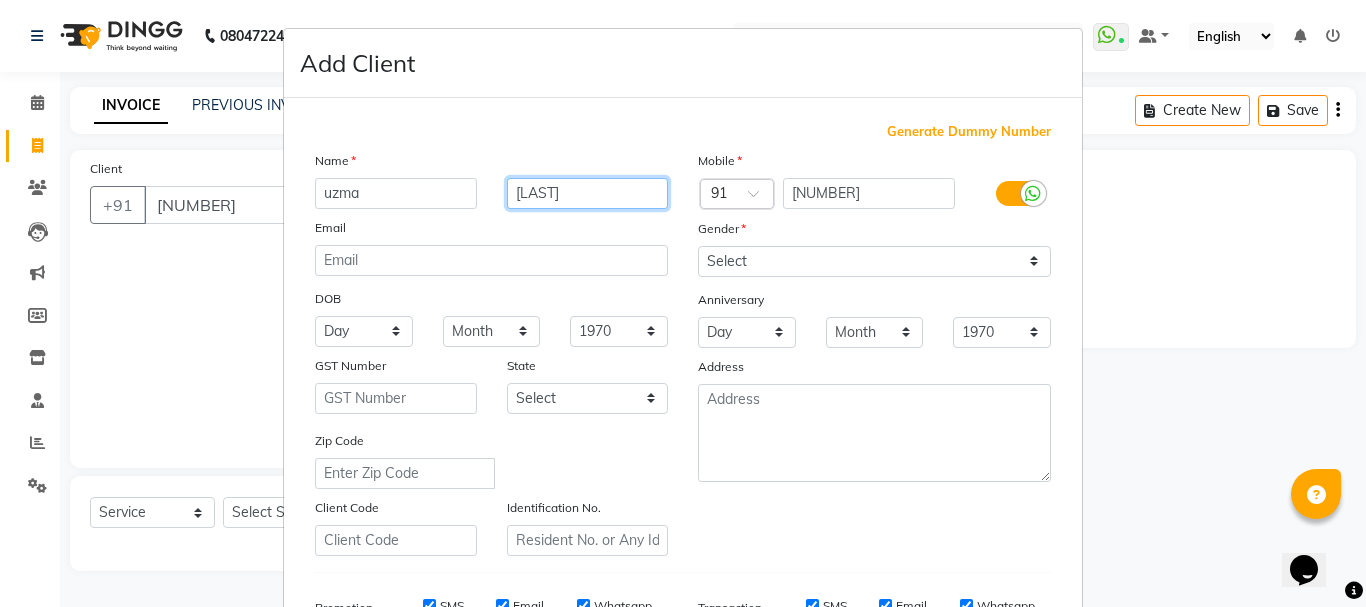 type on "[LAST]" 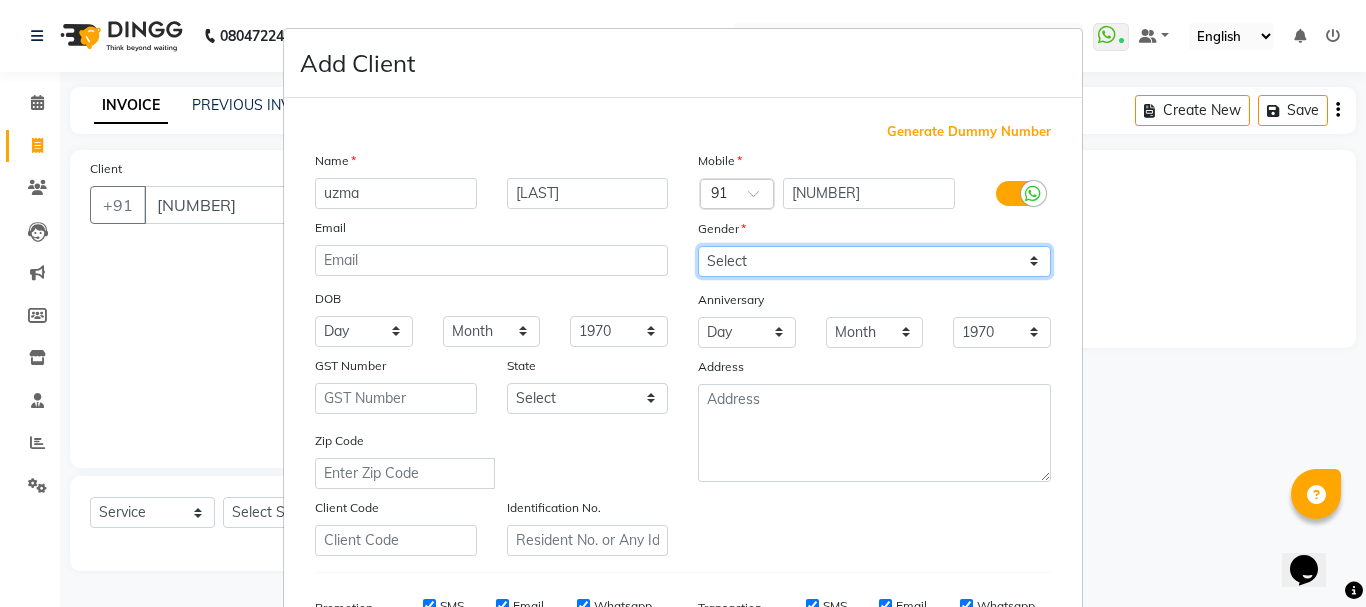 click on "Select Male Female Other Prefer Not To Say" at bounding box center (874, 261) 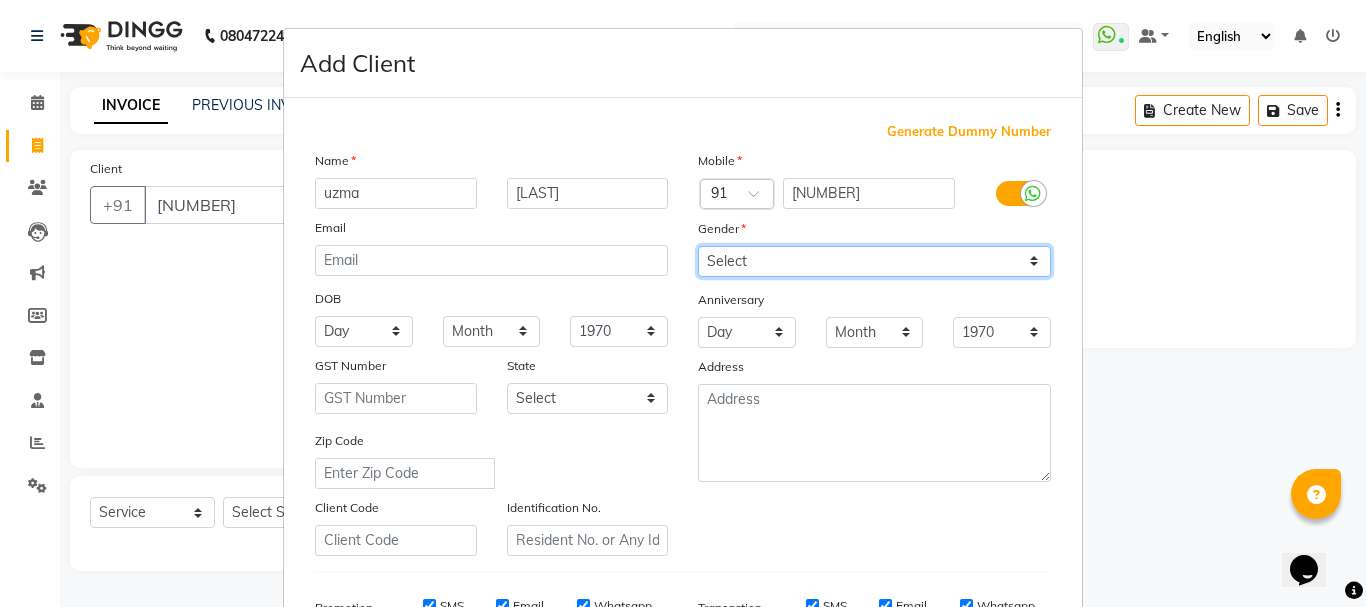 select on "female" 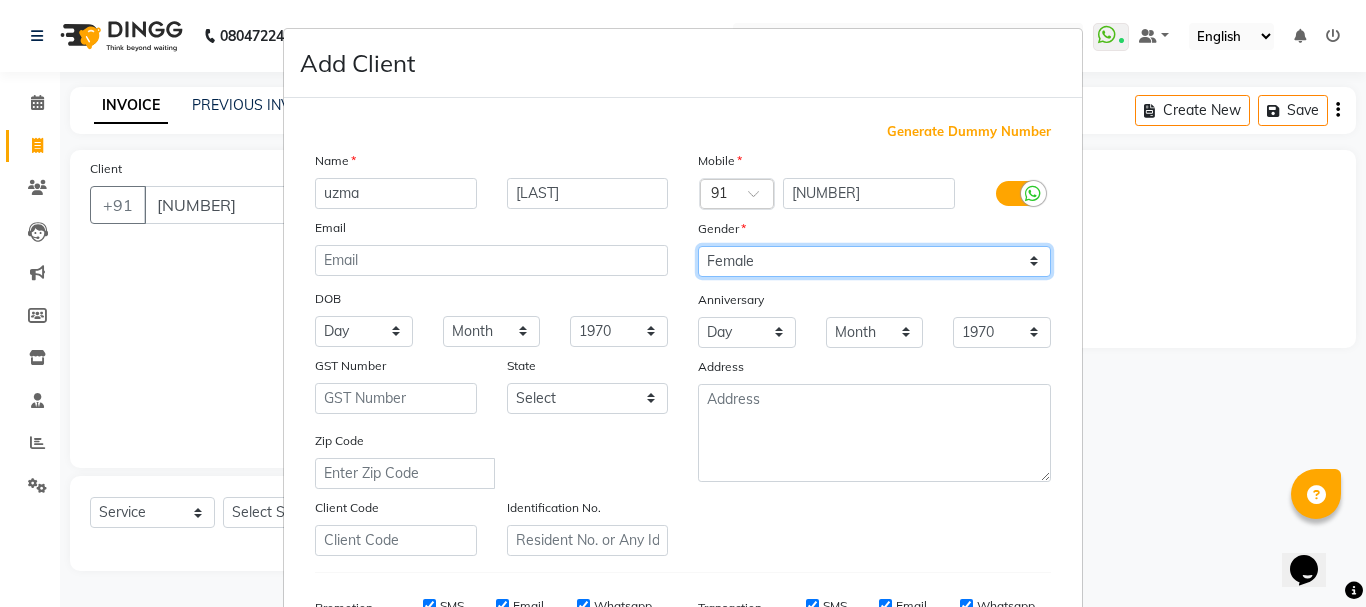 click on "Select Male Female Other Prefer Not To Say" at bounding box center [874, 261] 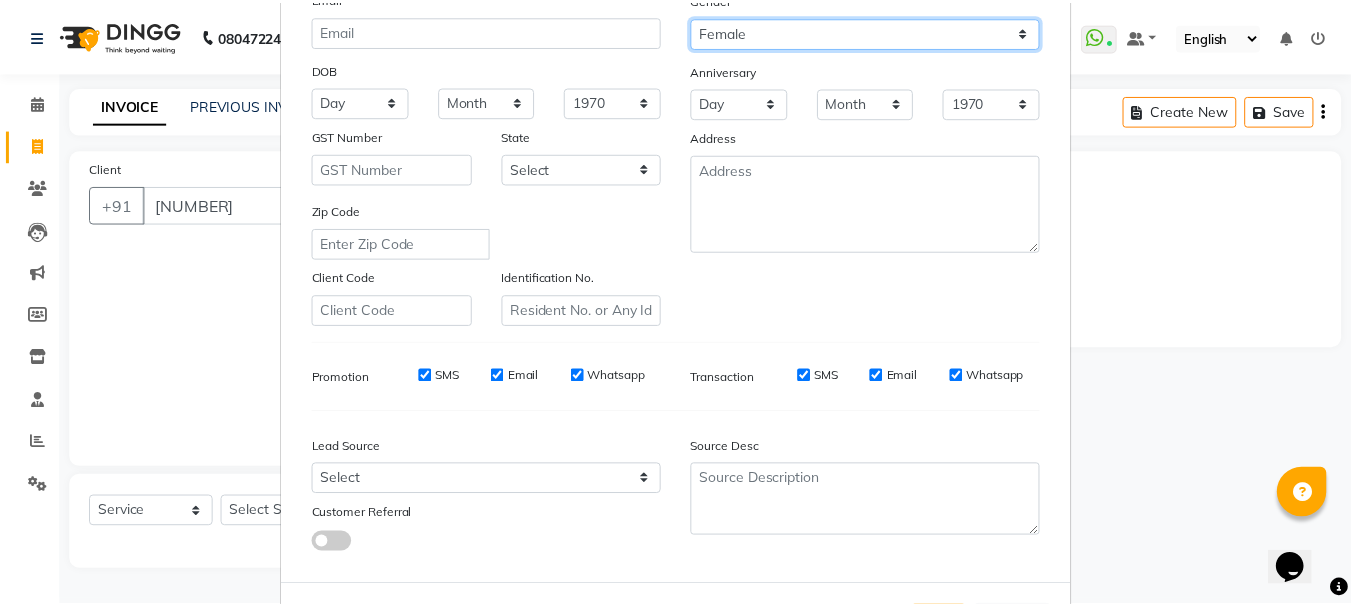 scroll, scrollTop: 316, scrollLeft: 0, axis: vertical 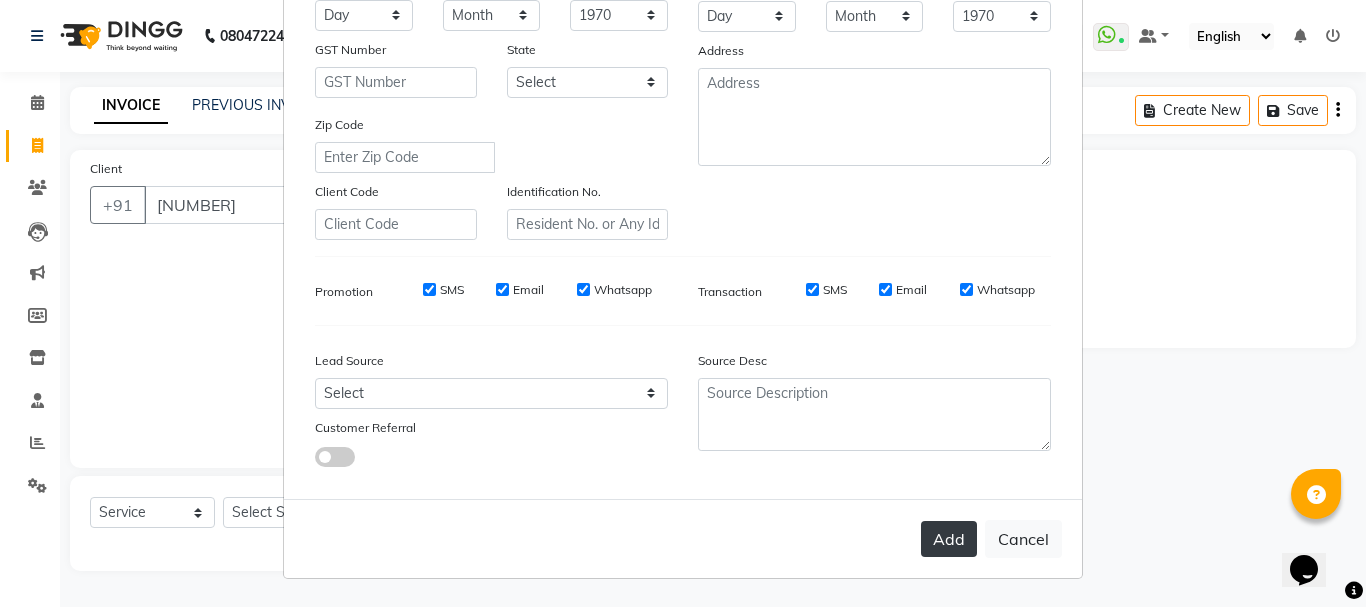 click on "Add" at bounding box center [949, 539] 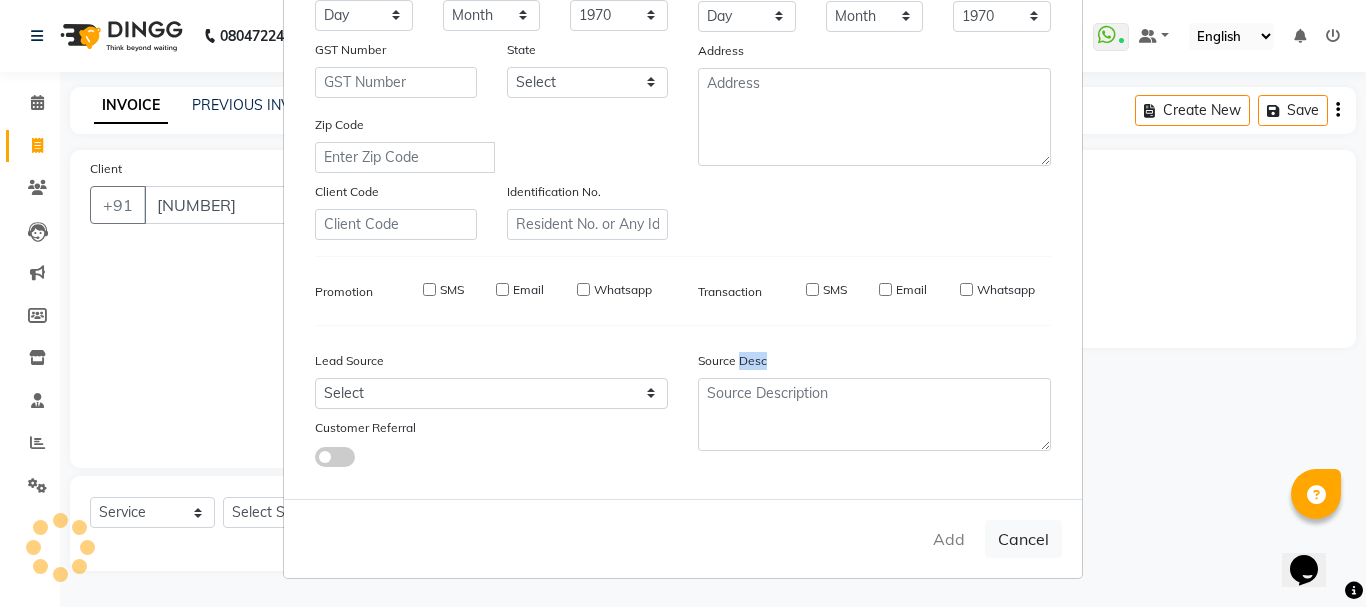 type on "81******97" 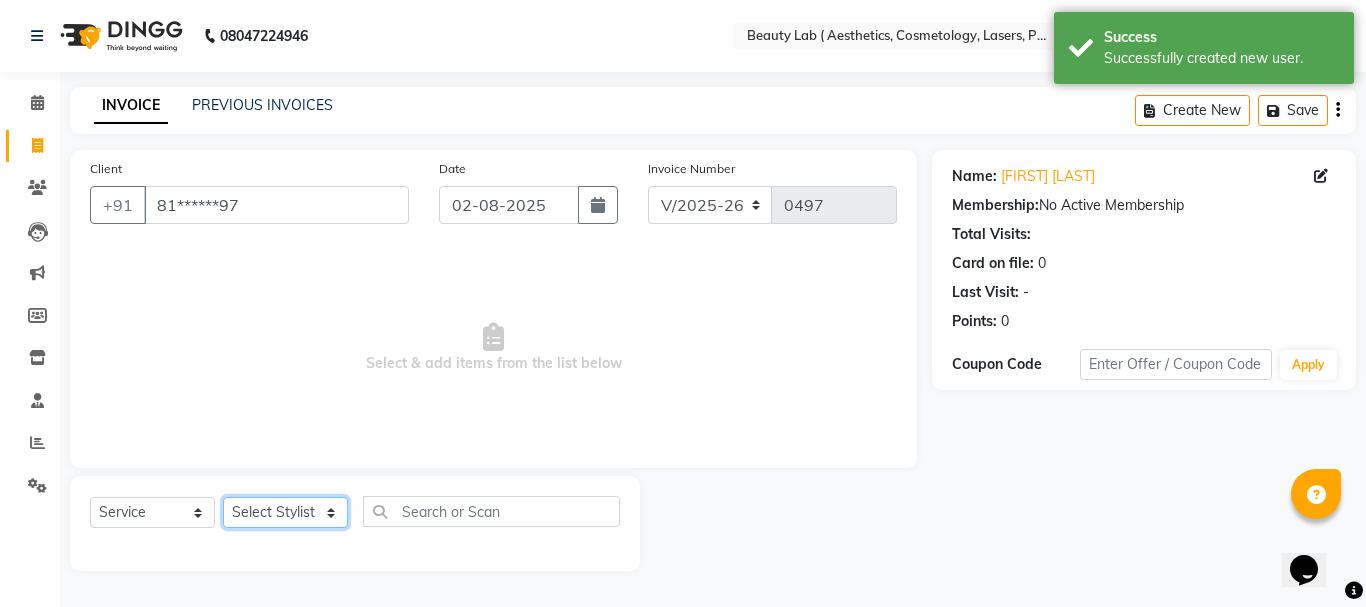 click on "Select Stylist Farha monali neha nishu sarika" 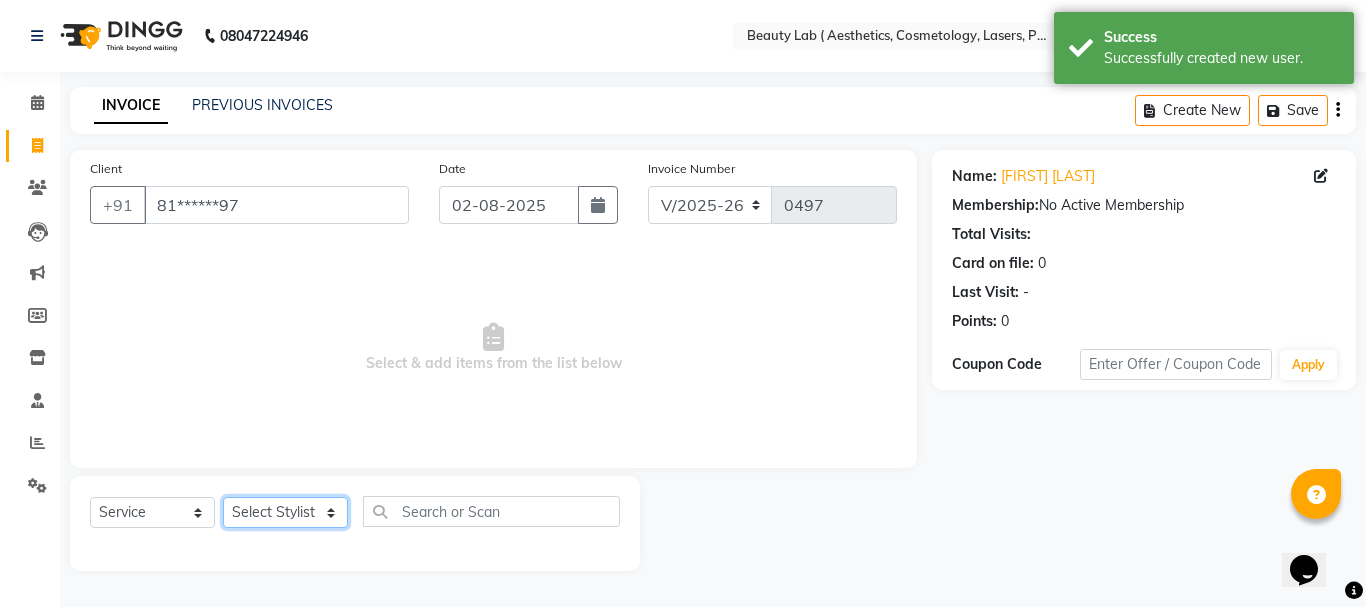 select on "[NUMBER]" 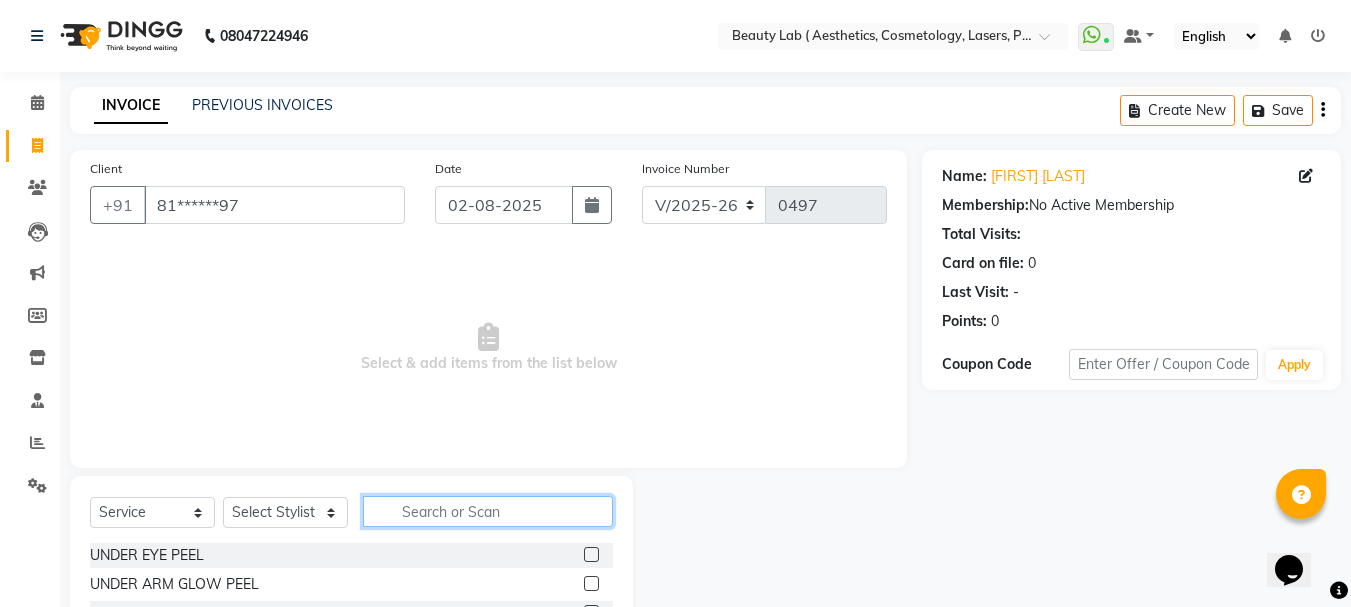 click 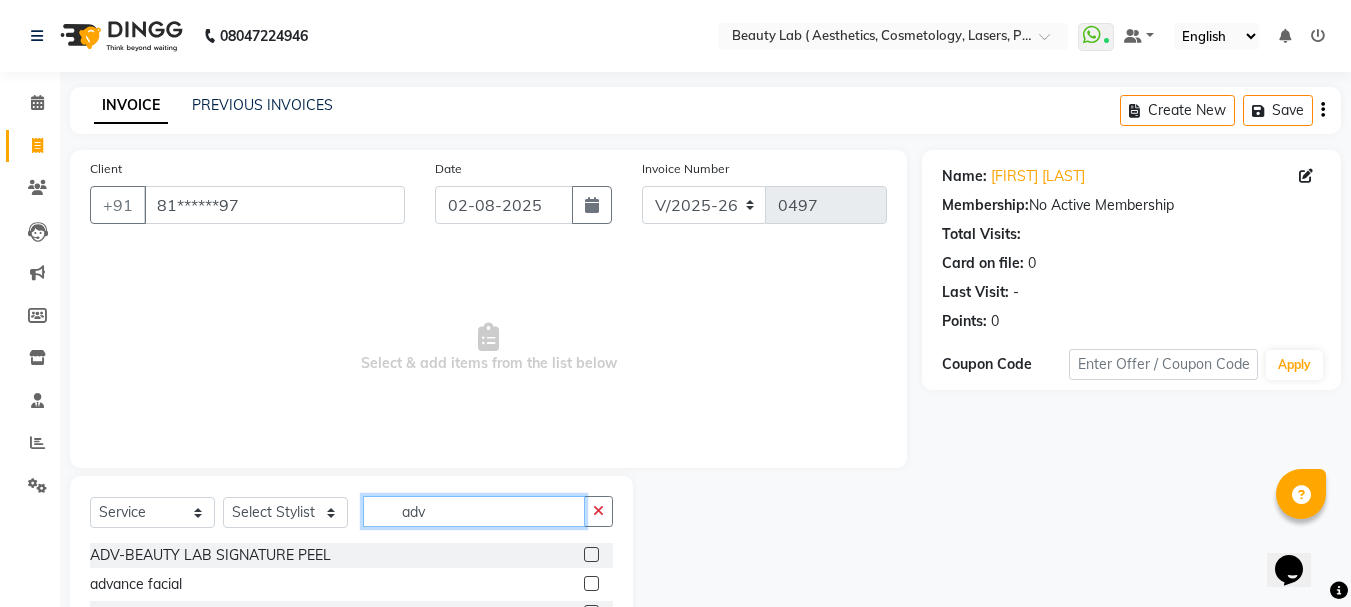 type on "adv" 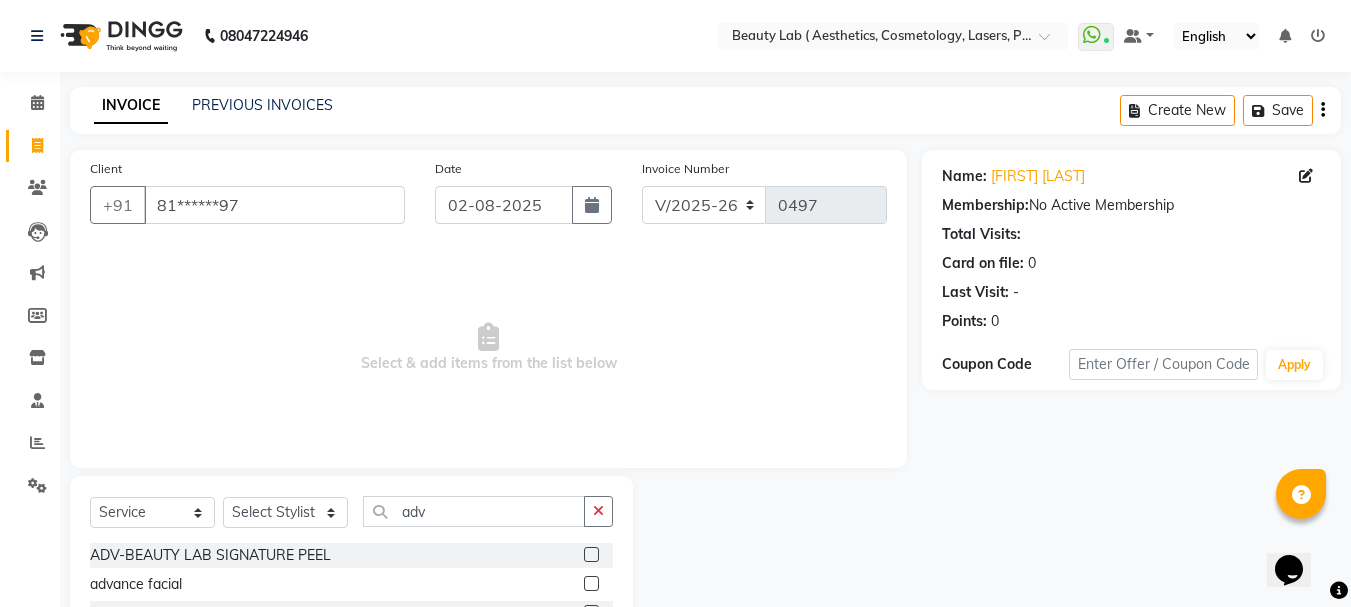 click 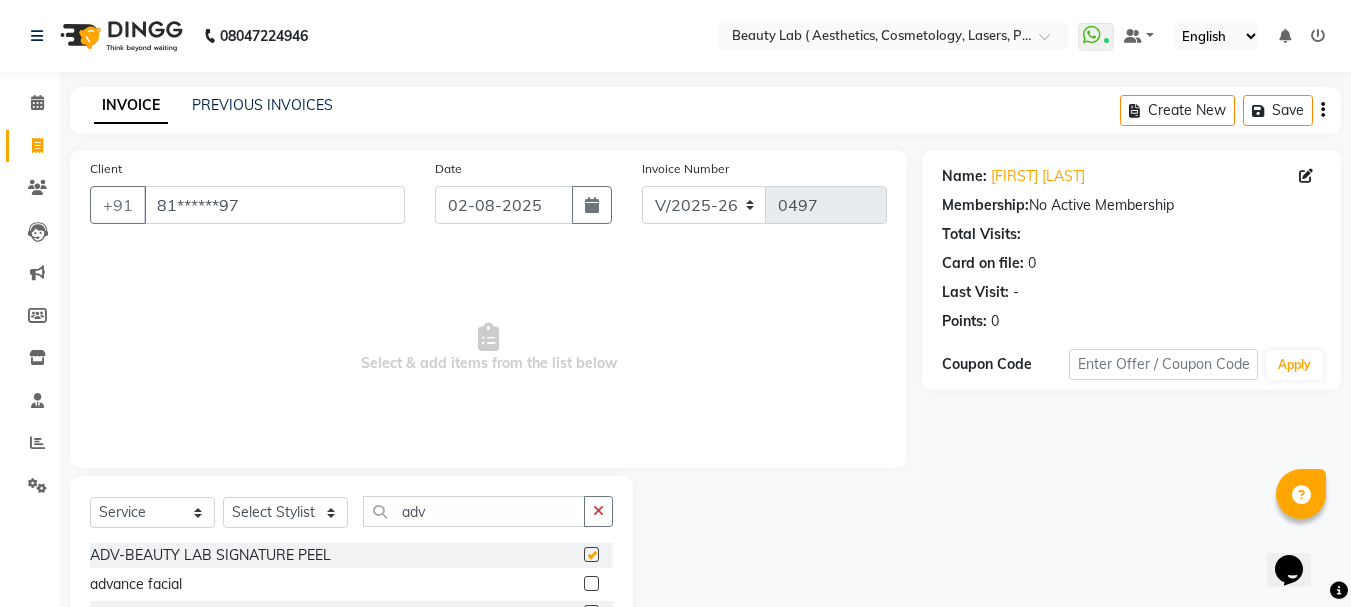 click 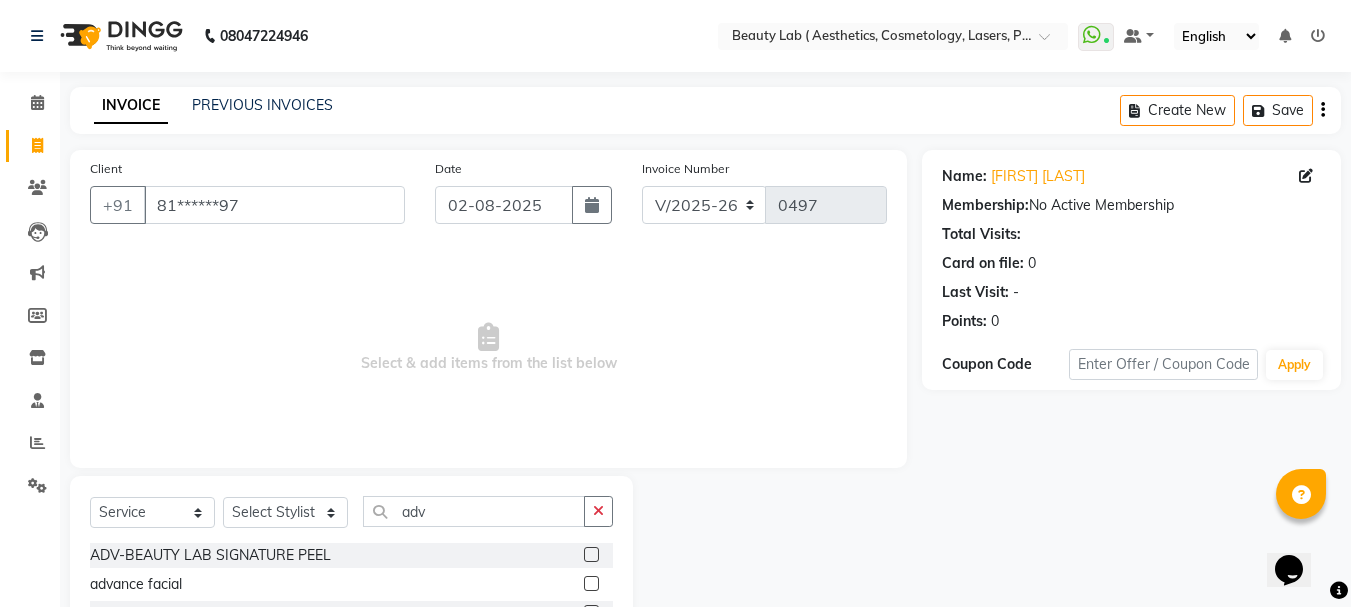 click 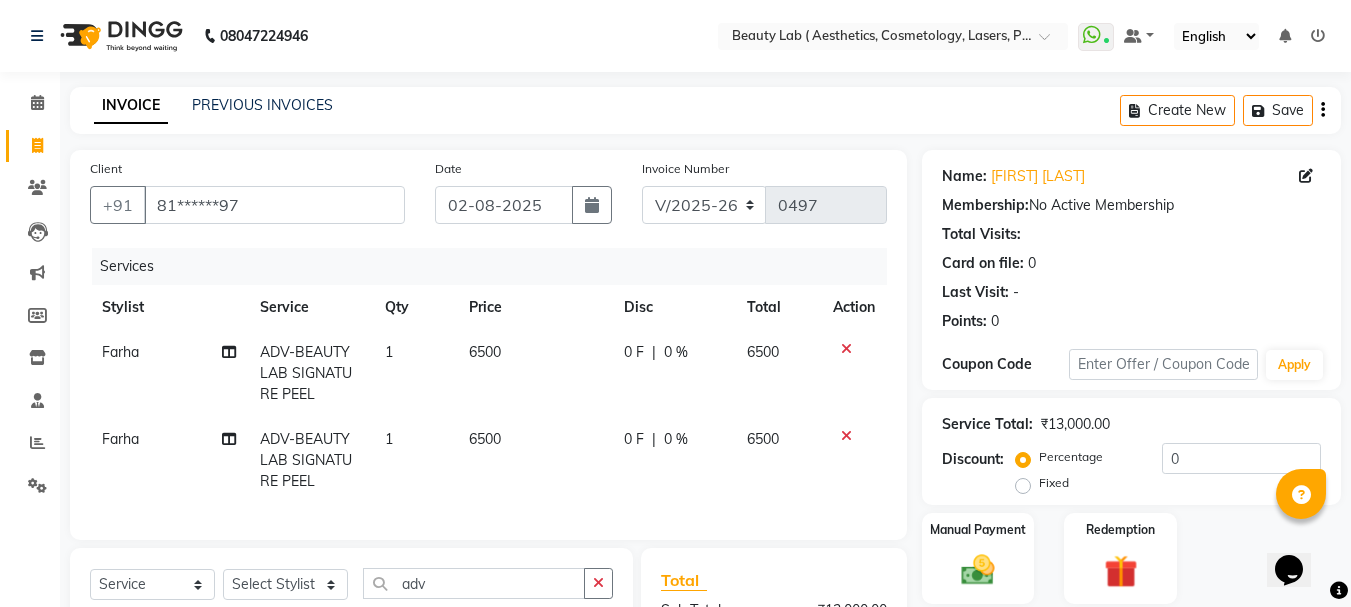 checkbox on "false" 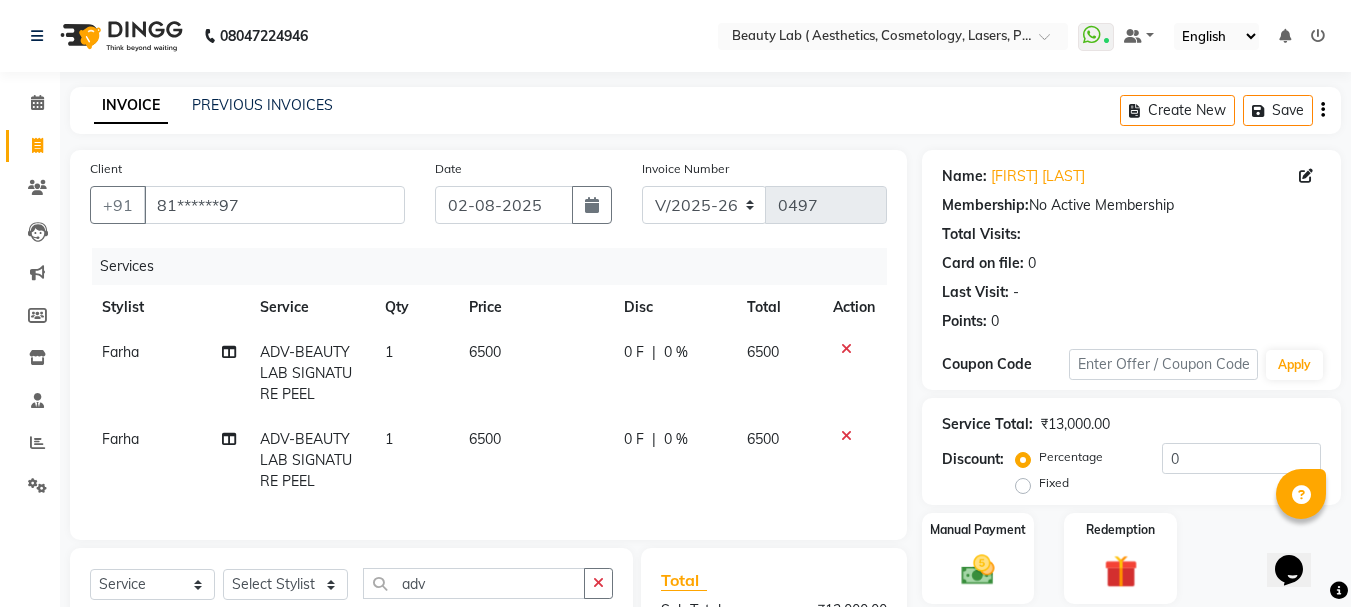 click 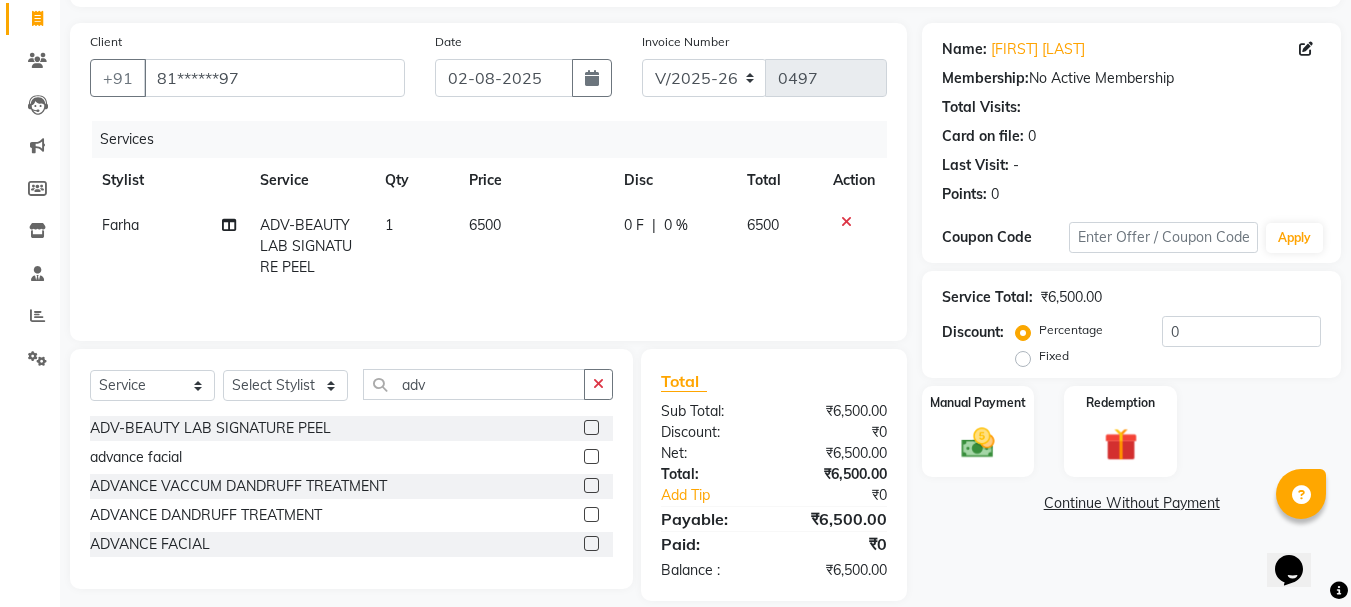scroll, scrollTop: 151, scrollLeft: 0, axis: vertical 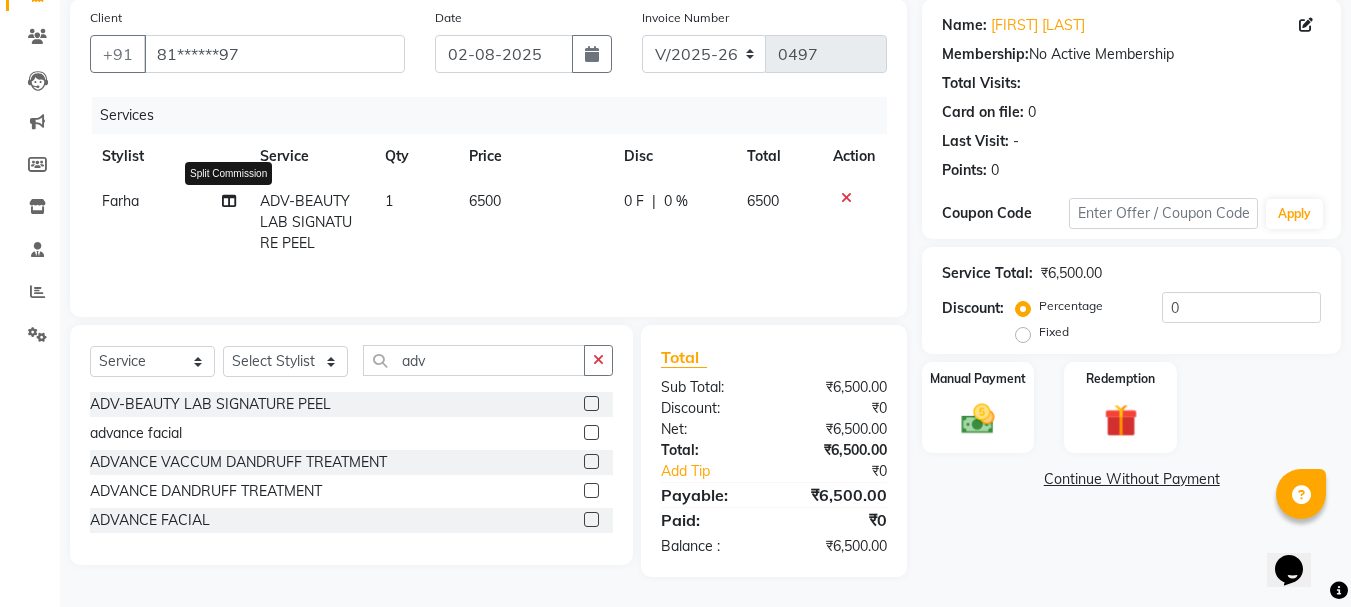 click 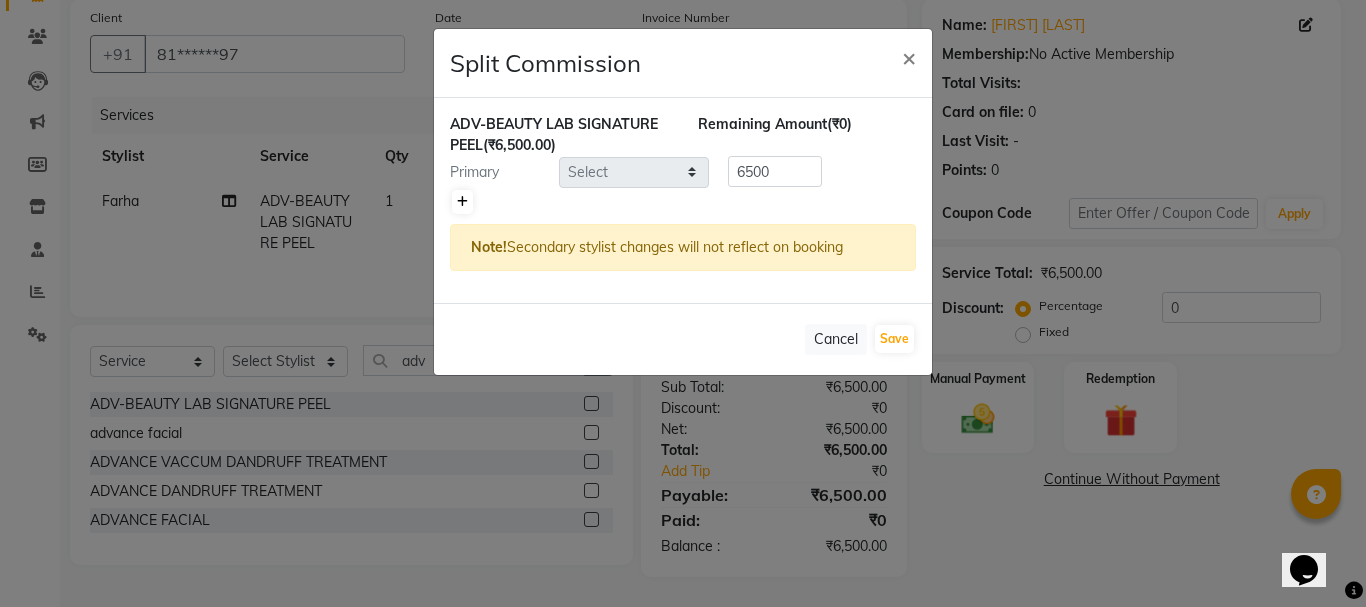 click 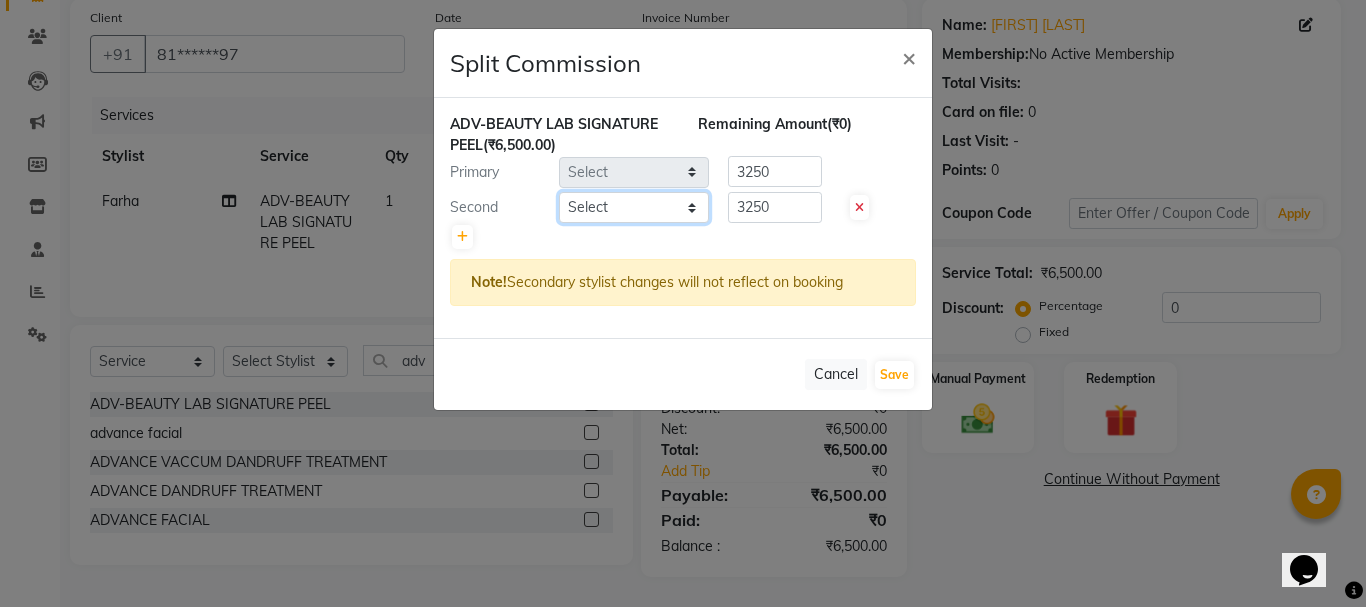 click on "Select [FIRST] [FIRST] [FIRST] [FIRST] [FIRST]" 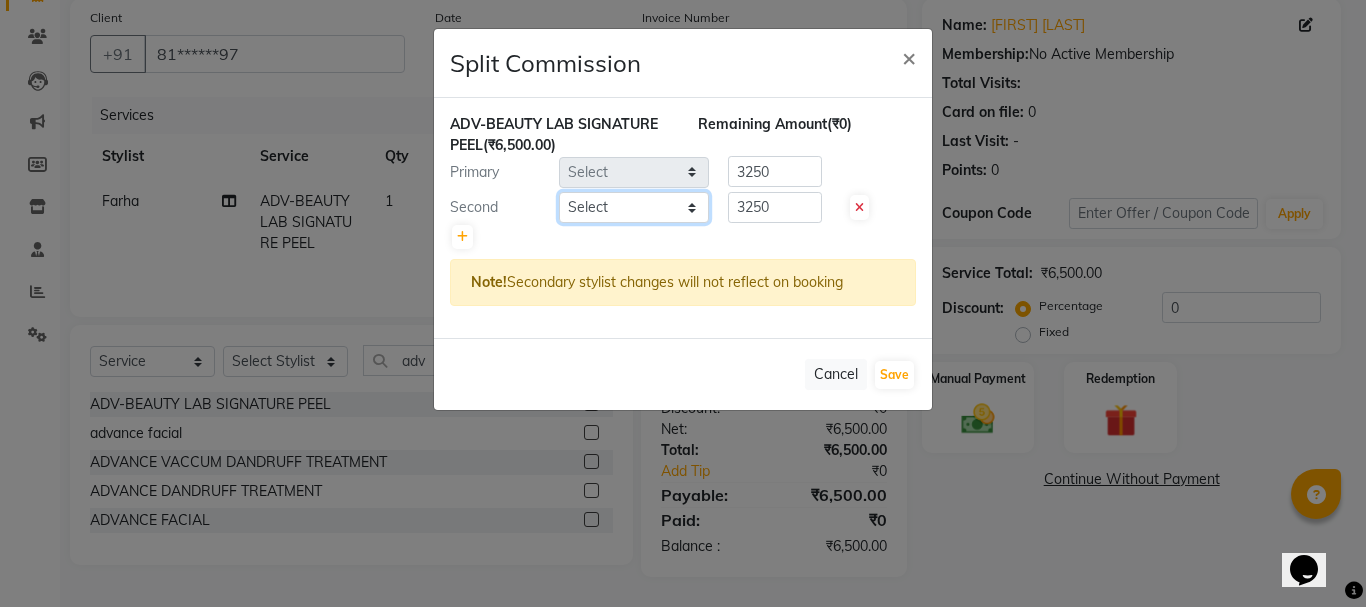 select on "59941" 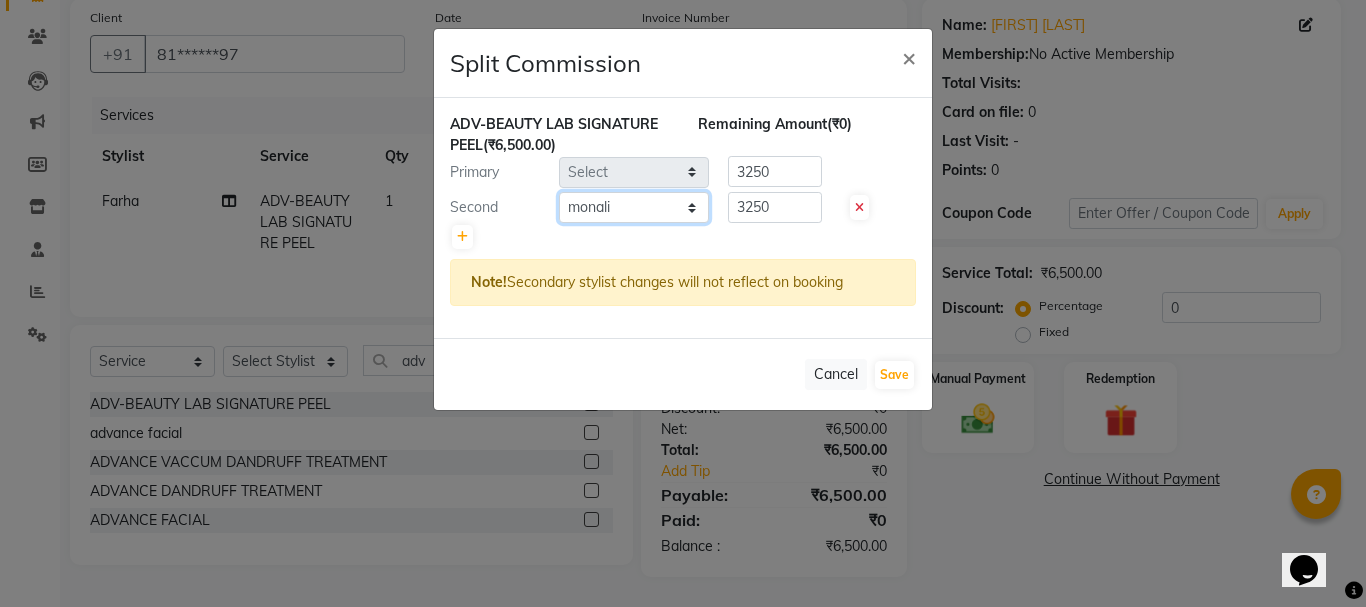 click on "Select [FIRST] [FIRST] [FIRST] [FIRST] [FIRST]" 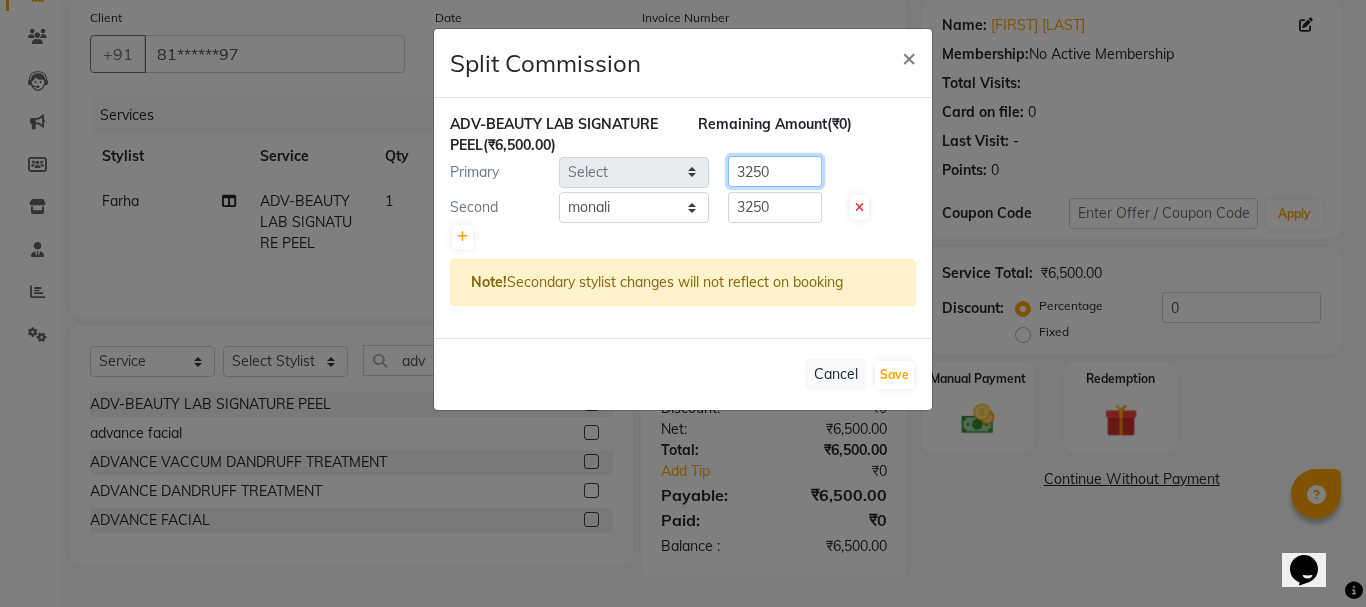 click on "3250" 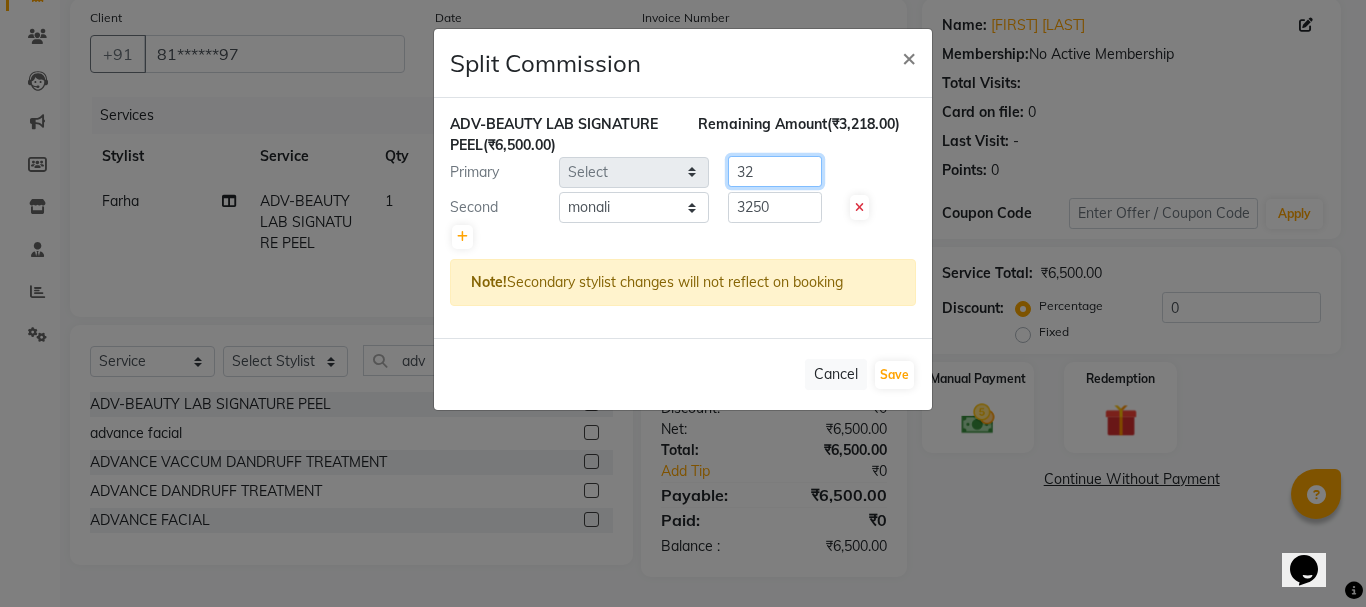 type on "3" 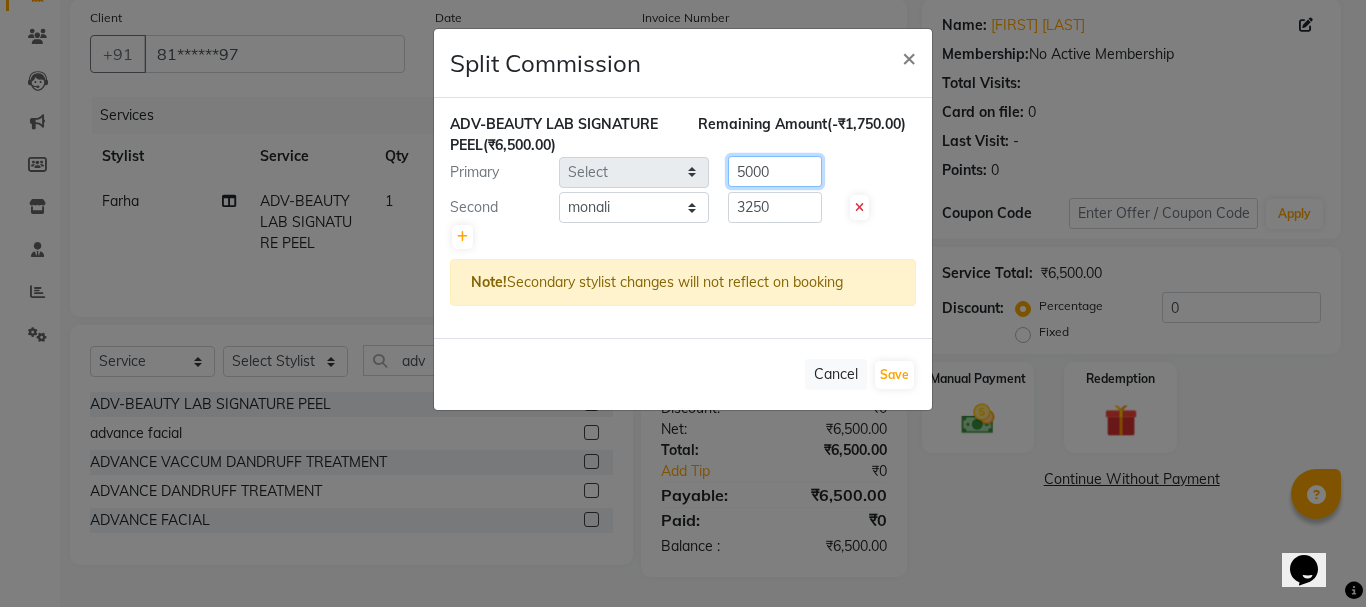 type on "5000" 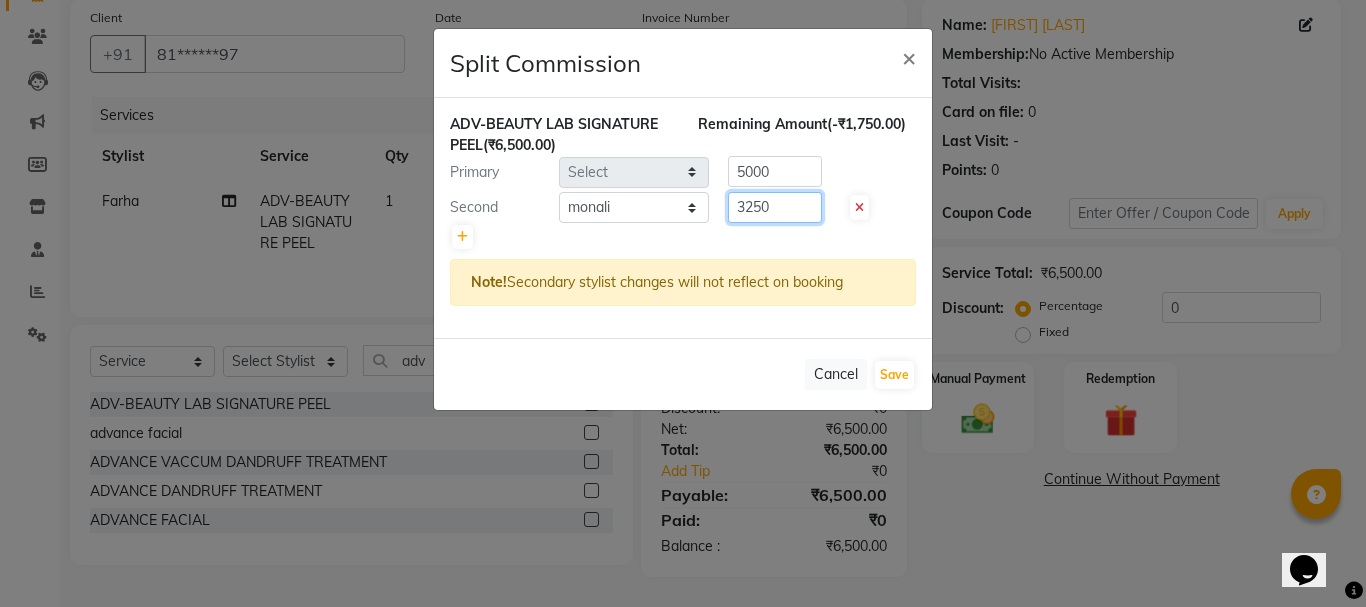 click on "3250" 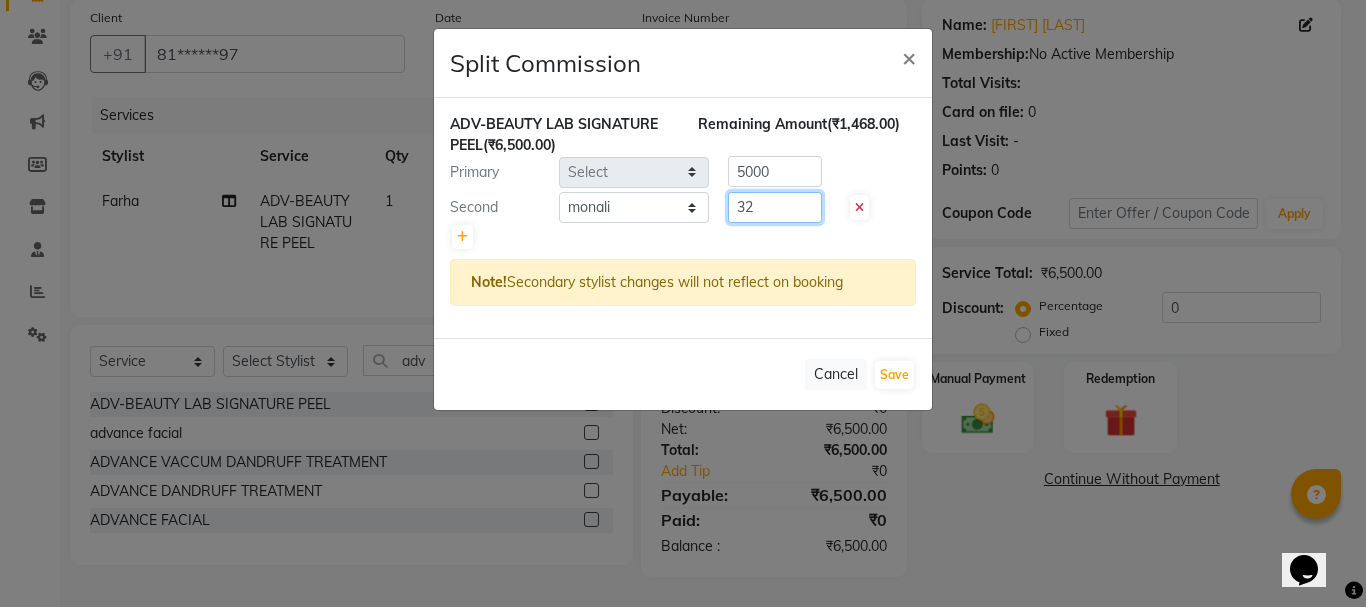 type on "3" 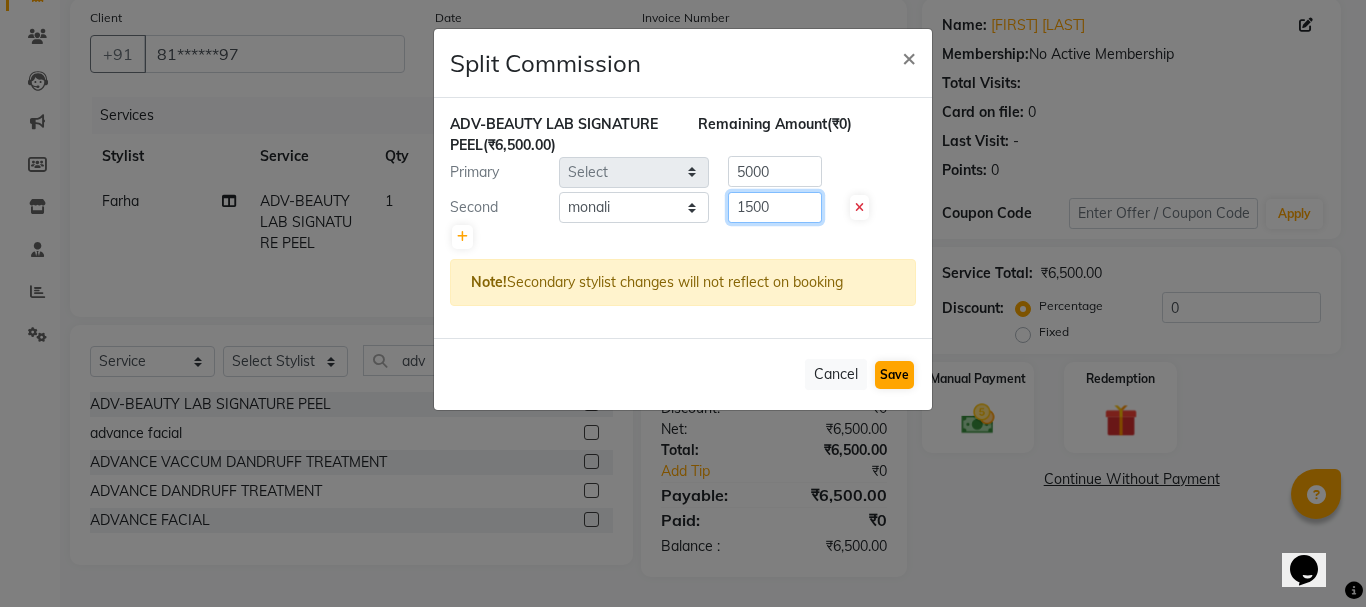 type on "1500" 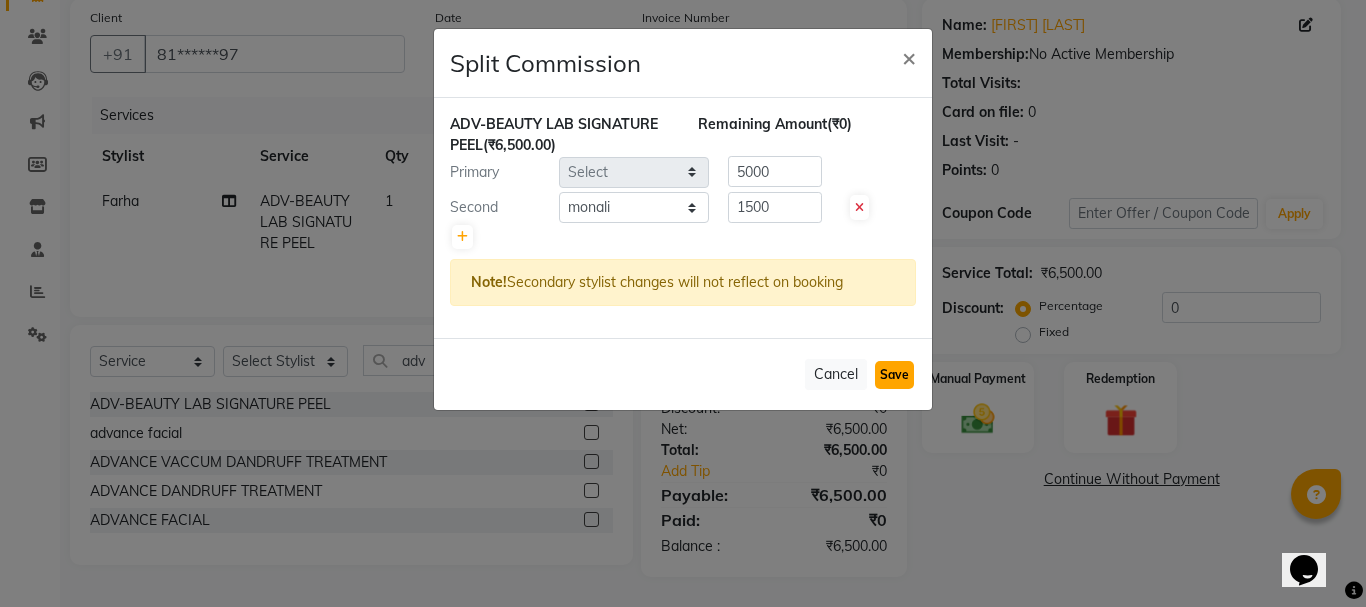 click on "Save" 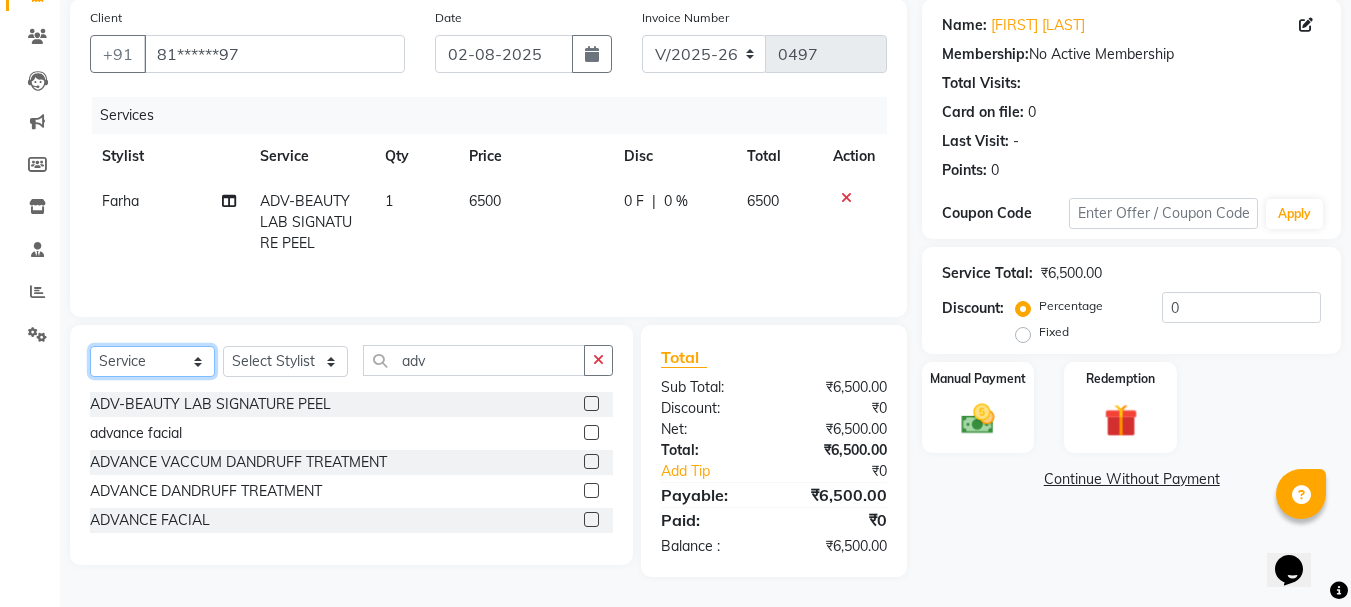 click on "Select  Service  Product  Membership  Package Voucher Prepaid Gift Card" 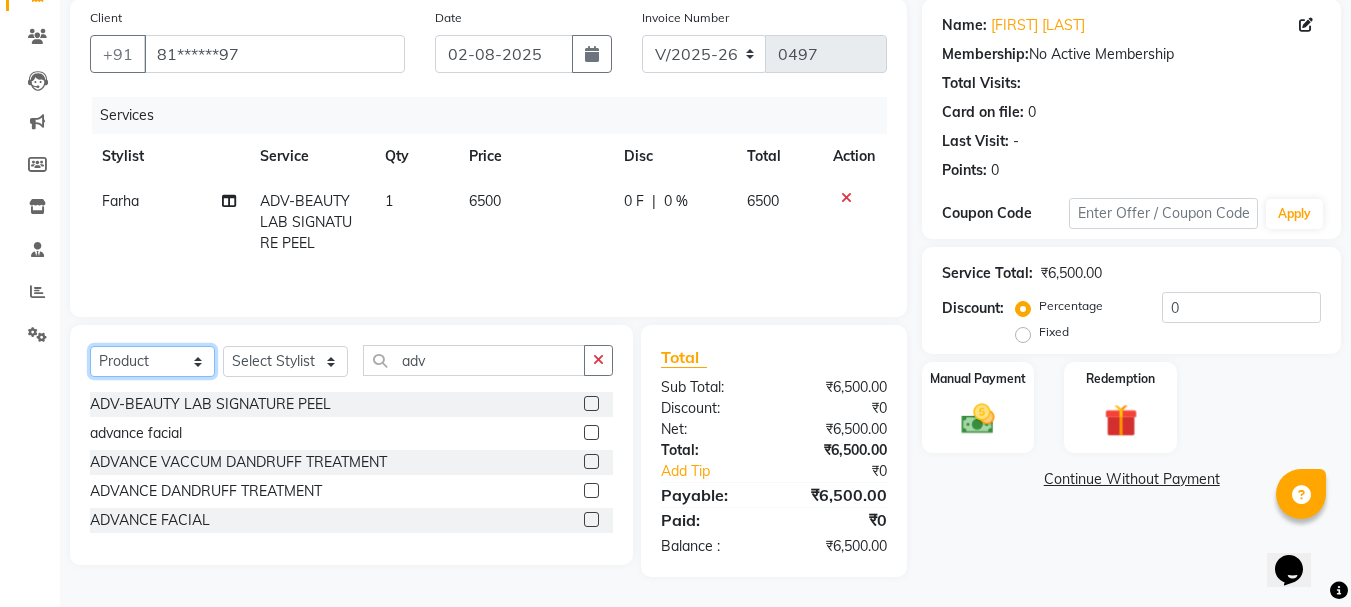 click on "Select  Service  Product  Membership  Package Voucher Prepaid Gift Card" 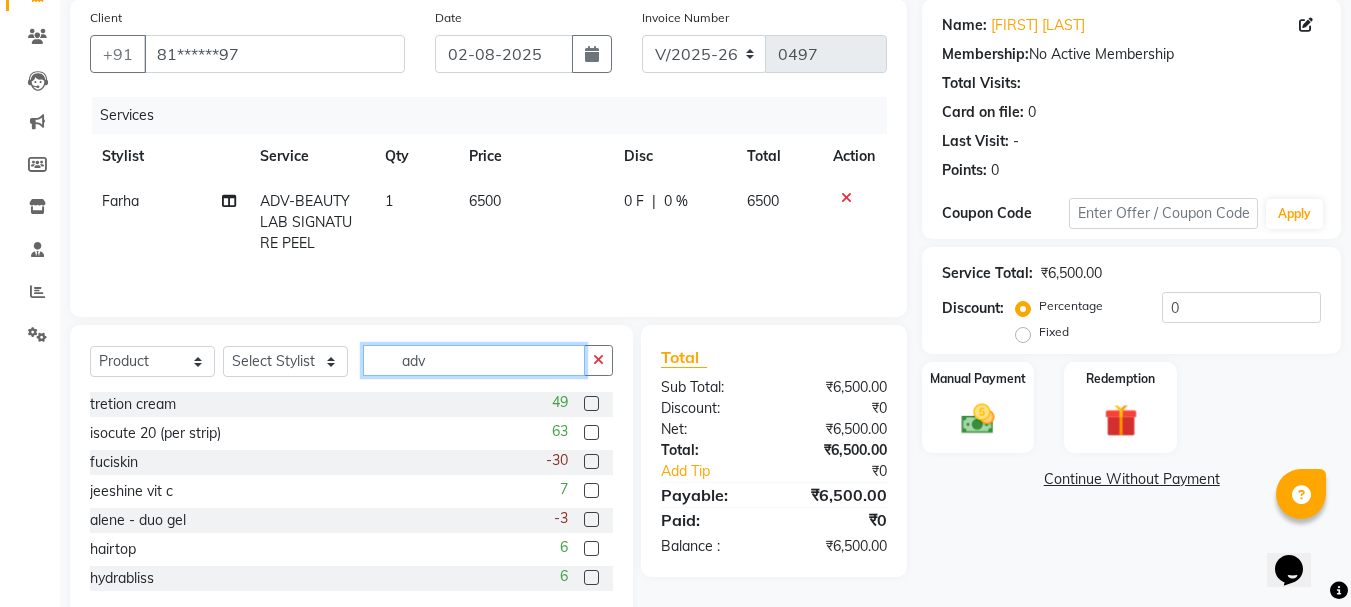 click on "adv" 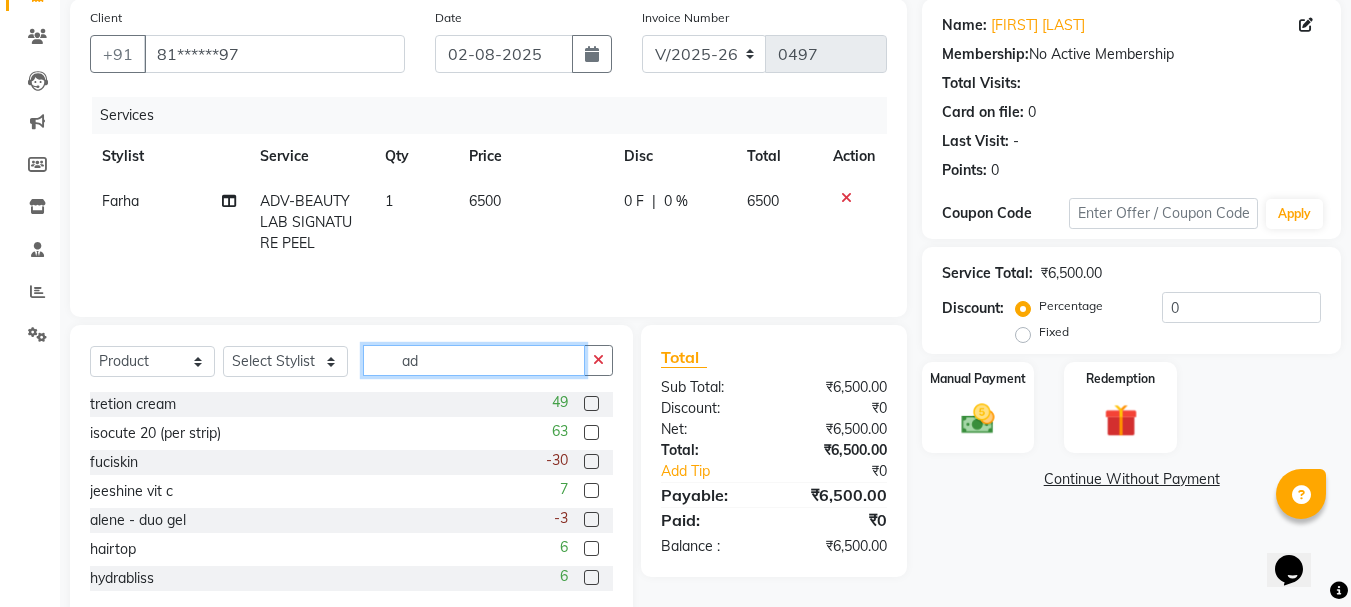 type on "a" 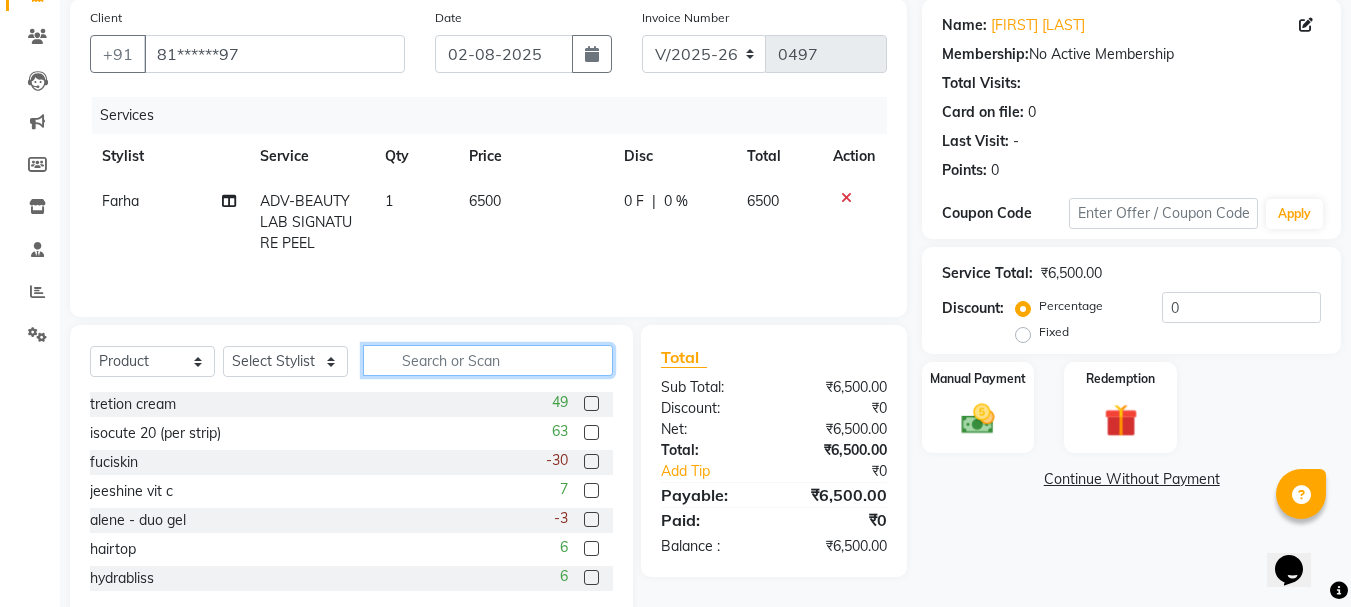 type 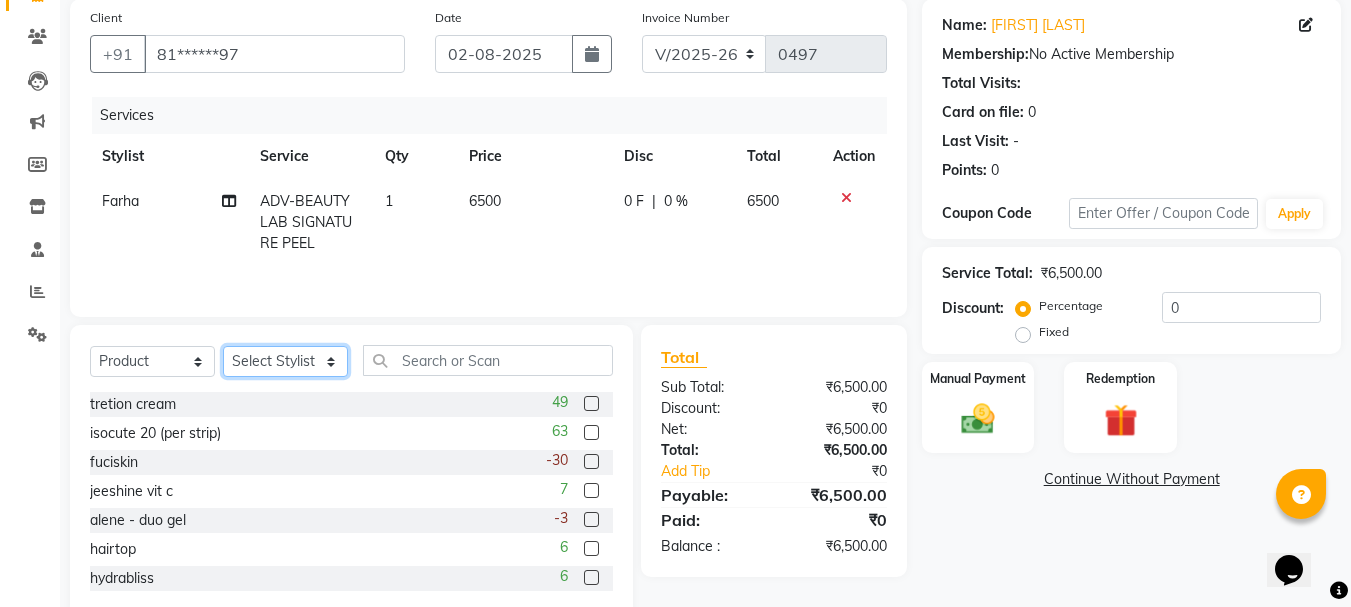 click on "Select Stylist Farha monali neha nishu sarika" 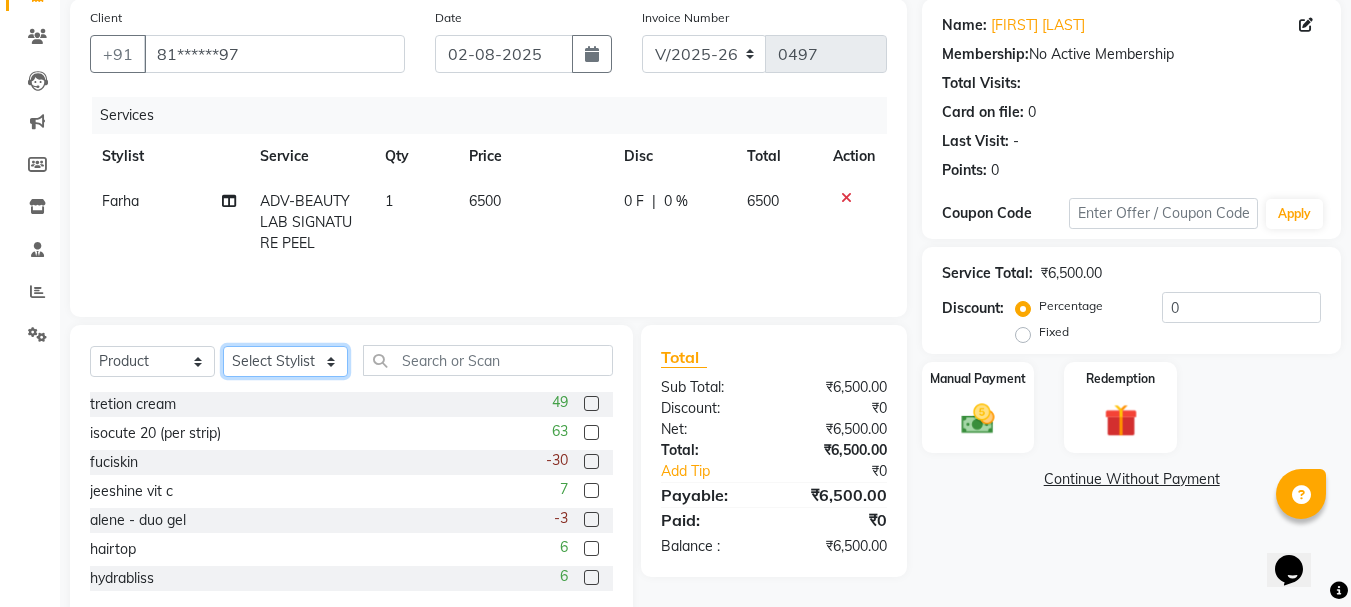 select on "59941" 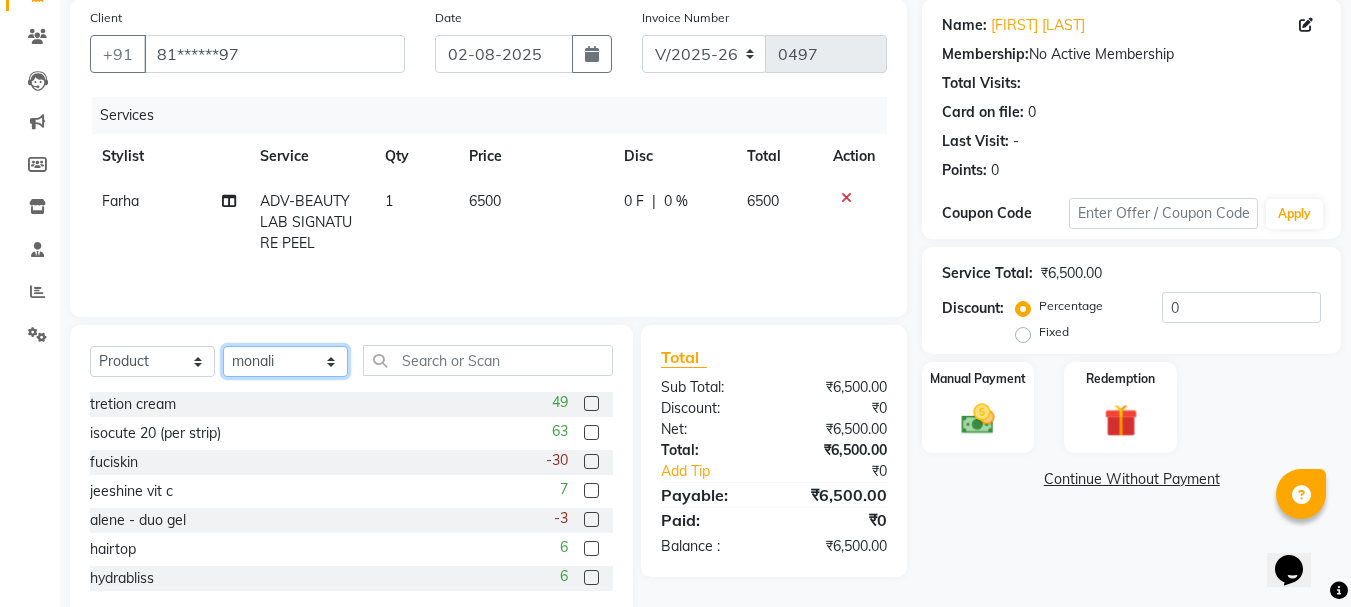 click on "Select Stylist Farha monali neha nishu sarika" 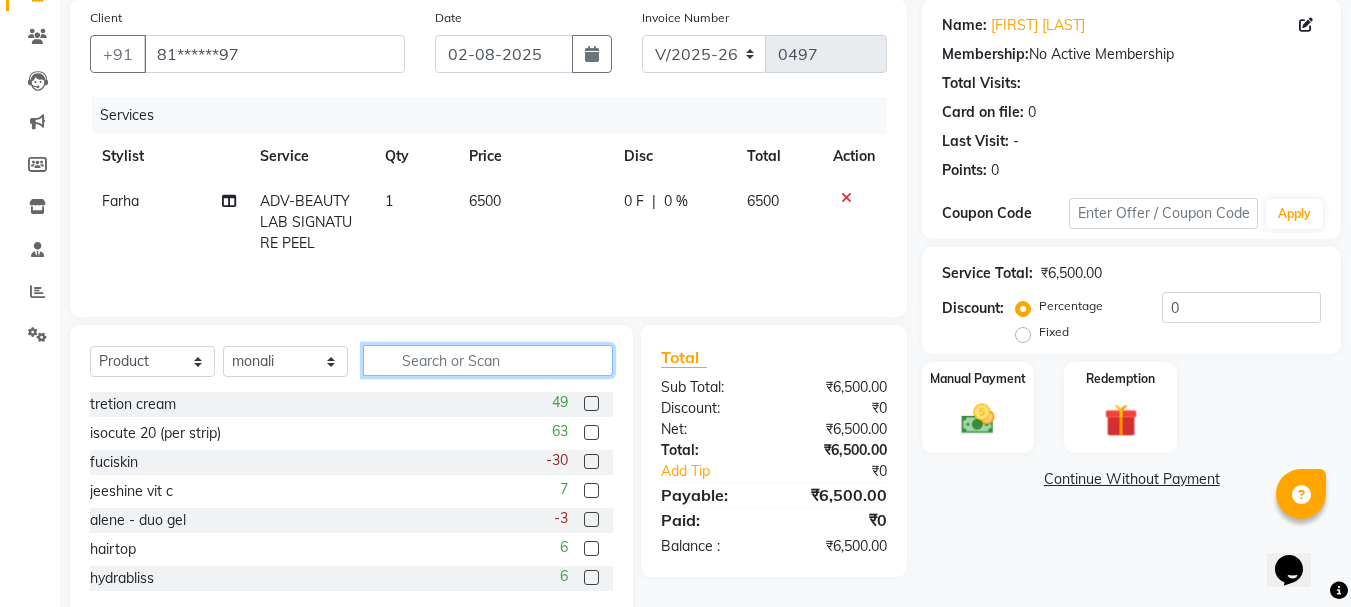 click 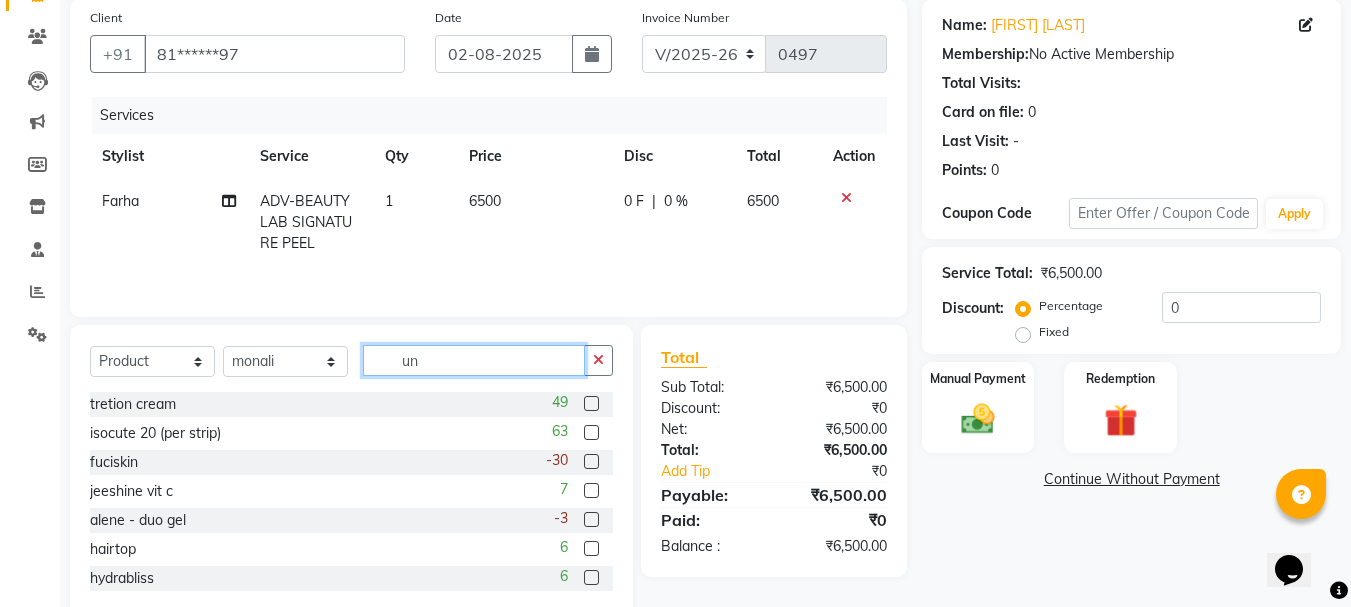 type on "u" 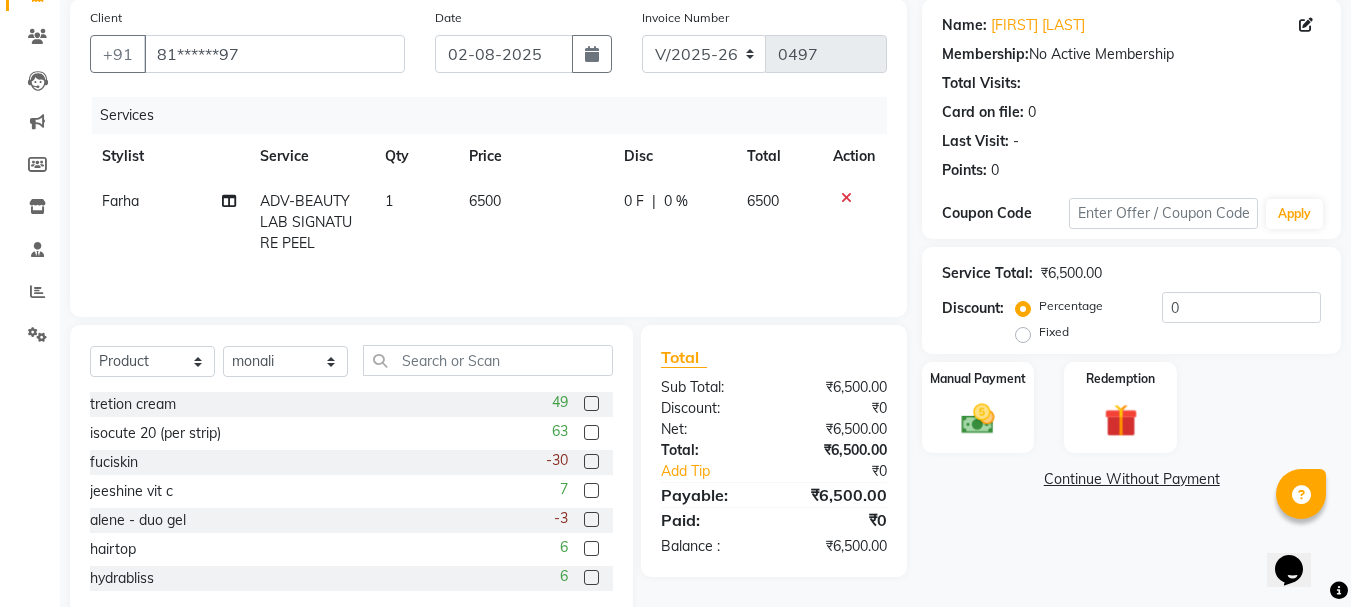 click on "[FIRST] vit c 7" 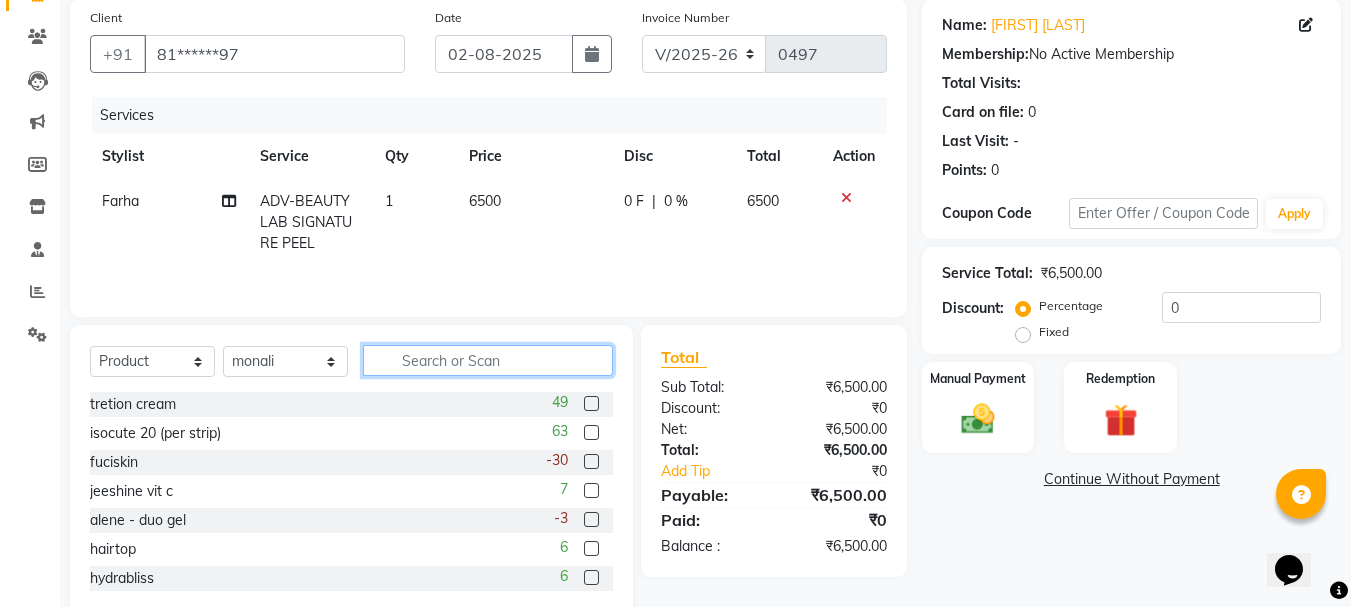 click 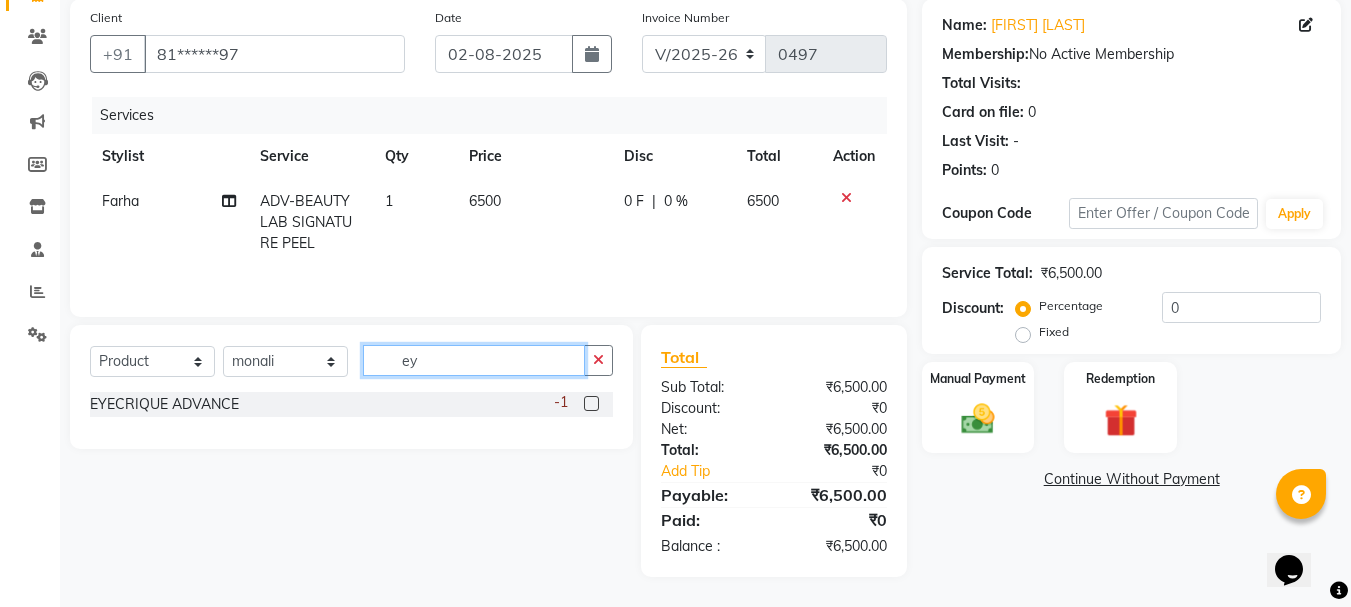 type on "e" 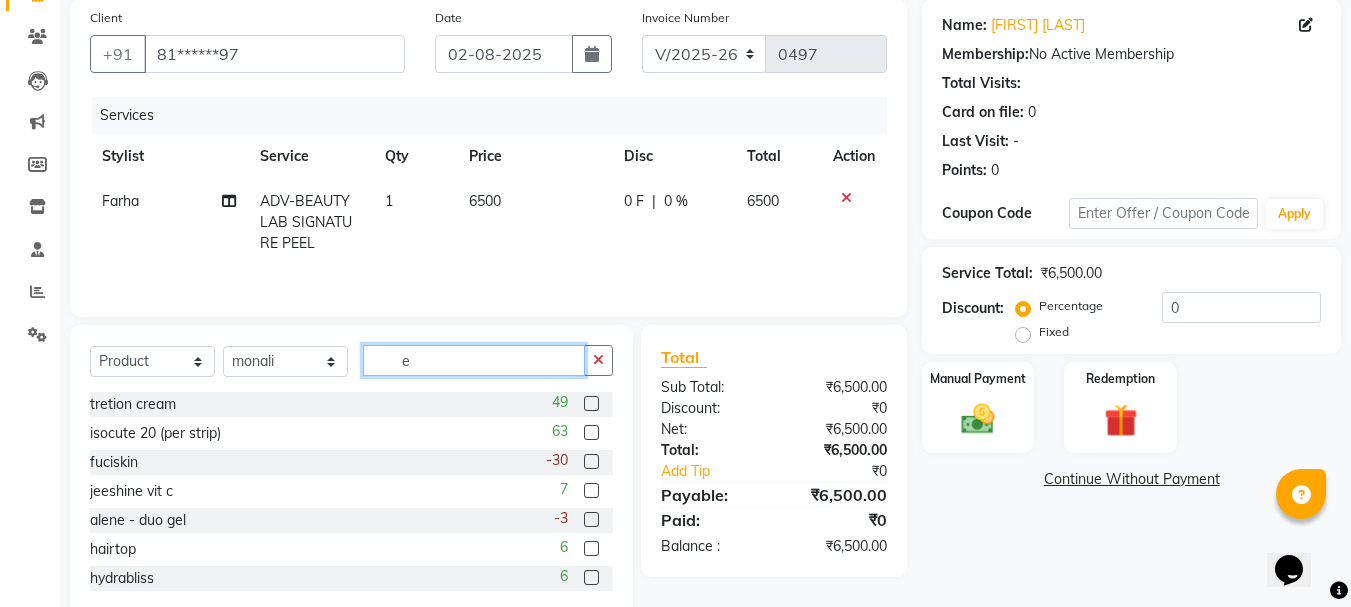type 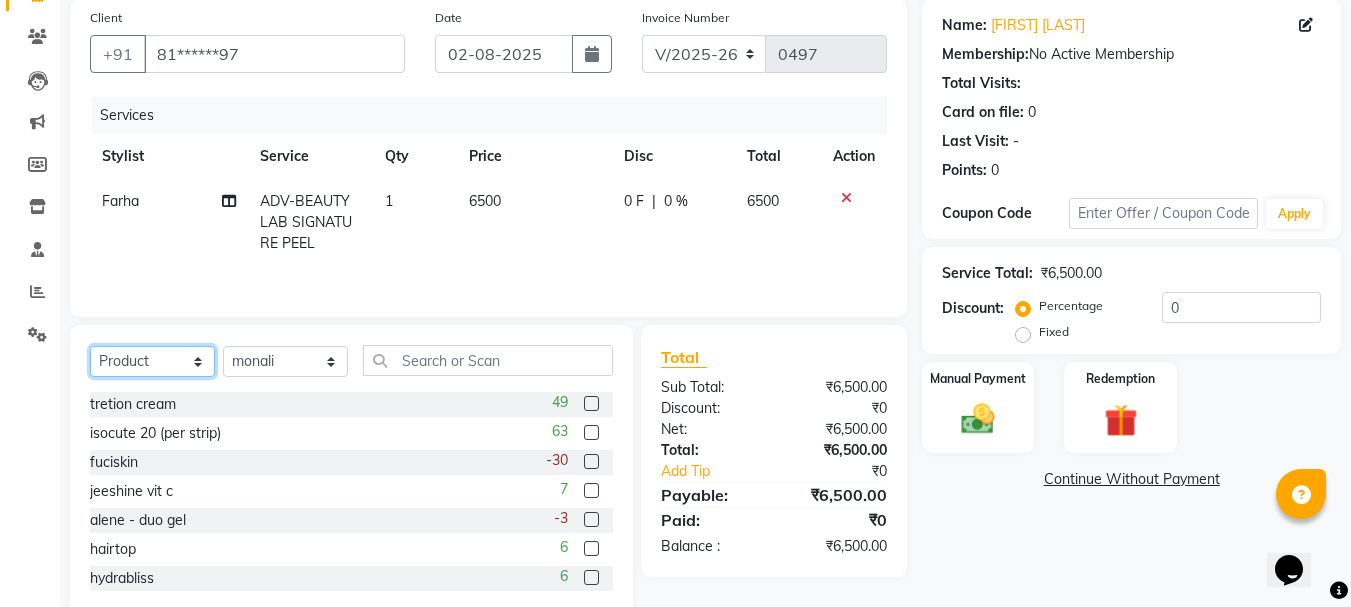 click on "Select  Service  Product  Membership  Package Voucher Prepaid Gift Card" 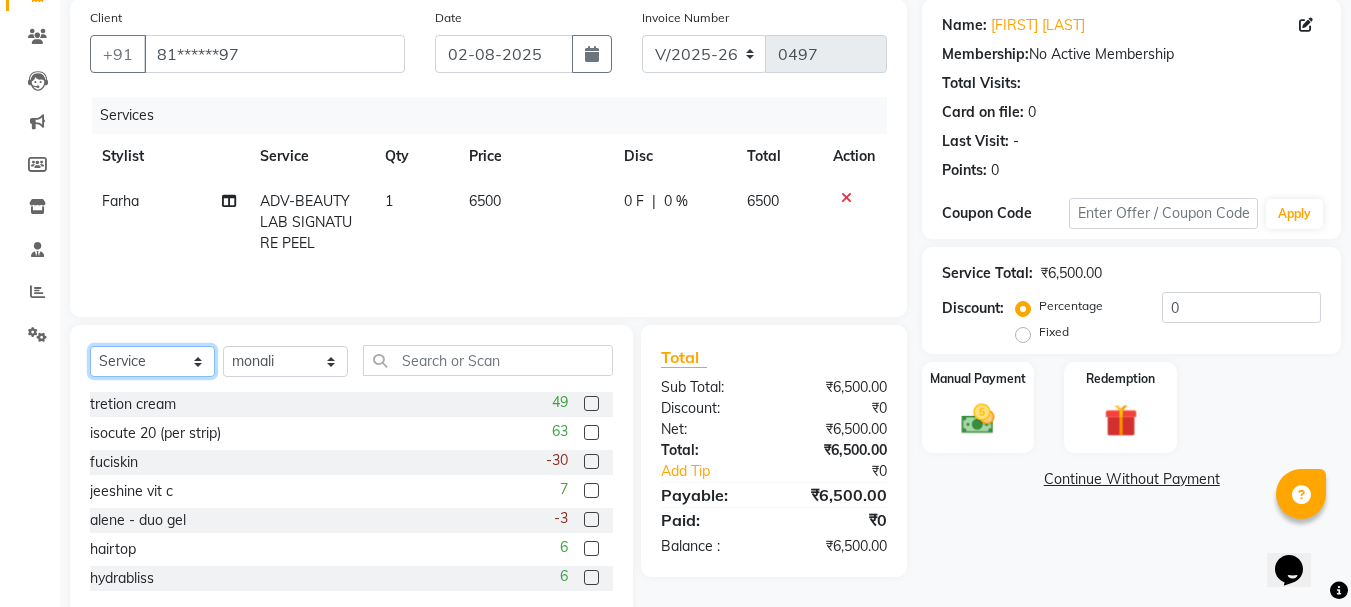click on "Select  Service  Product  Membership  Package Voucher Prepaid Gift Card" 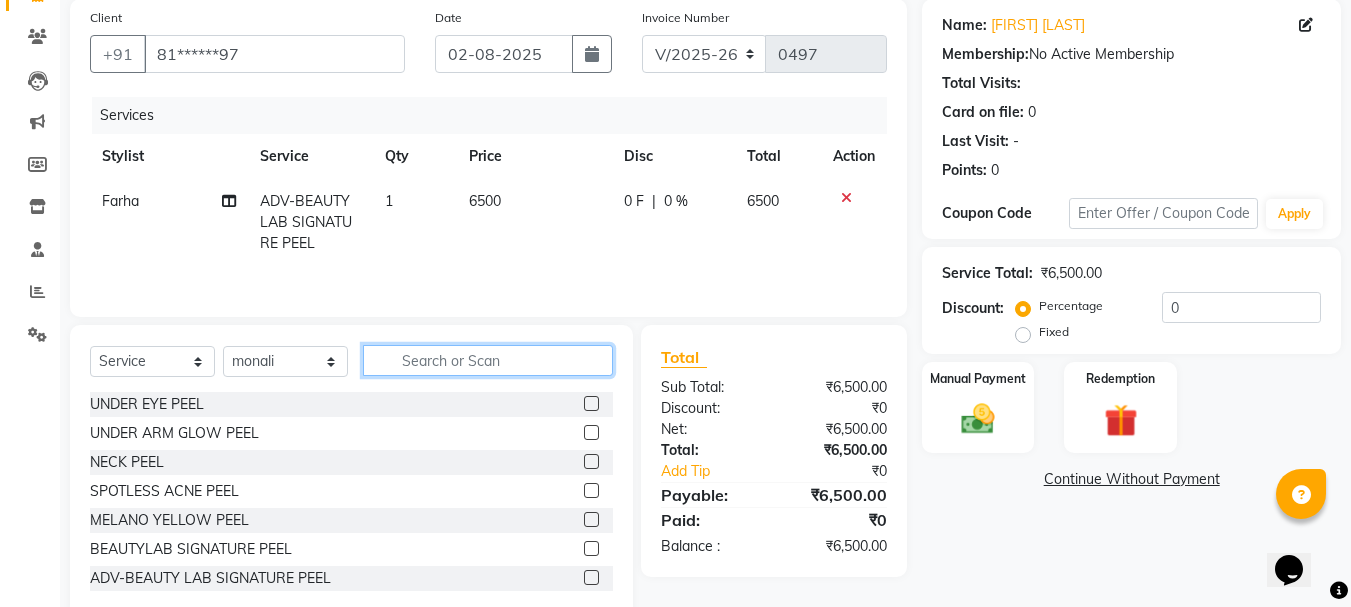 click 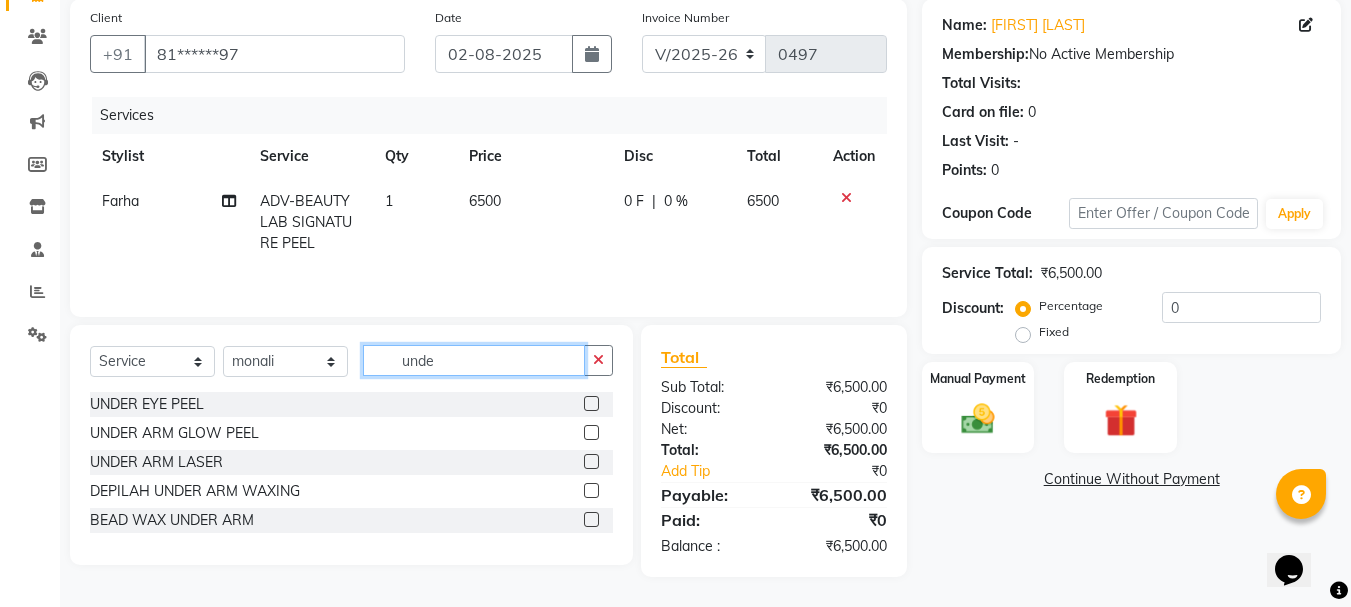 type on "unde" 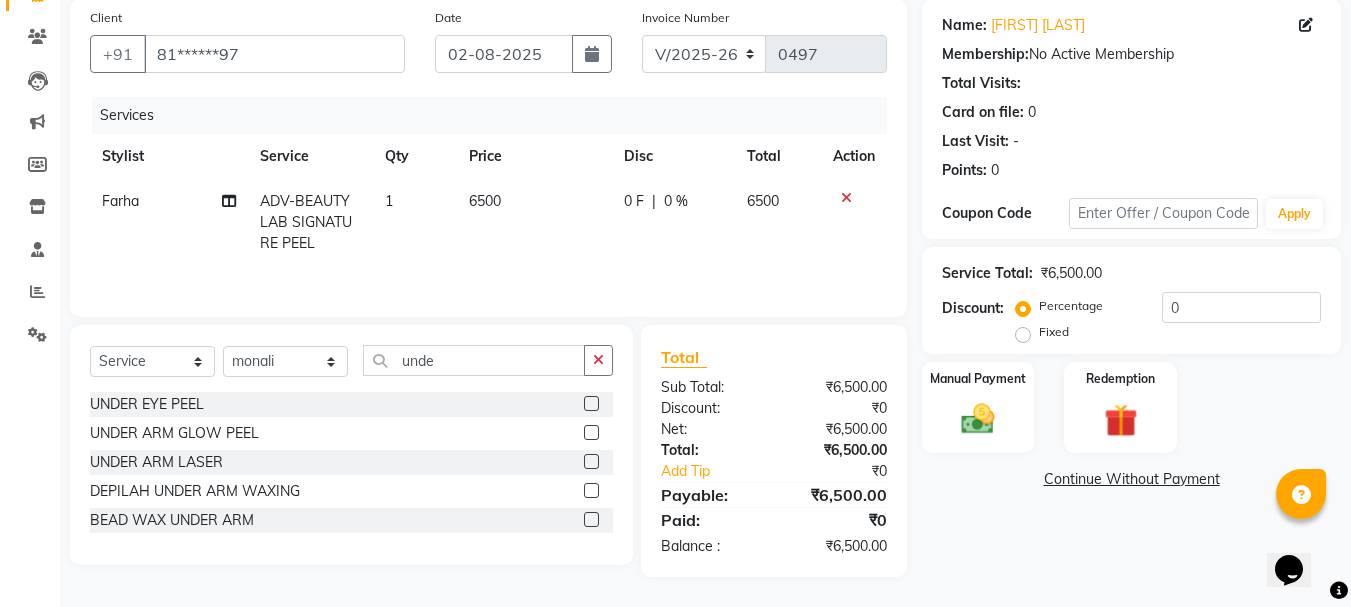 click 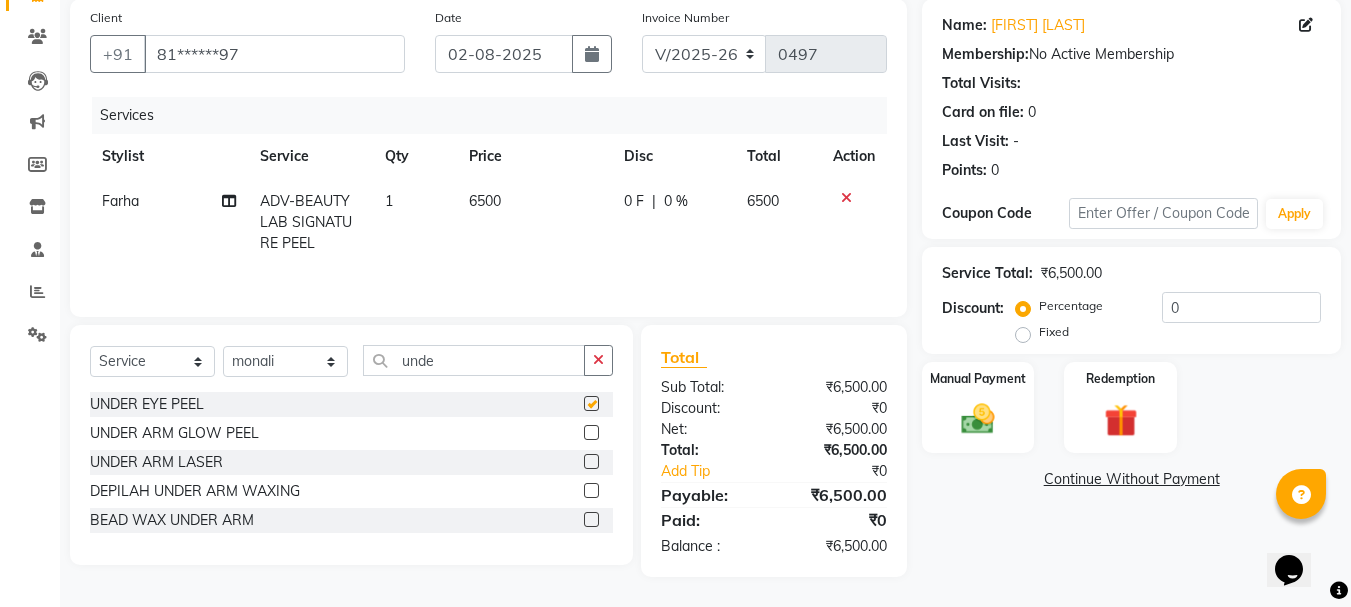 click on "Select Service Product Membership Package Voucher Prepaid Gift Card Select Stylist [FIRST] [FIRST] [FIRST] [FIRST] [FIRST] unde UNDER EYE PEEL UNDER ARM GLOW PEEL UNDER ARM LASER DEPILAH UNDER ARM WAXING BEAD WAX UNDER ARM" 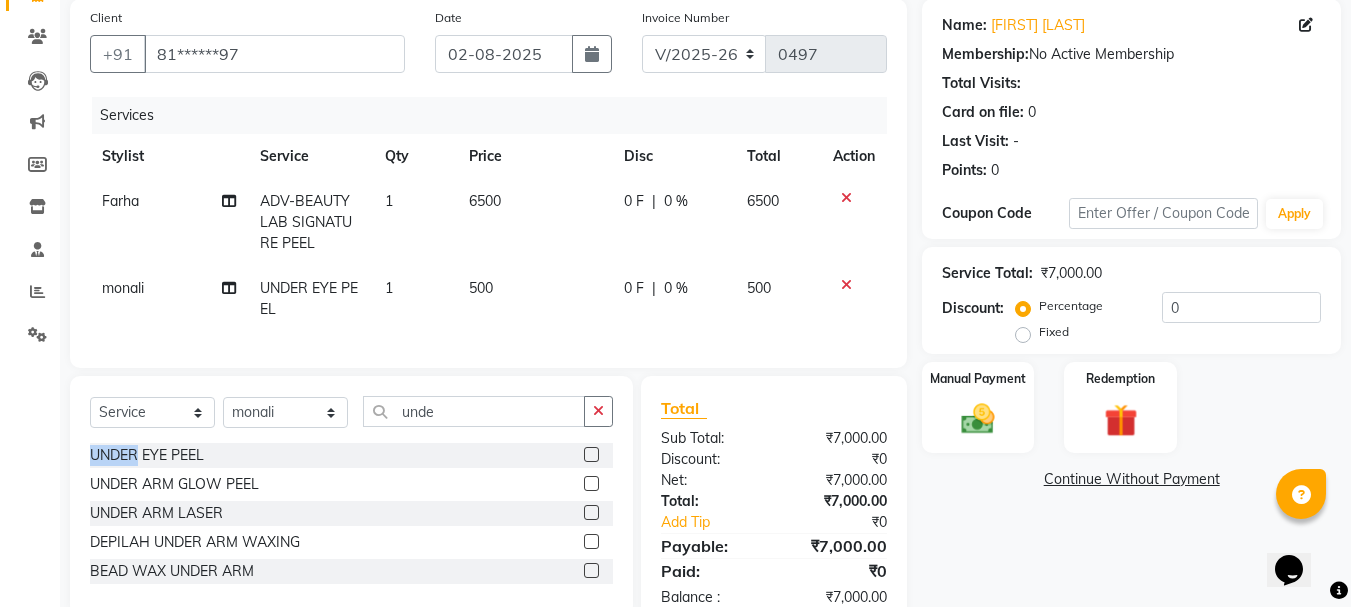 checkbox on "false" 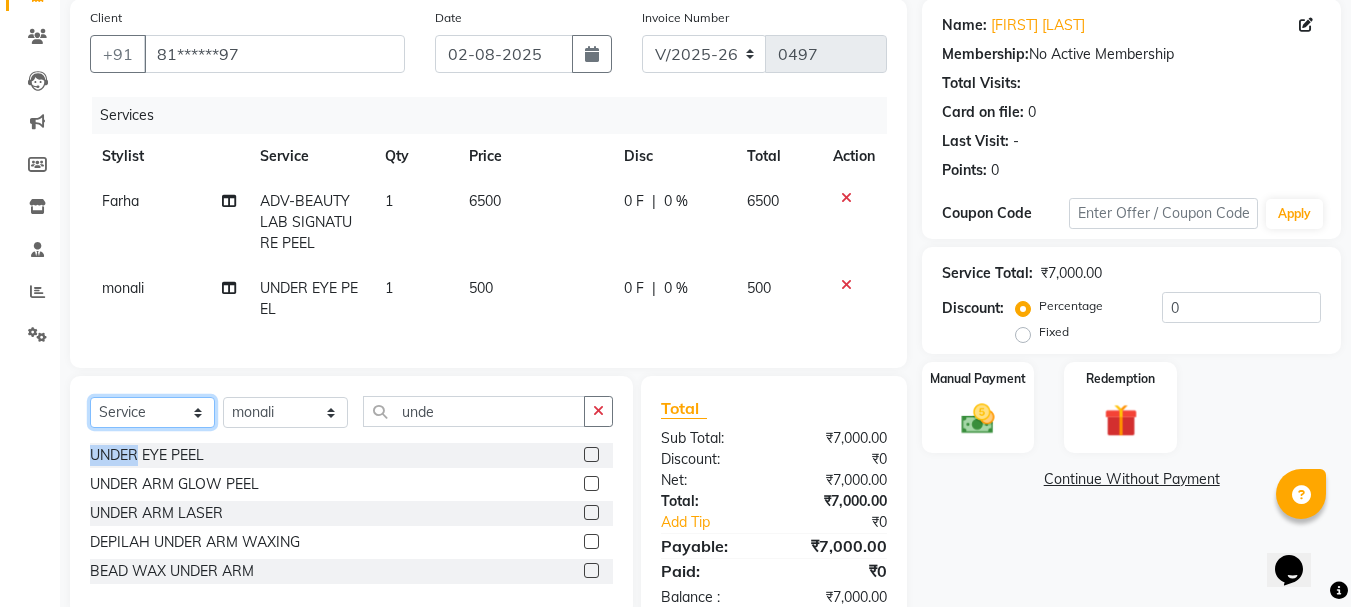 click on "Select  Service  Product  Membership  Package Voucher Prepaid Gift Card" 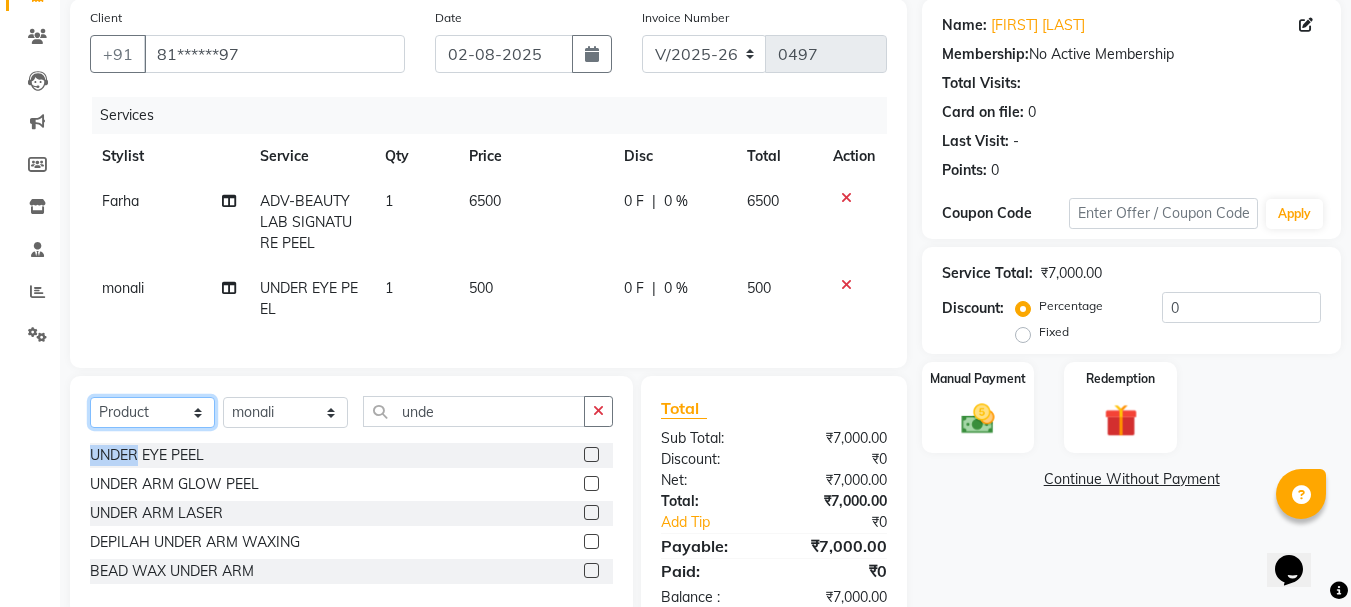 click on "Select  Service  Product  Membership  Package Voucher Prepaid Gift Card" 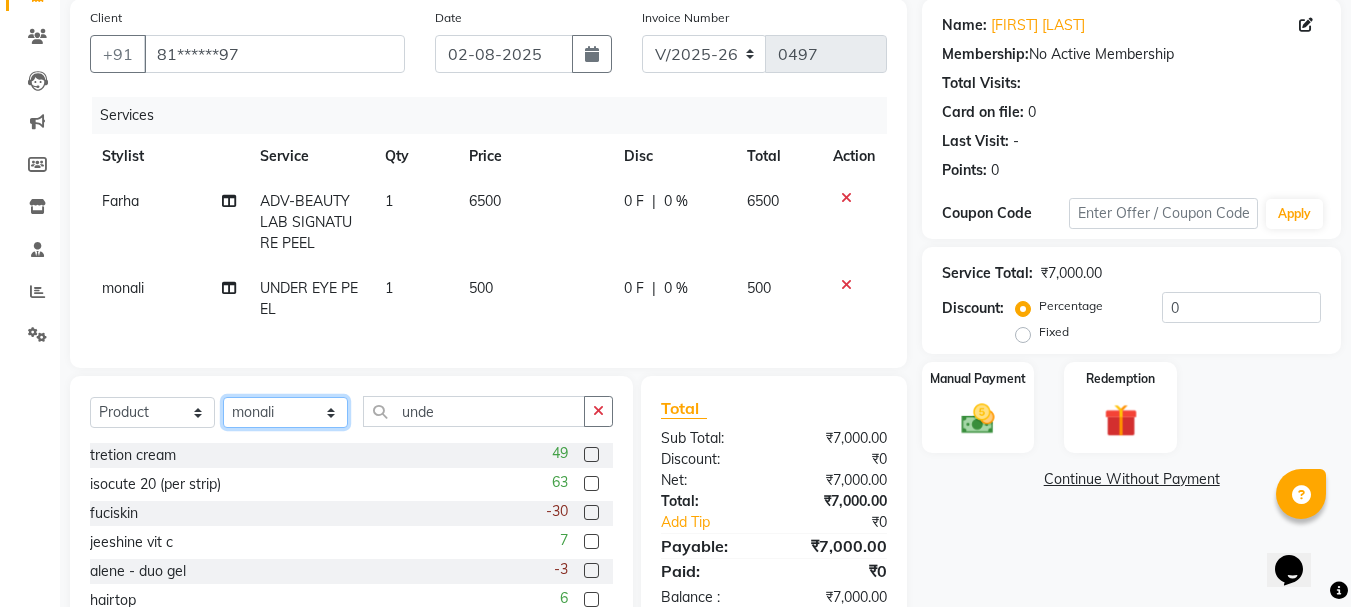 click on "Select Stylist Farha monali neha nishu sarika" 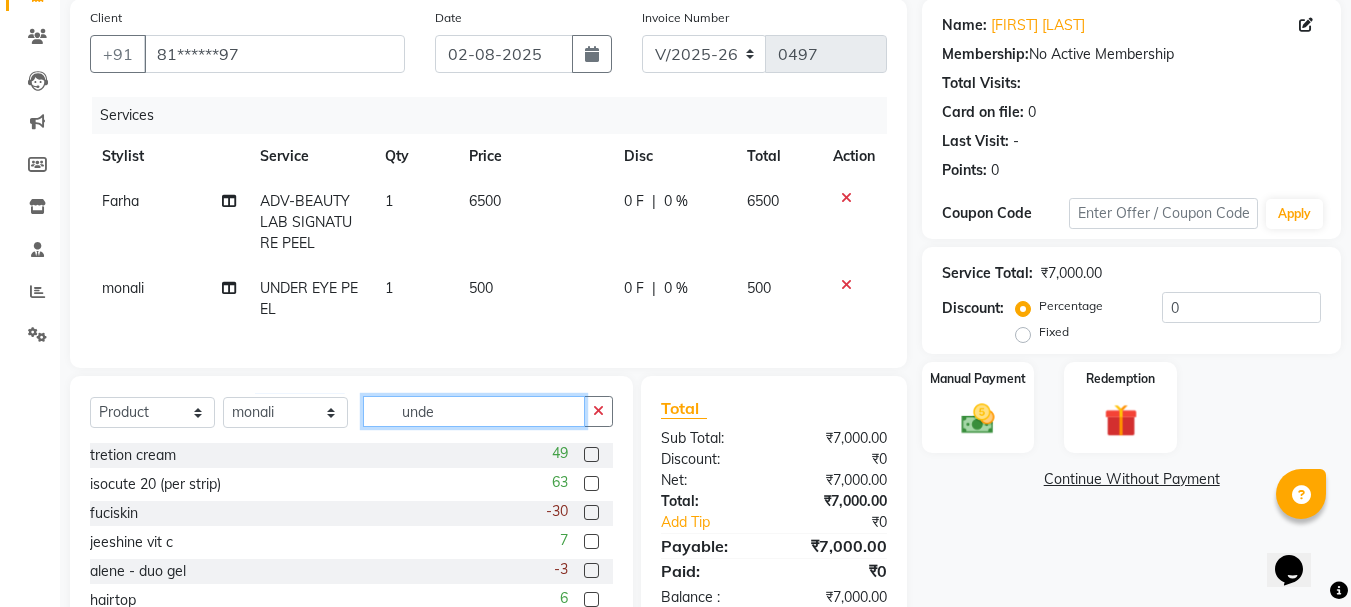 click on "unde" 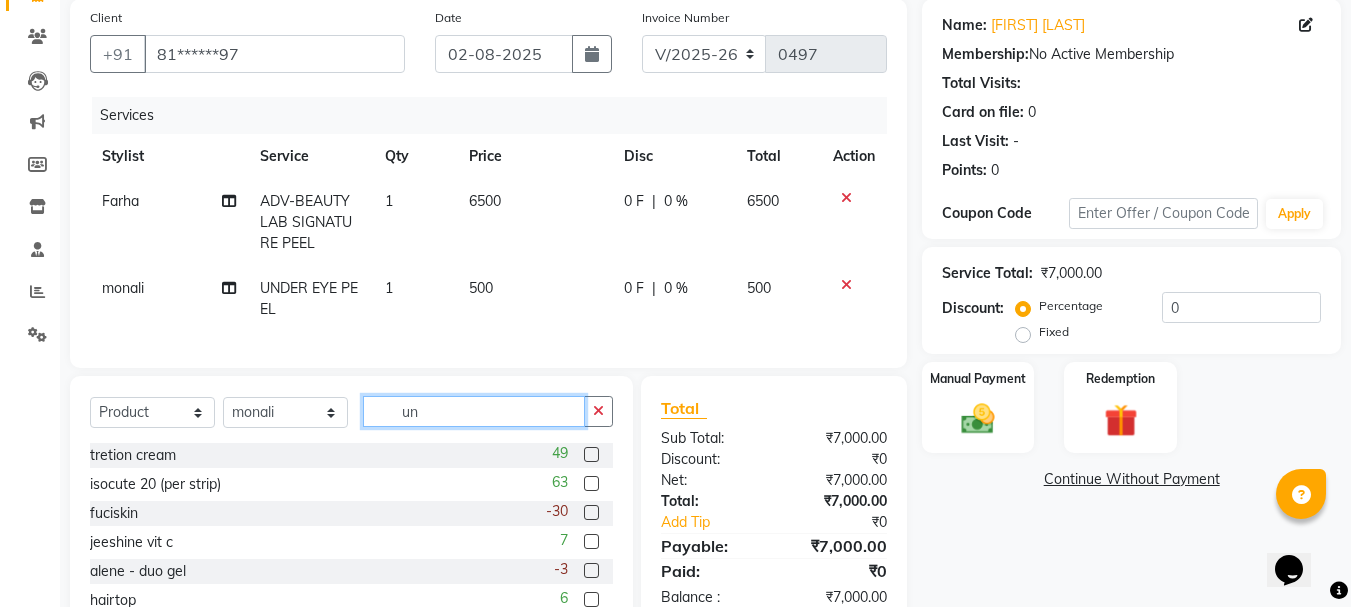type on "u" 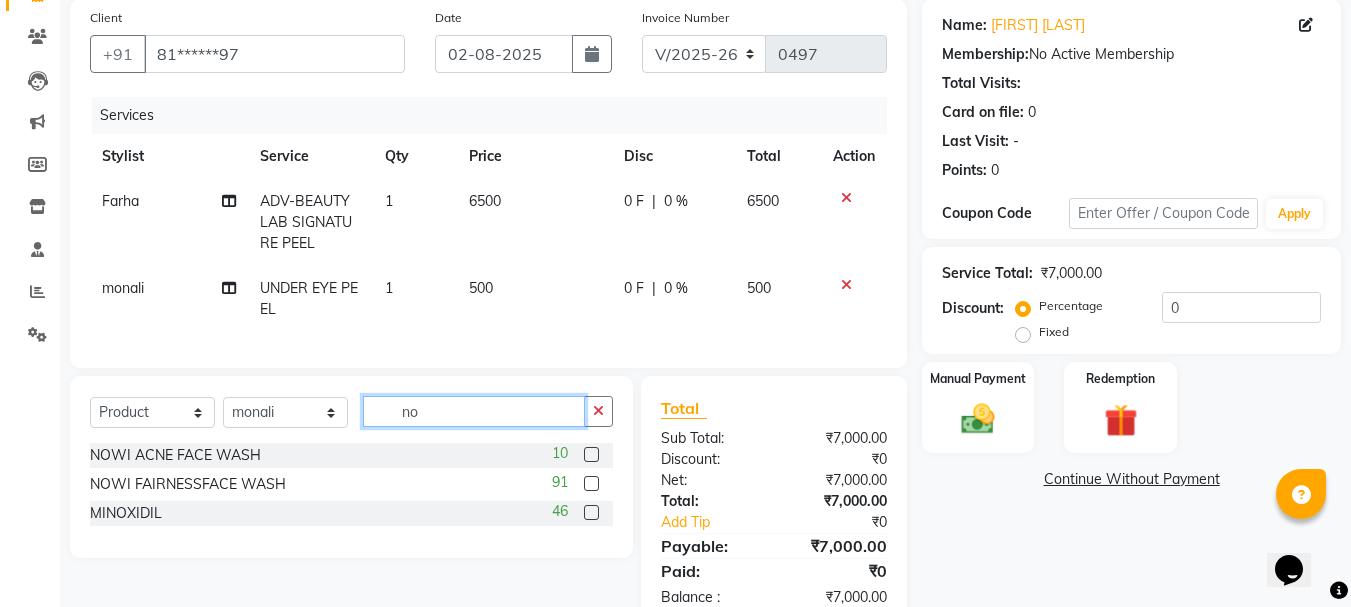 type on "no" 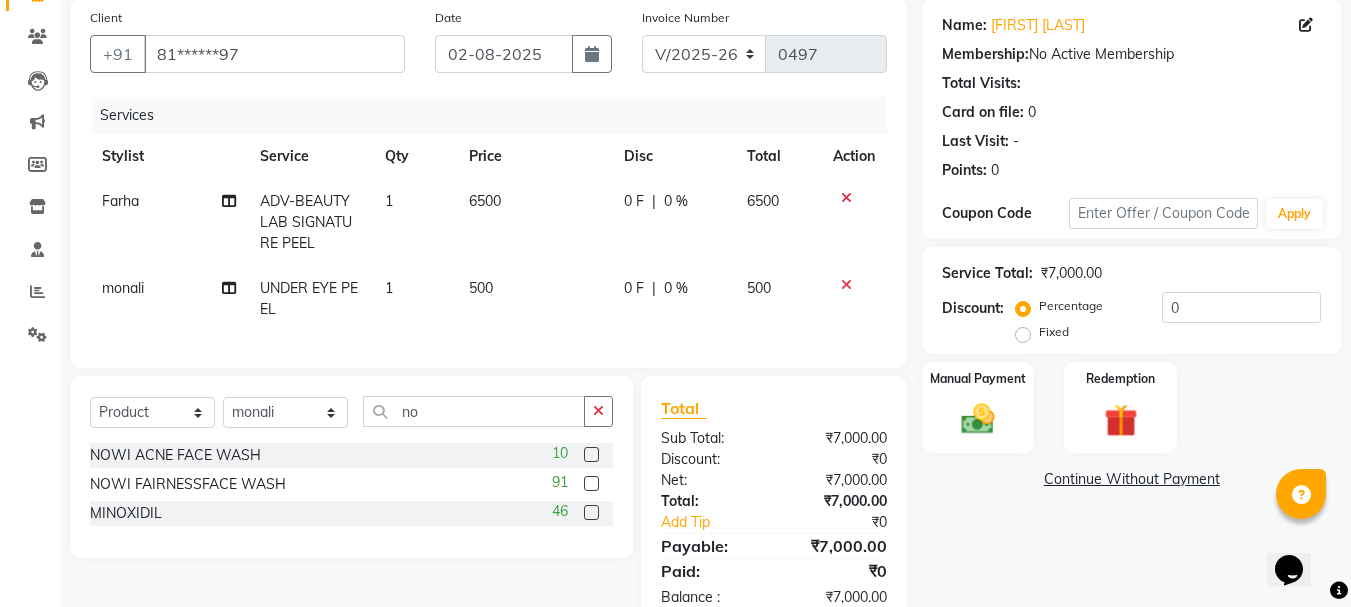 click 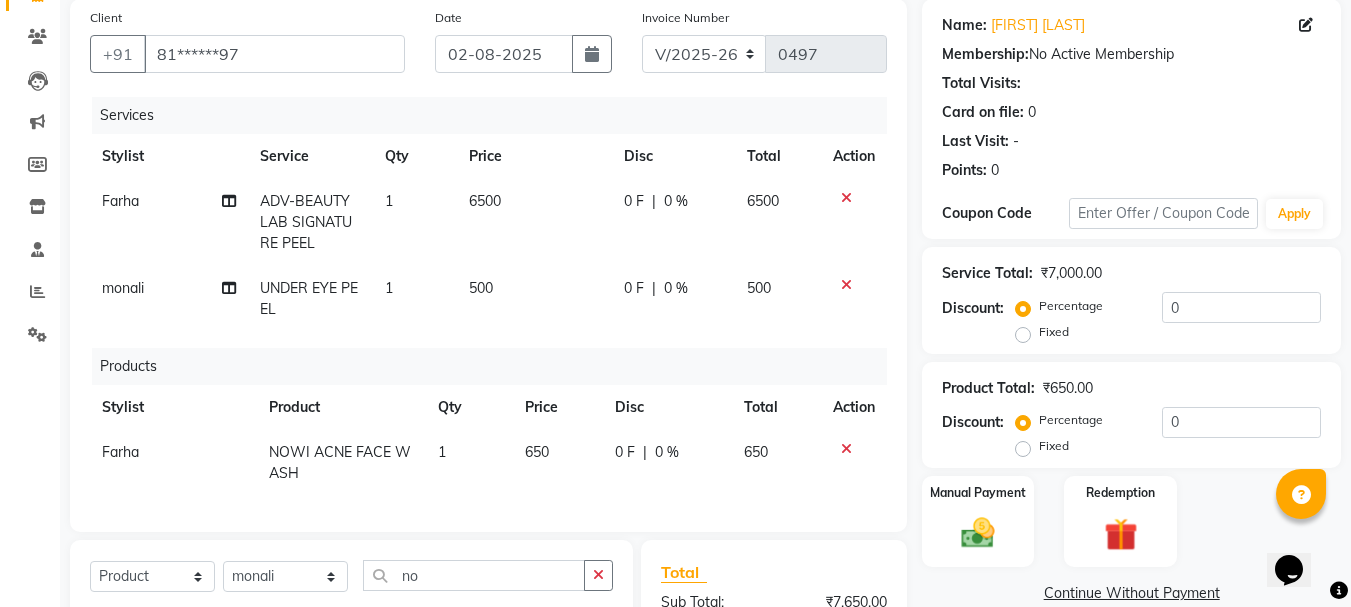checkbox on "false" 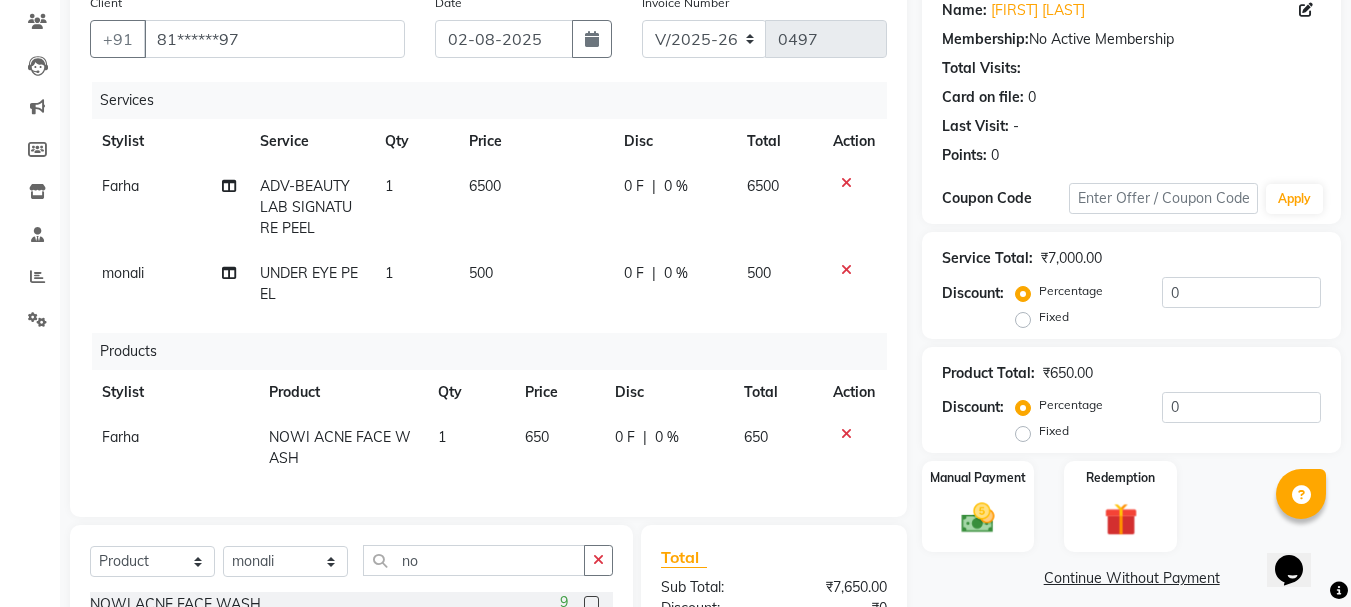 scroll, scrollTop: 381, scrollLeft: 0, axis: vertical 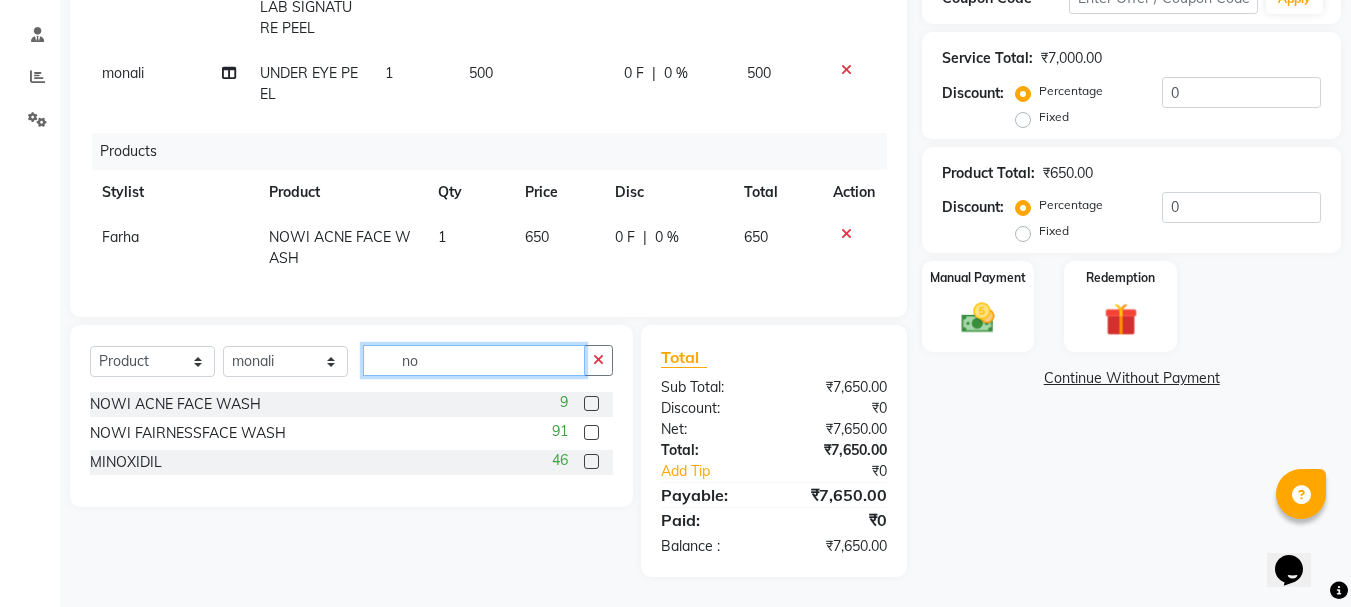 click on "no" 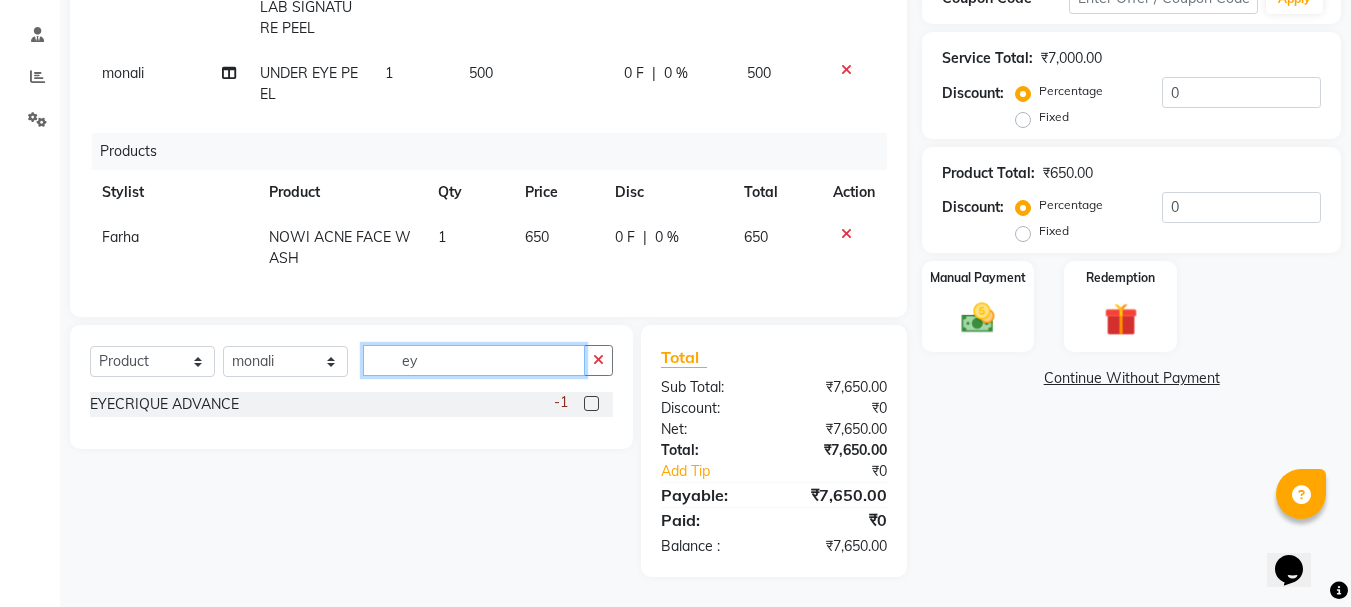type on "ey" 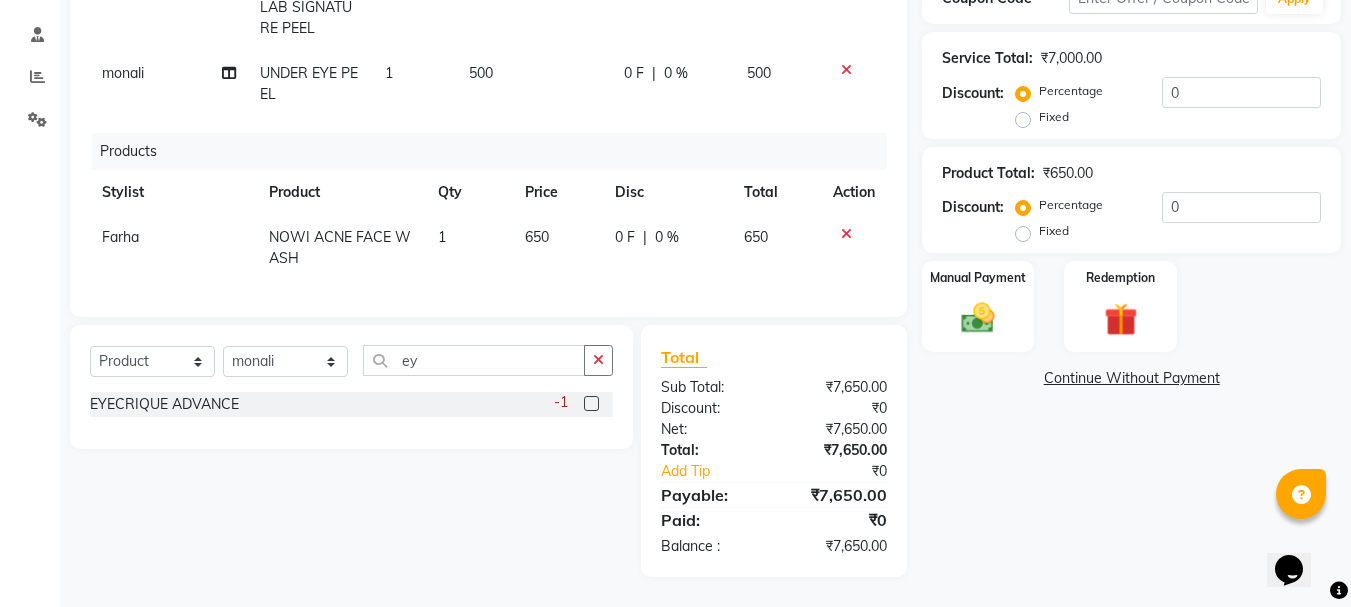 click 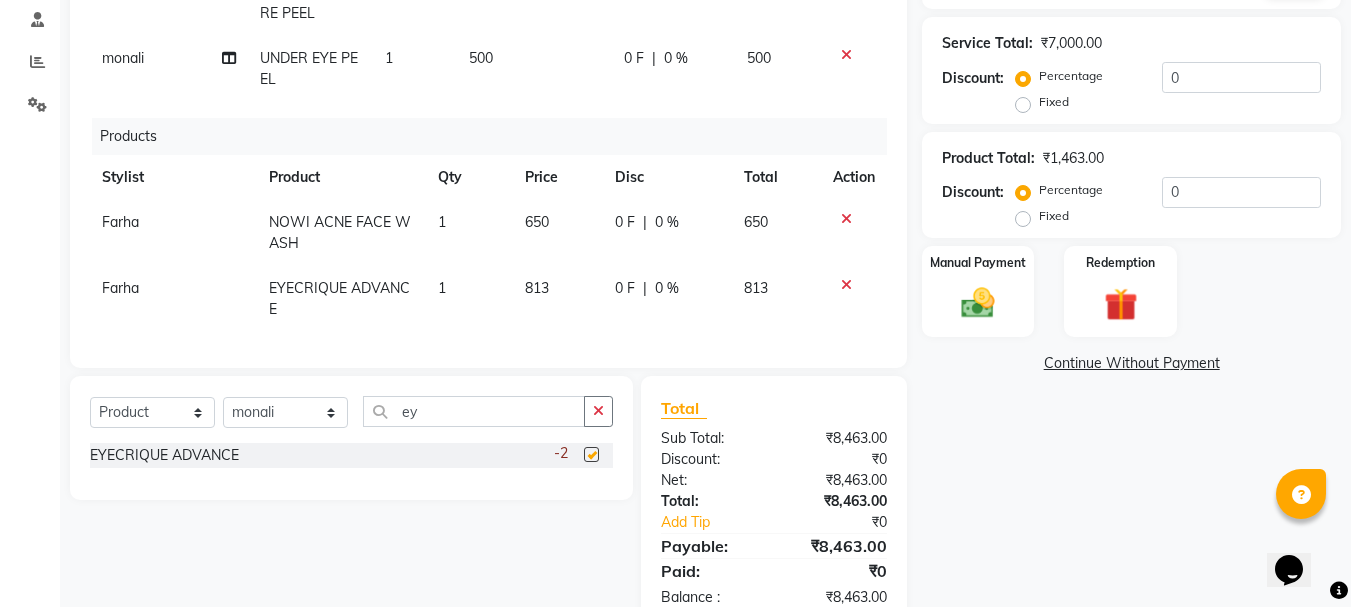 checkbox on "false" 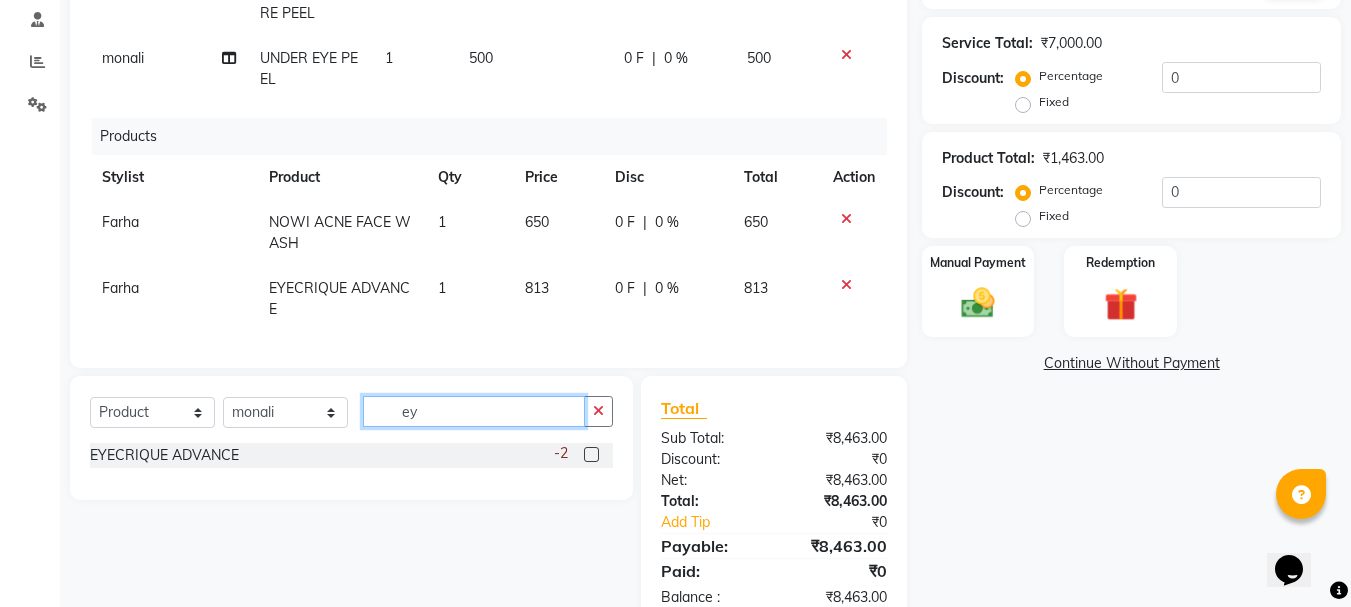 click on "ey" 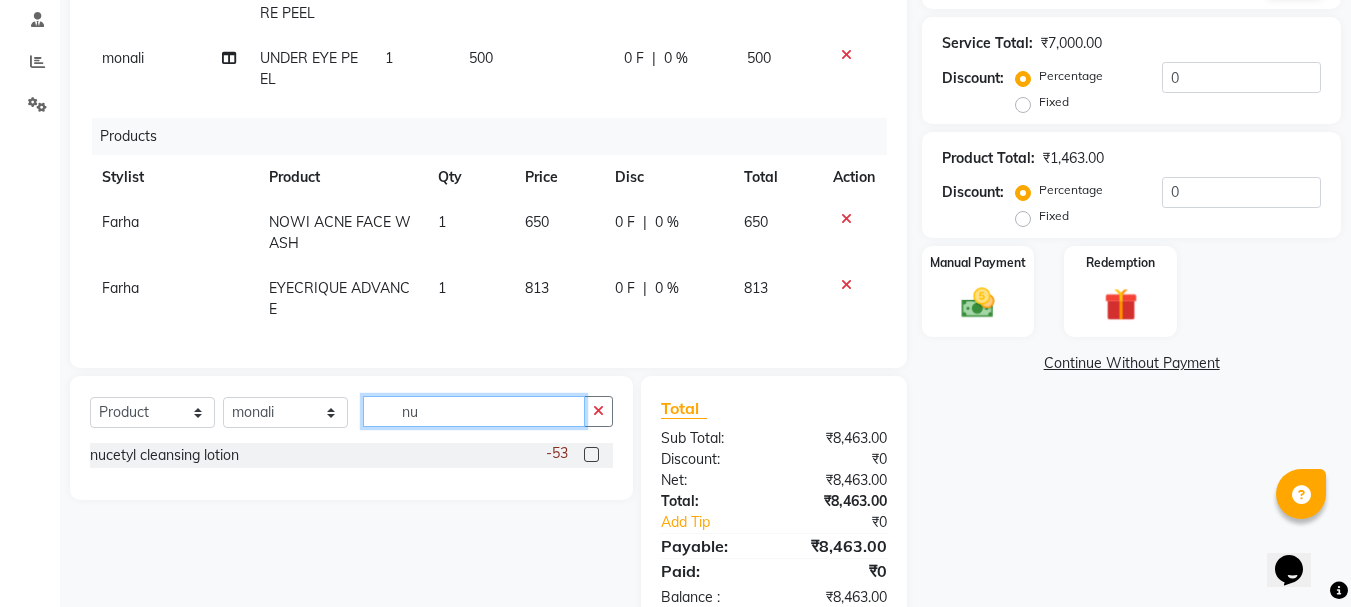 type on "nu" 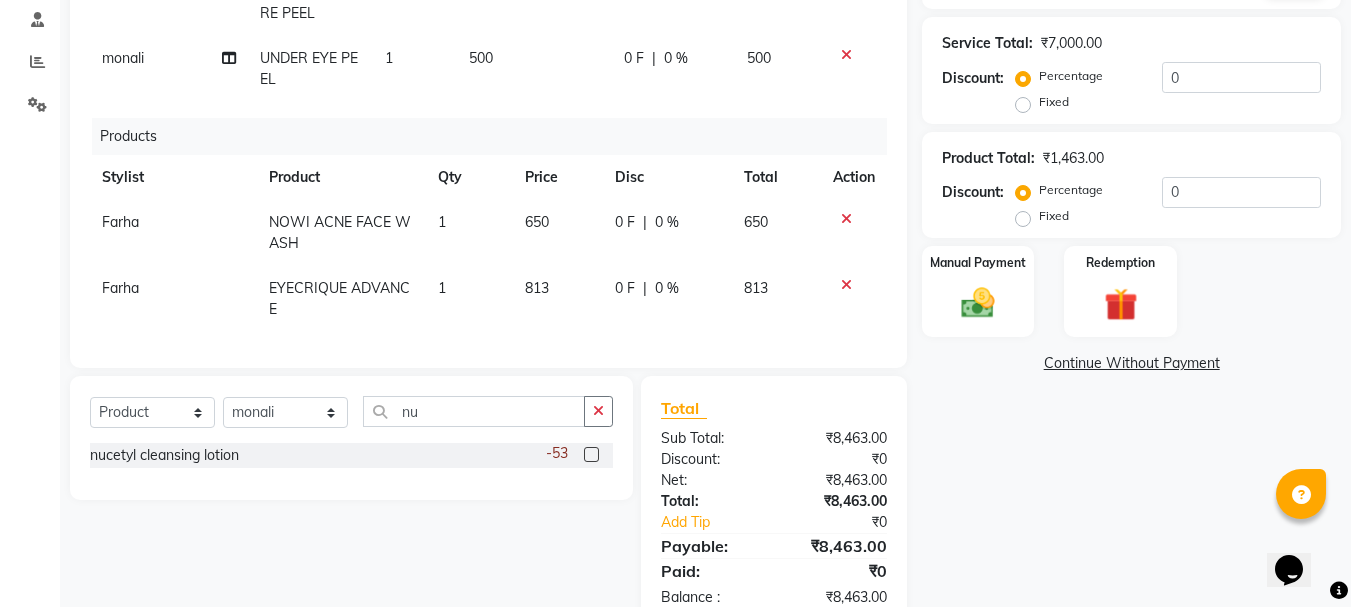 click 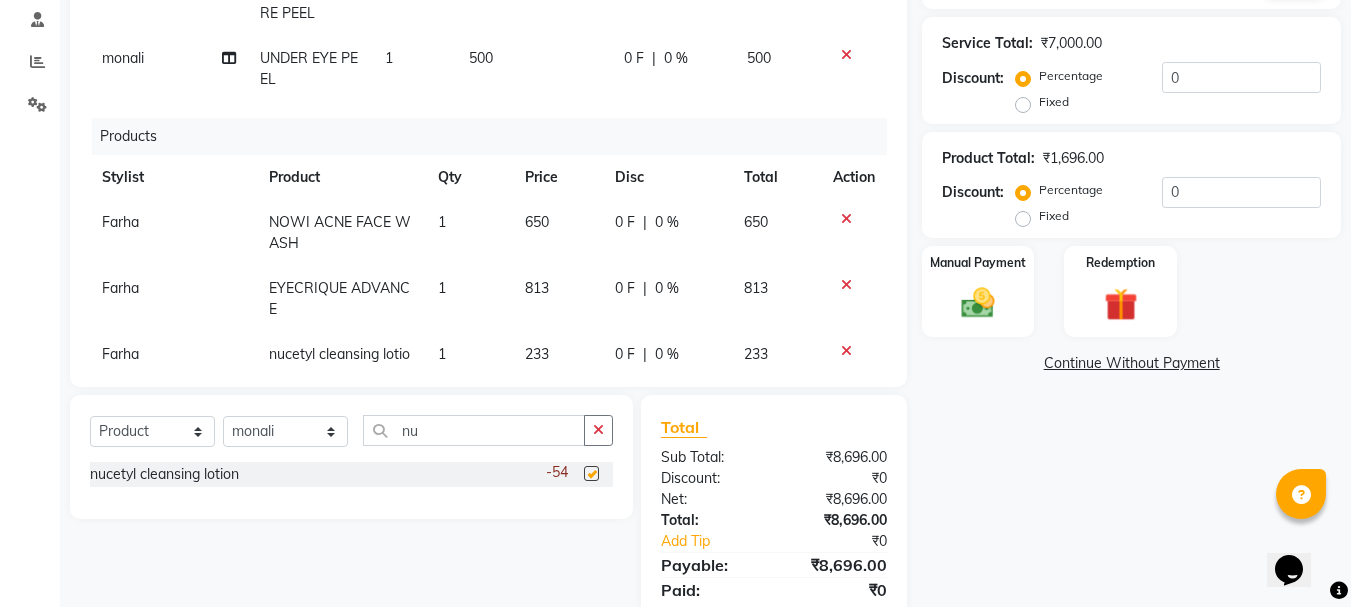 checkbox on "false" 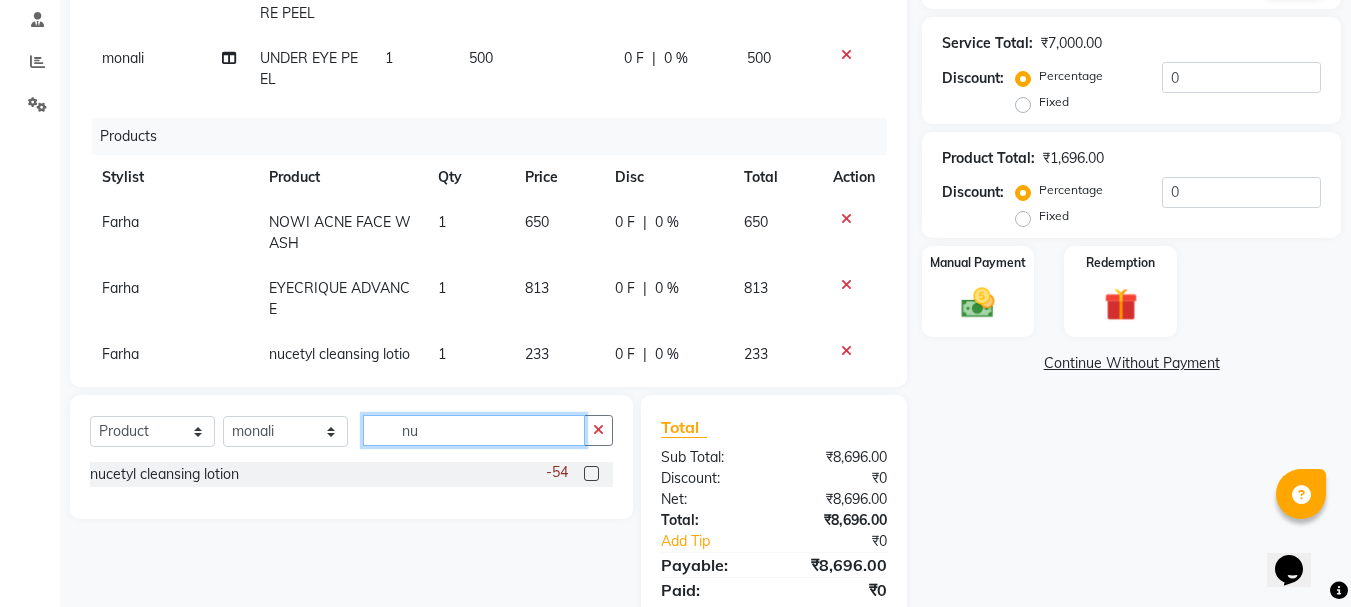 click on "nu" 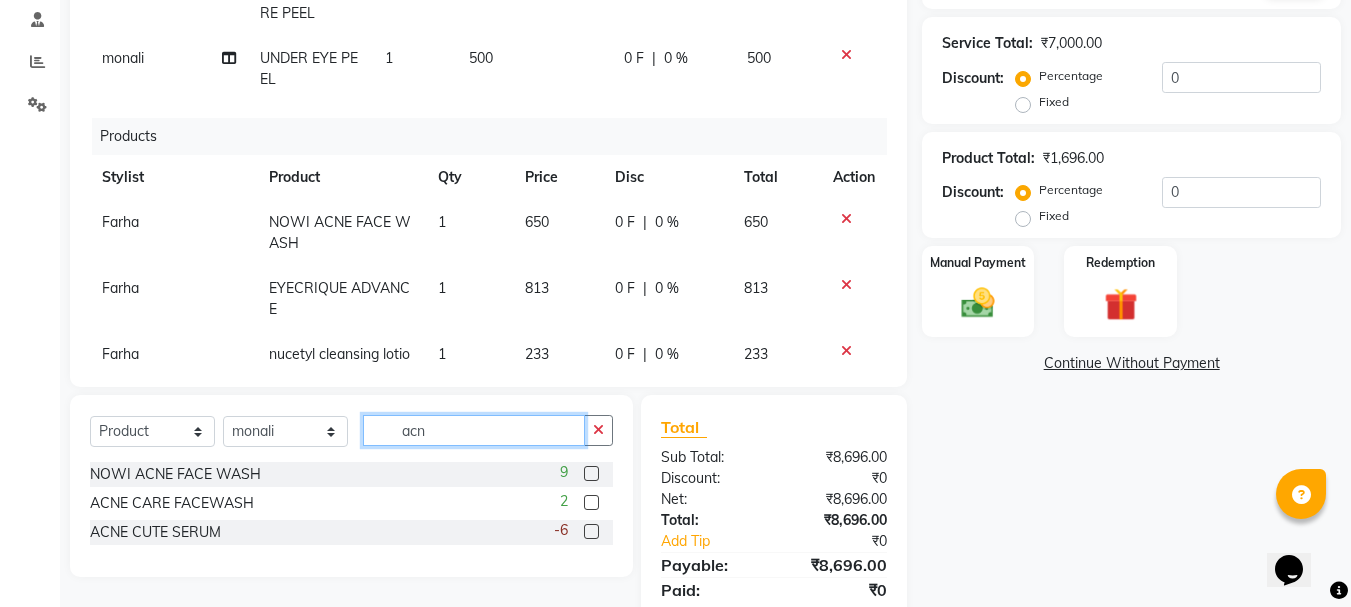 type on "acn" 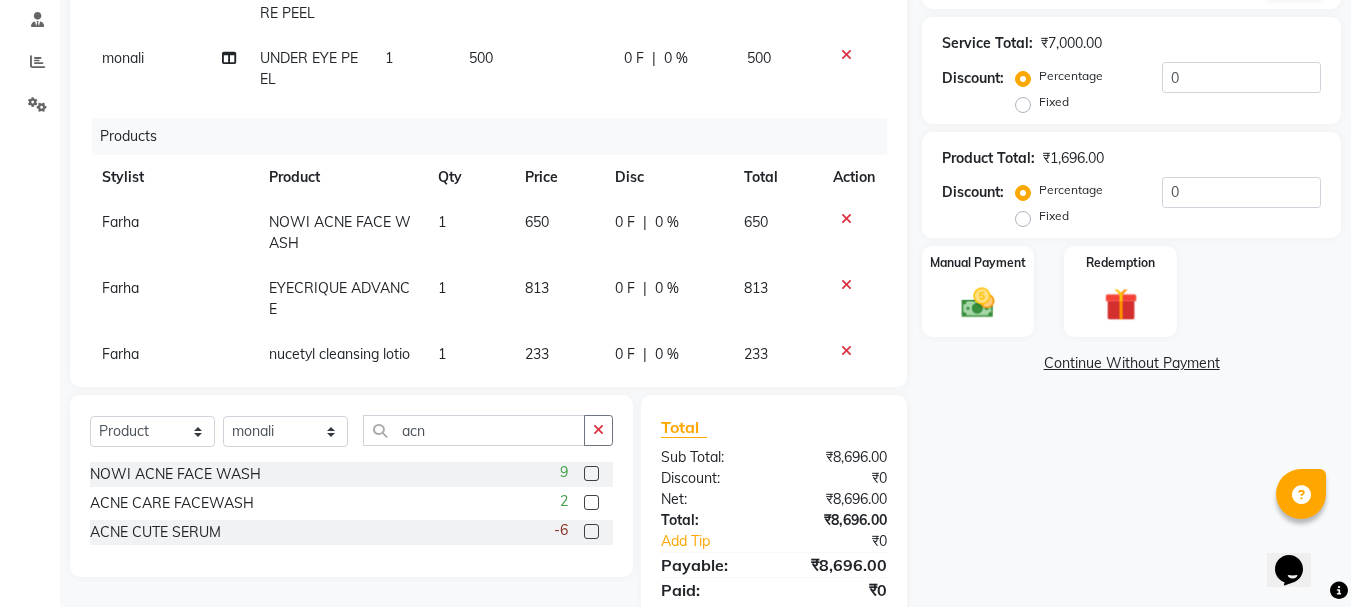 click 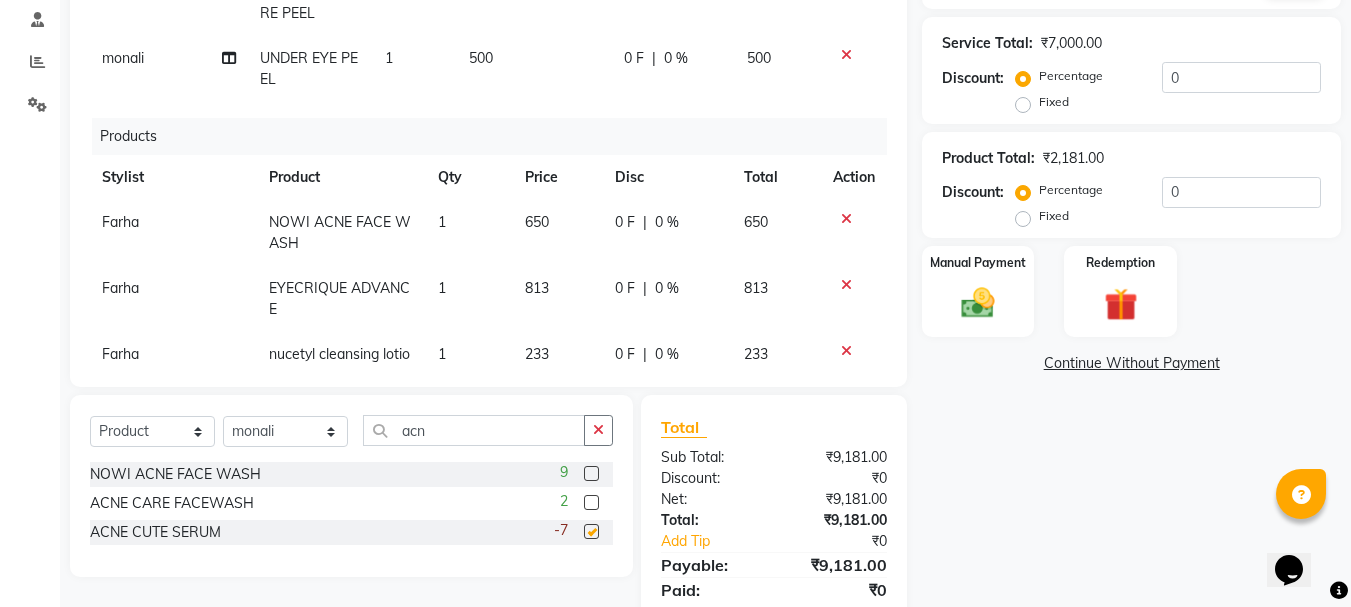 checkbox on "false" 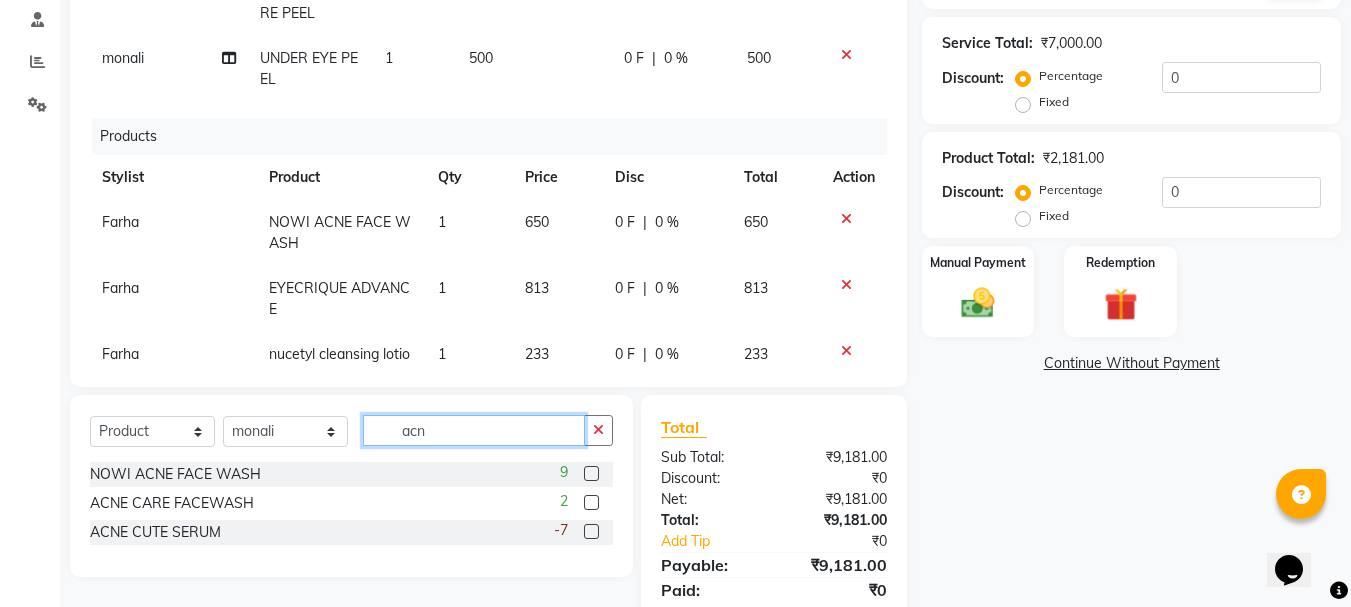 click on "acn" 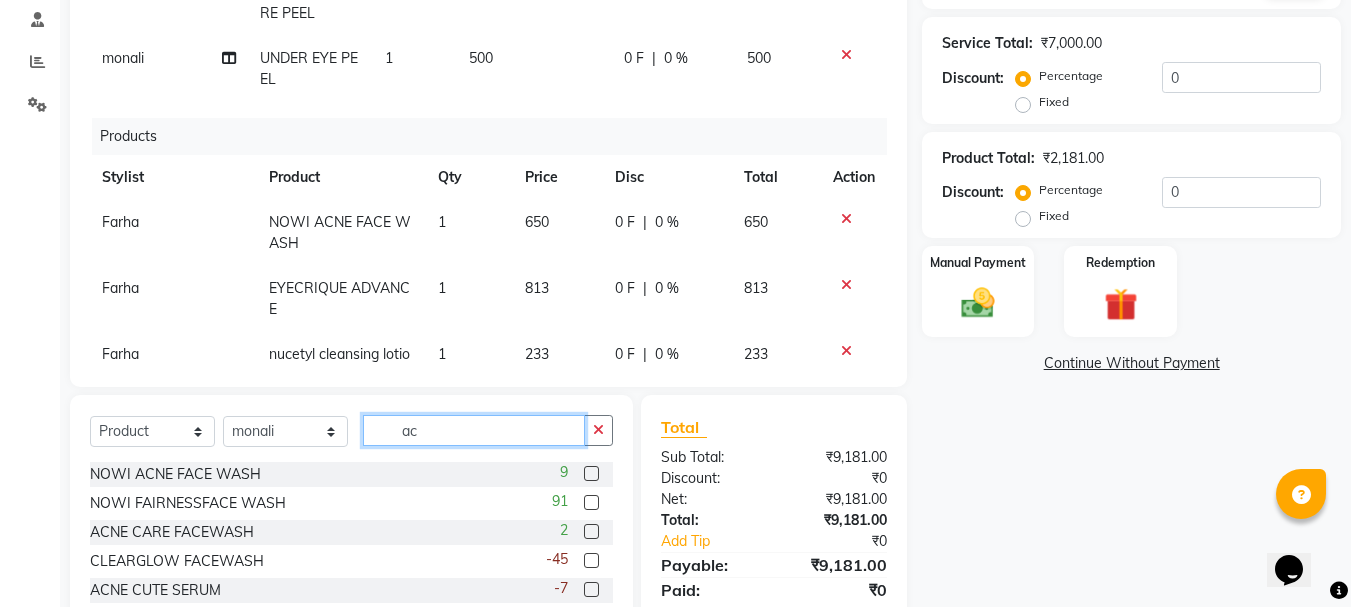 type on "a" 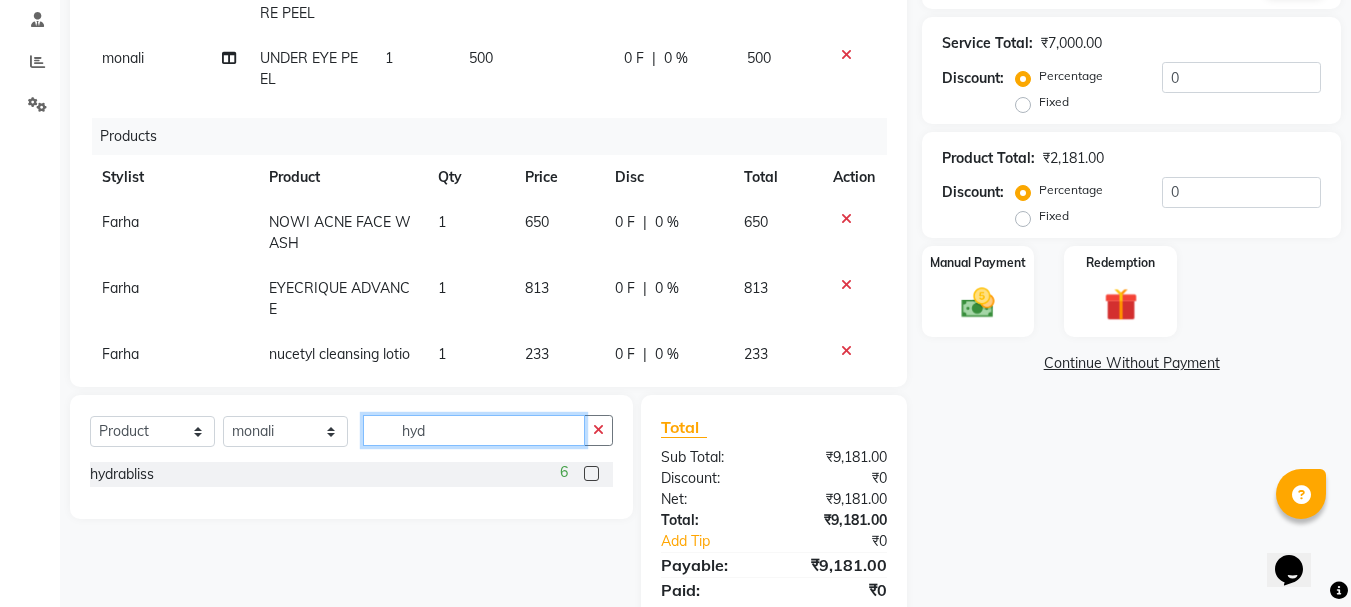 type on "hyd" 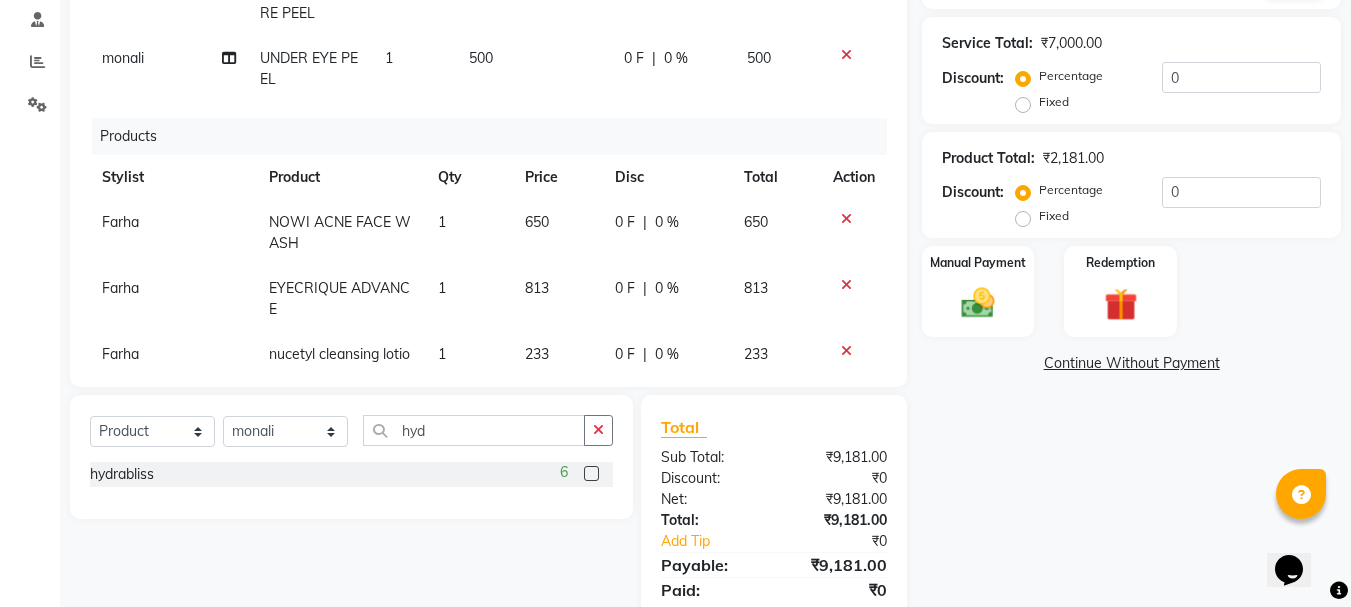 click 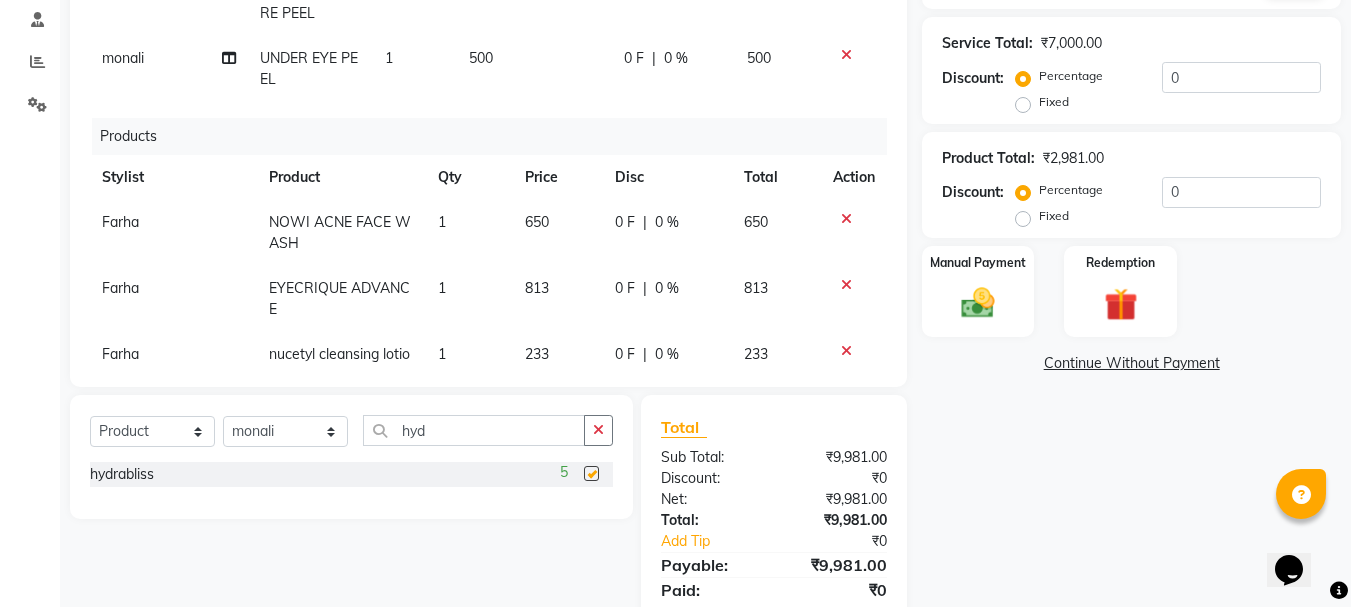 checkbox on "false" 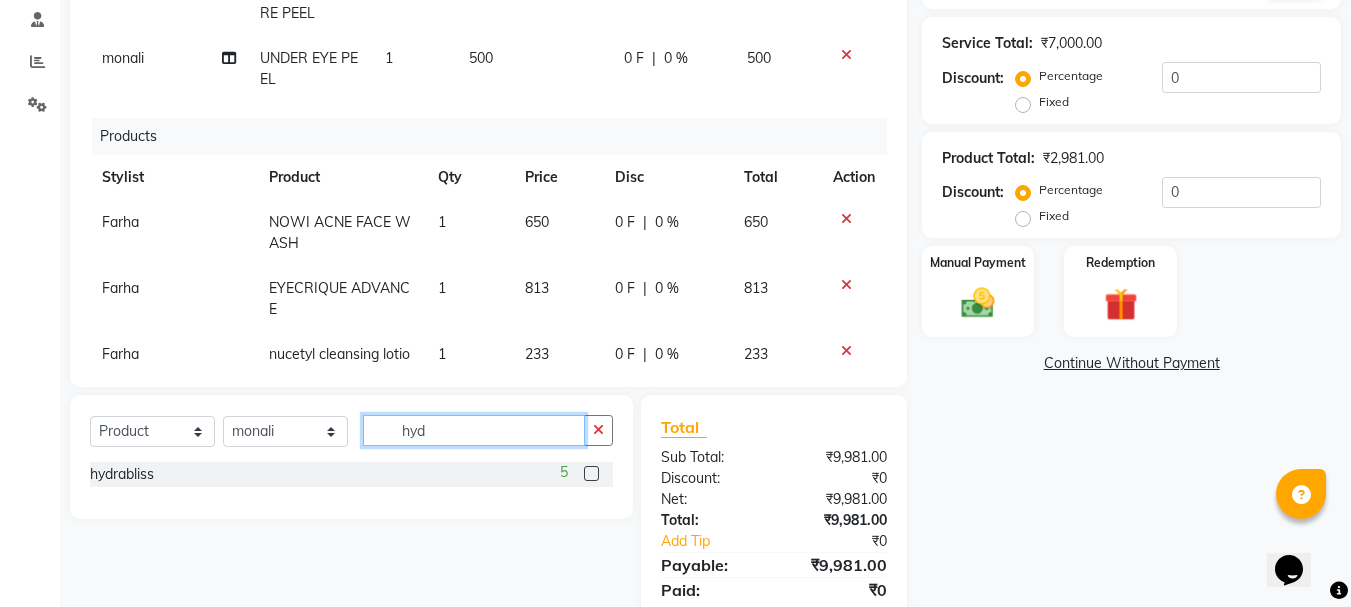 click on "hyd" 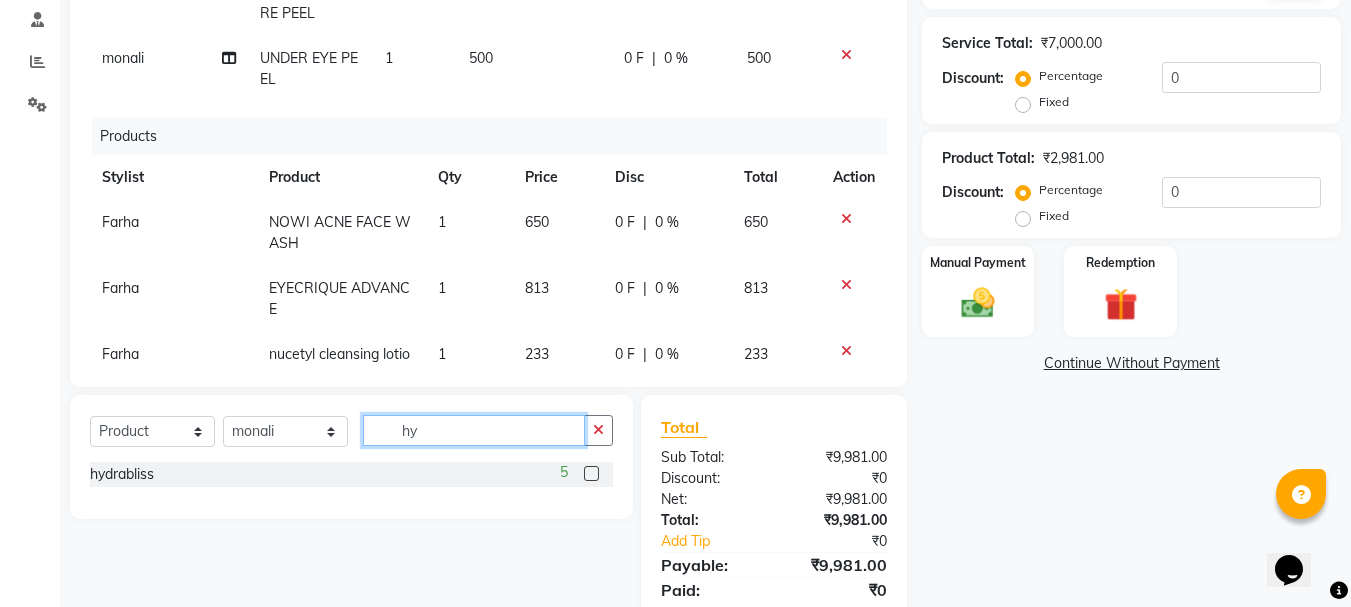 type on "h" 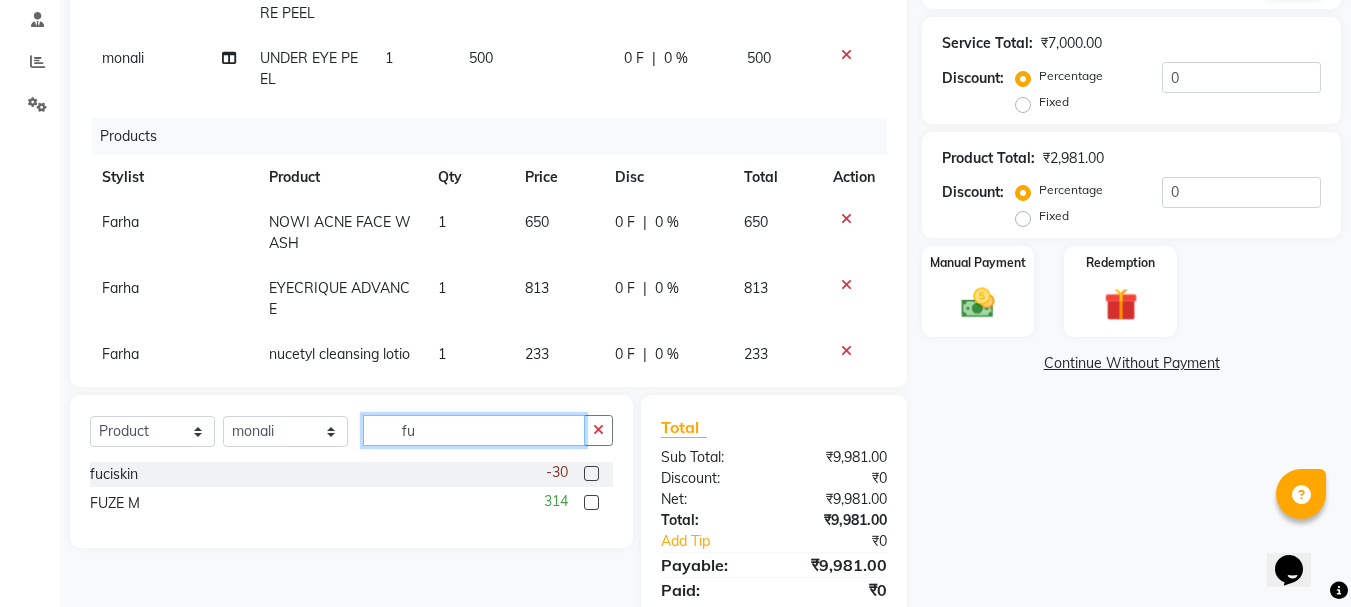 type on "fu" 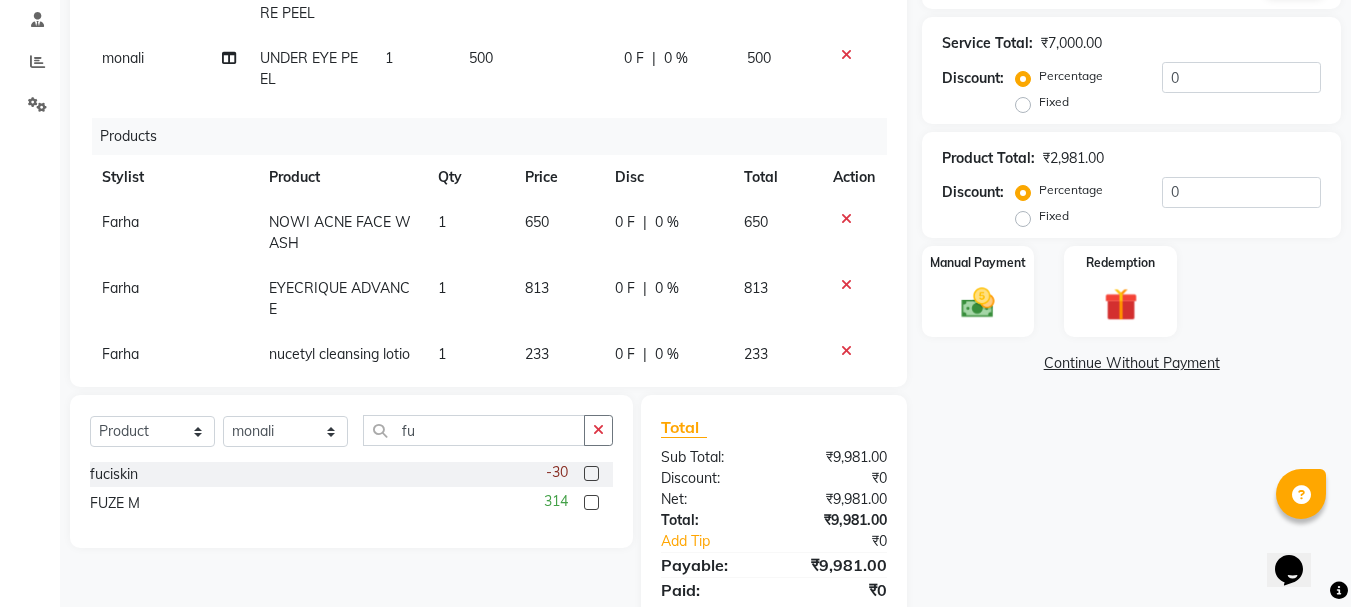 click 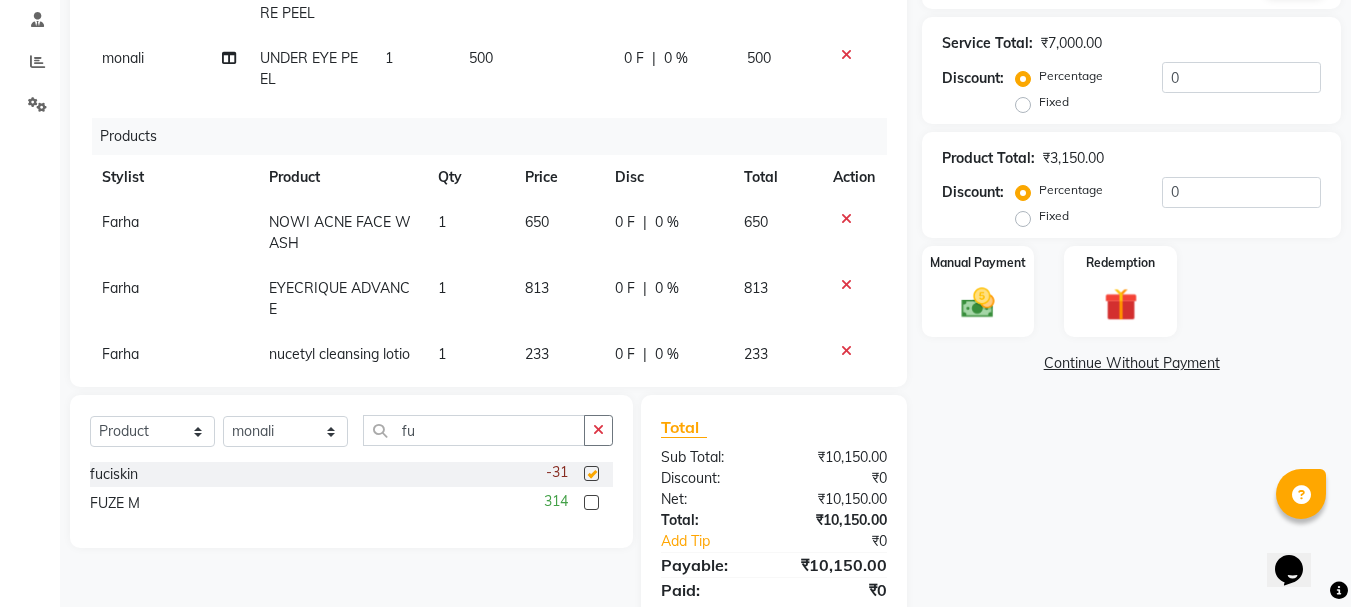 checkbox on "false" 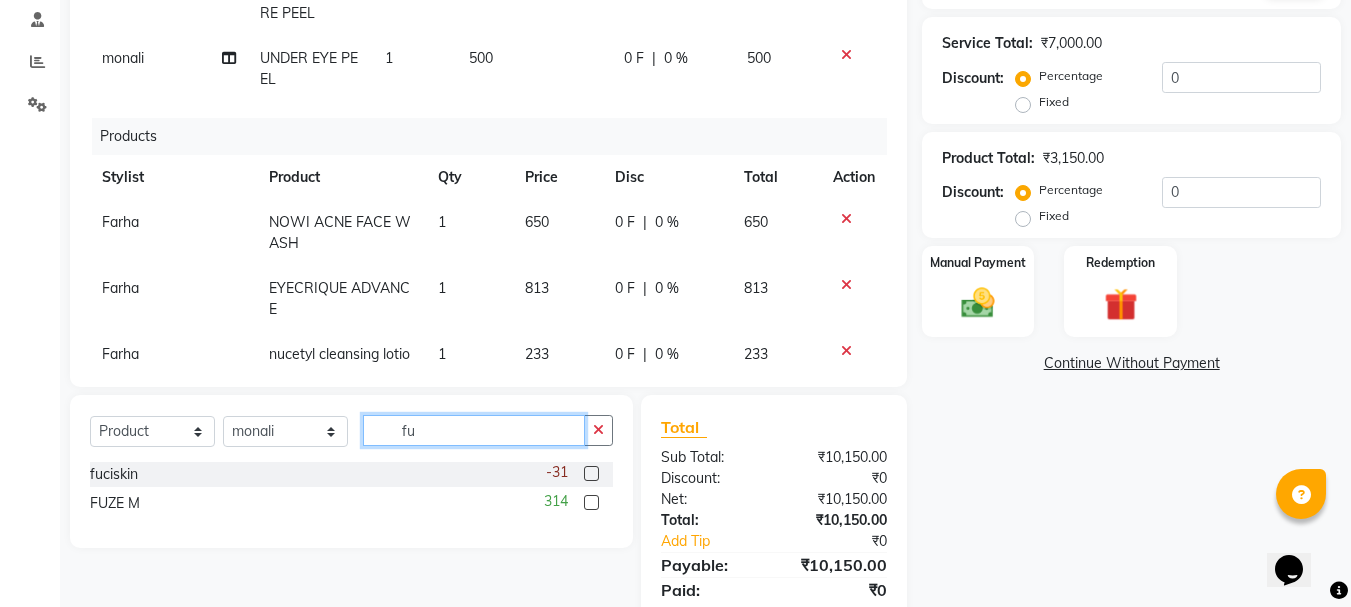 click on "fu" 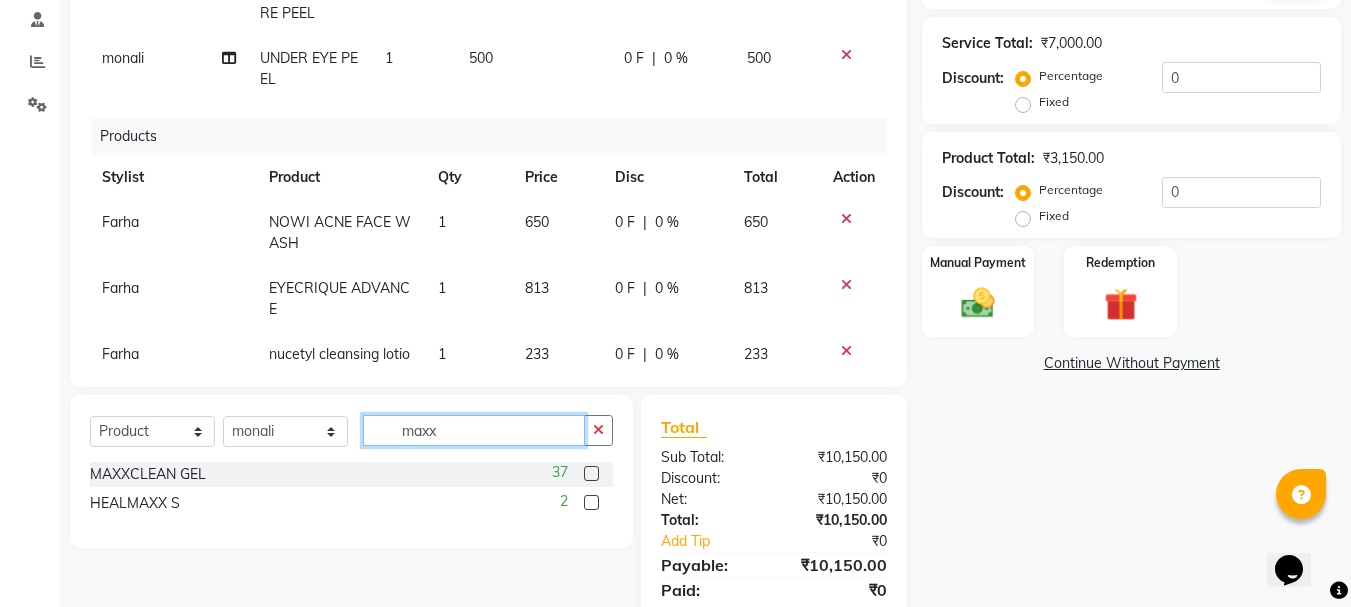type on "maxx" 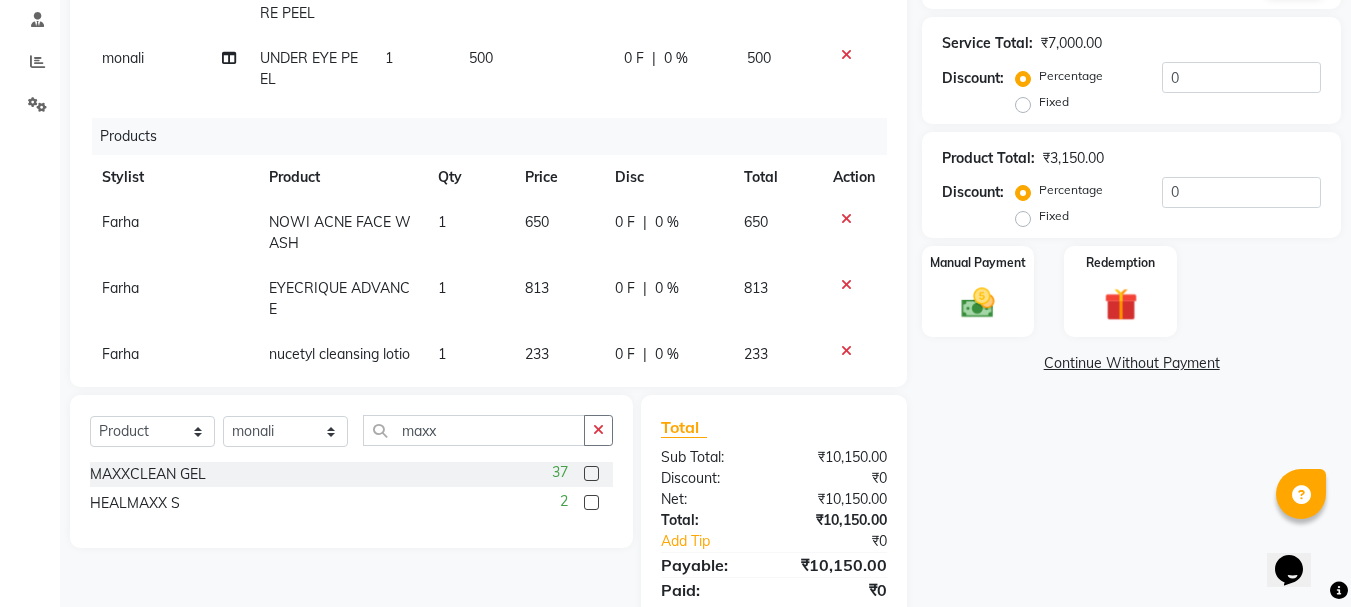 click 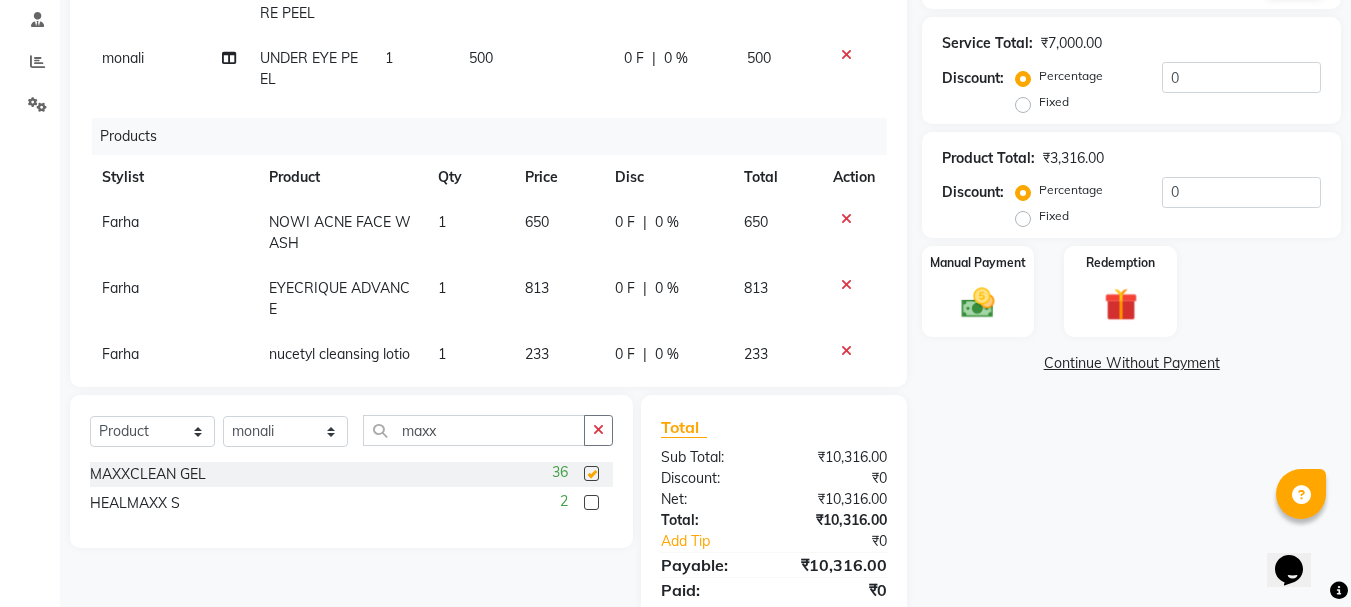 checkbox on "false" 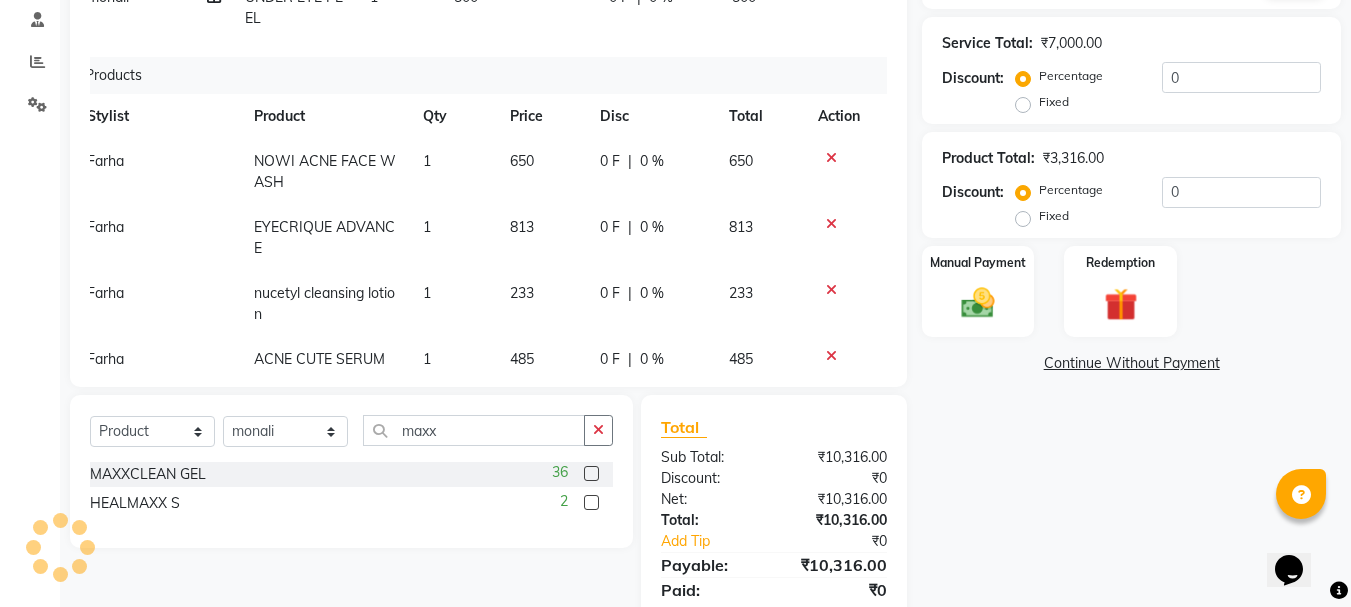 scroll, scrollTop: 0, scrollLeft: 15, axis: horizontal 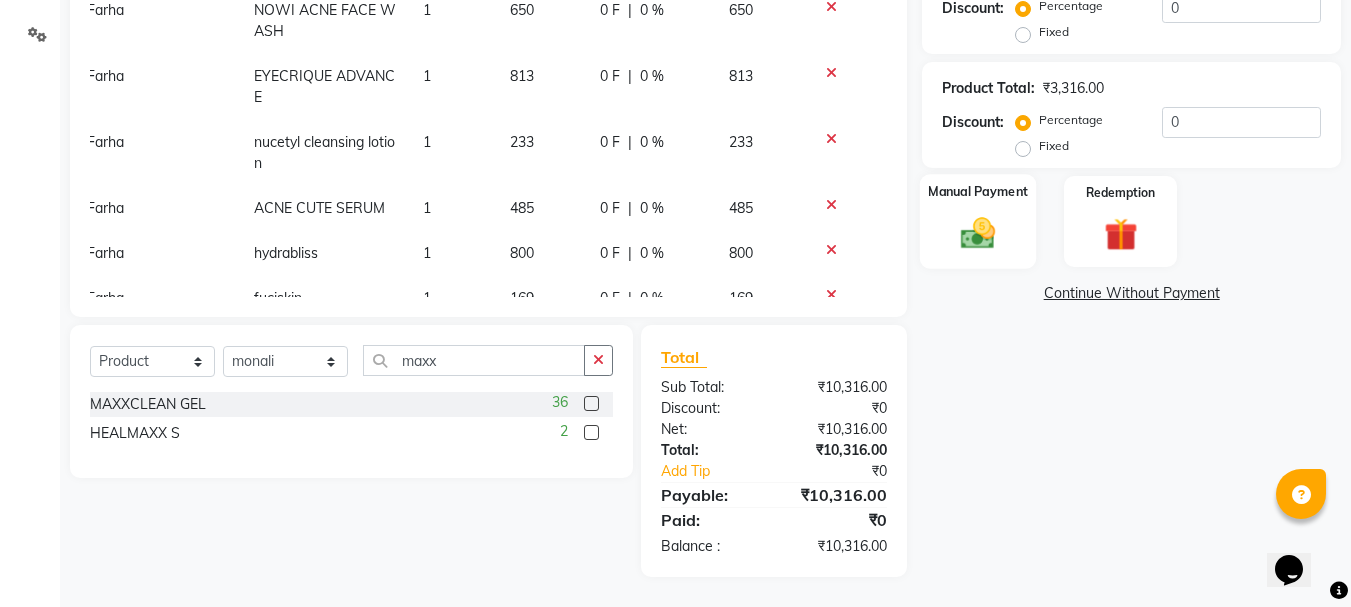 click 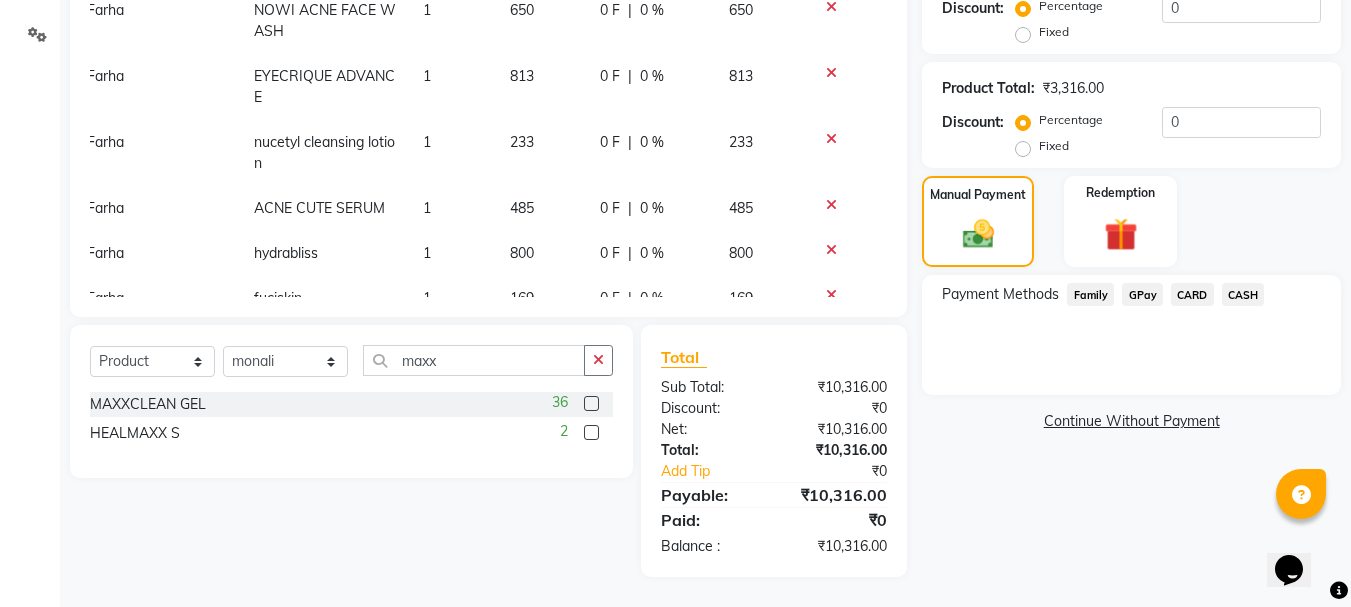 click on "GPay" 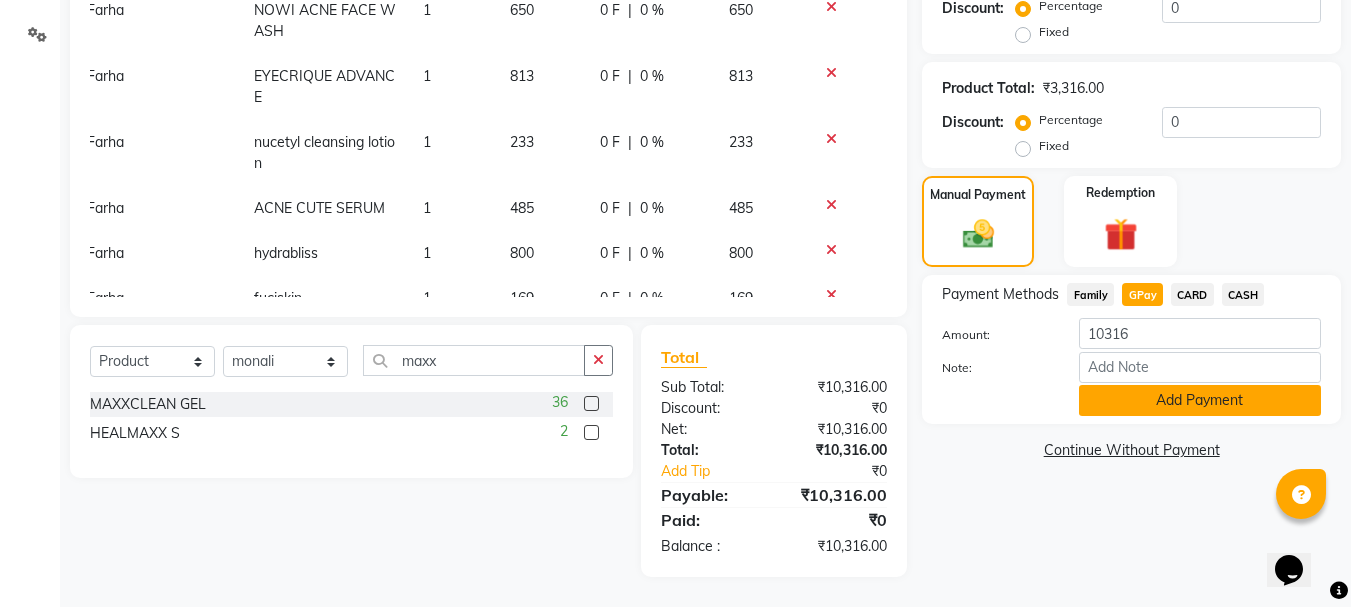 click on "Add Payment" 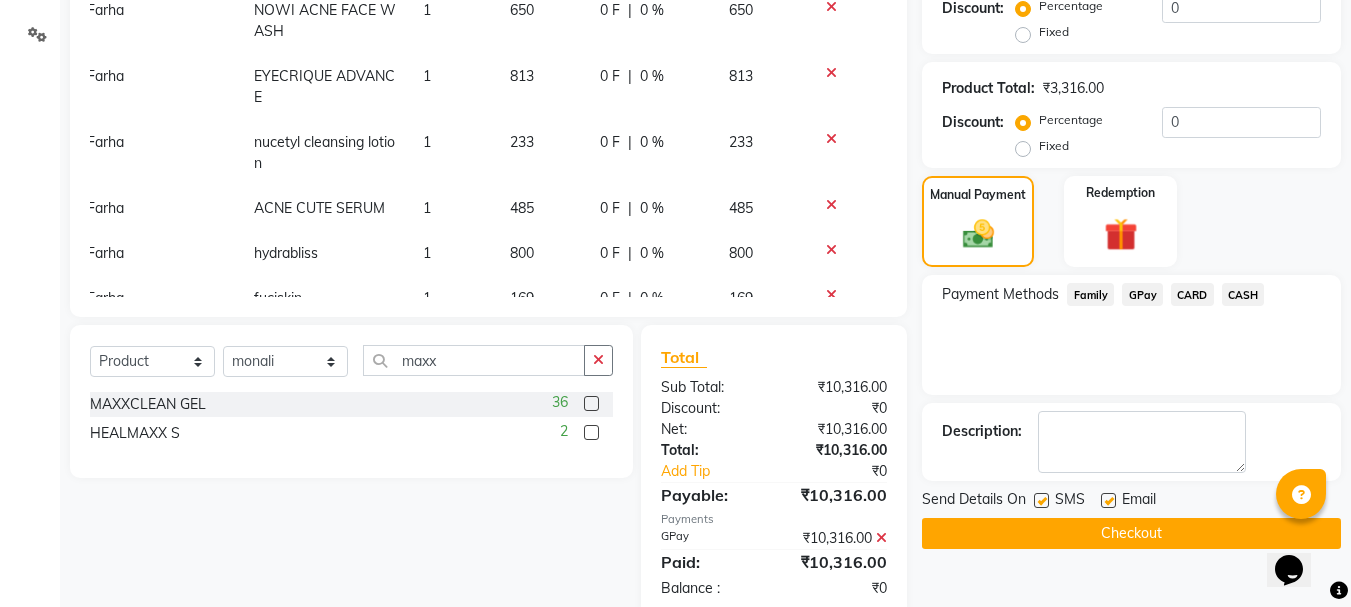 click on "Checkout" 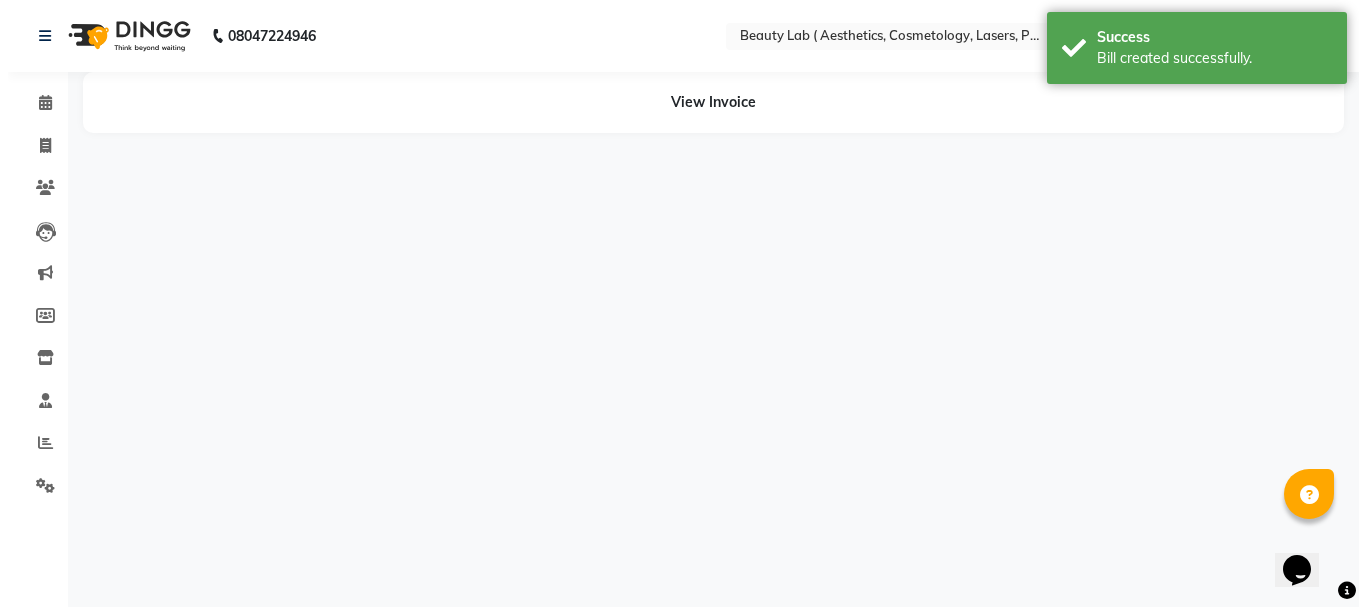 scroll, scrollTop: 0, scrollLeft: 0, axis: both 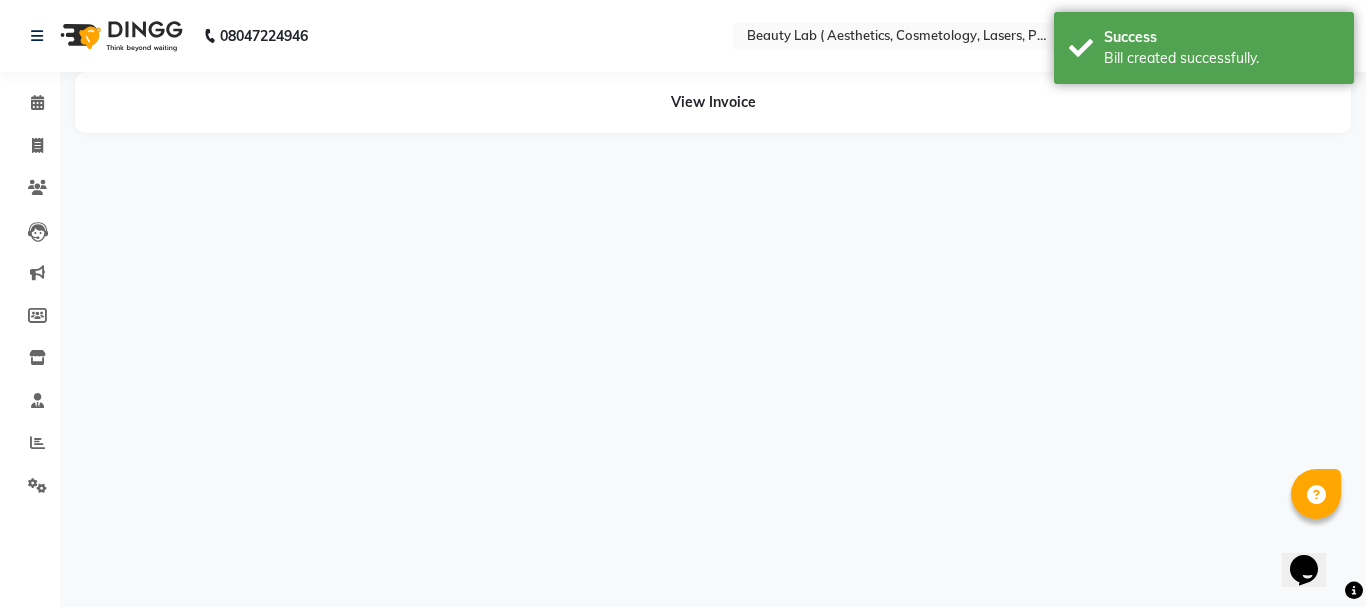 select on "[NUMBER]" 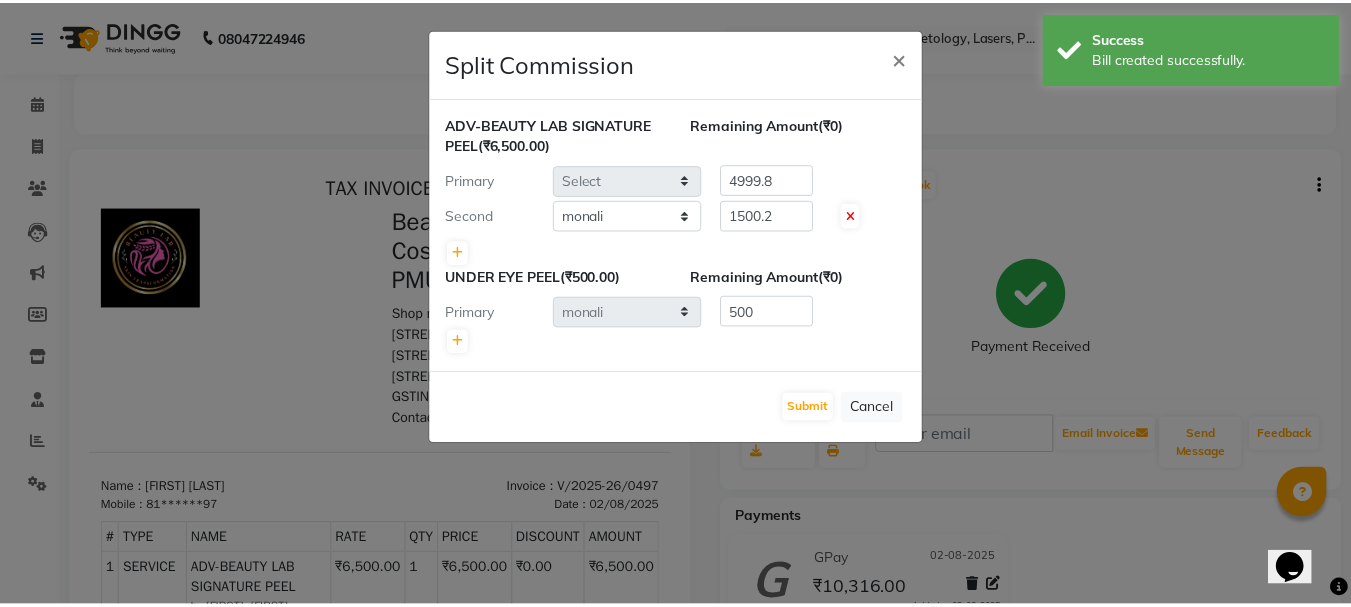 scroll, scrollTop: 0, scrollLeft: 0, axis: both 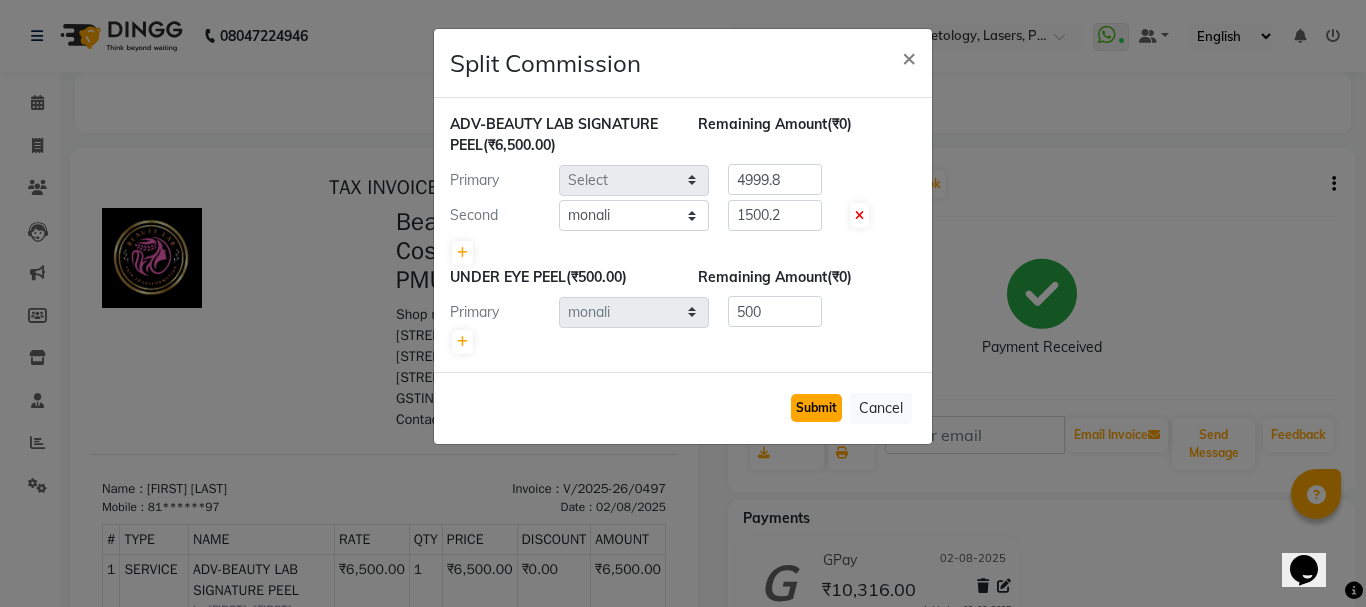 click on "Submit" 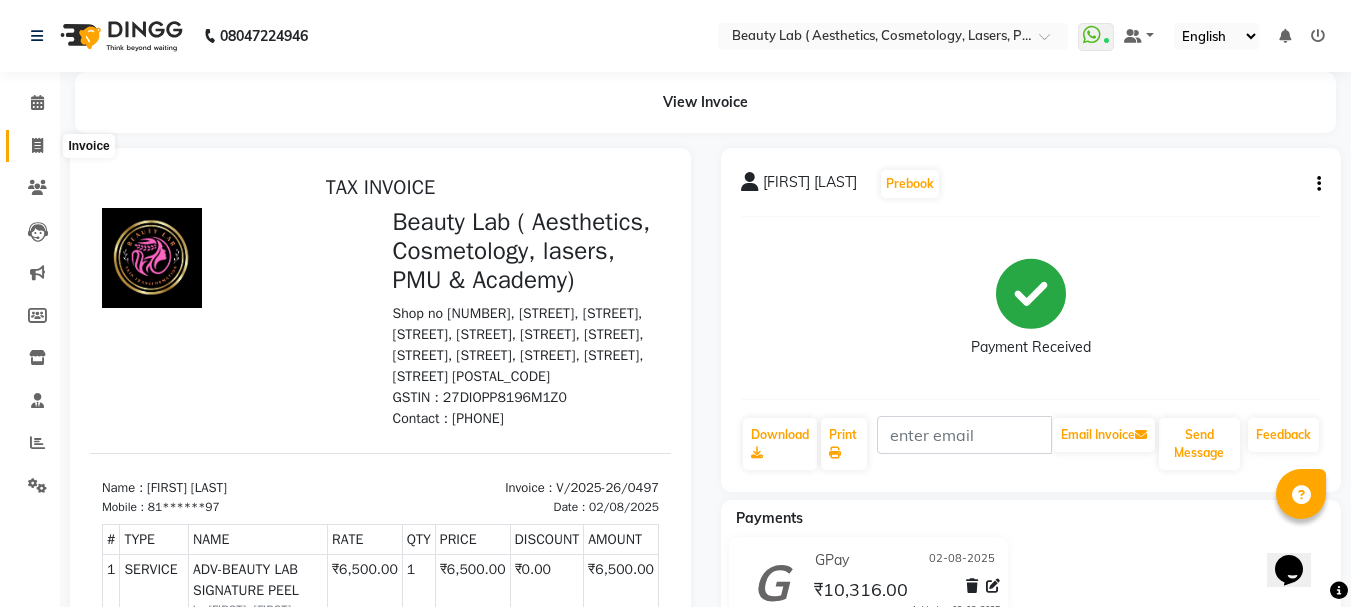 click 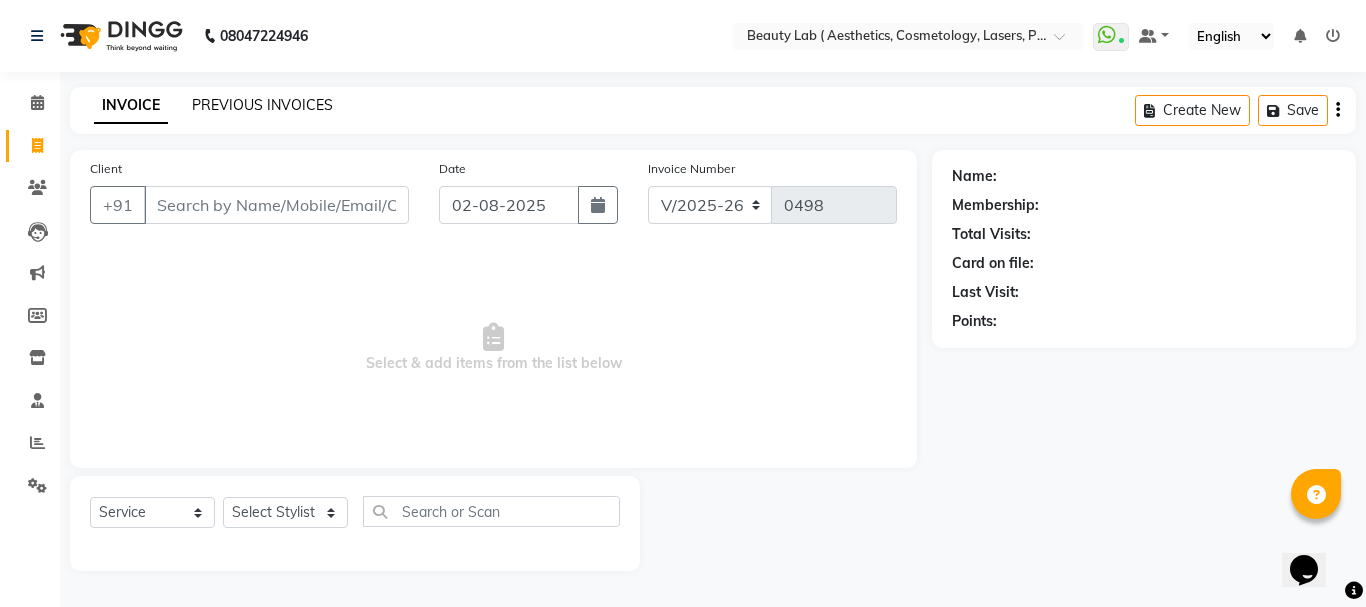 click on "PREVIOUS INVOICES" 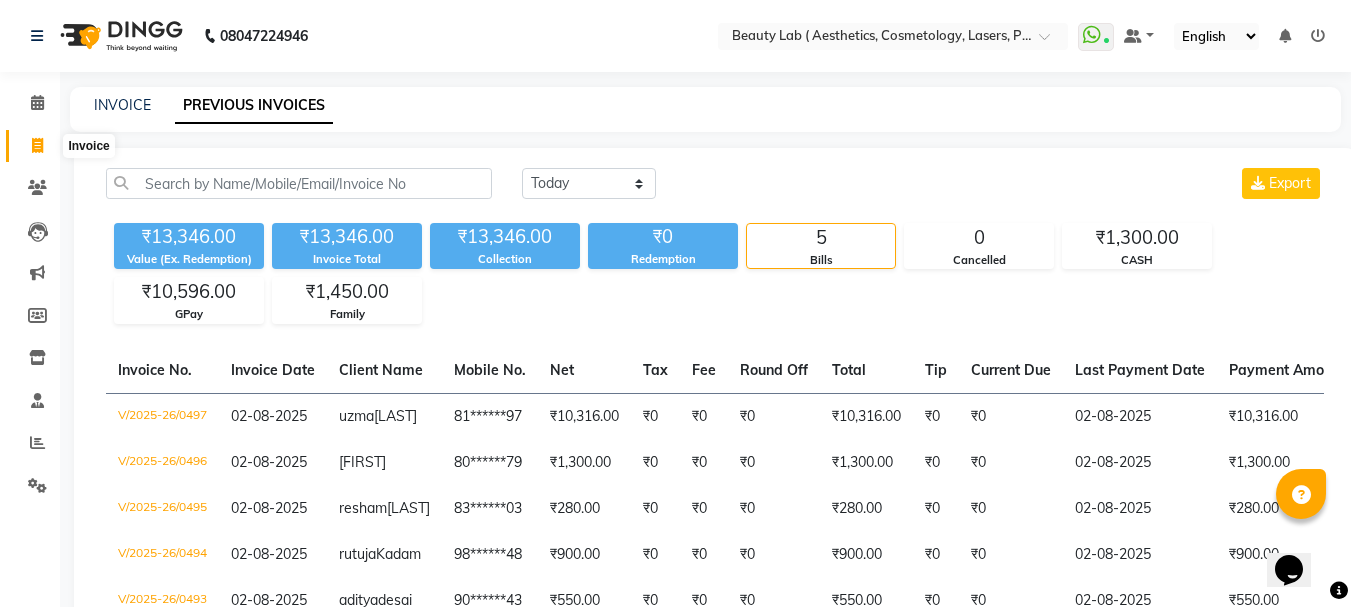 click 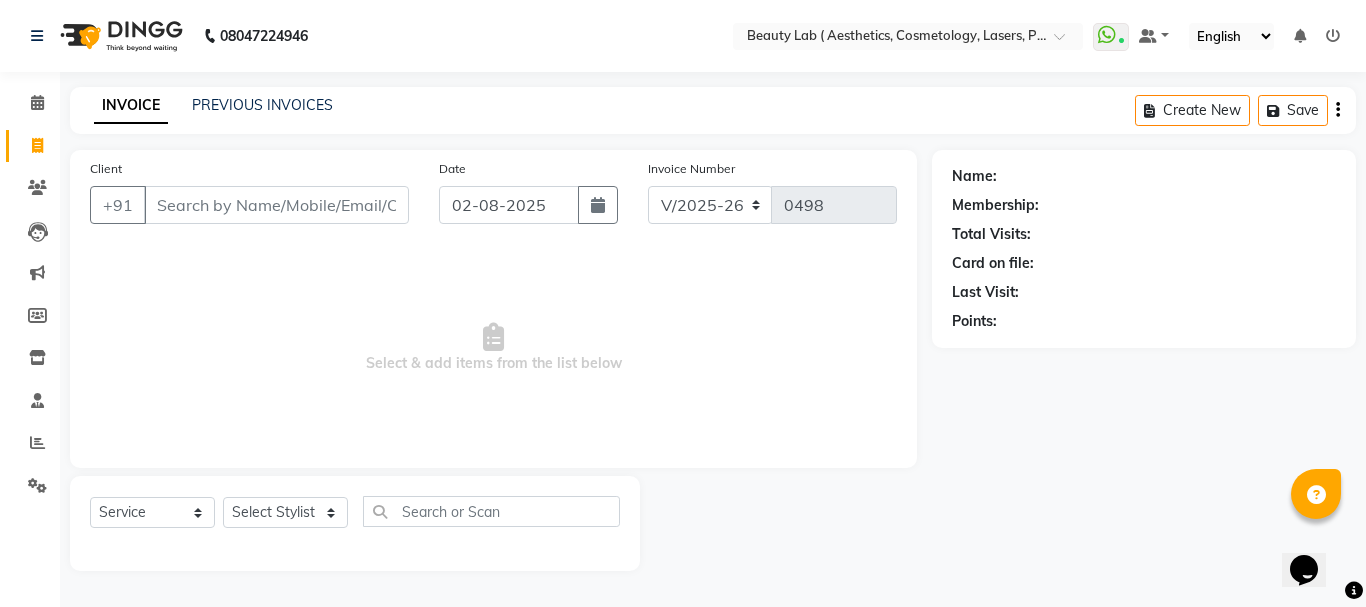 click on "Client" at bounding box center (276, 205) 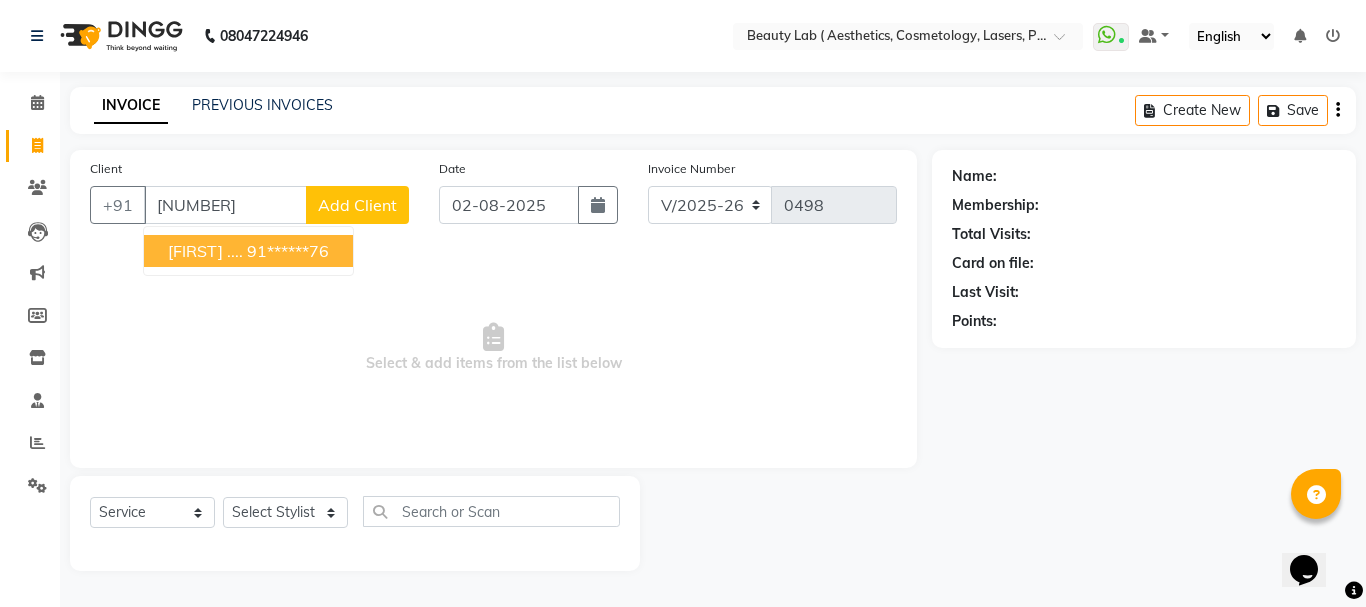 click on "[FIRST] .... [PHONE]" at bounding box center (248, 251) 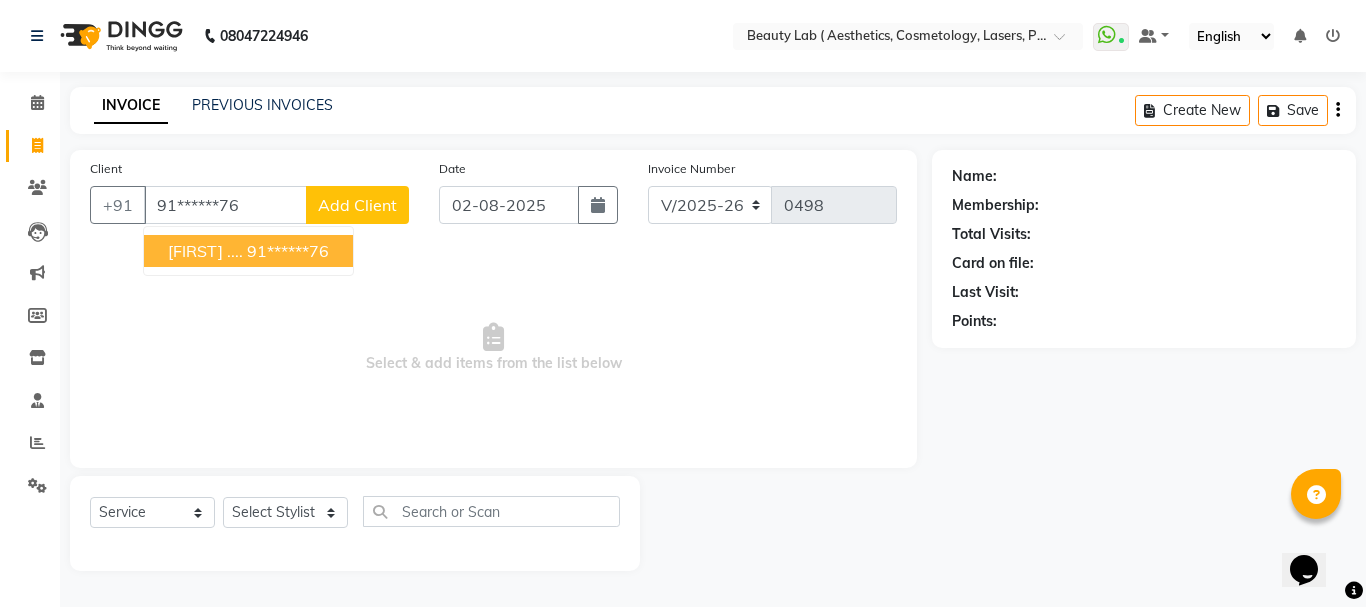type on "91******76" 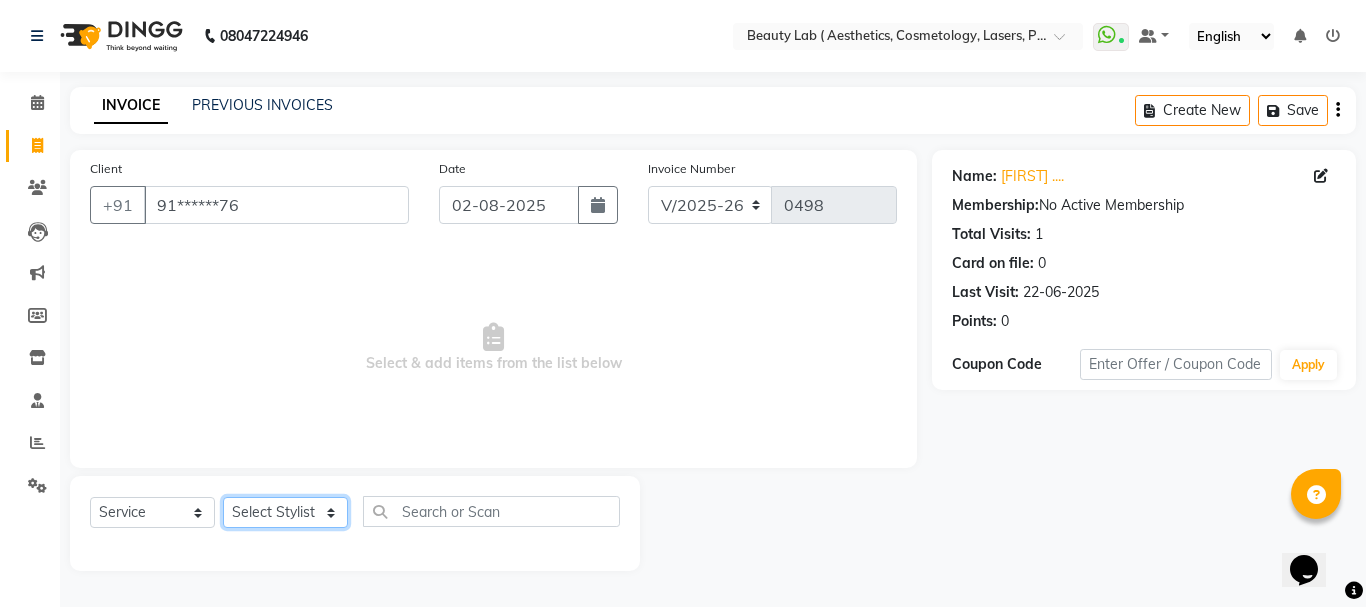 click on "Select Stylist Farha monali neha nishu sarika" 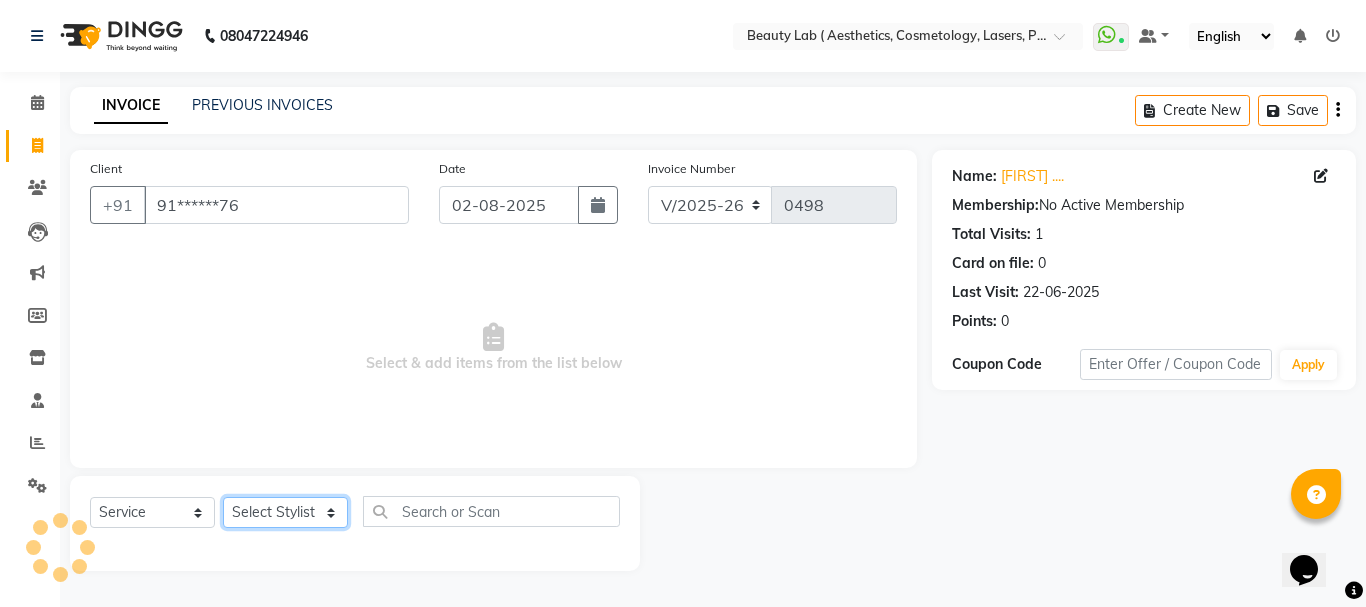 select on "[NUMBER]" 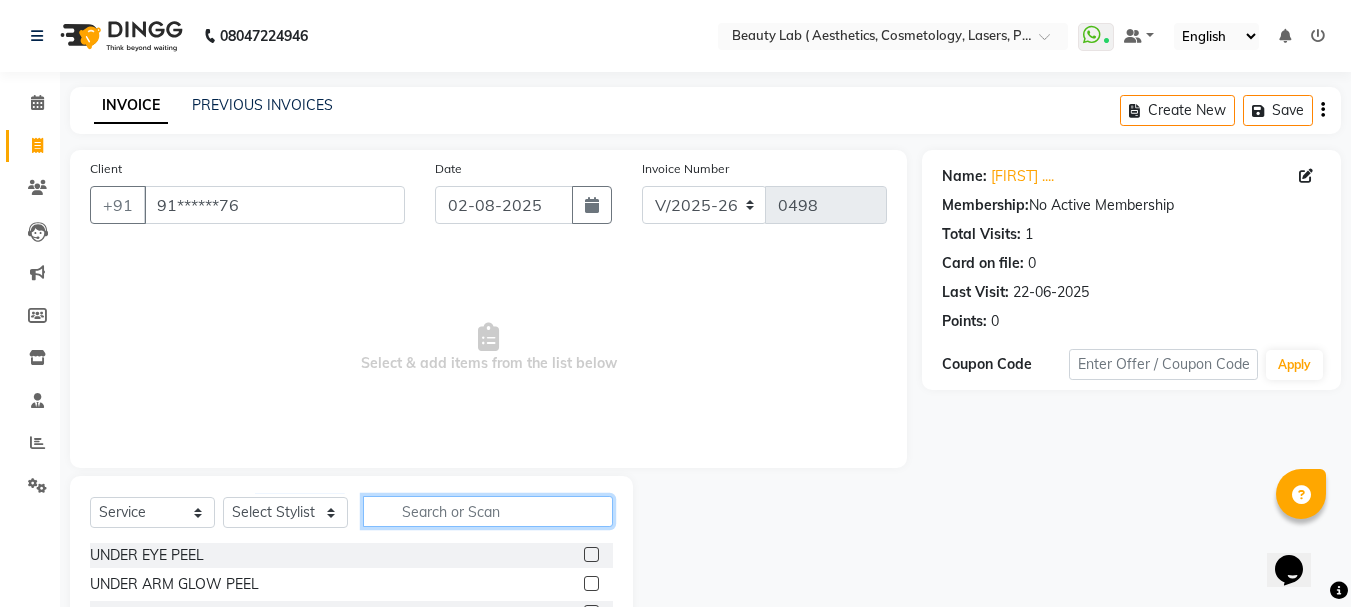 click 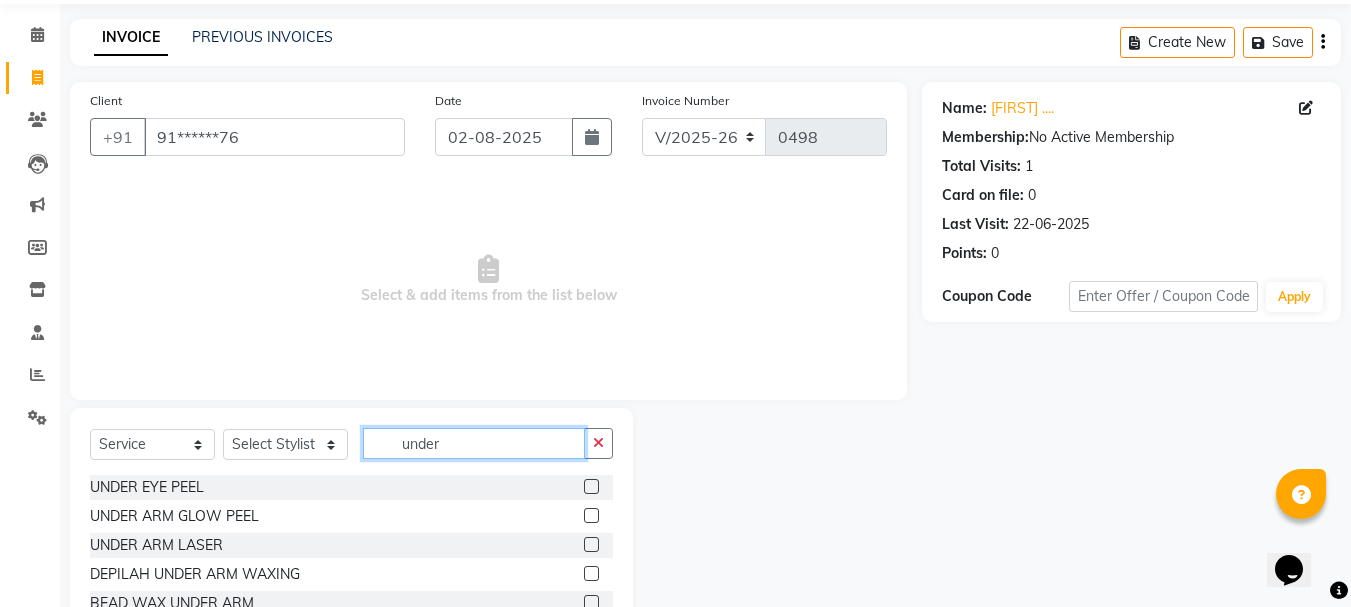 scroll, scrollTop: 139, scrollLeft: 0, axis: vertical 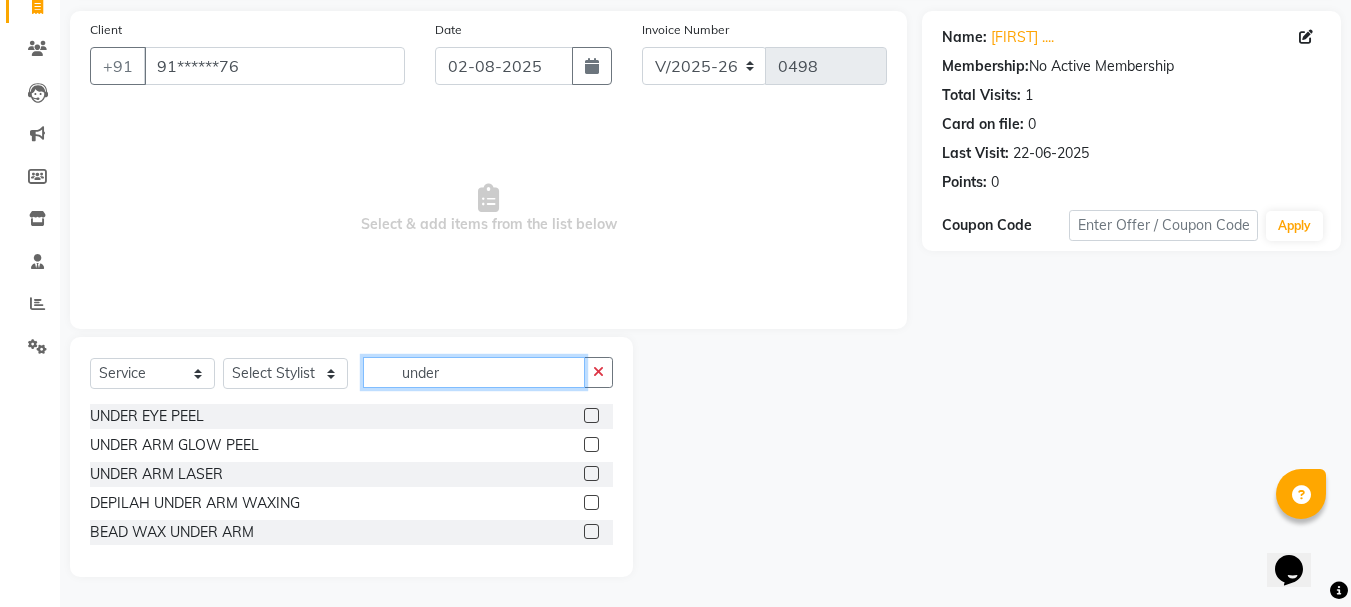 type on "under" 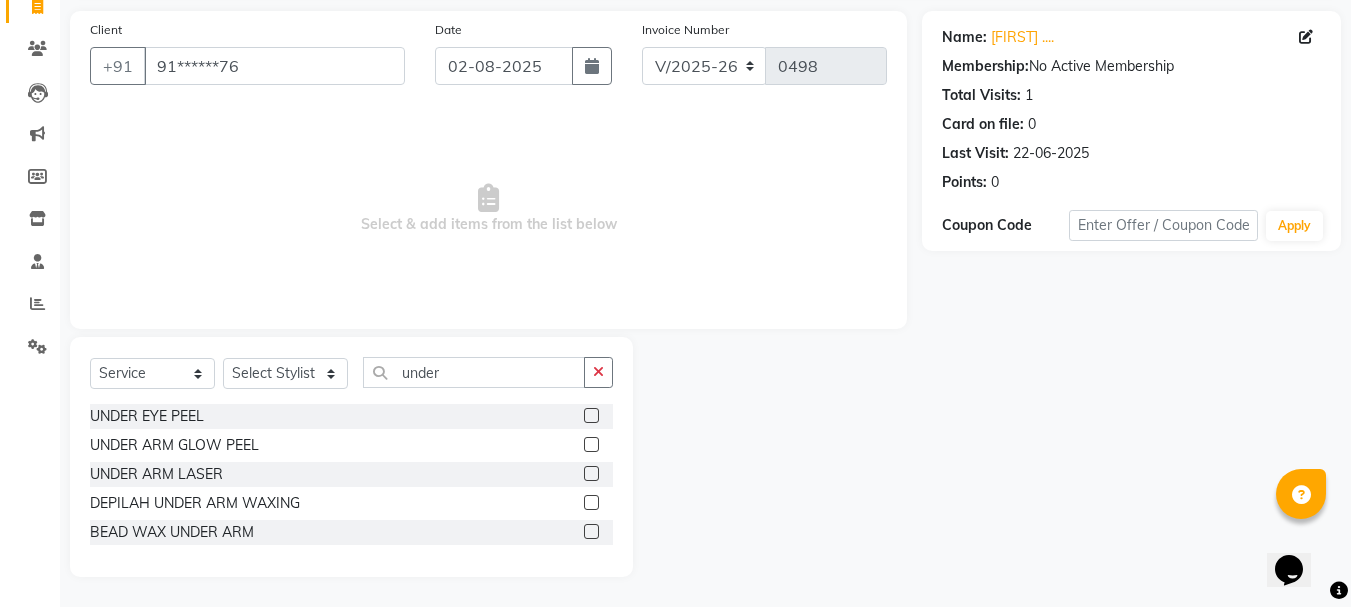 click 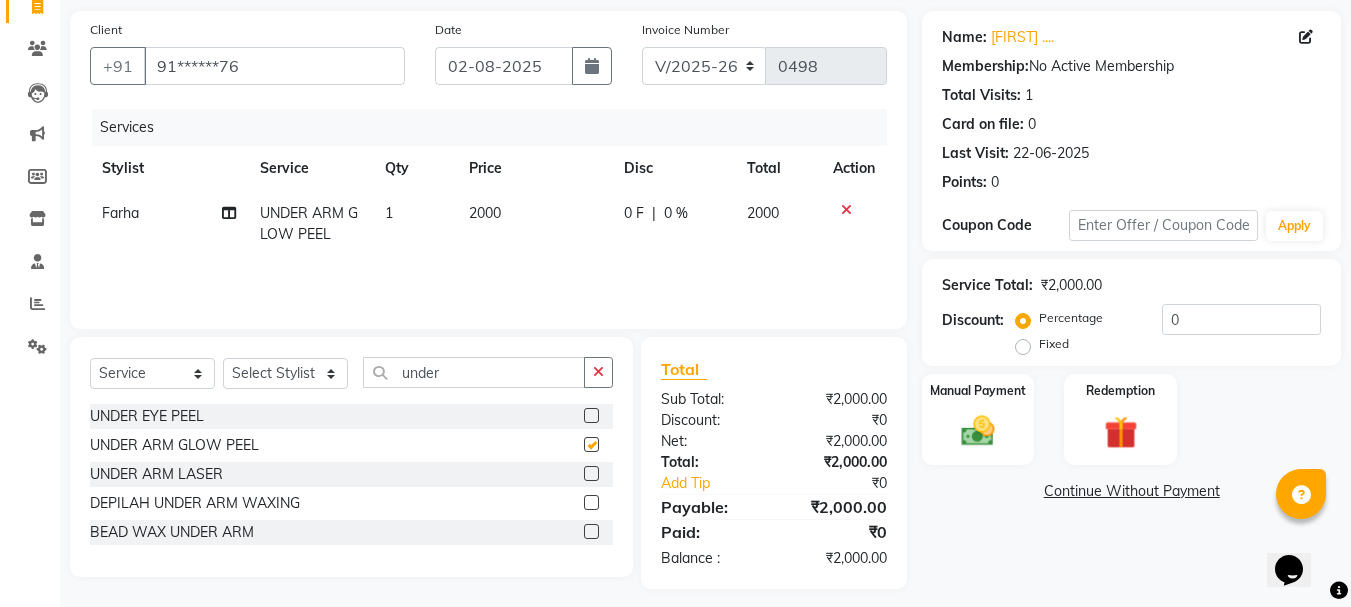 checkbox on "false" 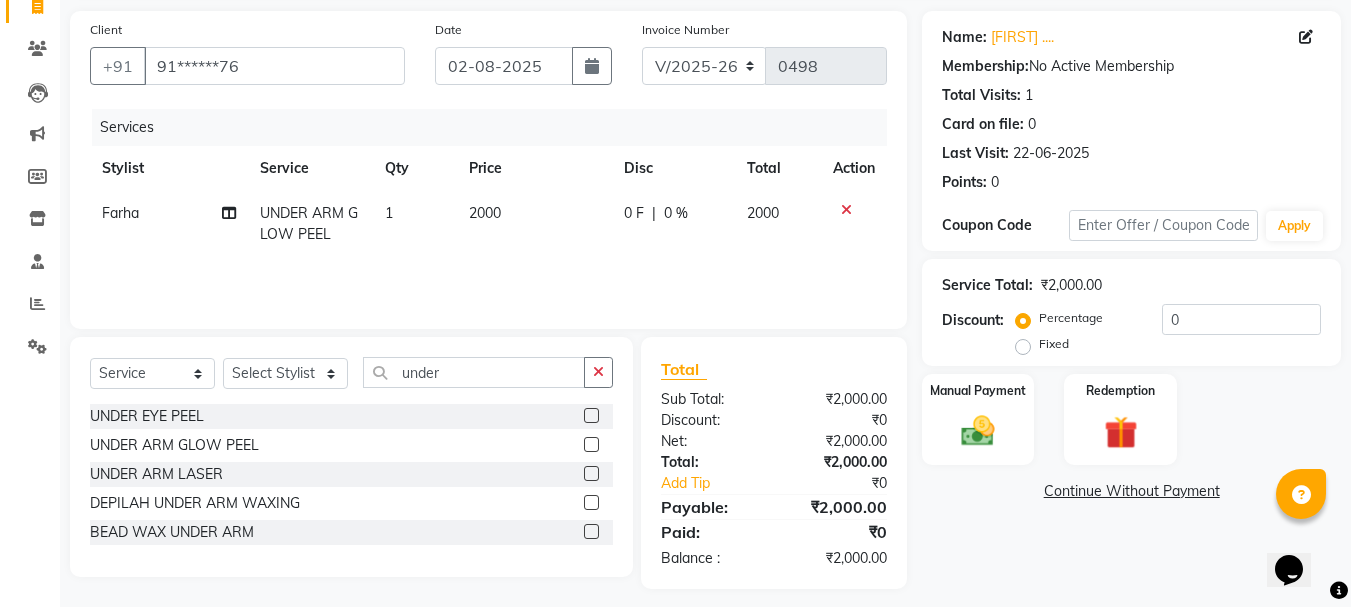 click on "2000" 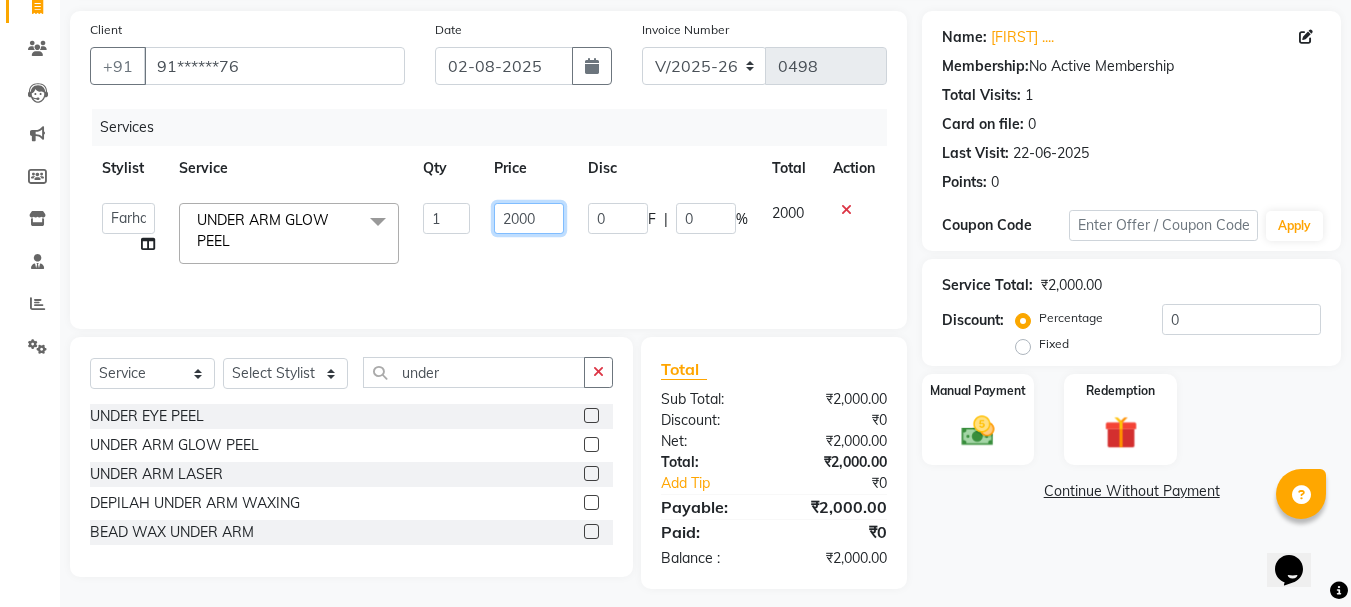 click on "2000" 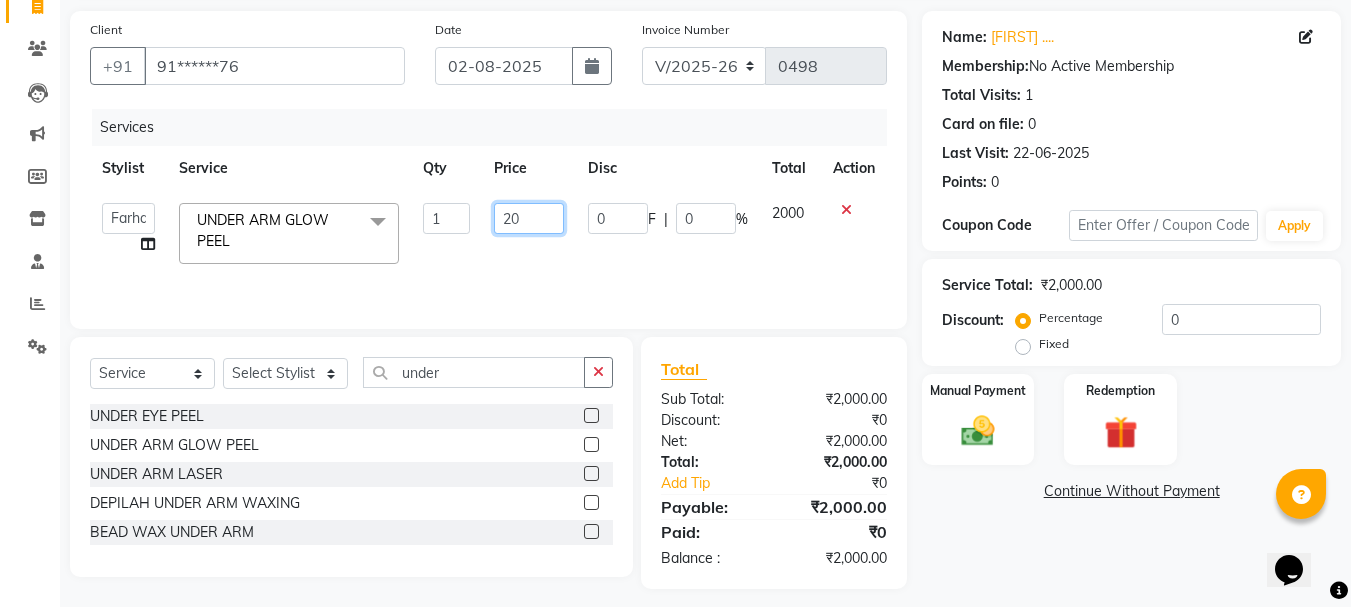 type on "2" 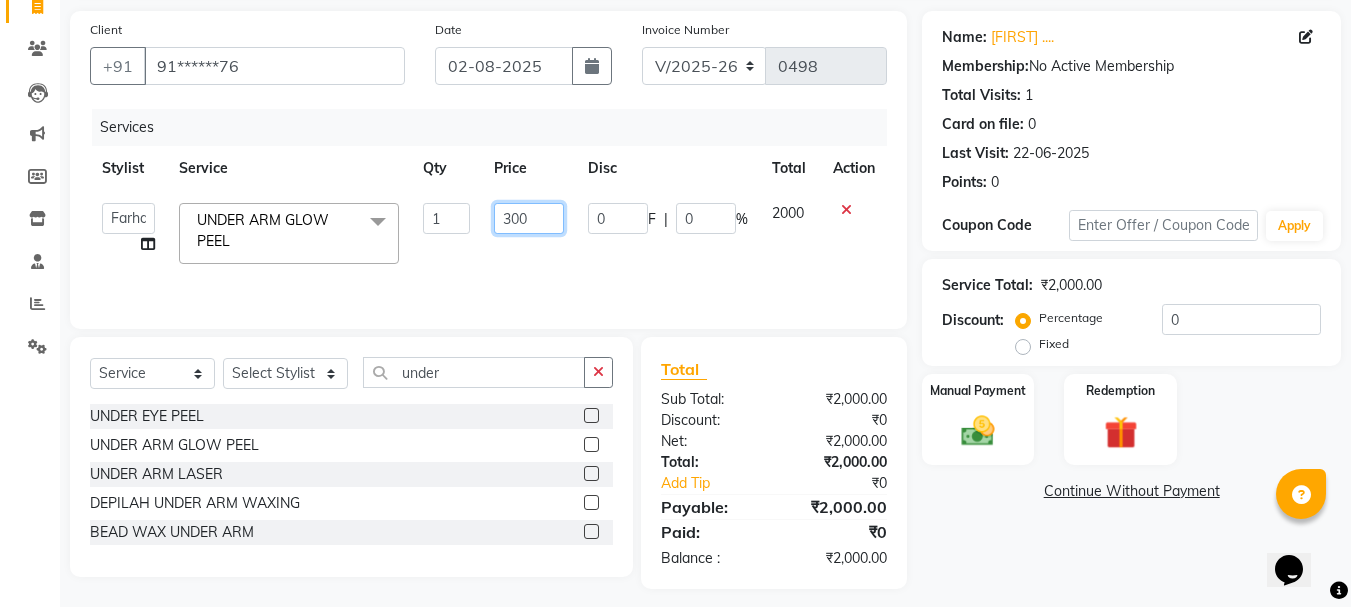 type on "3000" 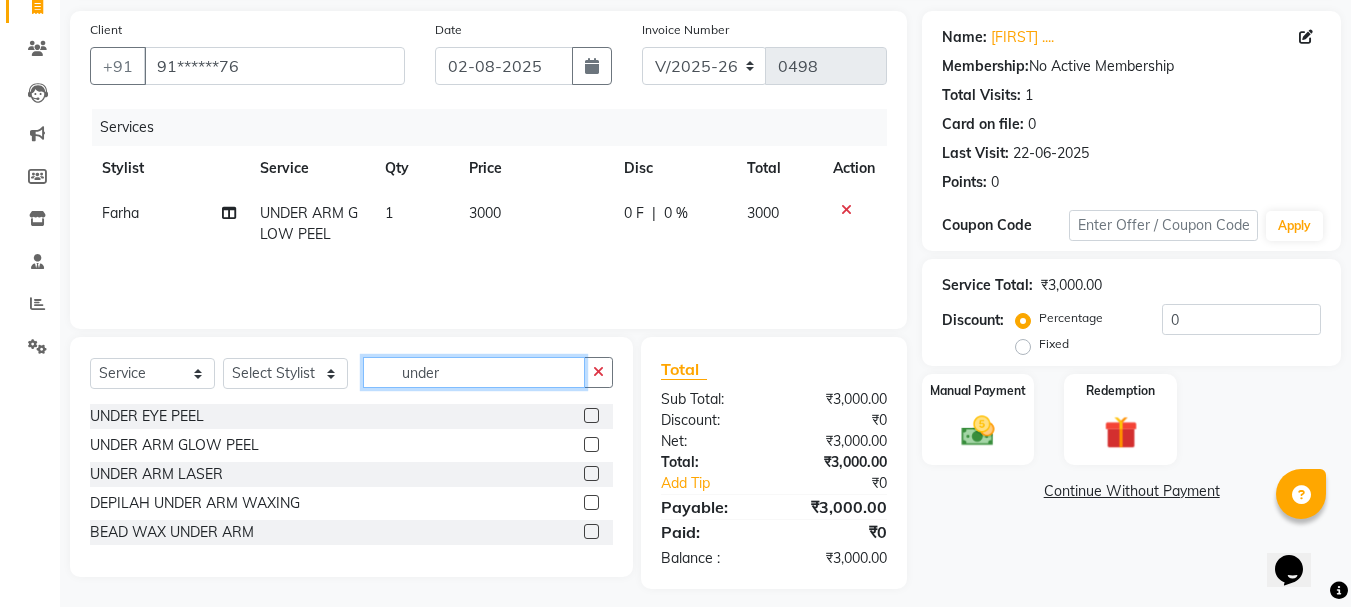 click on "under" 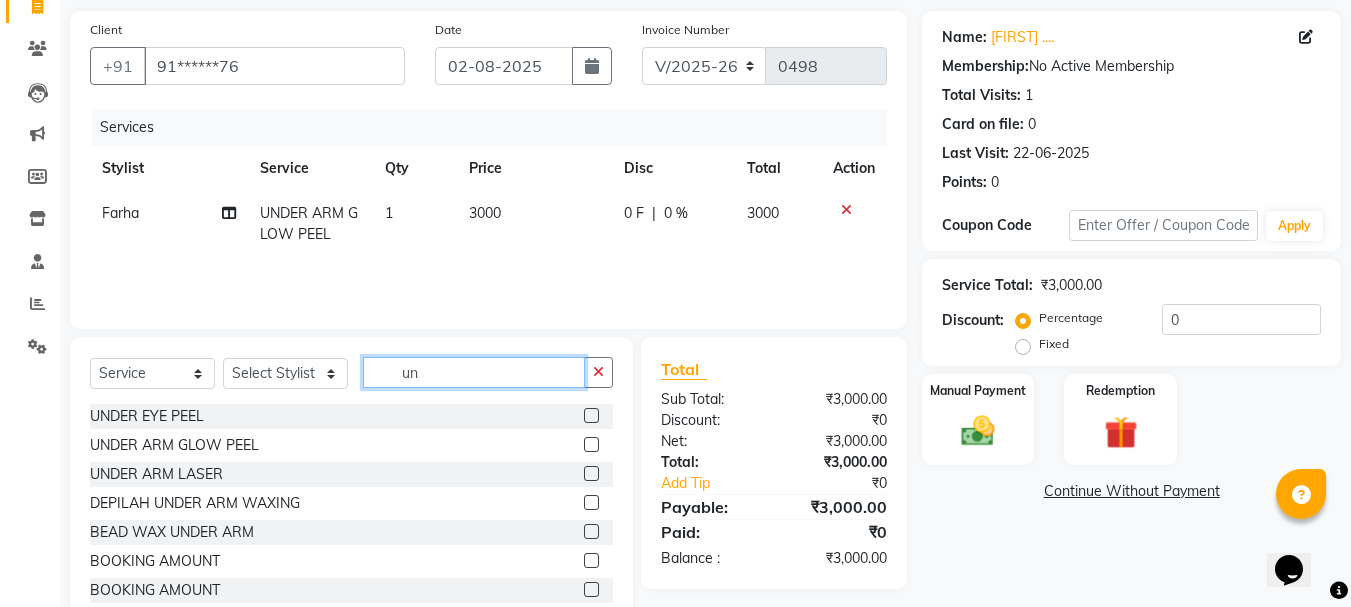 type on "u" 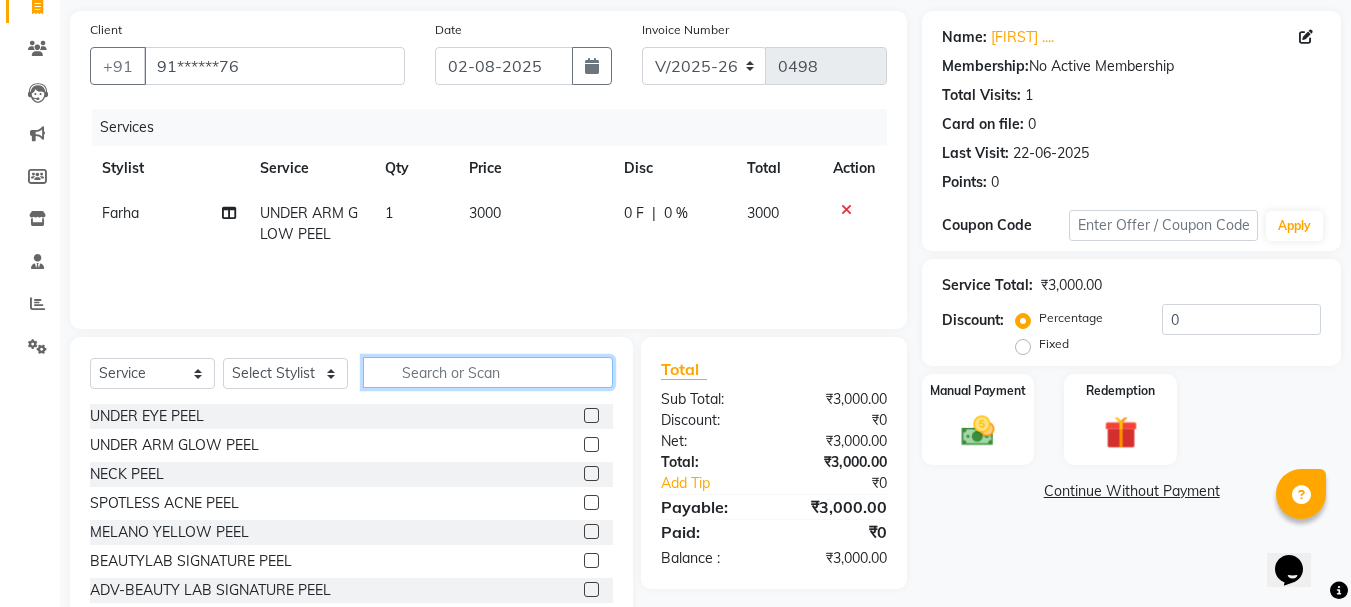 type 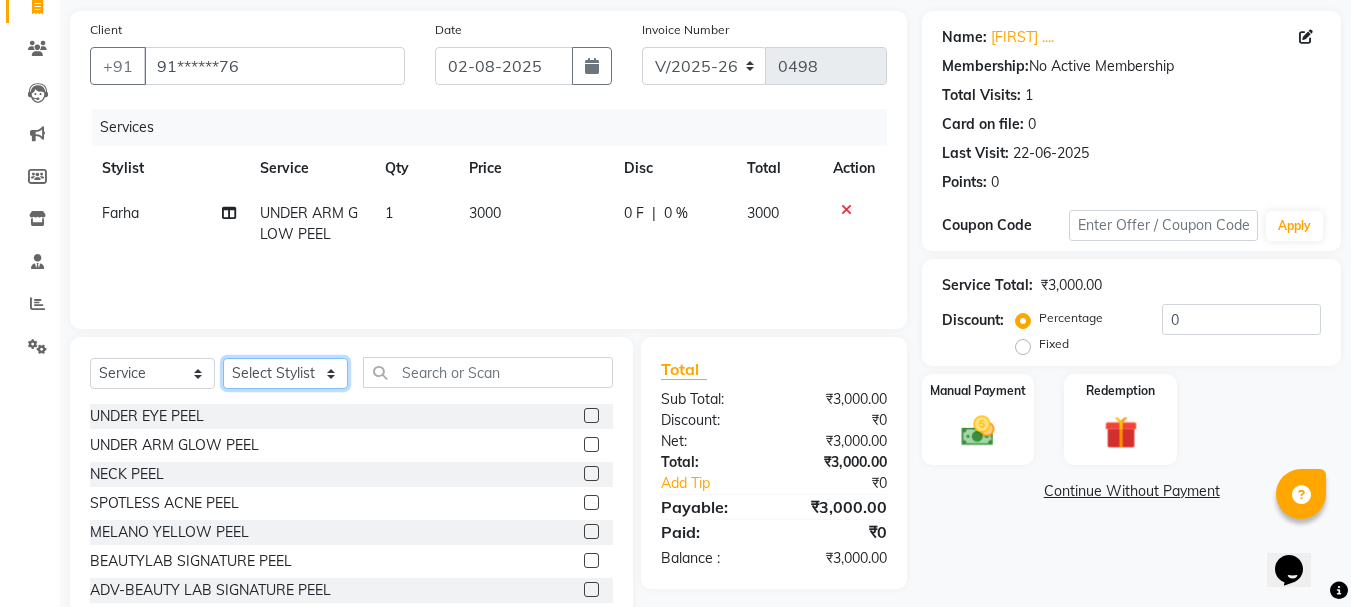 click on "Select Stylist Farha monali neha nishu sarika" 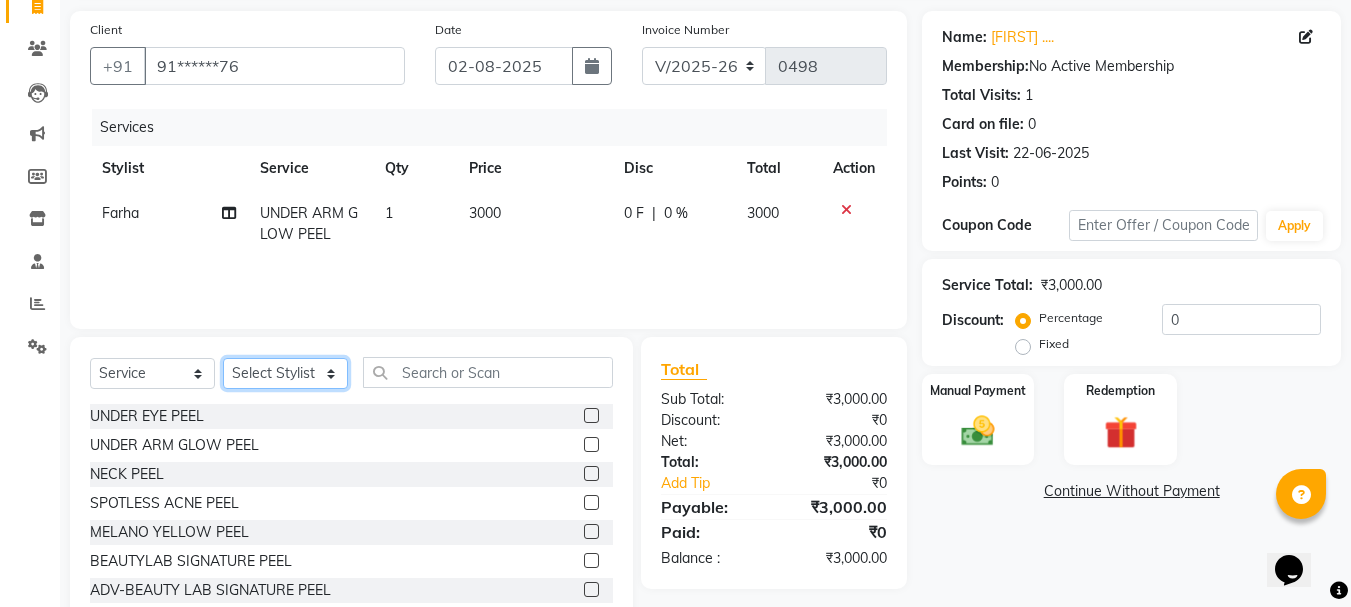 select on "59942" 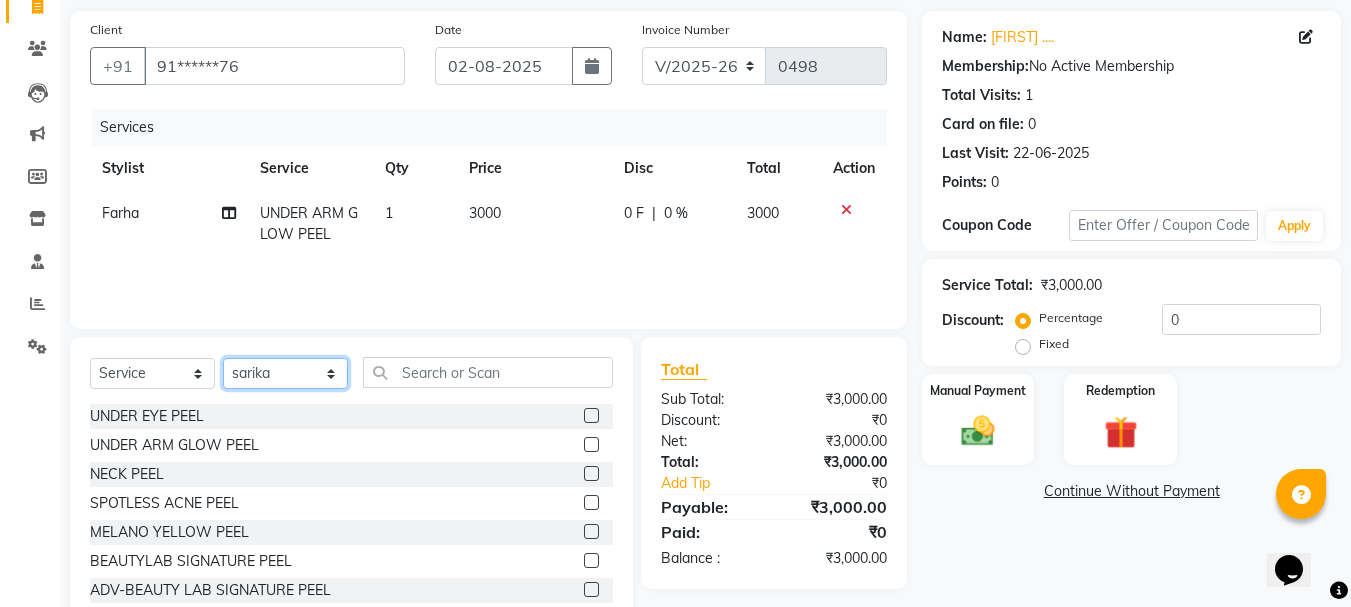 click on "Select Stylist Farha monali neha nishu sarika" 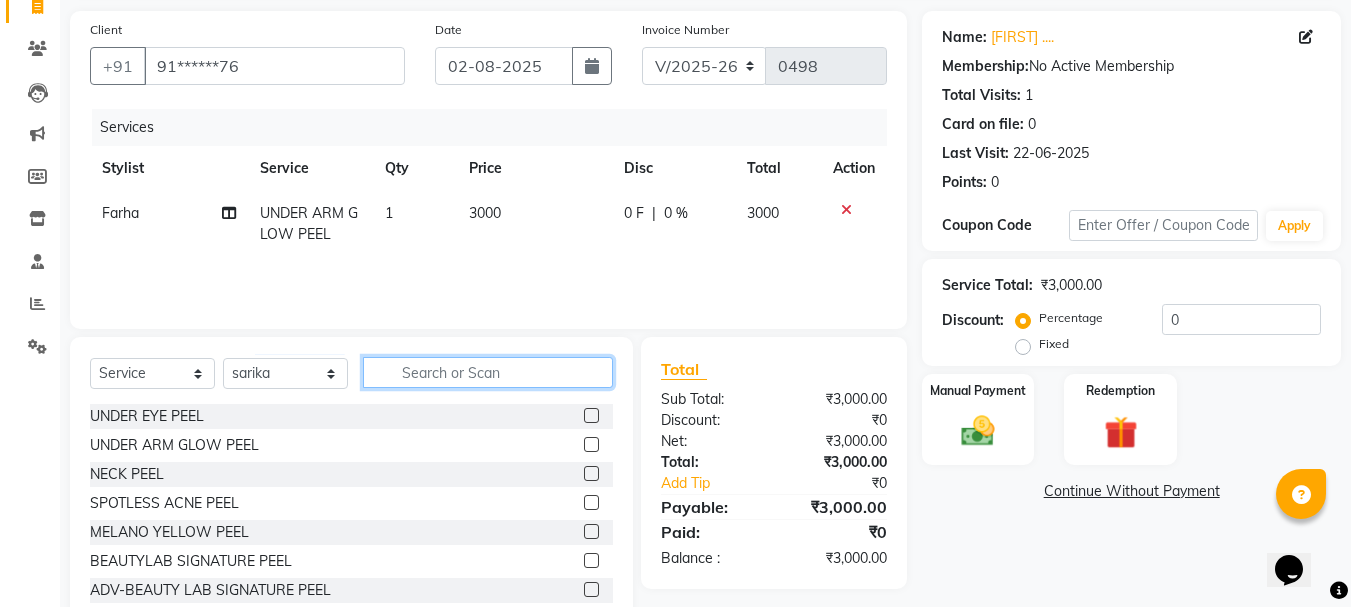 click 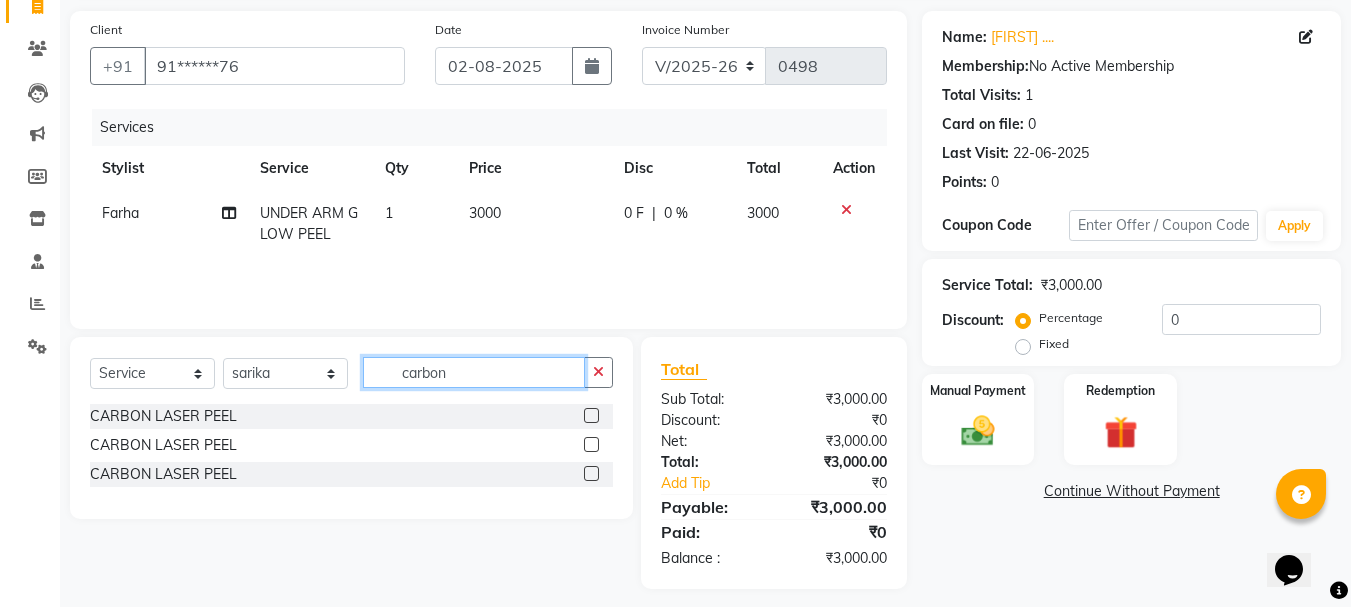 type on "carbon" 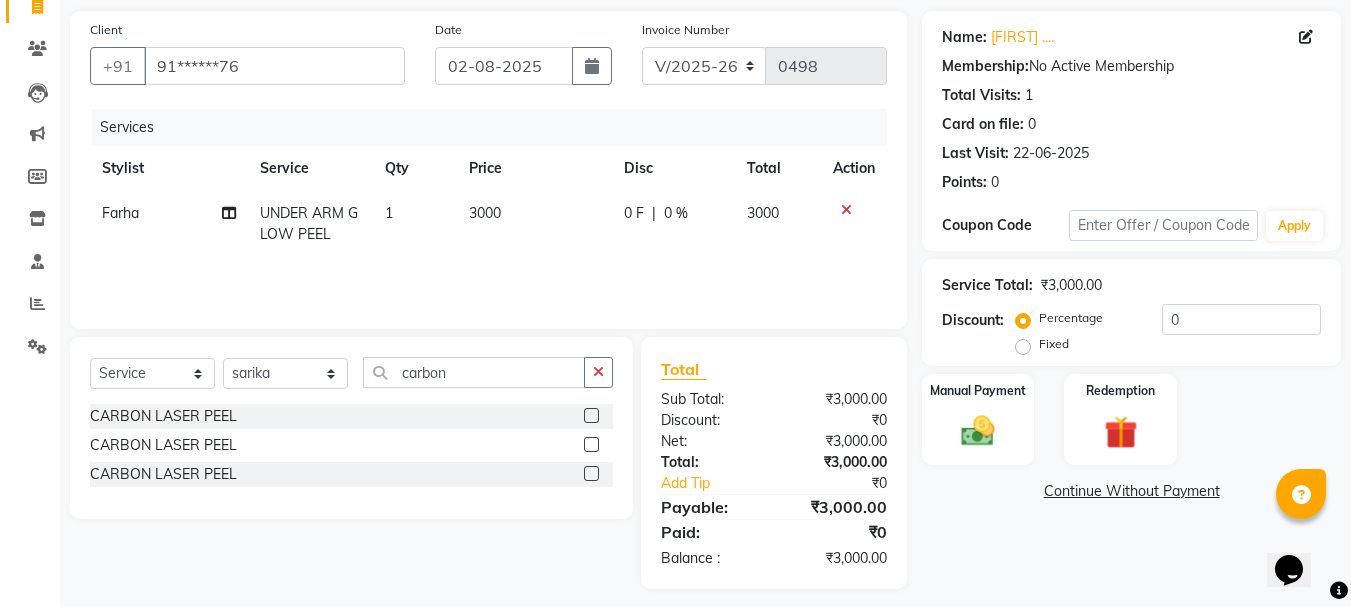 click 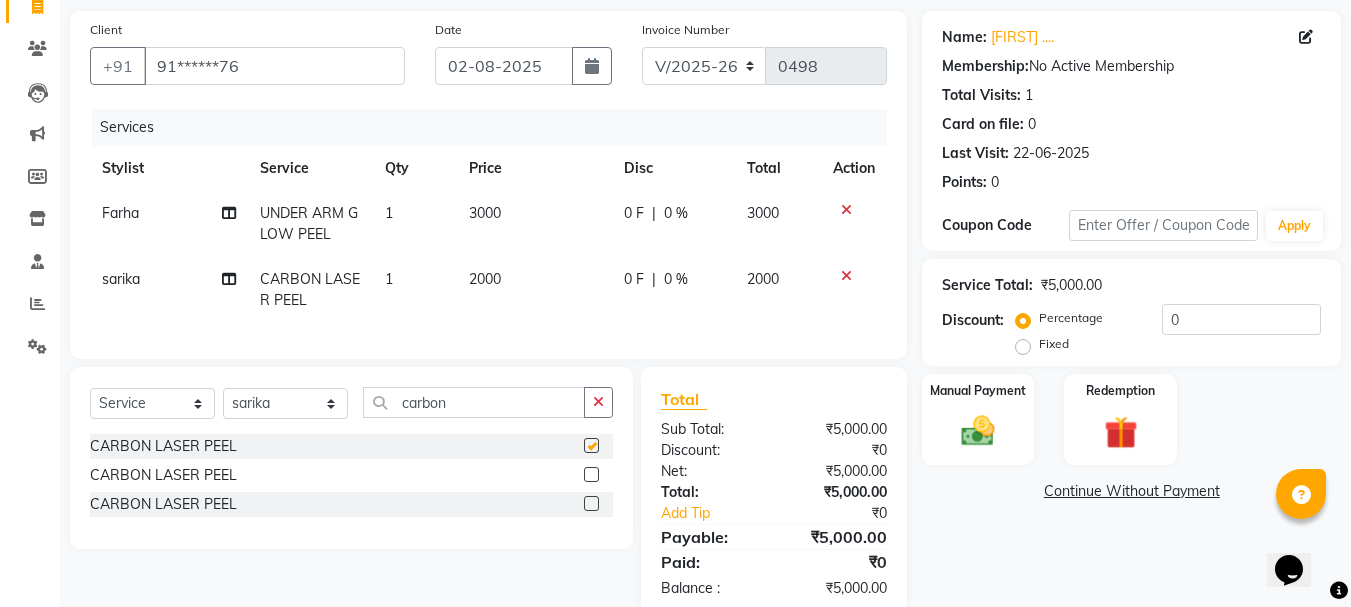checkbox on "false" 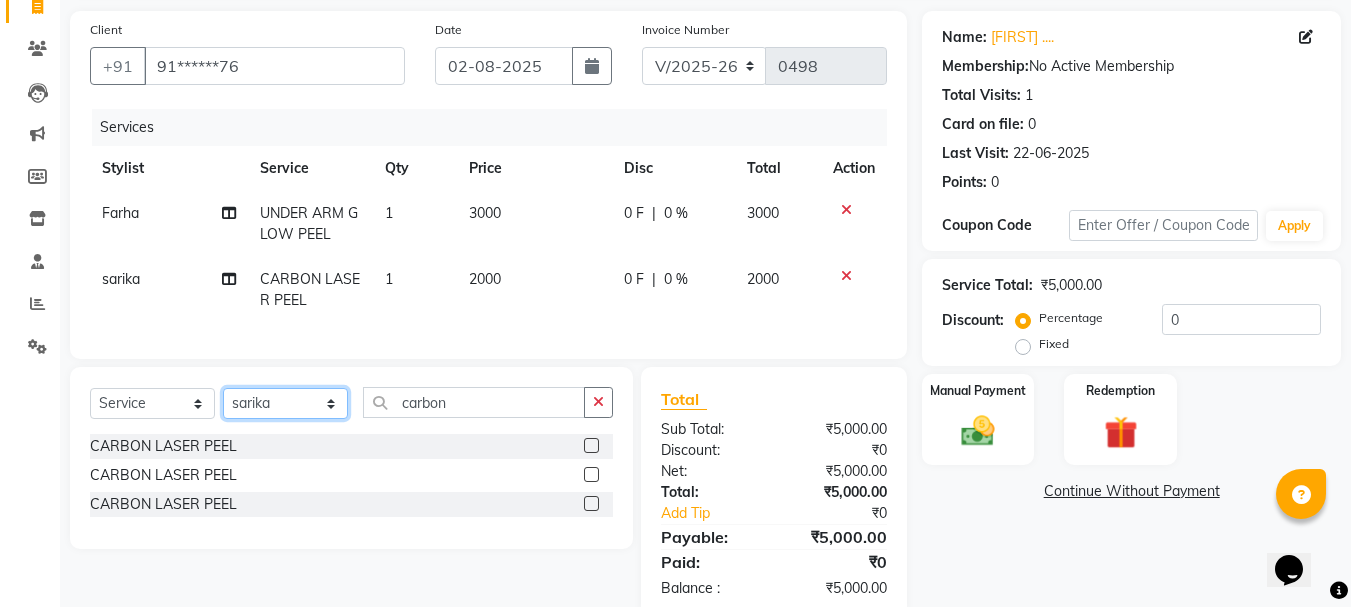click on "Select Stylist Farha monali neha nishu sarika" 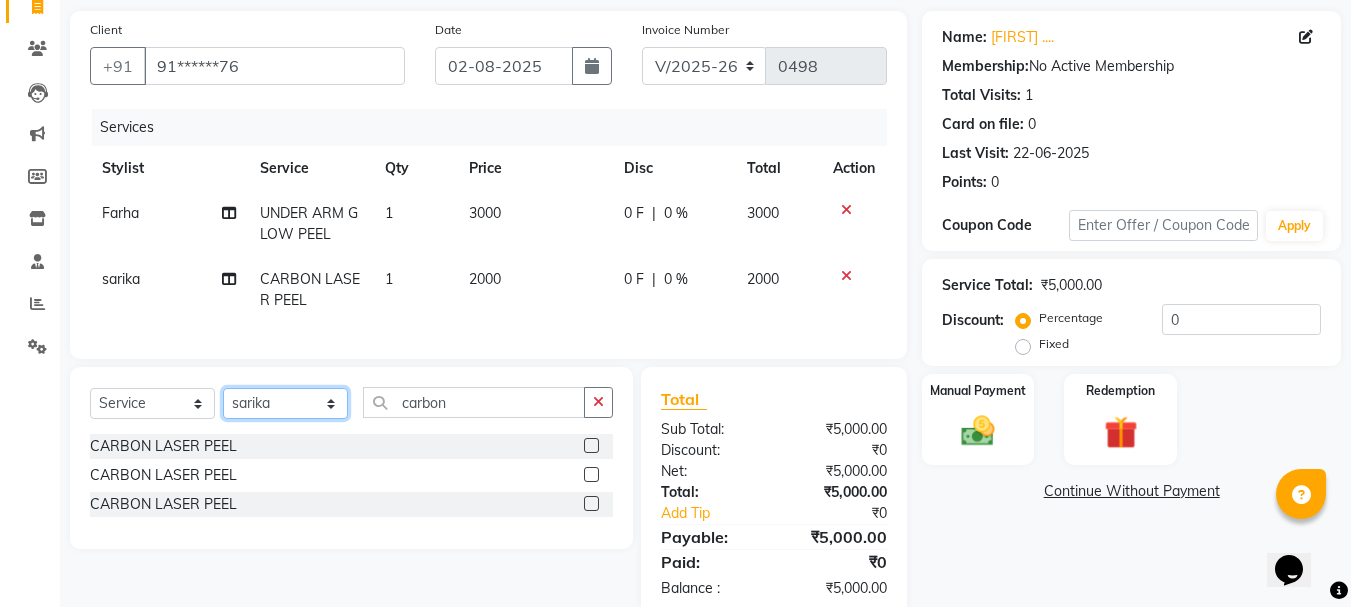 select on "[NUMBER]" 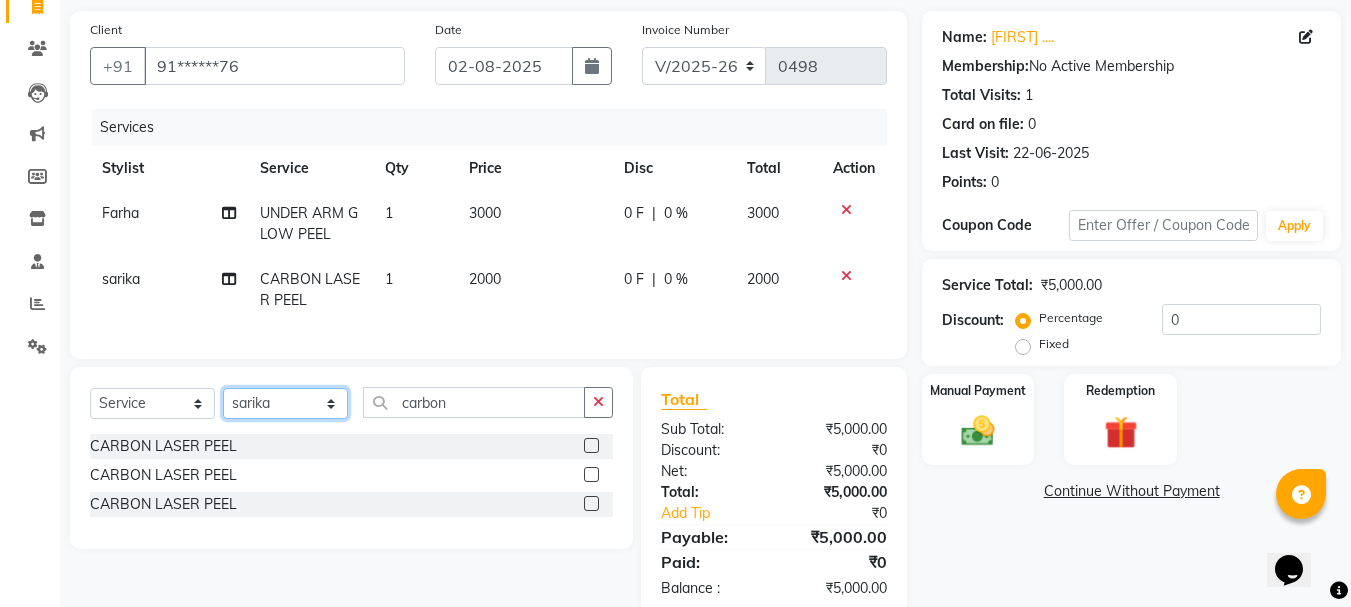 click on "Select Stylist Farha monali neha nishu sarika" 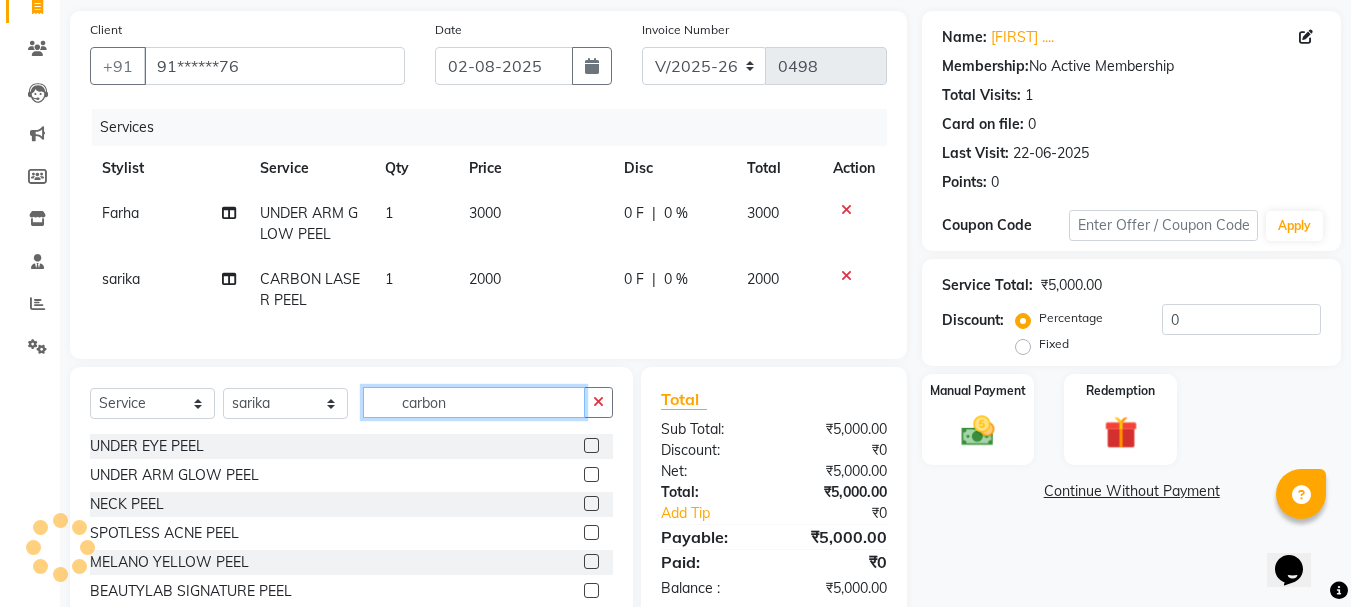 click on "carbon" 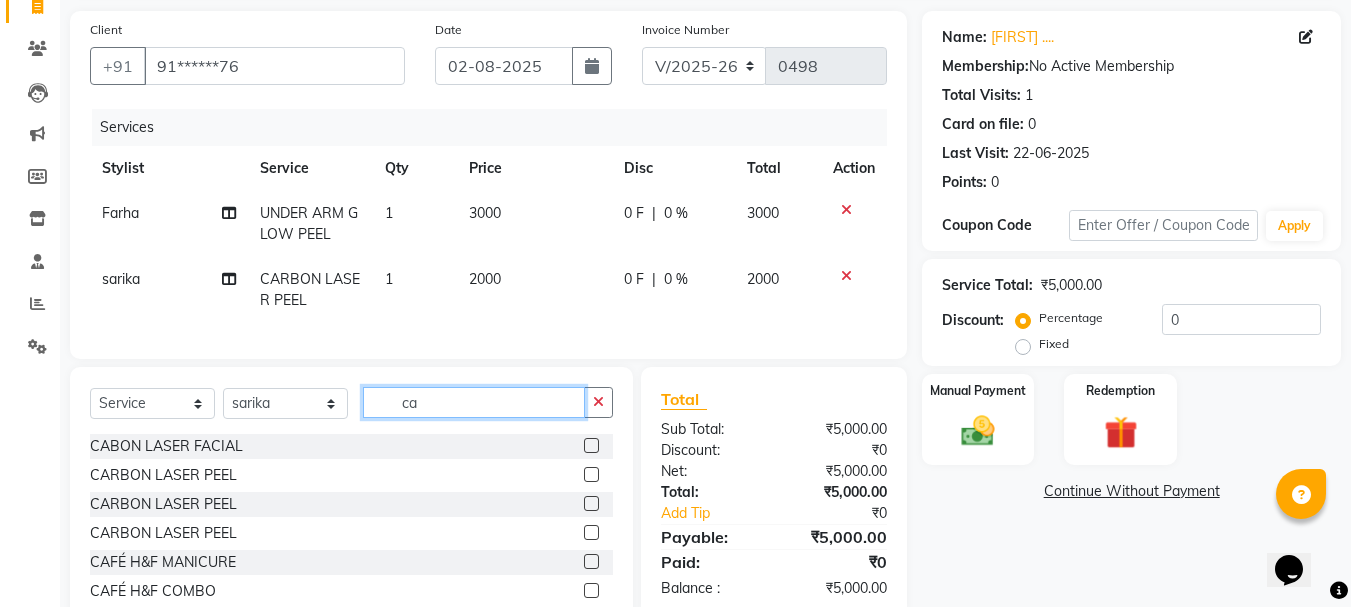 type on "c" 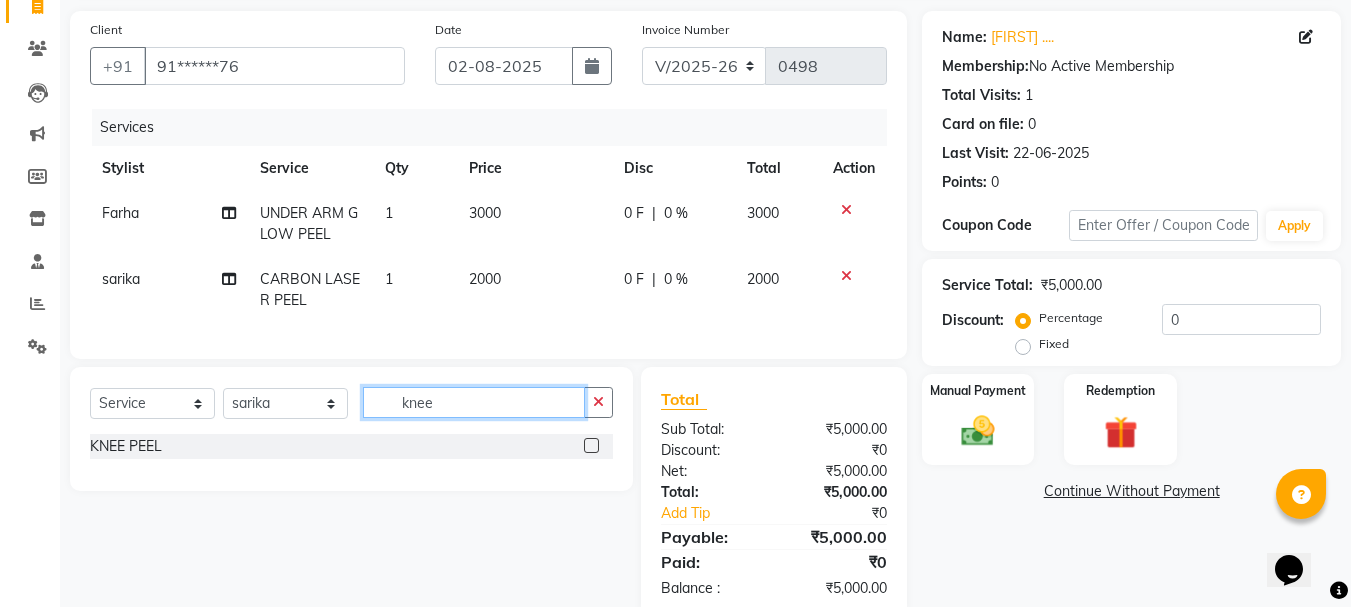 type on "knee" 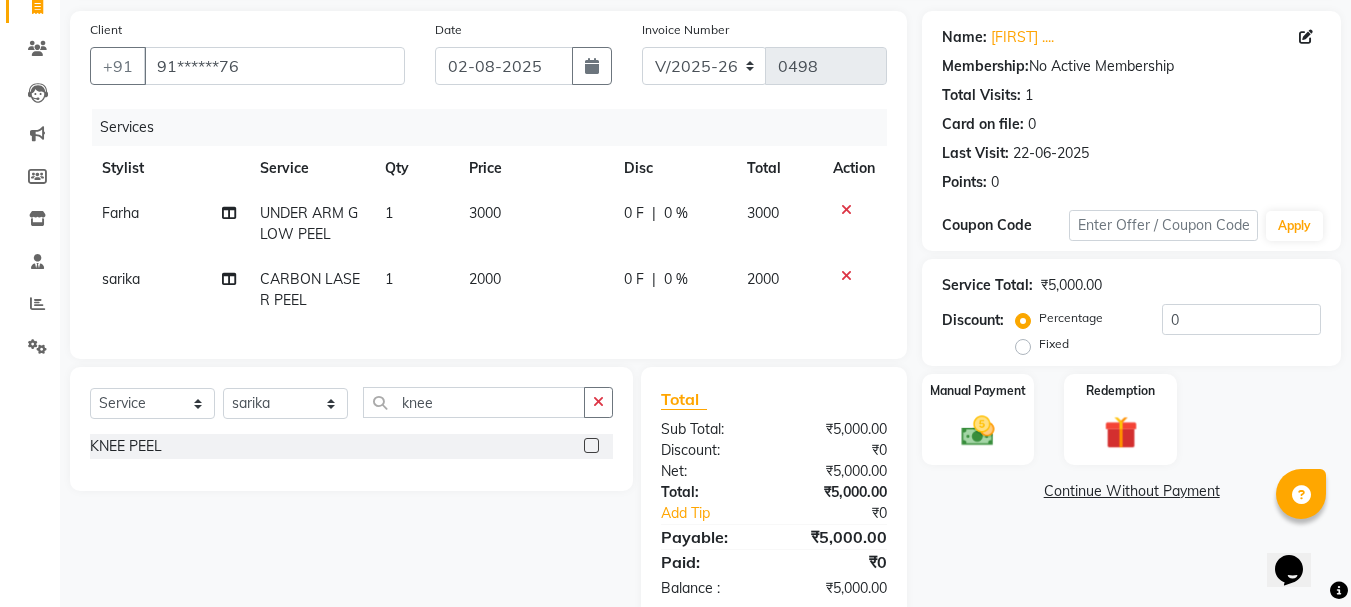 click 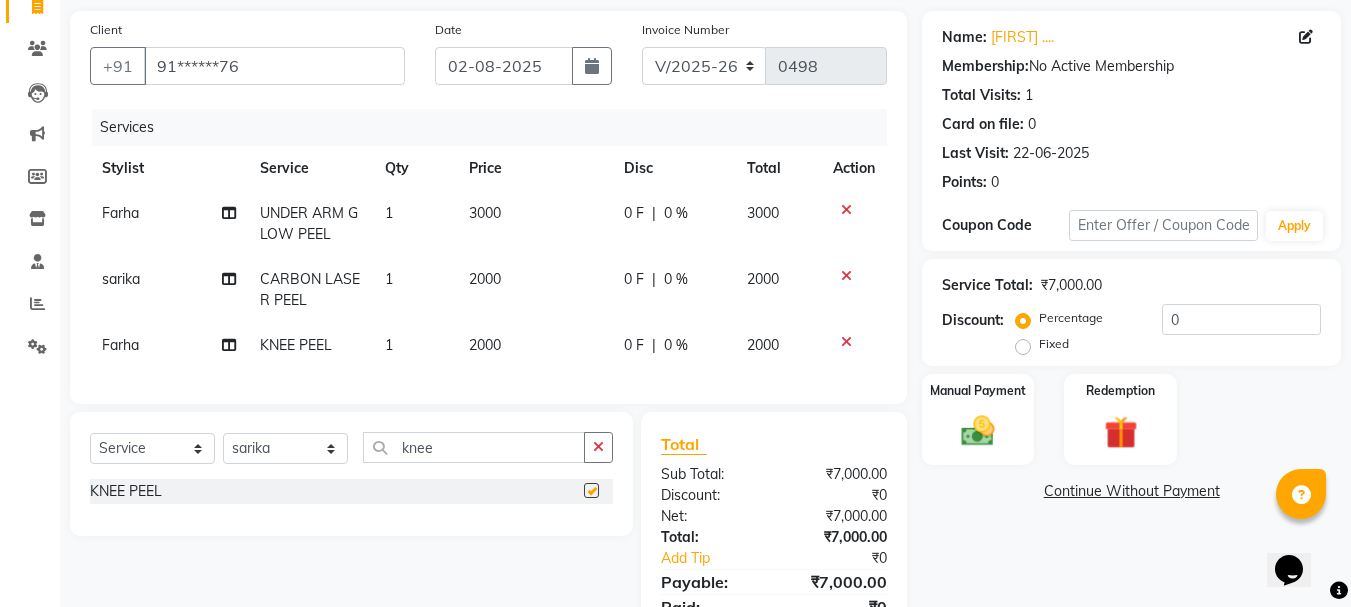 checkbox on "false" 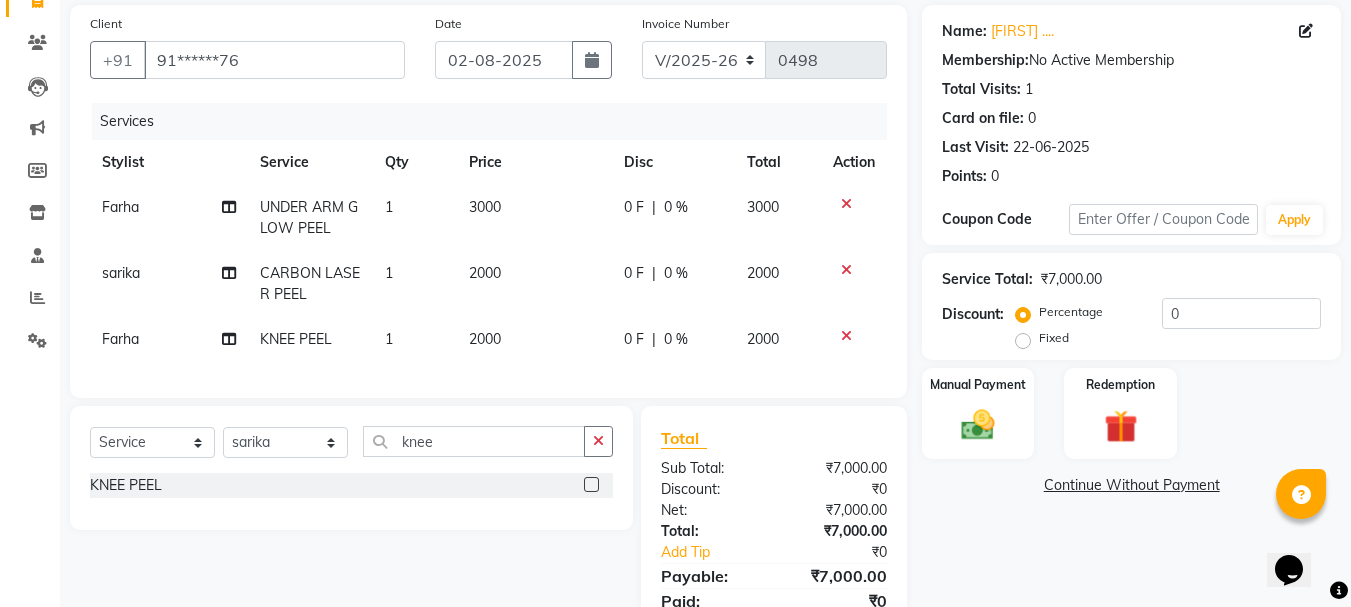 scroll, scrollTop: 239, scrollLeft: 0, axis: vertical 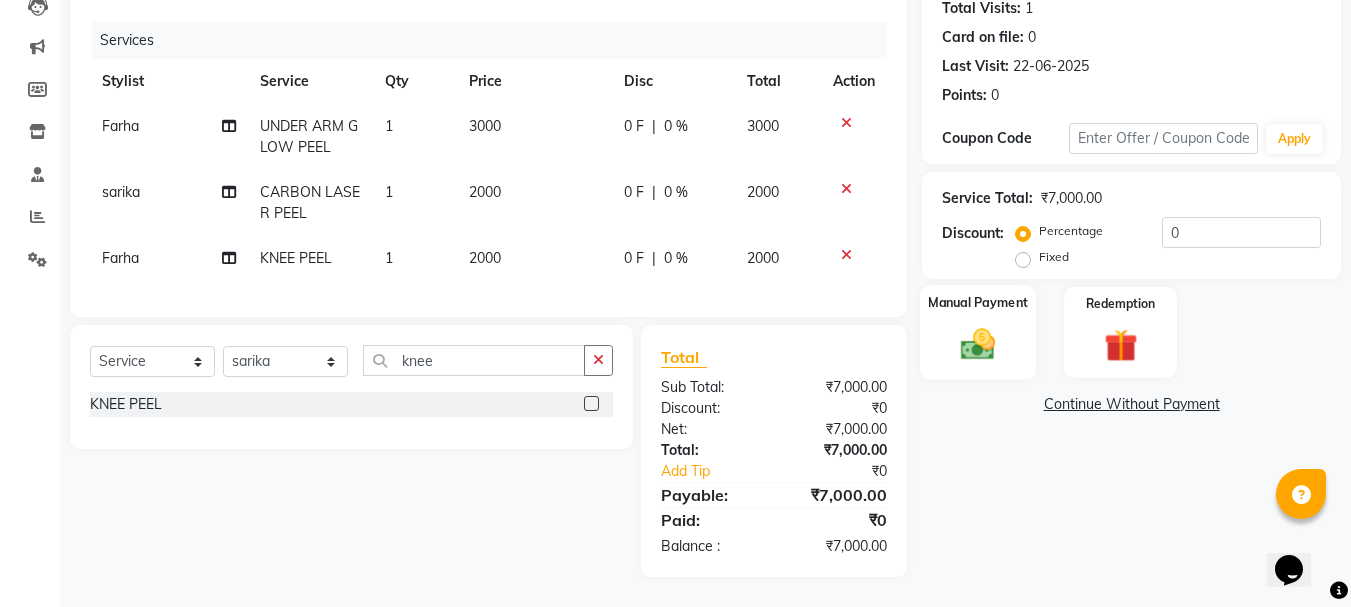 click 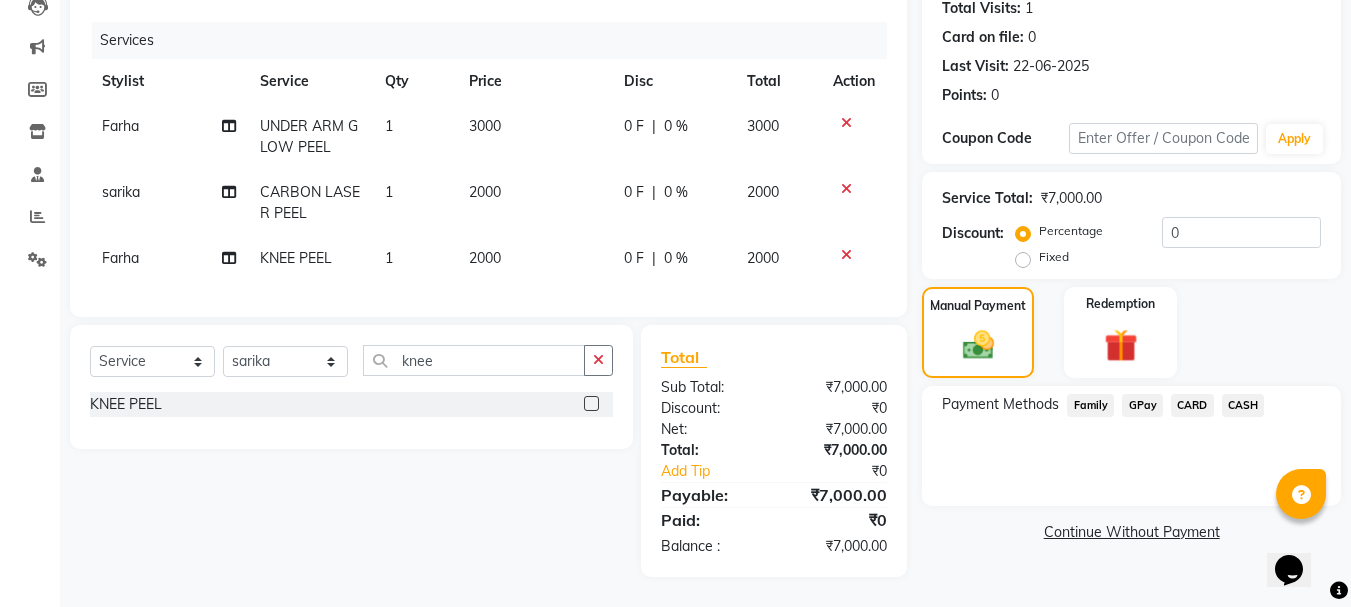 click on "GPay" 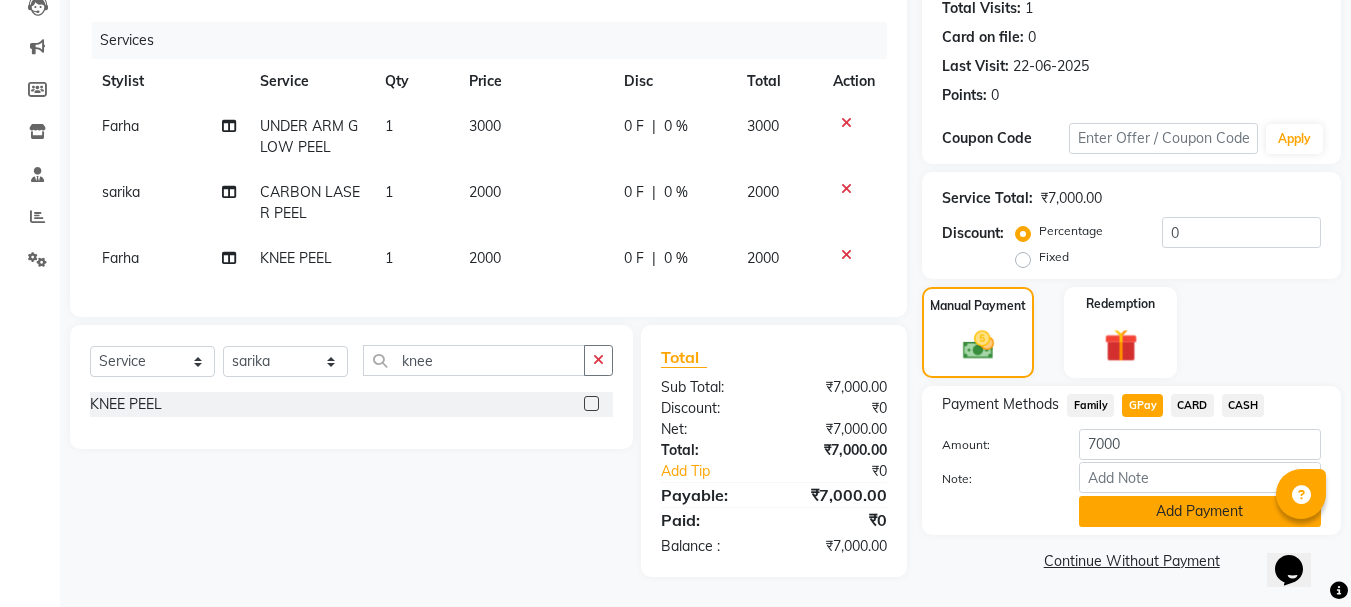 click on "Add Payment" 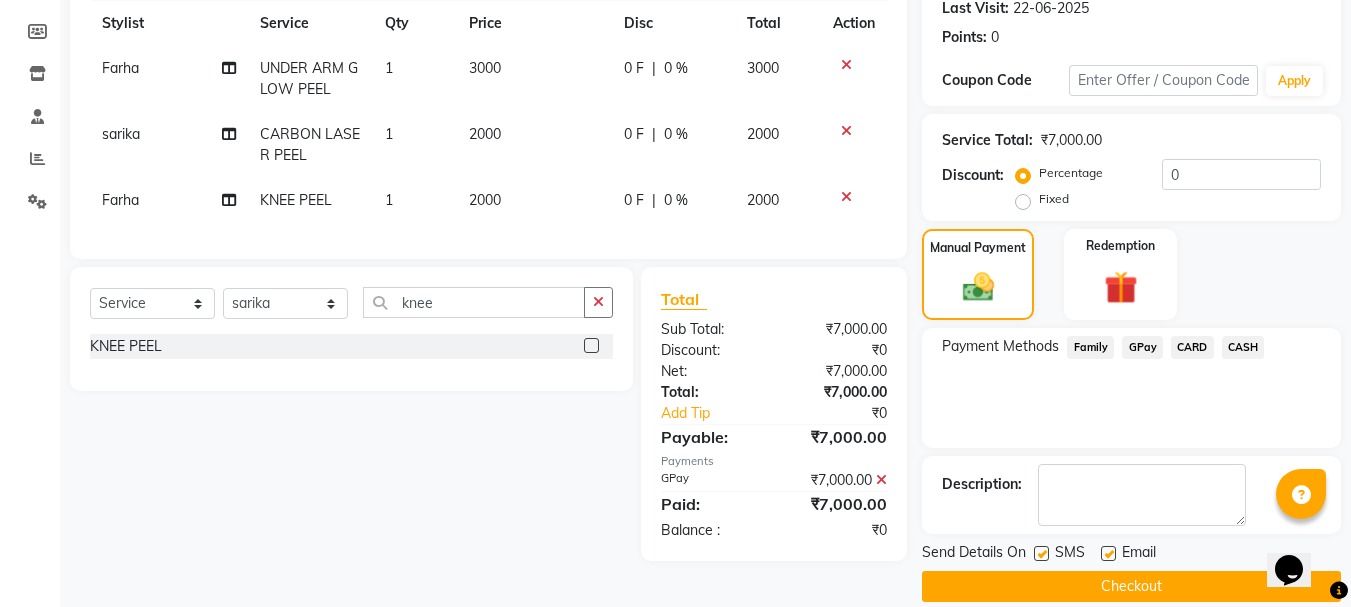 scroll, scrollTop: 309, scrollLeft: 0, axis: vertical 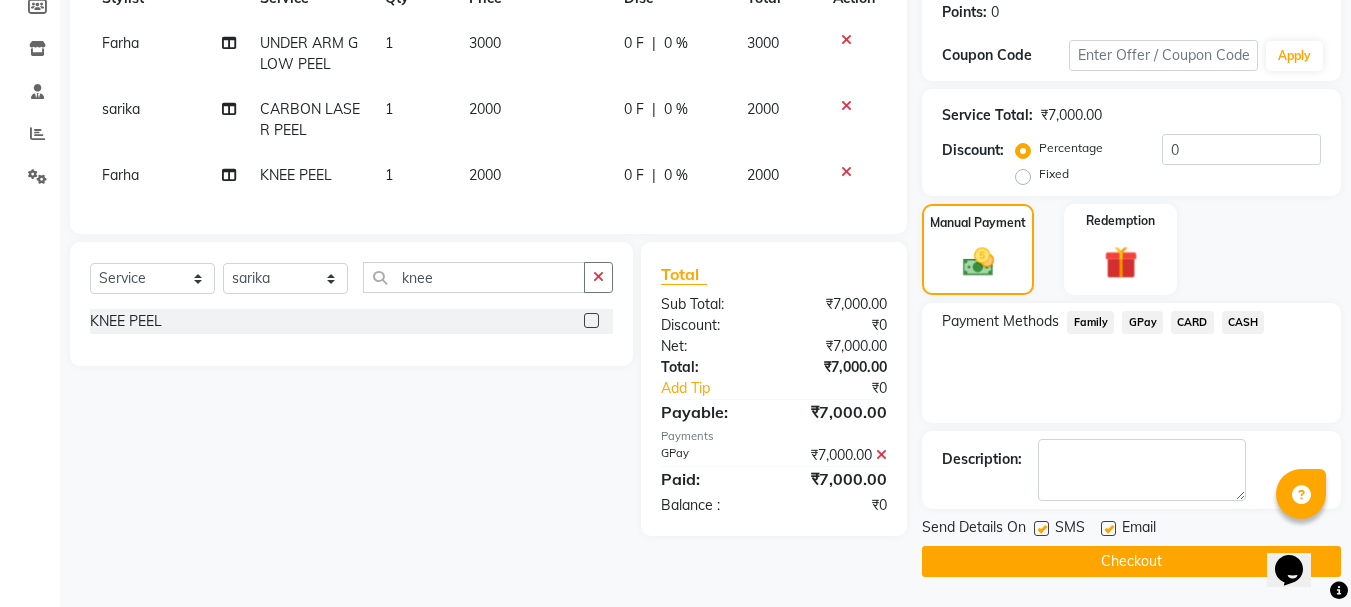 click on "Checkout" 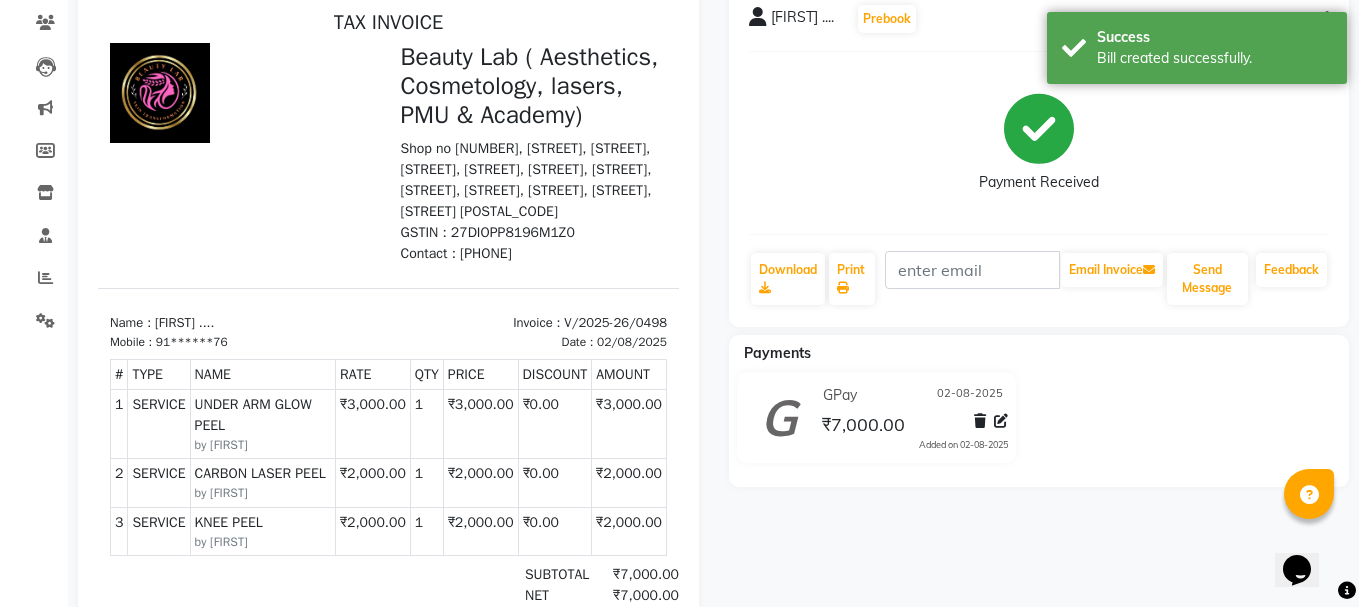 scroll, scrollTop: 0, scrollLeft: 0, axis: both 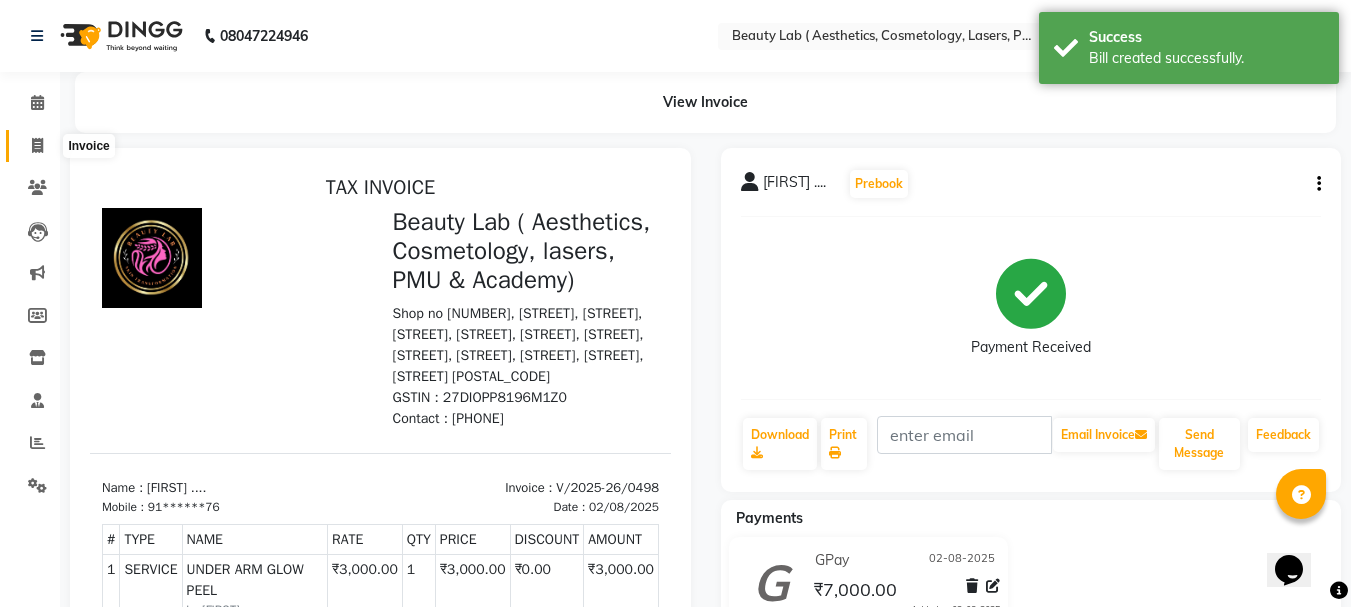 click 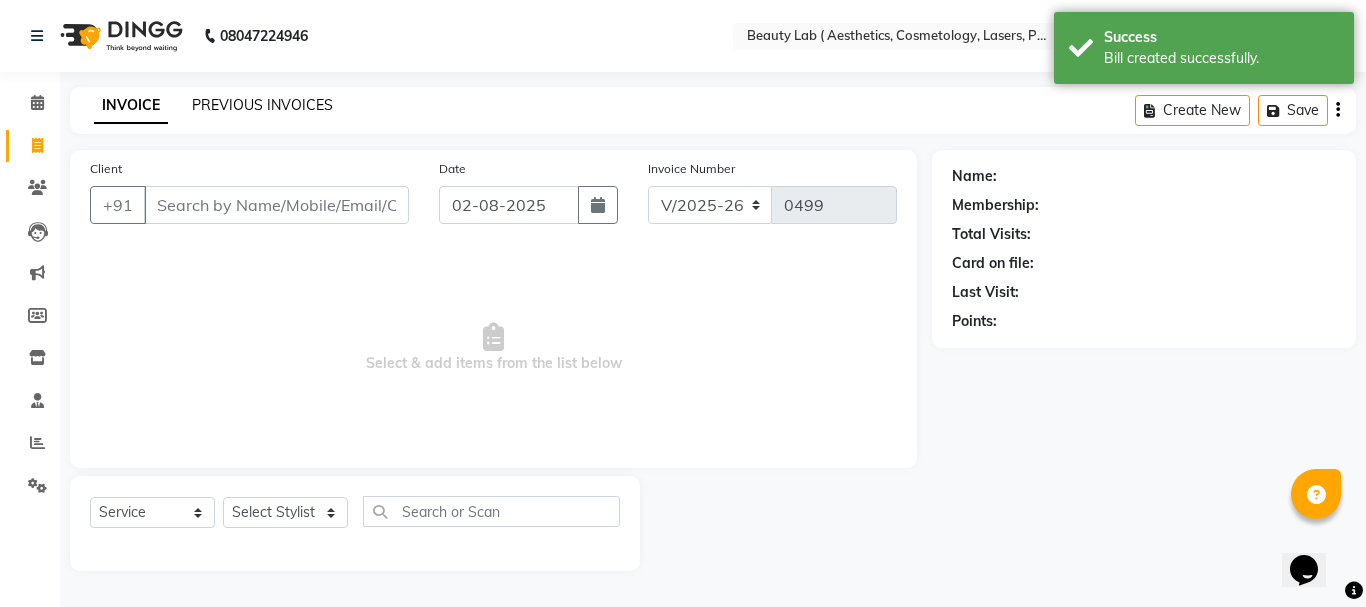 click on "PREVIOUS INVOICES" 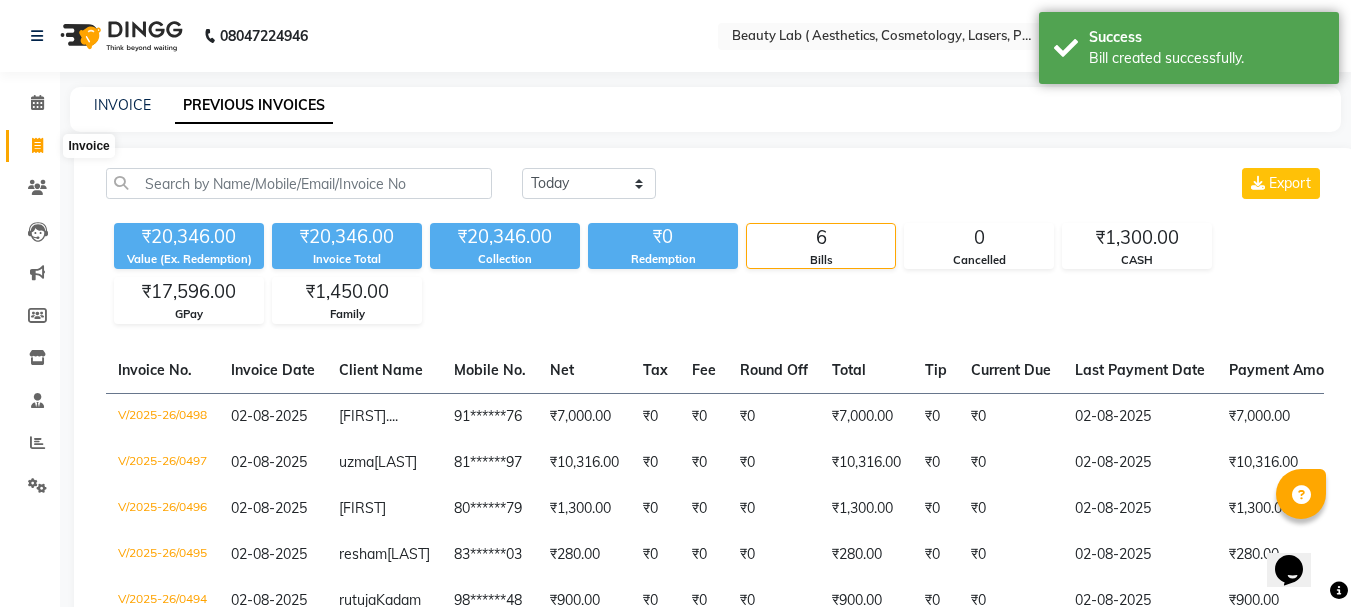 click 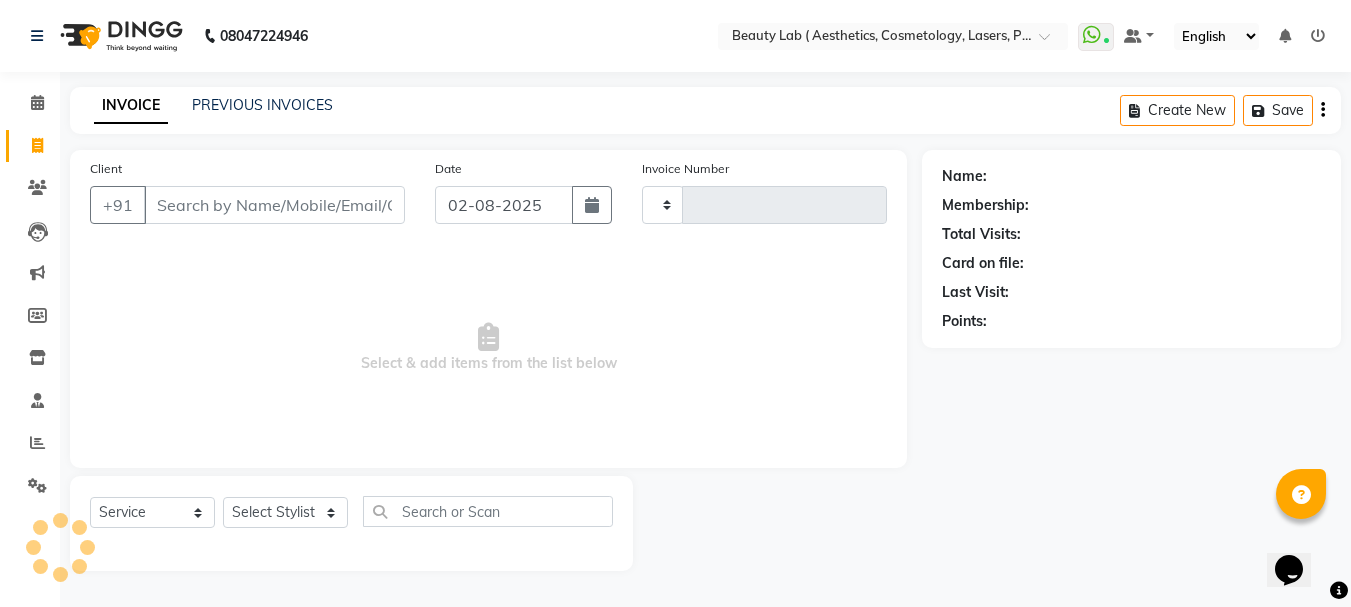 type on "0499" 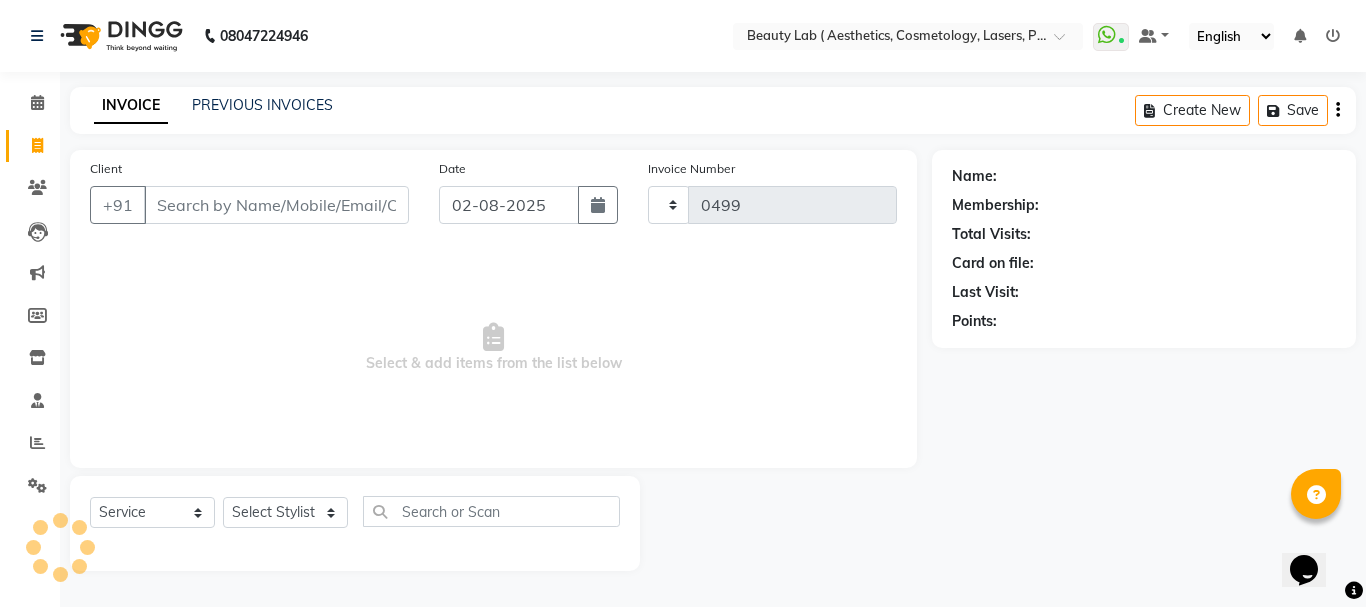 select on "7169" 